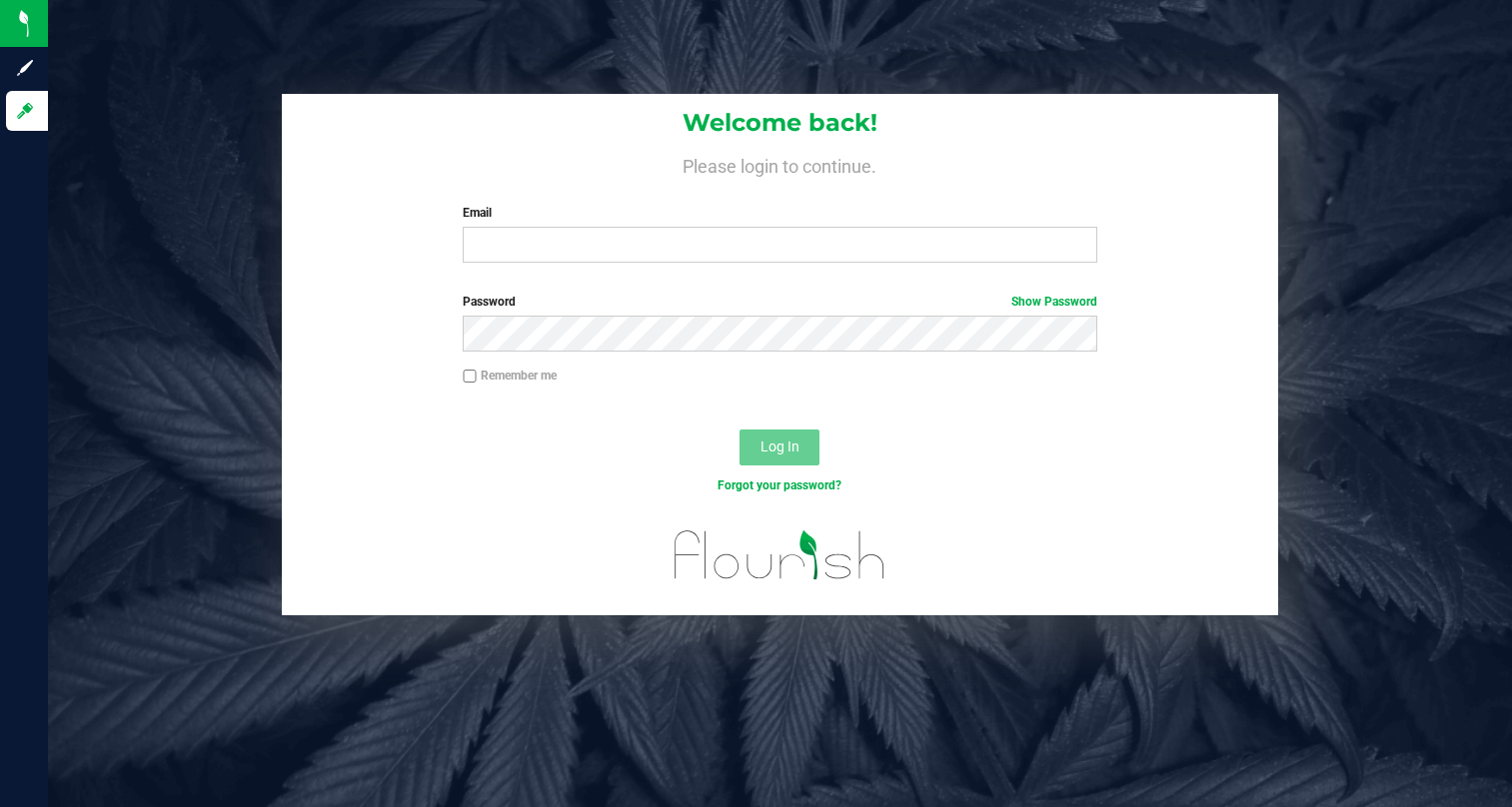 scroll, scrollTop: 0, scrollLeft: 0, axis: both 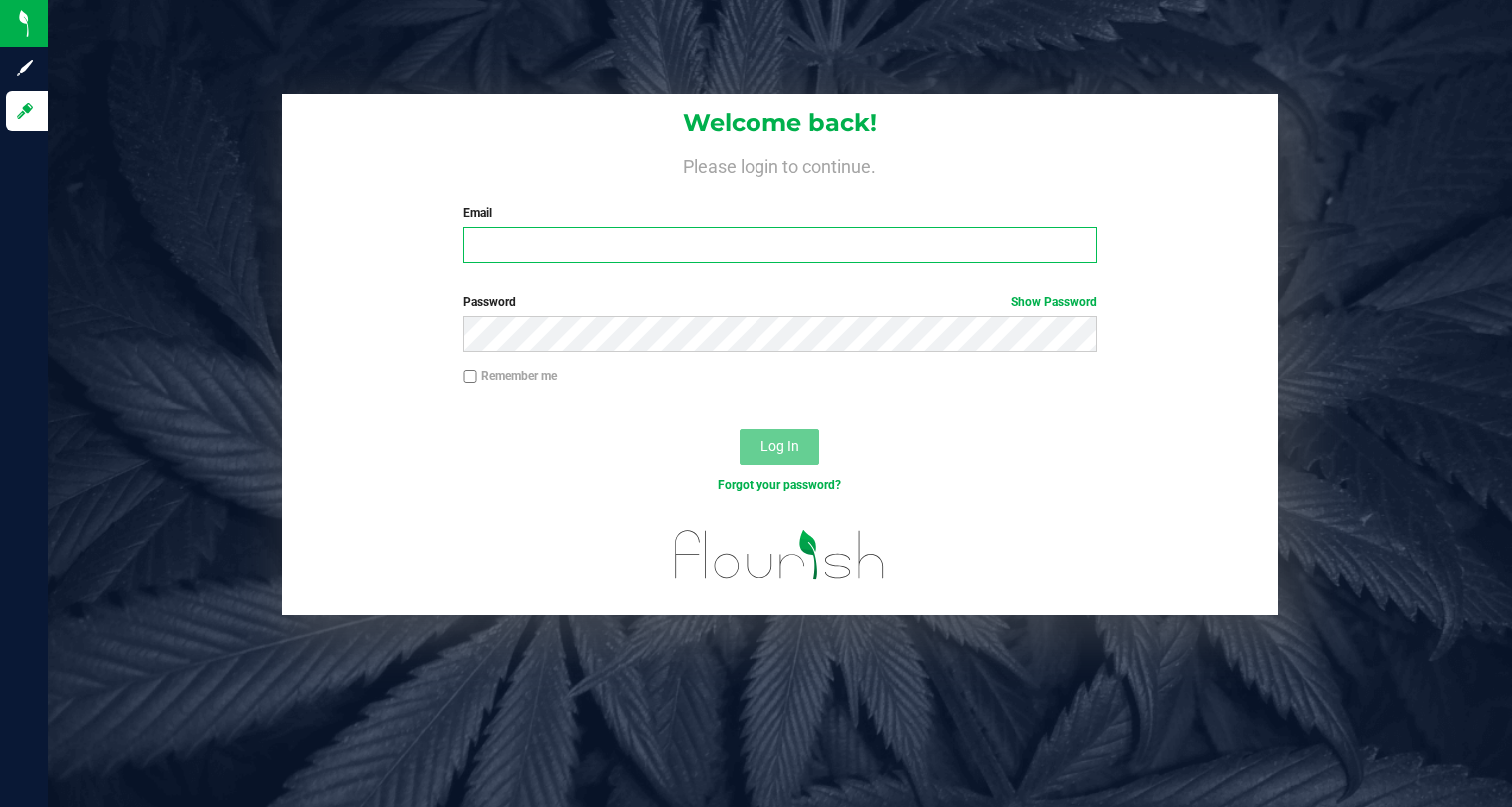 type on "[EMAIL]" 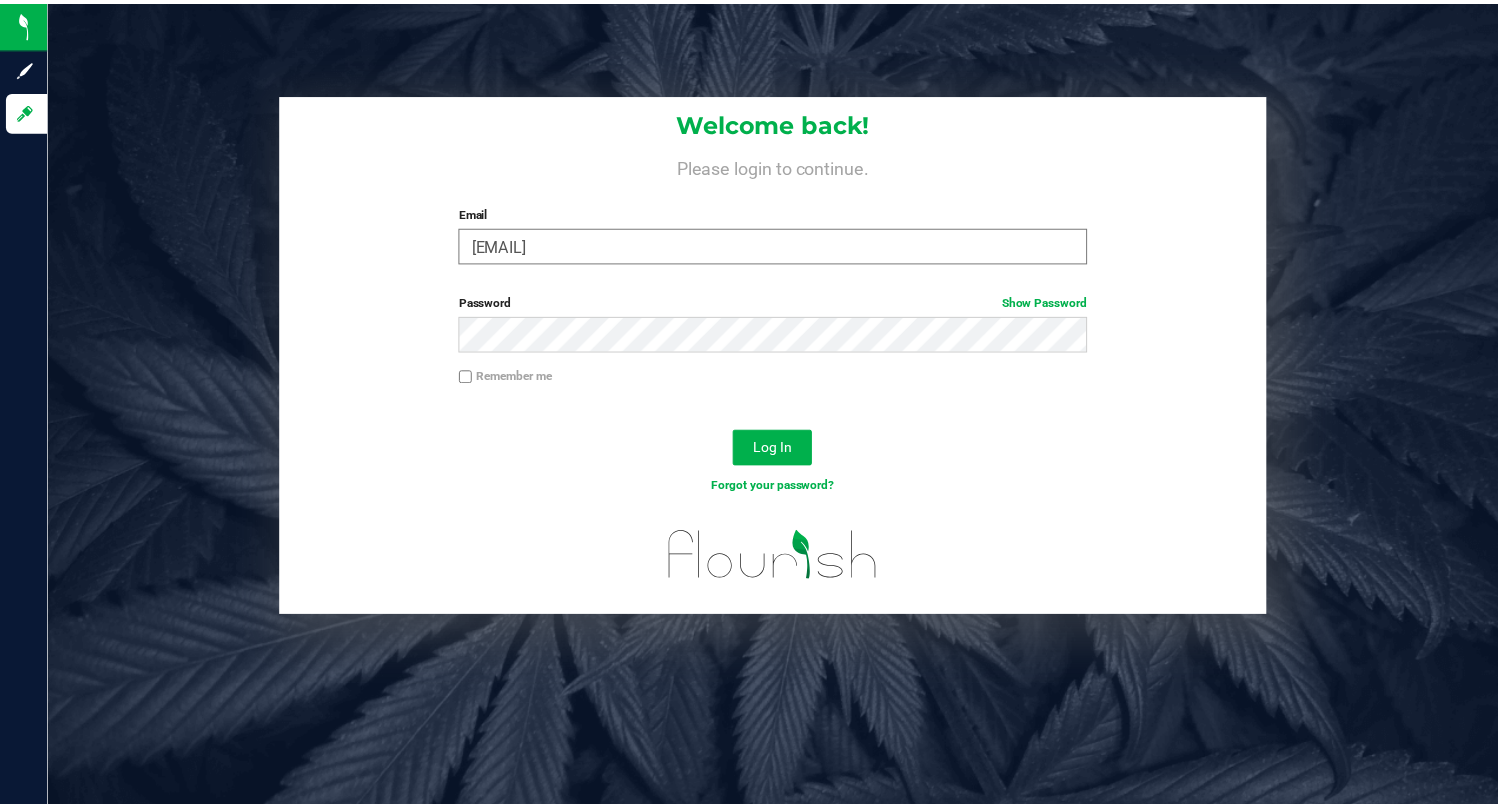 scroll, scrollTop: 0, scrollLeft: 0, axis: both 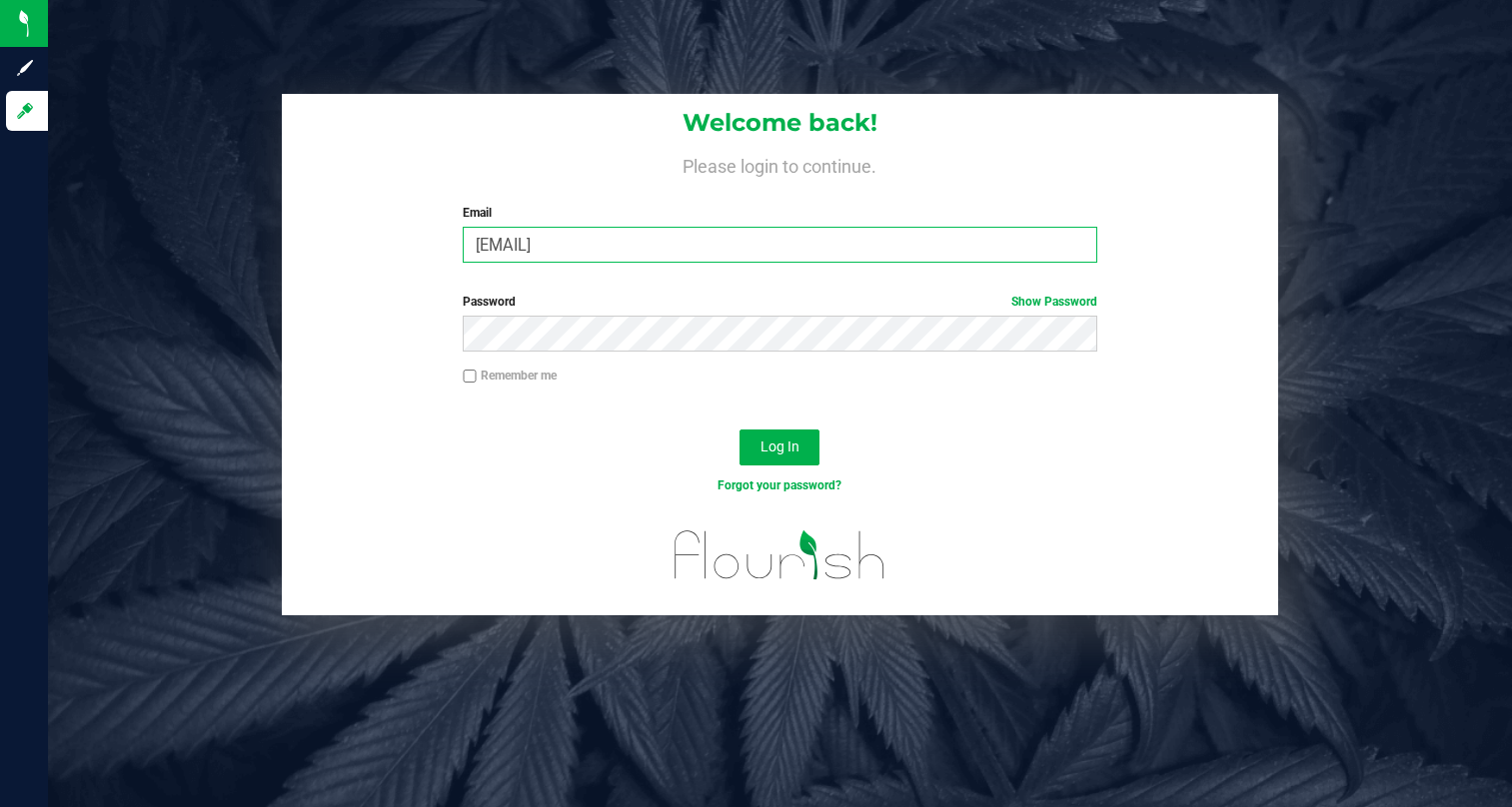 click on "[EMAIL]" at bounding box center [779, 245] 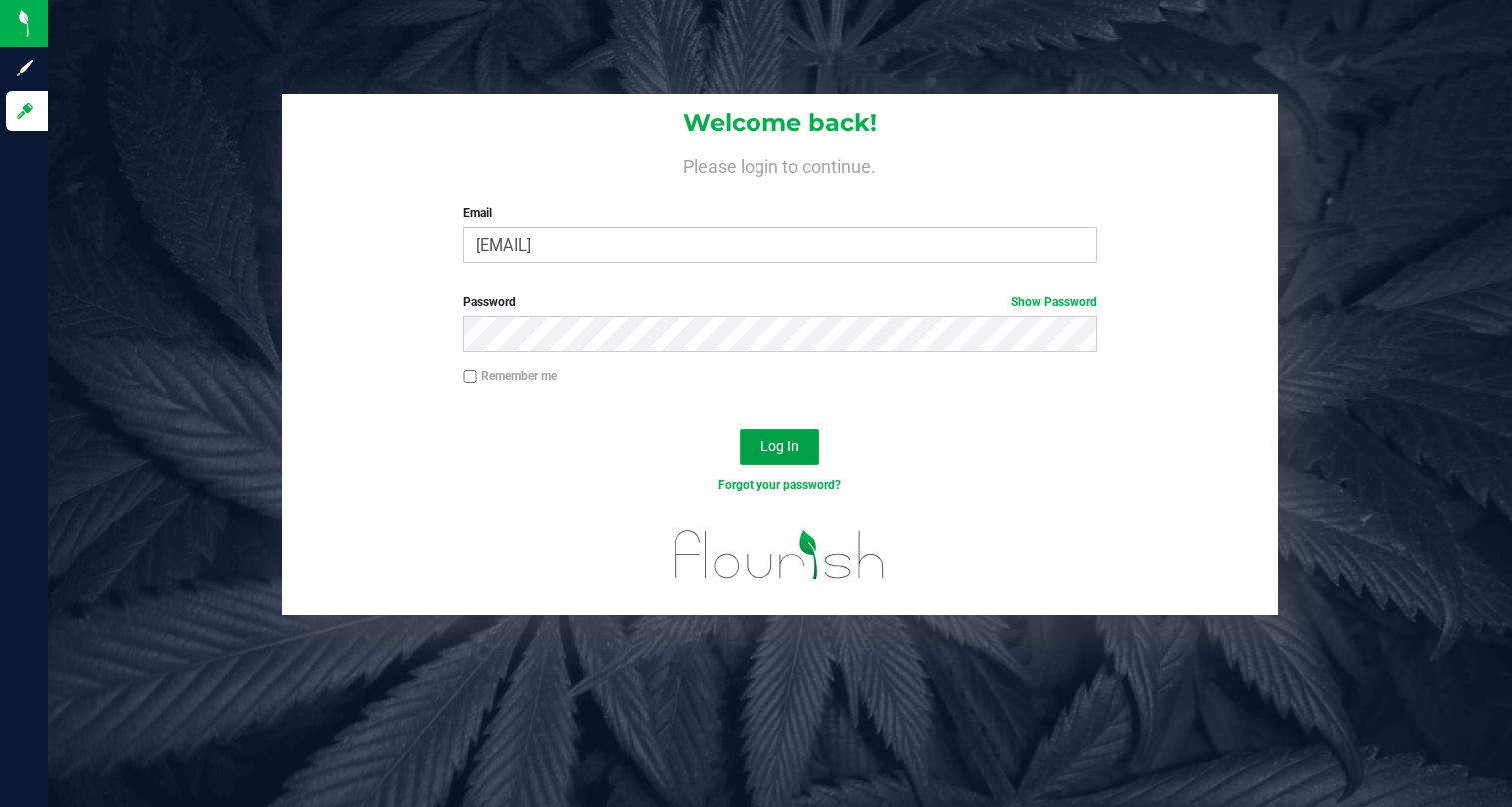 click on "Log In" at bounding box center (779, 446) 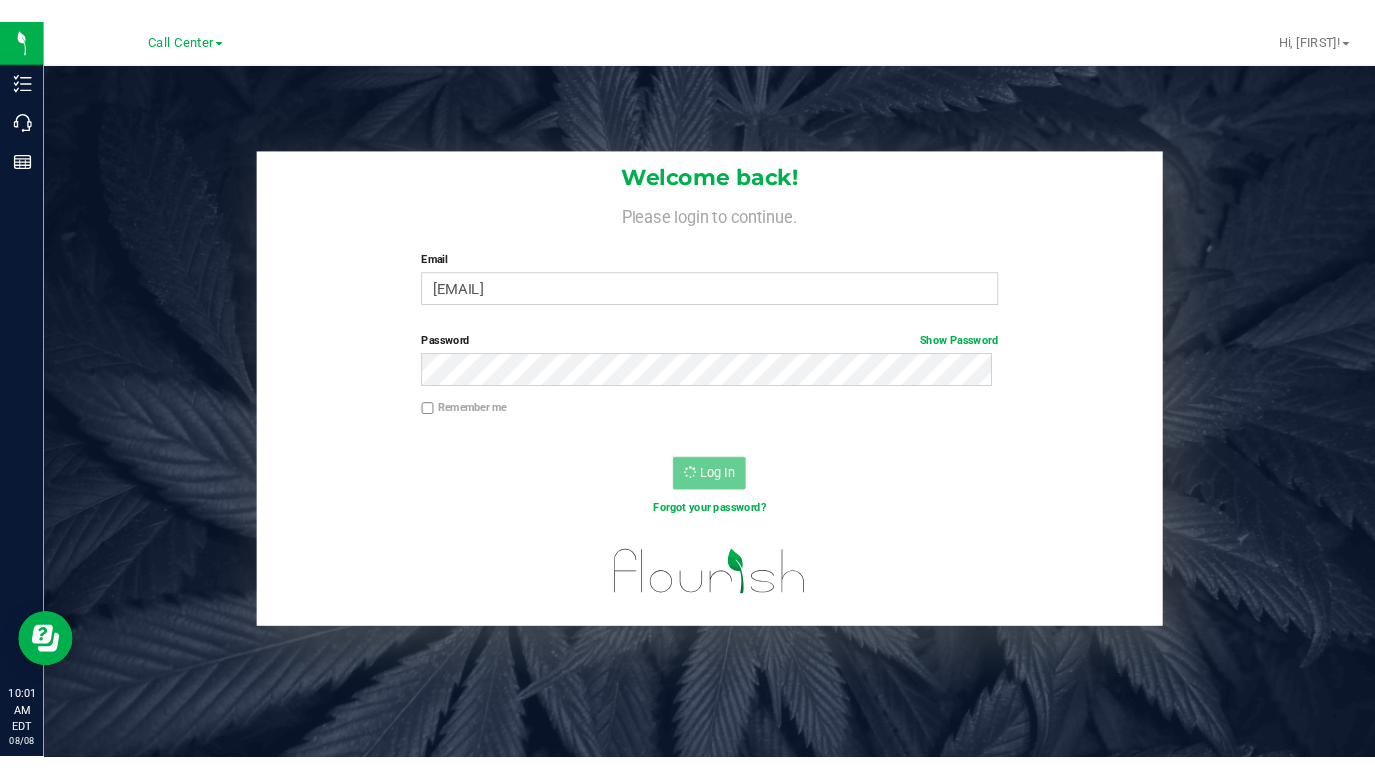 scroll, scrollTop: 0, scrollLeft: 0, axis: both 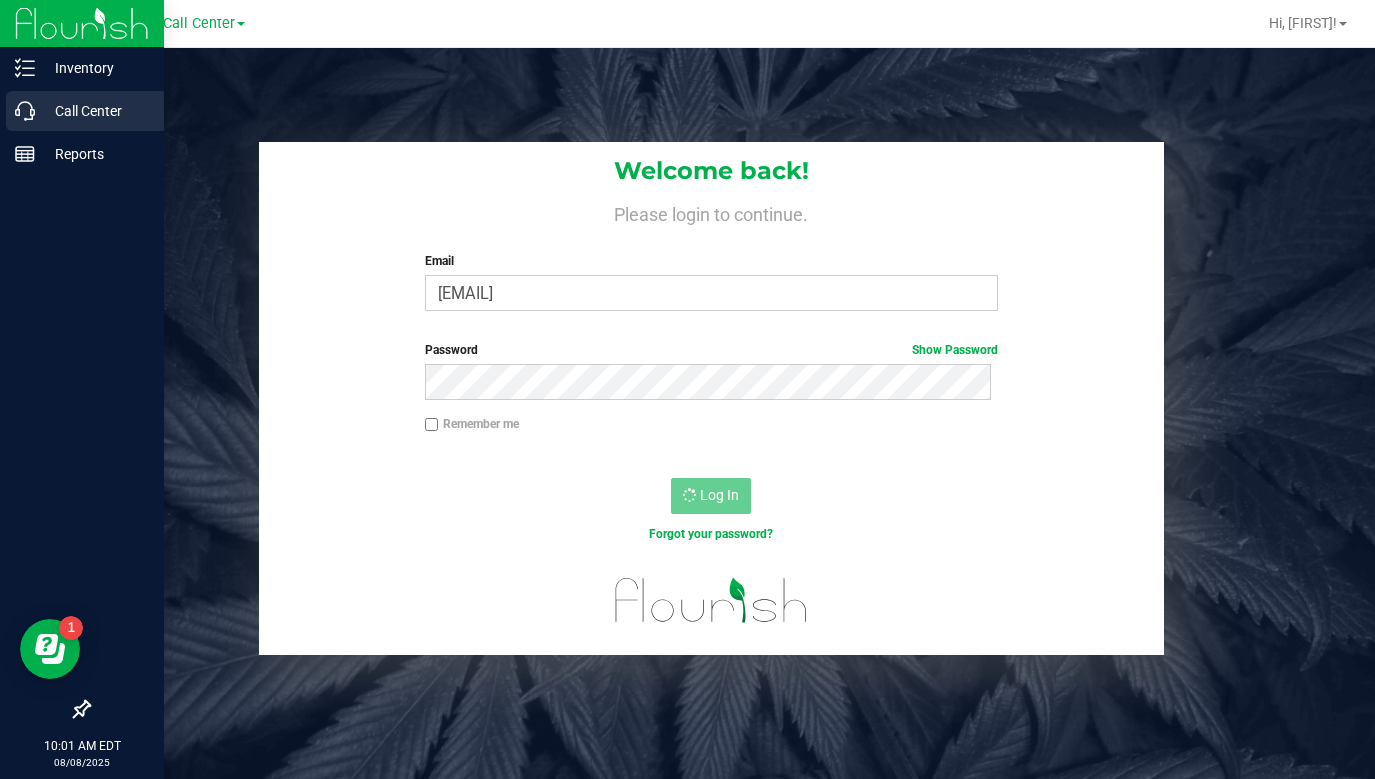 click on "Call Center" at bounding box center [95, 111] 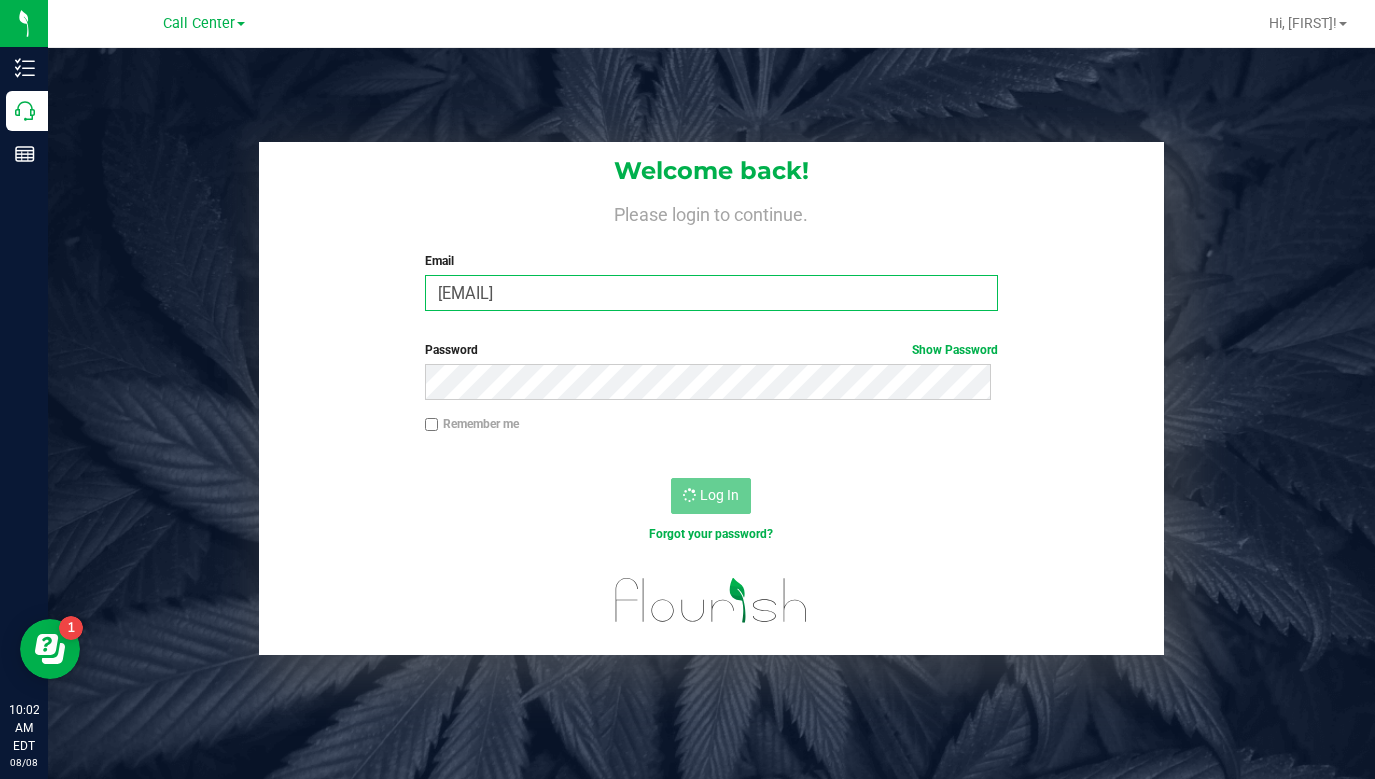 click on "[EMAIL]" at bounding box center (711, 293) 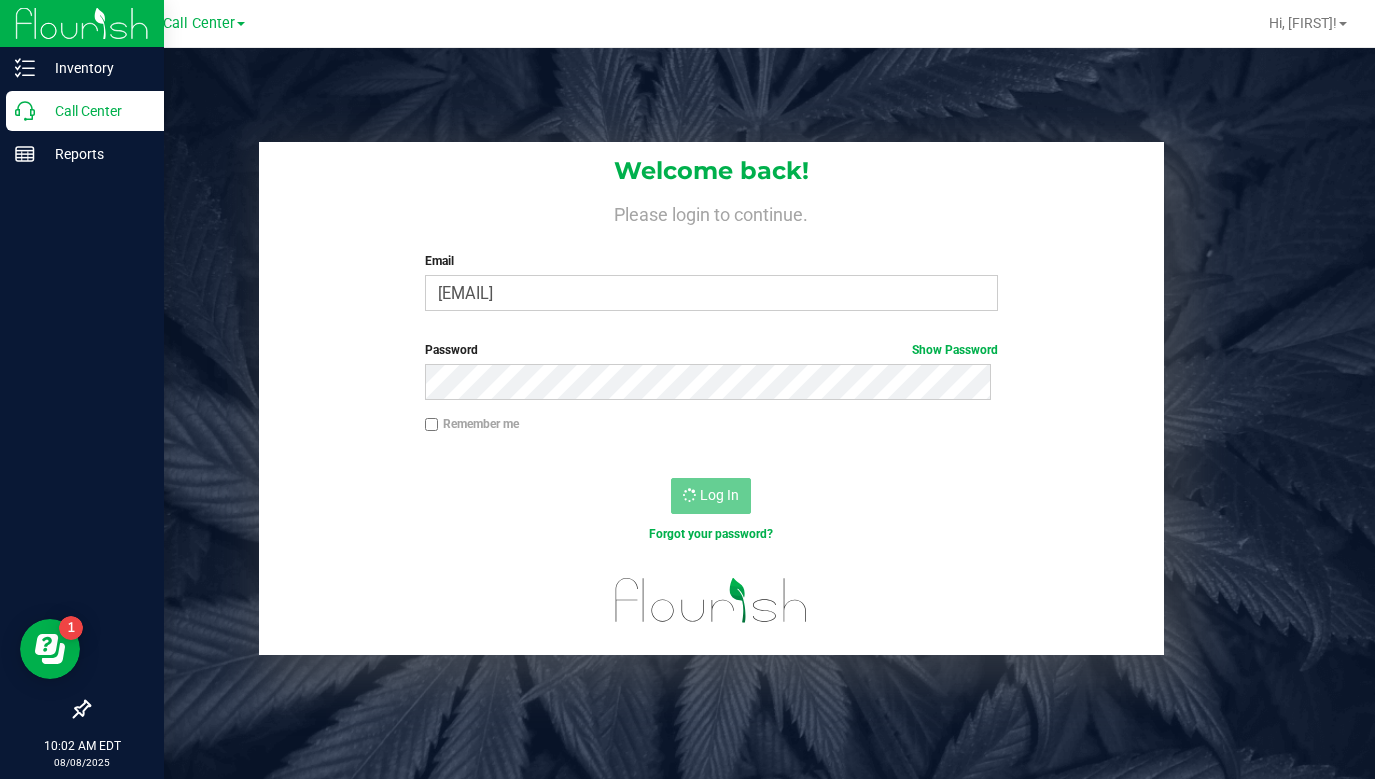 click on "Call Center" at bounding box center (95, 111) 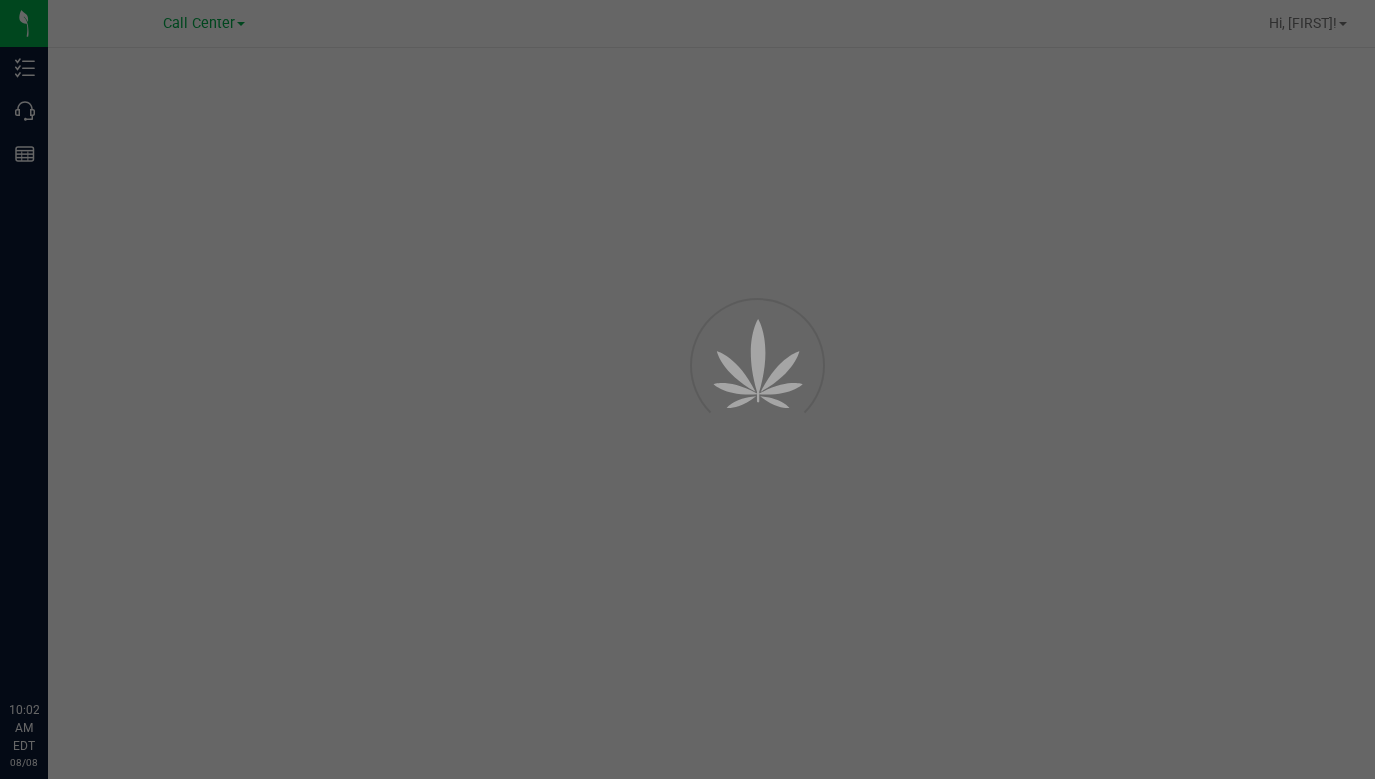 scroll, scrollTop: 0, scrollLeft: 0, axis: both 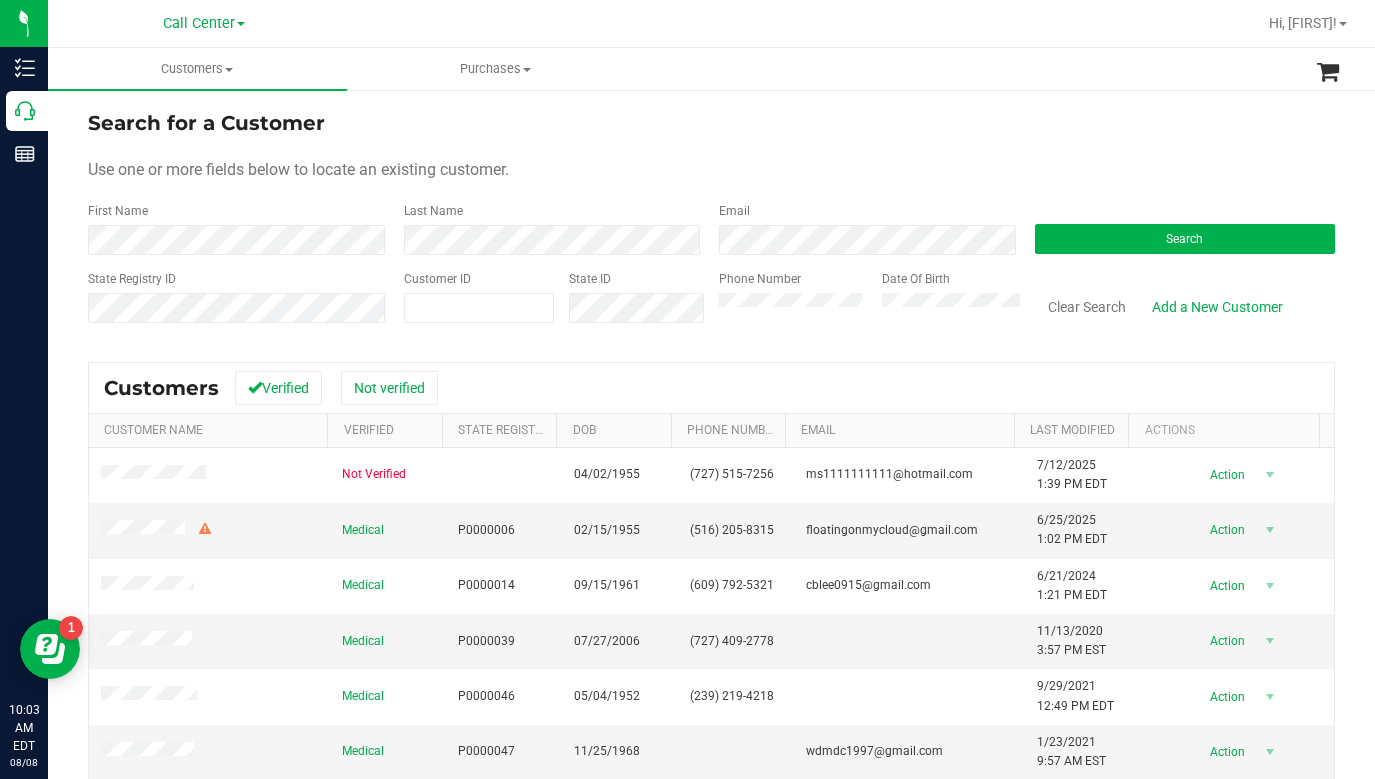 click on "Use one or more fields below to locate an existing customer." at bounding box center [711, 170] 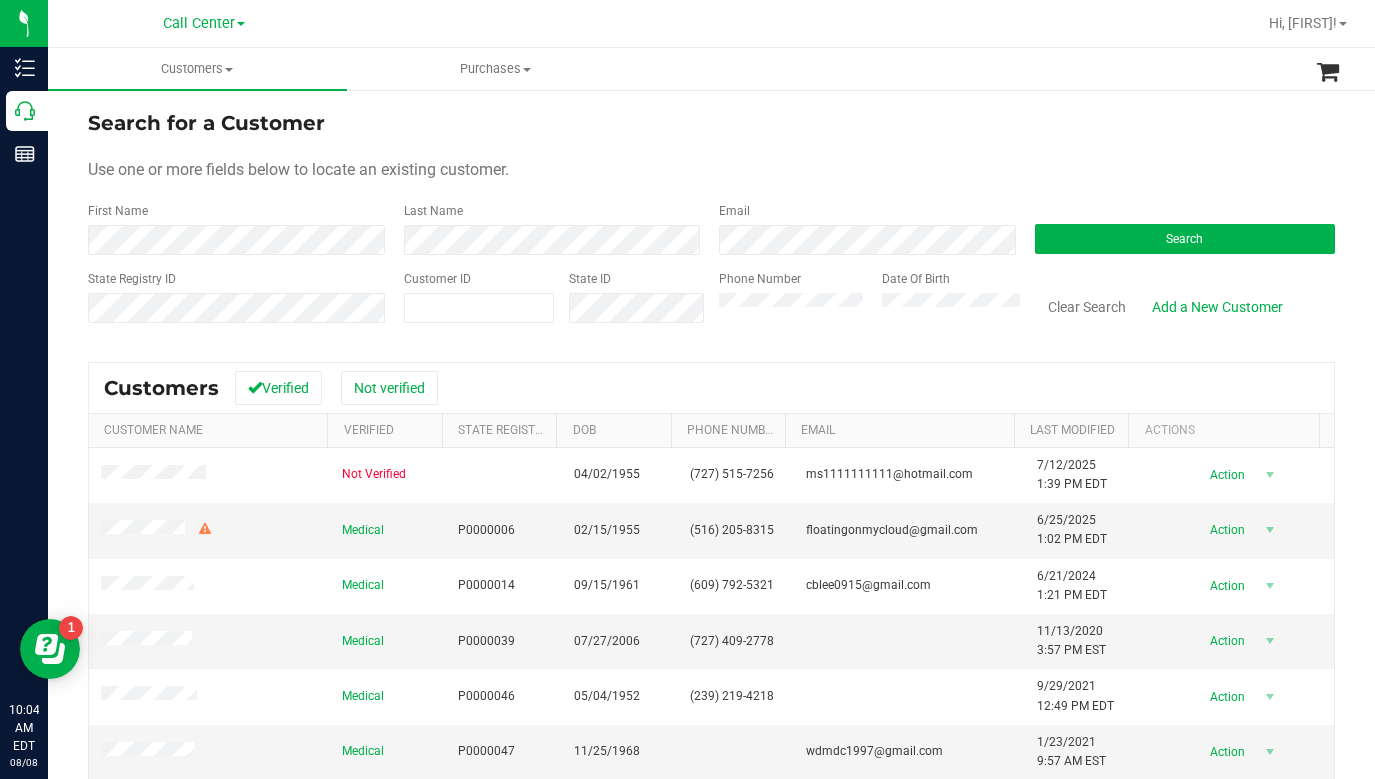 click on "Search for a Customer
Use one or more fields below to locate an existing customer.
First Name
Last Name
Email
Search
State Registry ID
Customer ID
State ID
Phone Number
Date Of Birth" at bounding box center [711, 224] 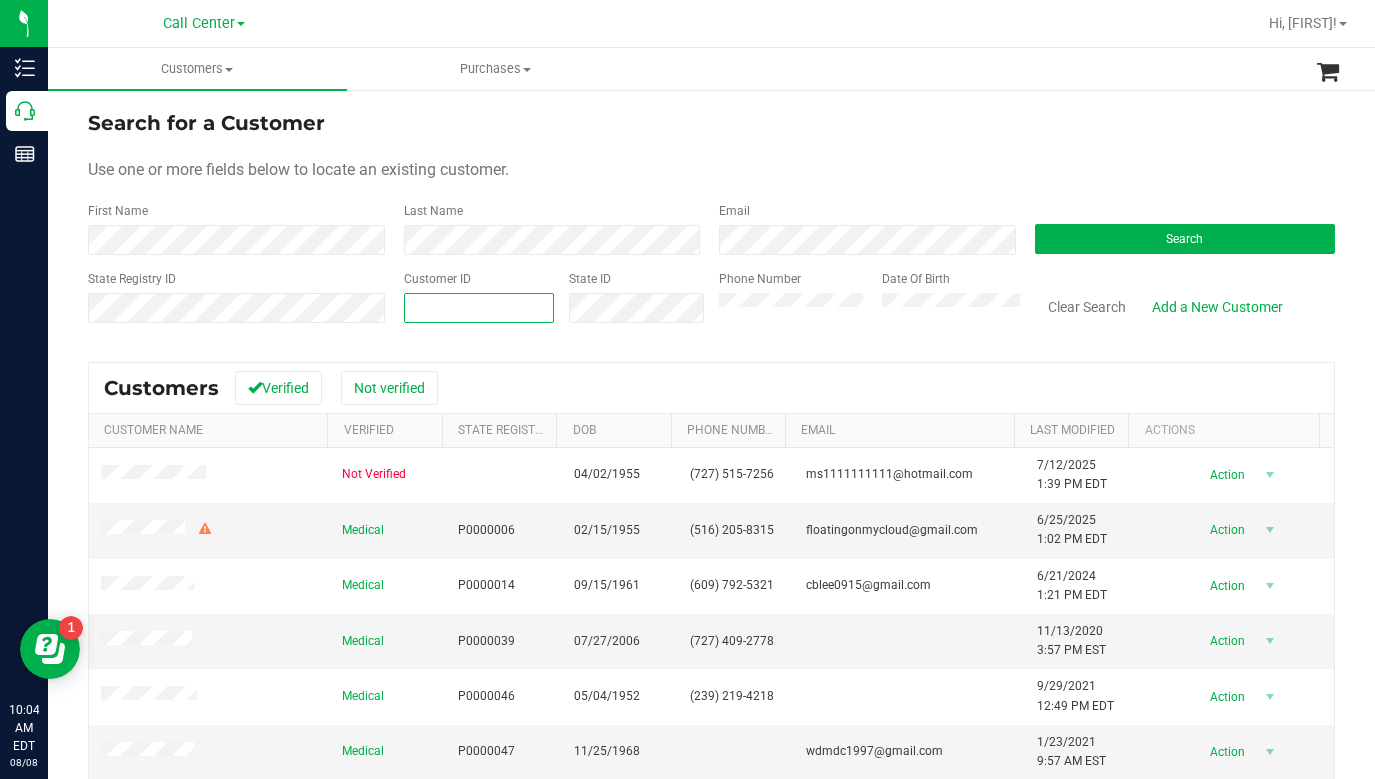 click at bounding box center [479, 308] 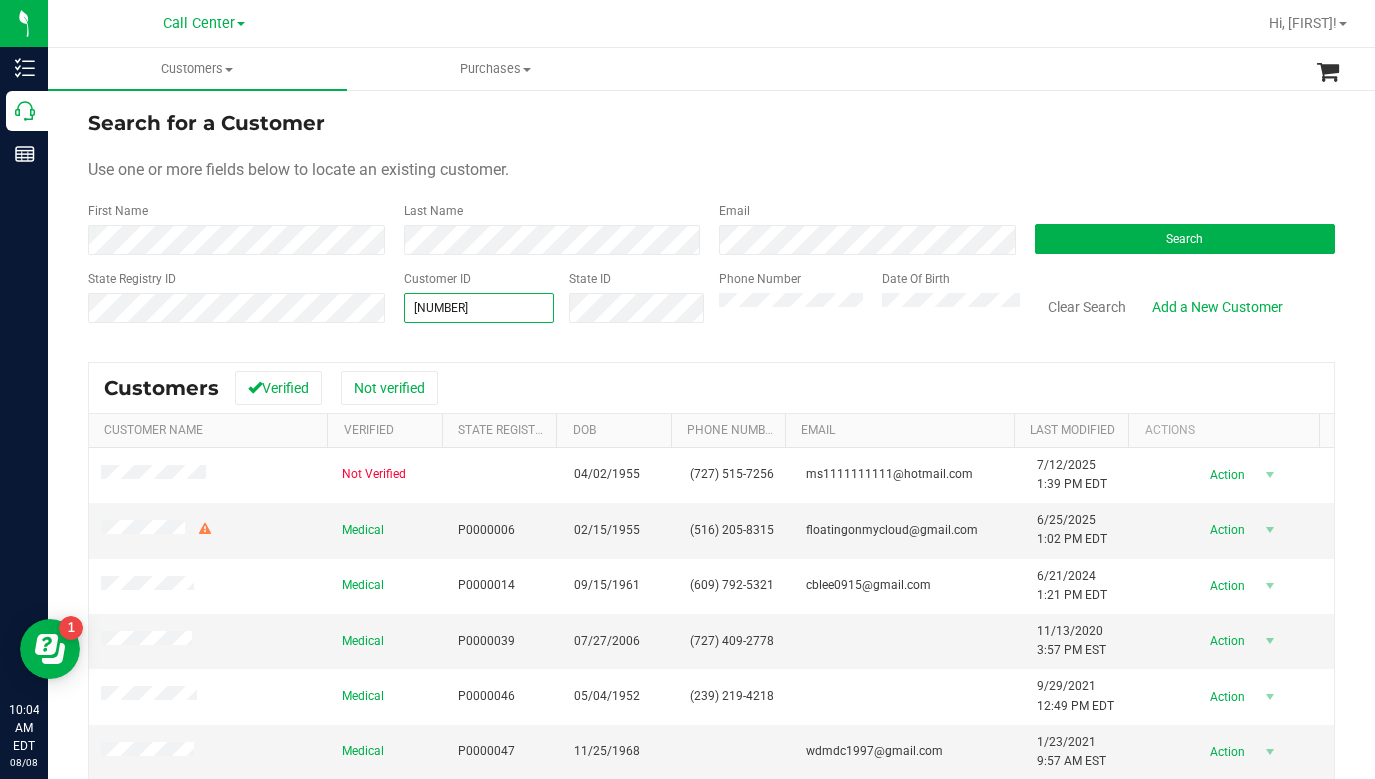 type on "1603347" 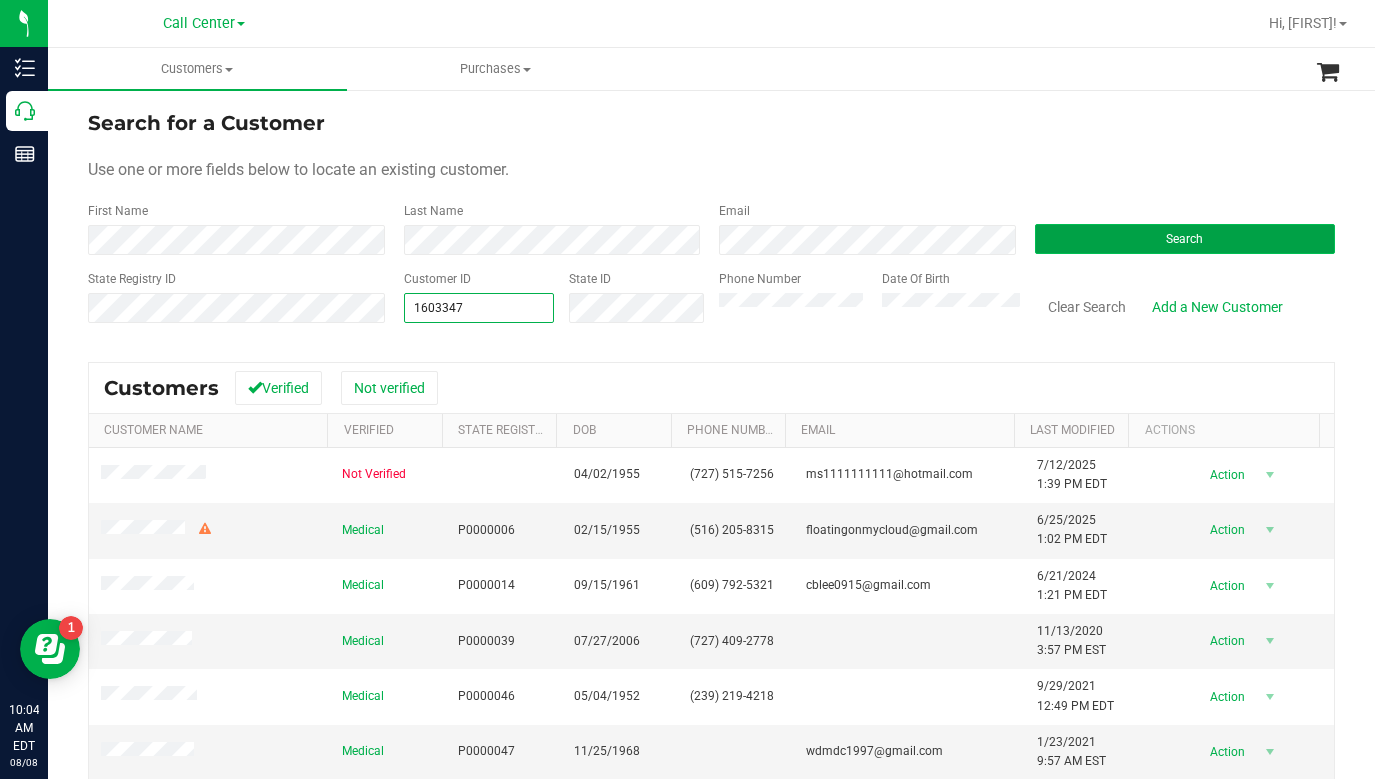 type on "1603347" 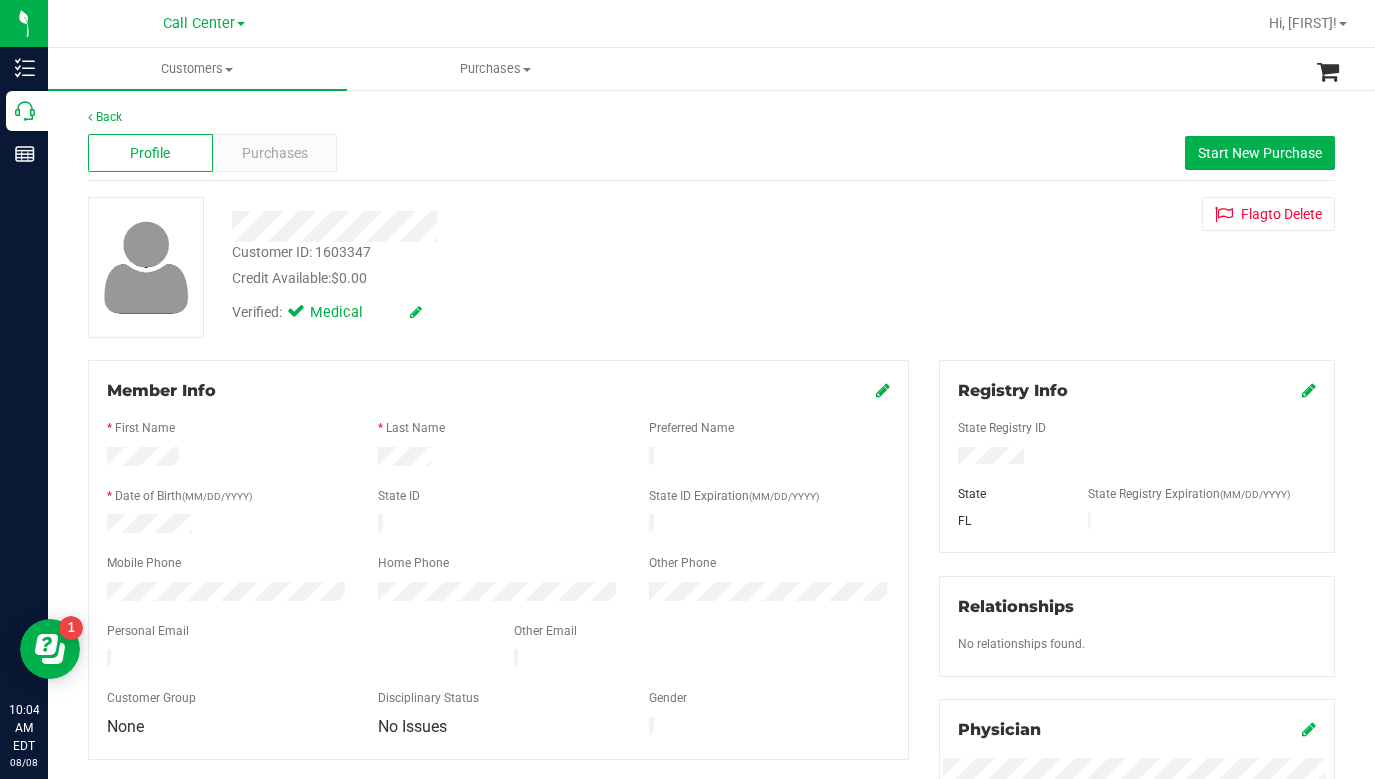 drag, startPoint x: 1146, startPoint y: 286, endPoint x: 1049, endPoint y: 269, distance: 98.478424 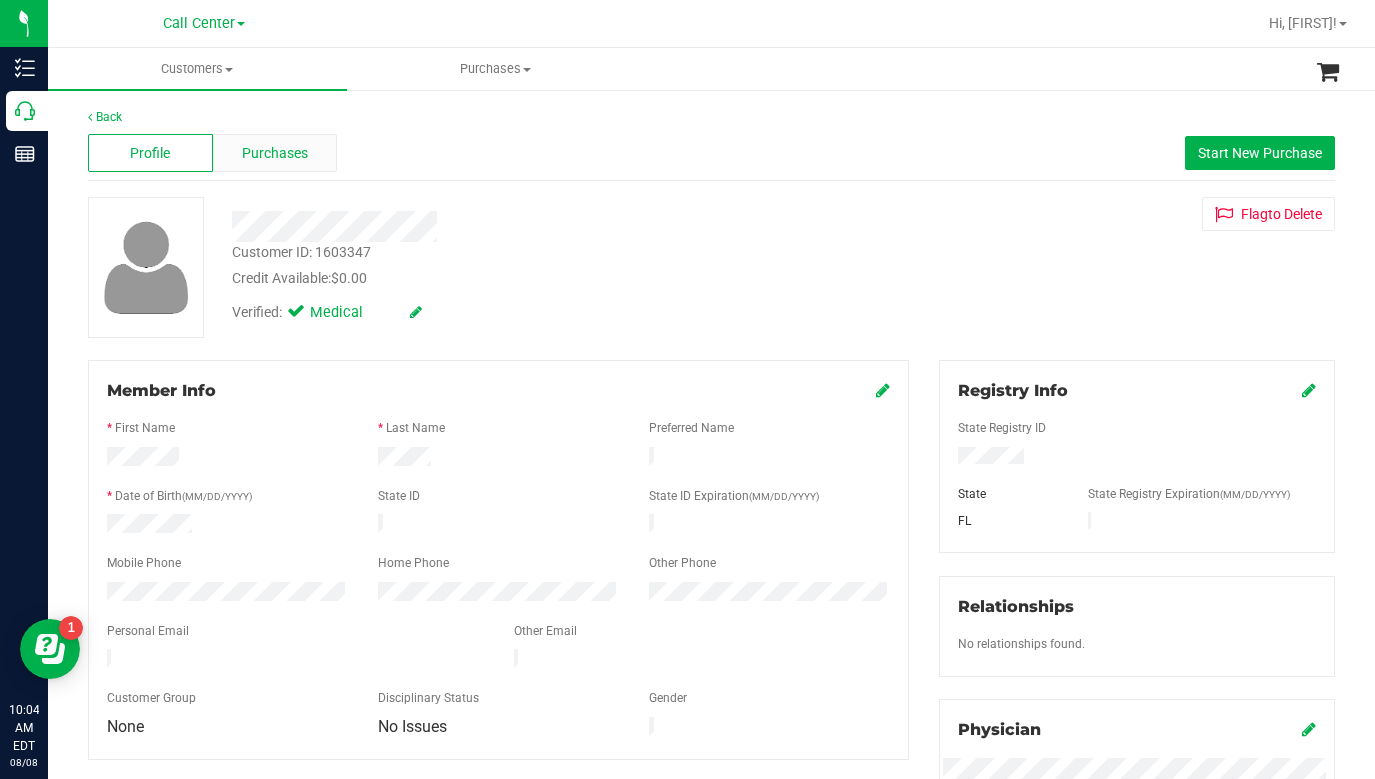 click on "Purchases" at bounding box center [275, 153] 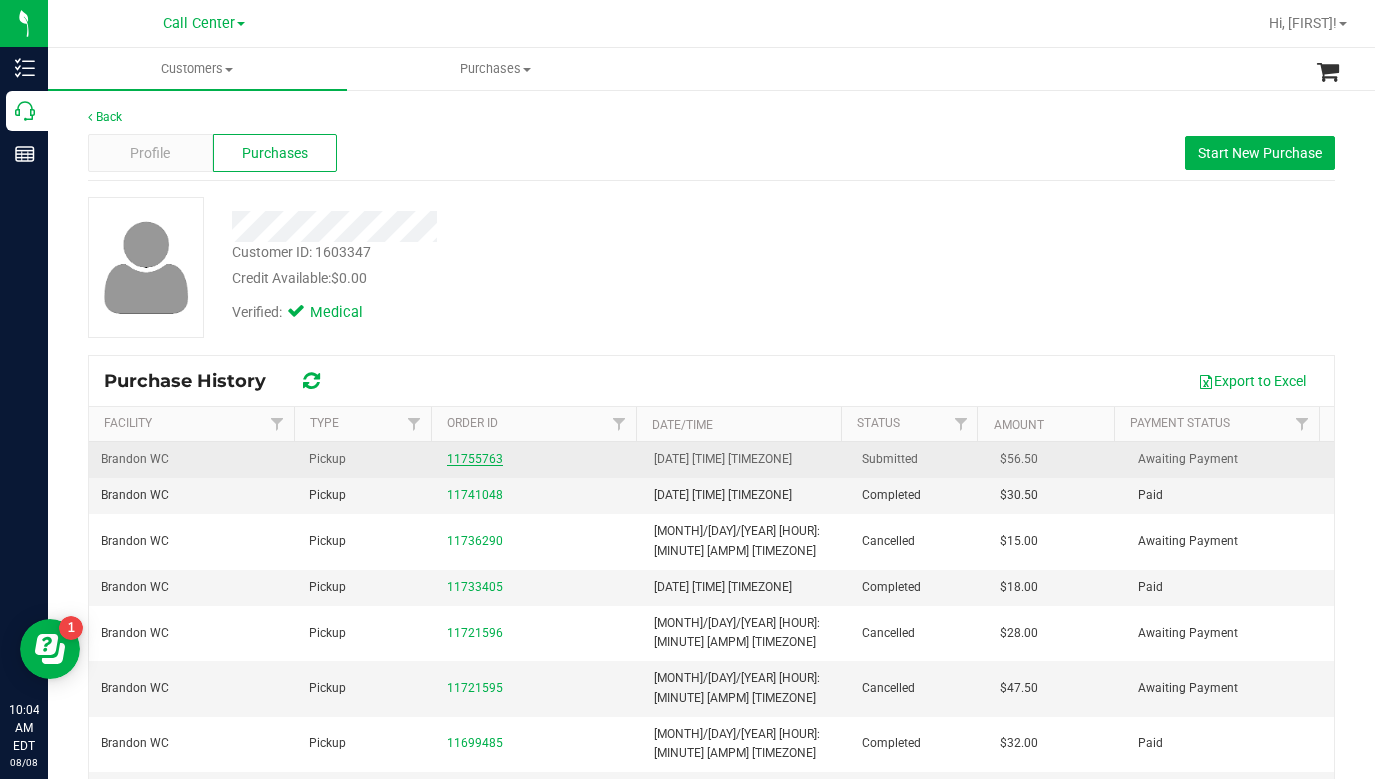 click on "11755763" at bounding box center [475, 459] 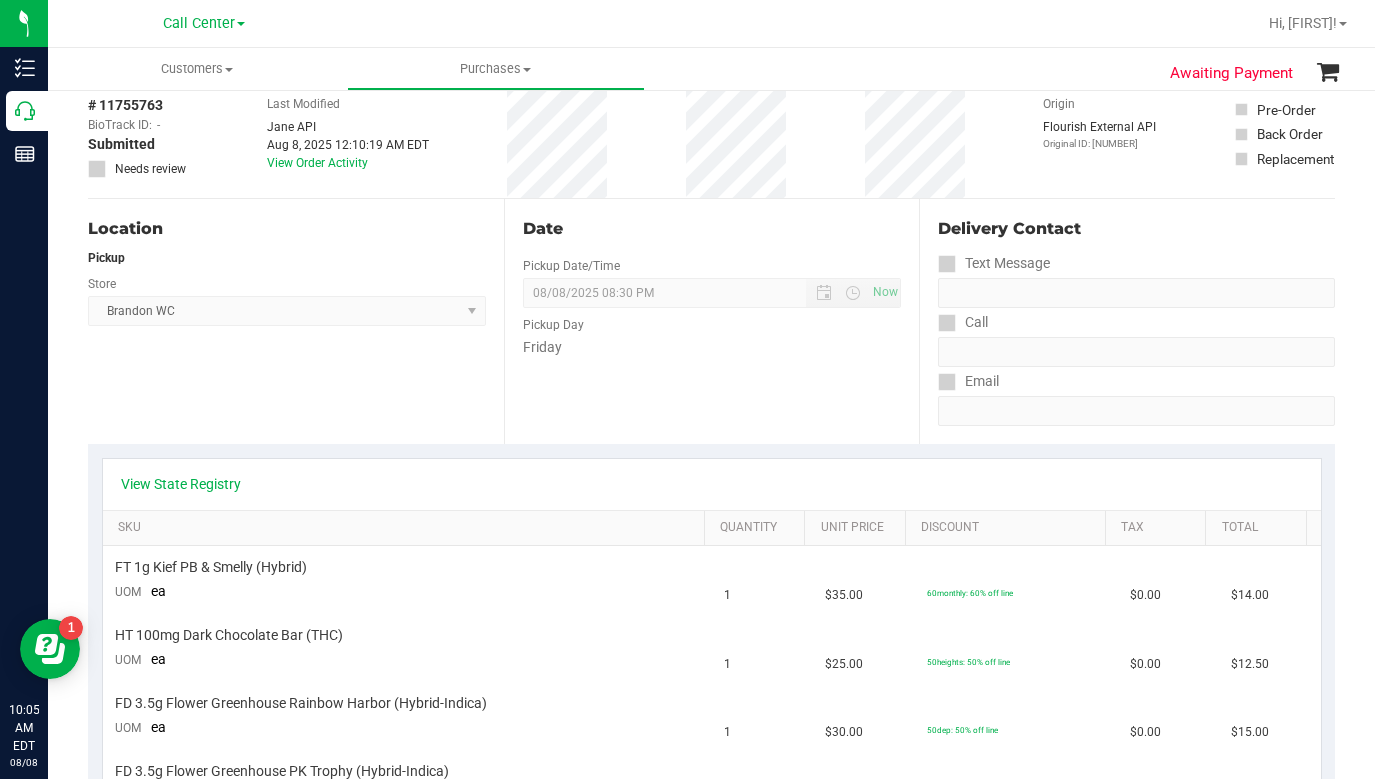 scroll, scrollTop: 200, scrollLeft: 0, axis: vertical 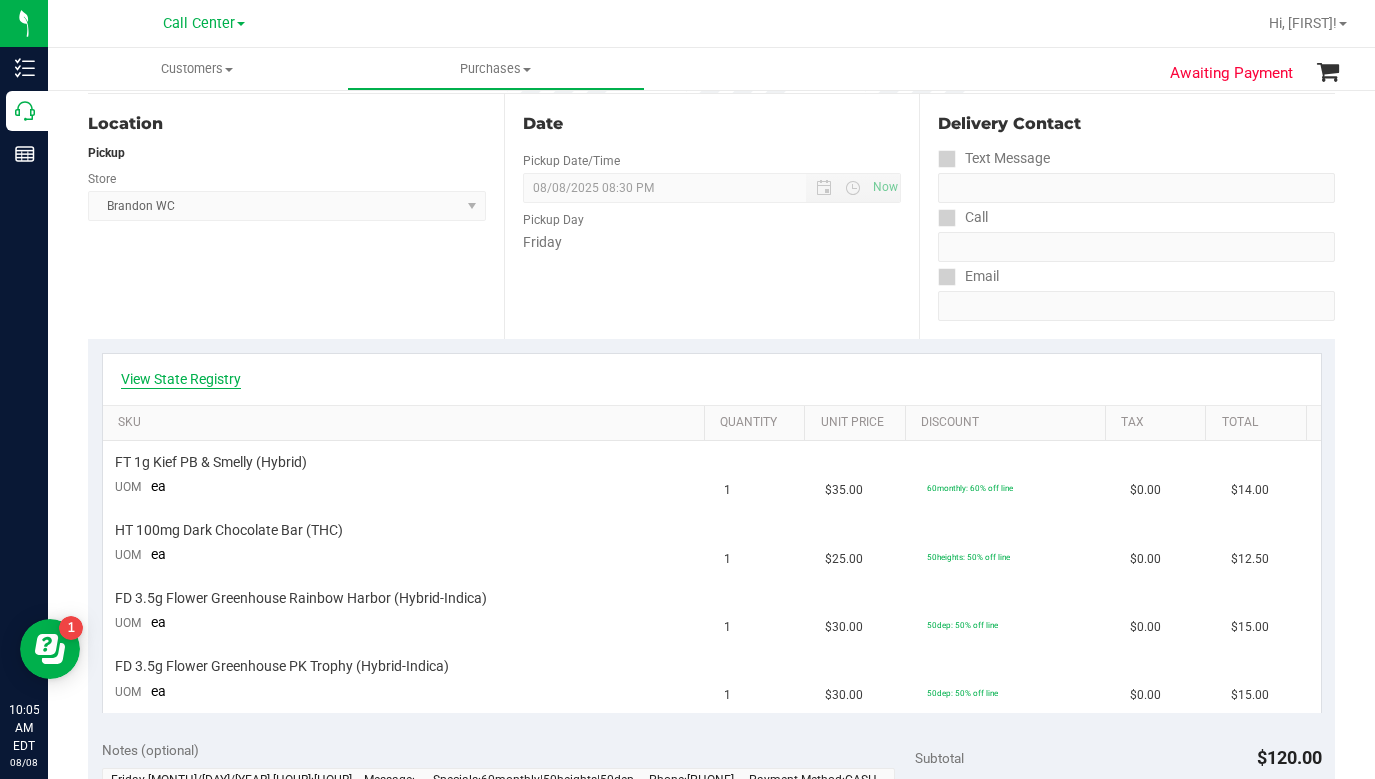 click on "View State Registry" at bounding box center [181, 379] 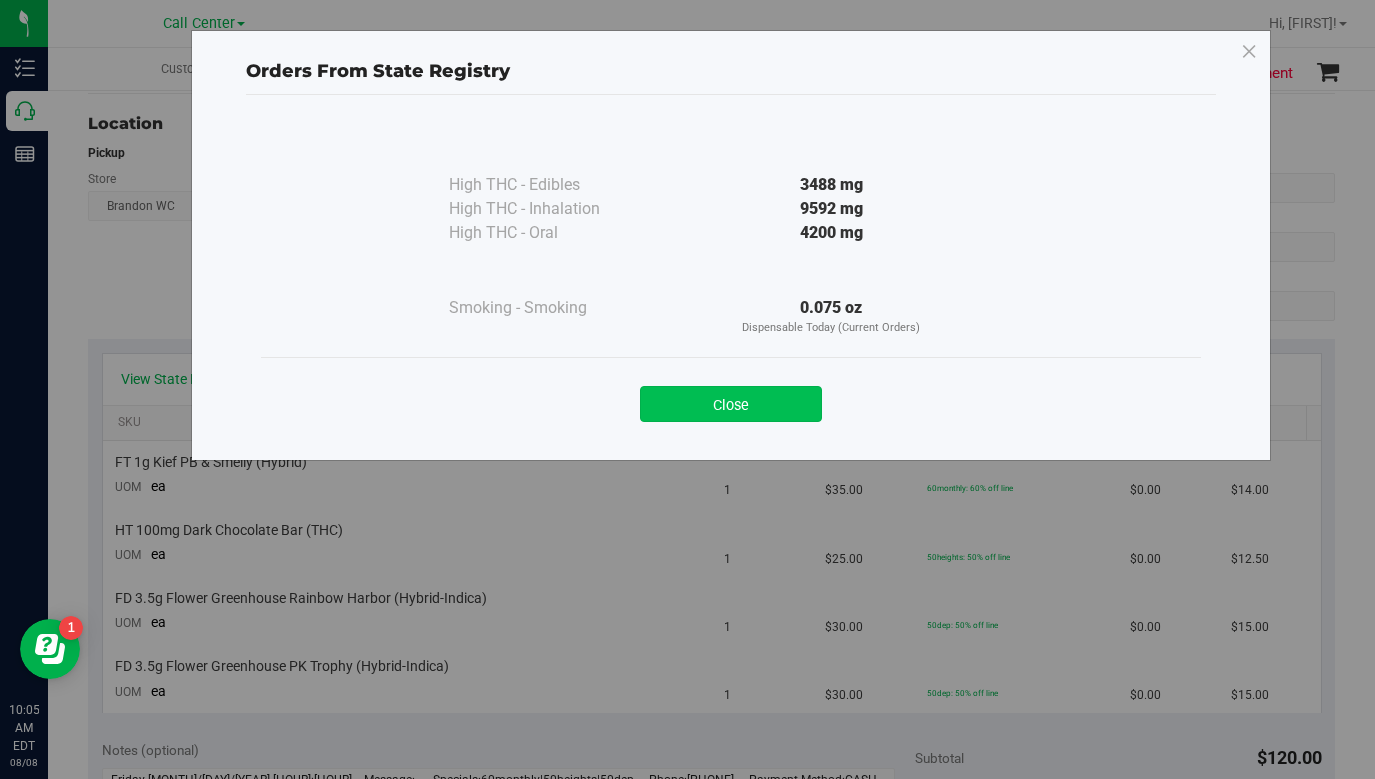 click on "Close" at bounding box center [731, 404] 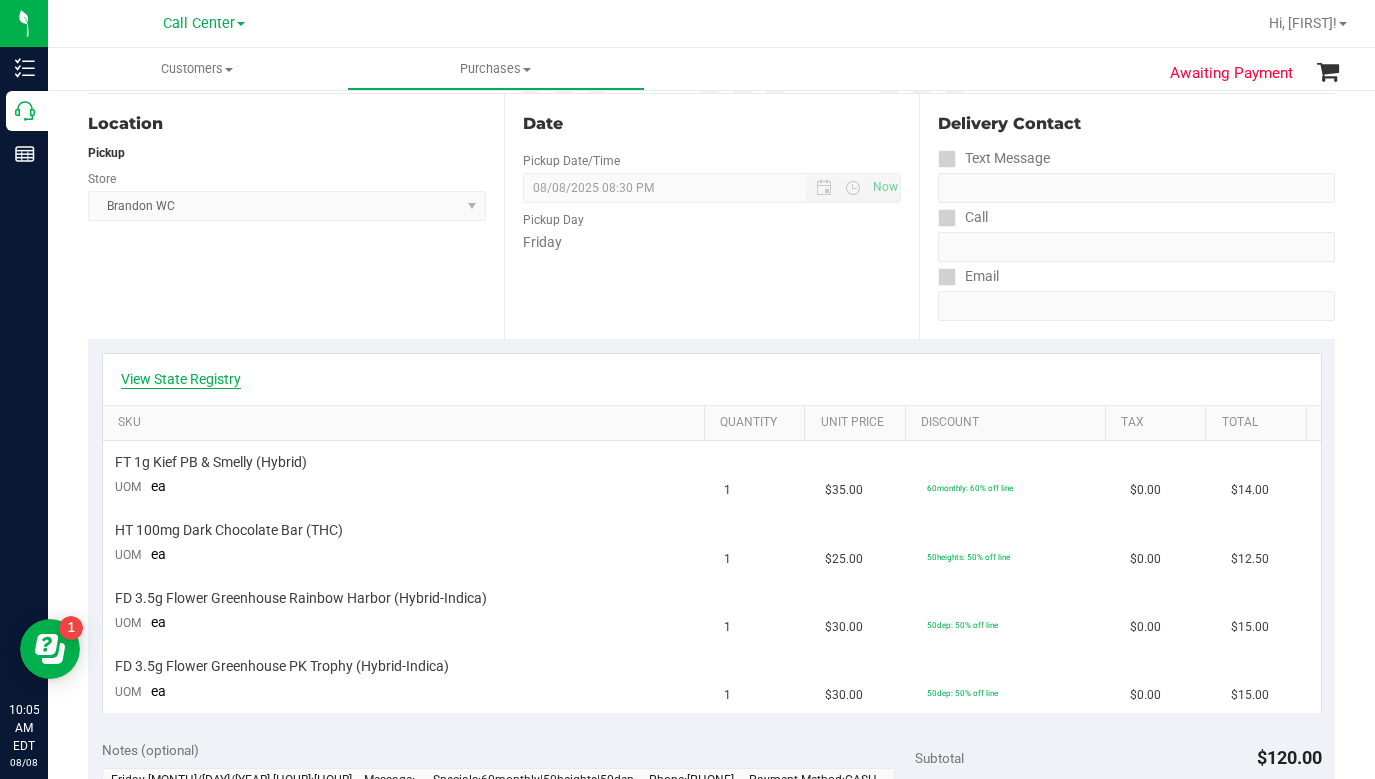 click on "View State Registry" at bounding box center [181, 379] 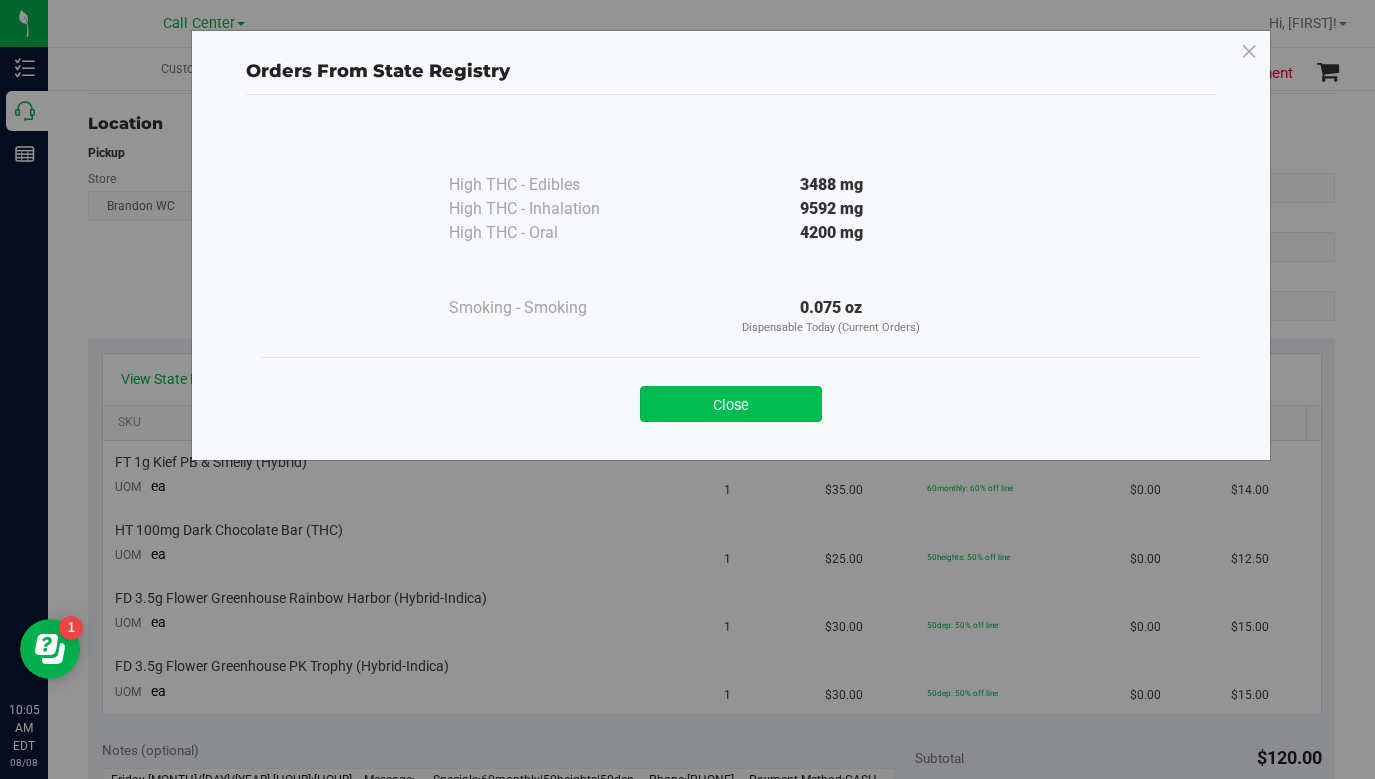 click on "Close" at bounding box center (731, 404) 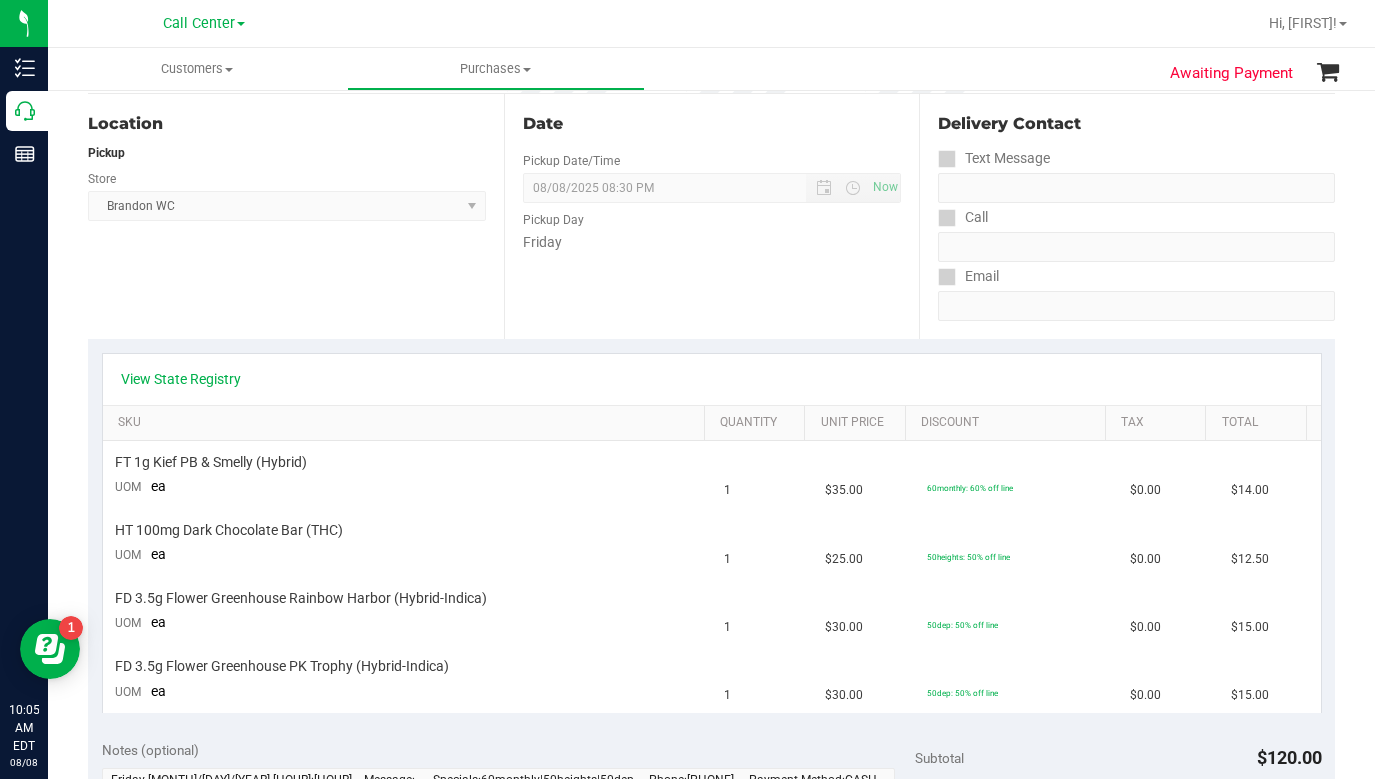 click on "Location
Pickup
Store
Brandon WC Select Store Bonita Springs WC Boynton Beach WC Bradenton WC Brandon WC Brooksville WC Call Center Clermont WC Crestview WC Deerfield Beach WC Delray Beach WC Deltona WC Ft Walton Beach WC Ft. Lauderdale WC Ft. Myers WC Gainesville WC Jax Atlantic WC JAX DC REP Jax WC Key West WC Lakeland WC Largo WC Lehigh Acres DC REP Merritt Island WC Miami 72nd WC Miami Beach WC Miami Dadeland WC Miramar DC REP New Port Richey WC North Palm Beach WC North Port WC Ocala WC Orange Park WC Orlando Colonial WC Orlando DC REP Orlando WC Oviedo WC Palm Bay WC Palm Coast WC Panama City WC Pensacola WC Port Orange WC Port St. Lucie WC Sebring WC South Tampa WC St. Pete WC Summerfield WC Tallahassee DC REP Tallahassee WC Tampa DC Testing Tampa Warehouse Tampa WC TX Austin DC TX Plano Retail Winter Haven WC" at bounding box center [296, 216] 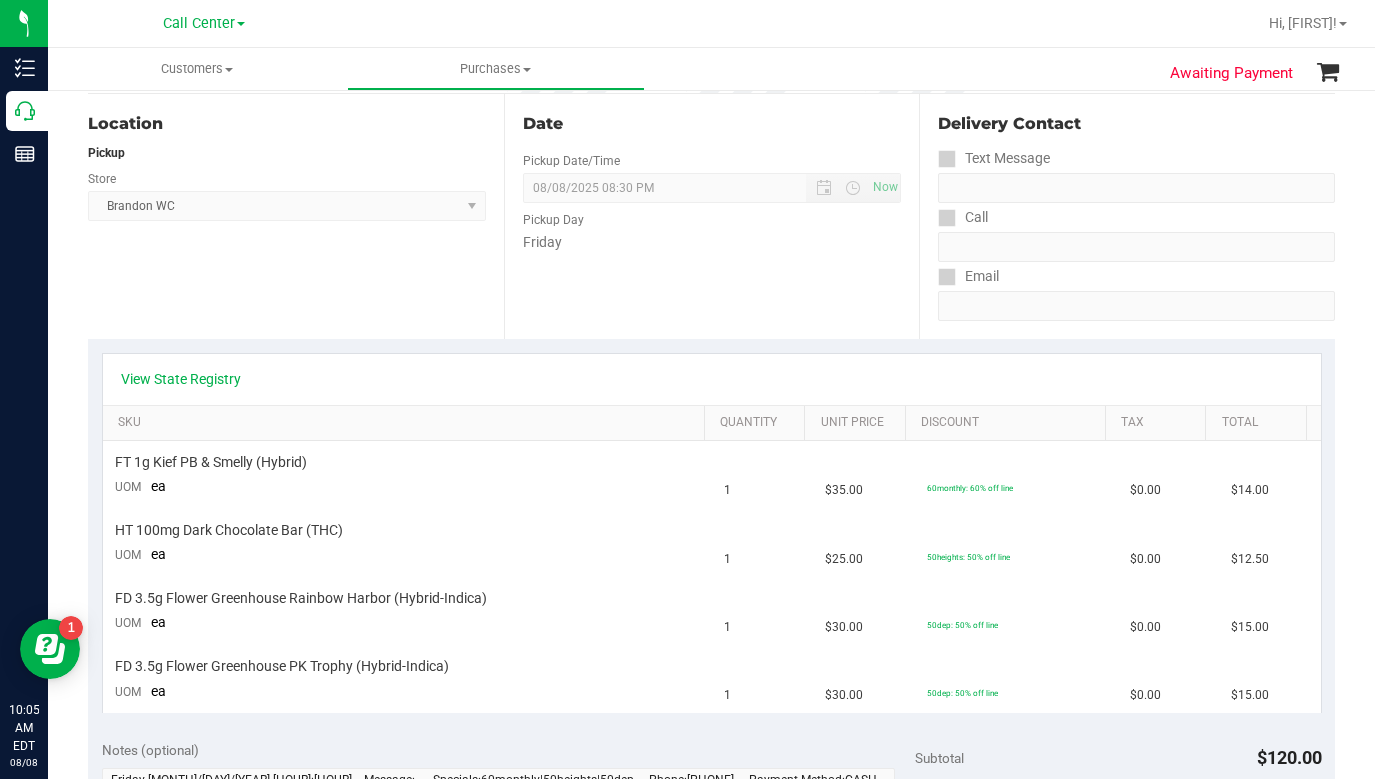 click on "Location
Pickup
Store
Brandon WC Select Store Bonita Springs WC Boynton Beach WC Bradenton WC Brandon WC Brooksville WC Call Center Clermont WC Crestview WC Deerfield Beach WC Delray Beach WC Deltona WC Ft Walton Beach WC Ft. Lauderdale WC Ft. Myers WC Gainesville WC Jax Atlantic WC JAX DC REP Jax WC Key West WC Lakeland WC Largo WC Lehigh Acres DC REP Merritt Island WC Miami 72nd WC Miami Beach WC Miami Dadeland WC Miramar DC REP New Port Richey WC North Palm Beach WC North Port WC Ocala WC Orange Park WC Orlando Colonial WC Orlando DC REP Orlando WC Oviedo WC Palm Bay WC Palm Coast WC Panama City WC Pensacola WC Port Orange WC Port St. Lucie WC Sebring WC South Tampa WC St. Pete WC Summerfield WC Tallahassee DC REP Tallahassee WC Tampa DC Testing Tampa Warehouse Tampa WC TX Austin DC TX Plano Retail Winter Haven WC" at bounding box center (296, 216) 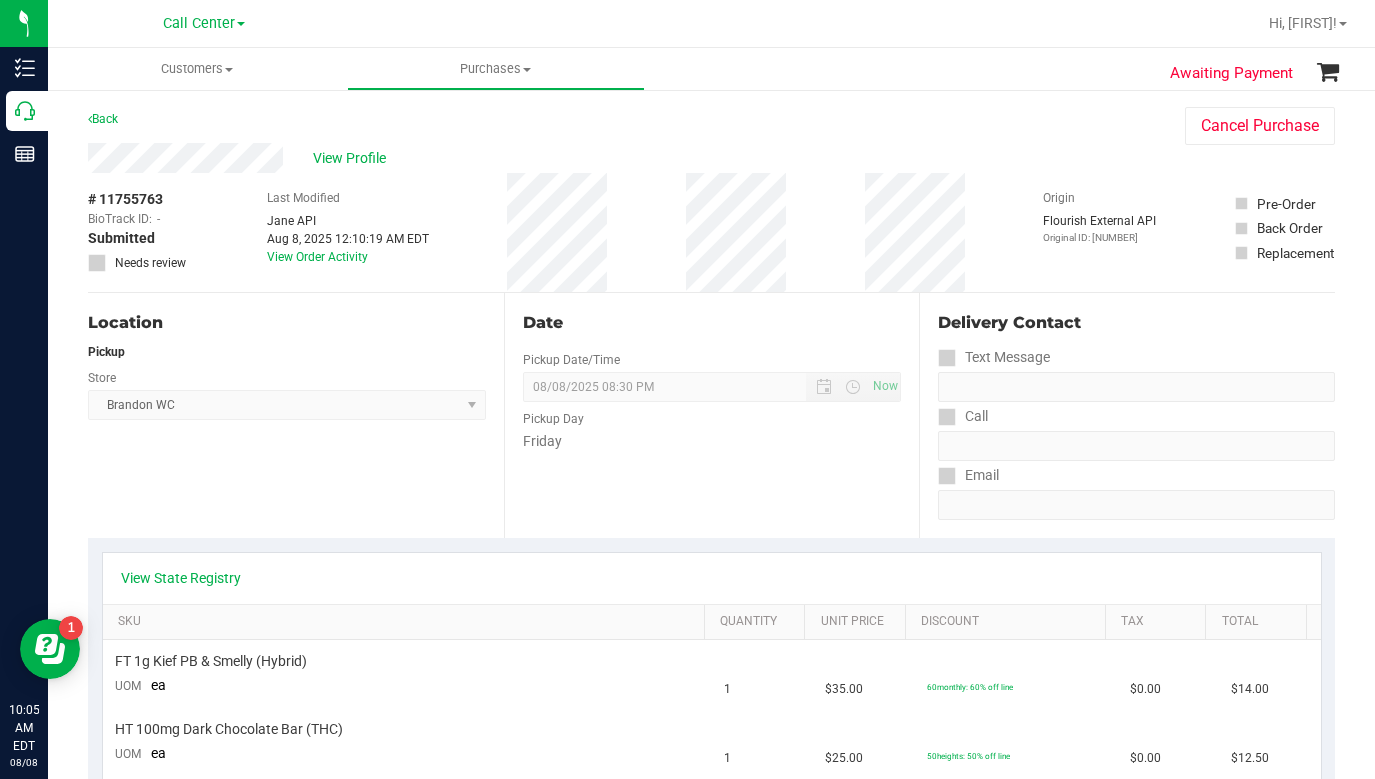 scroll, scrollTop: 0, scrollLeft: 0, axis: both 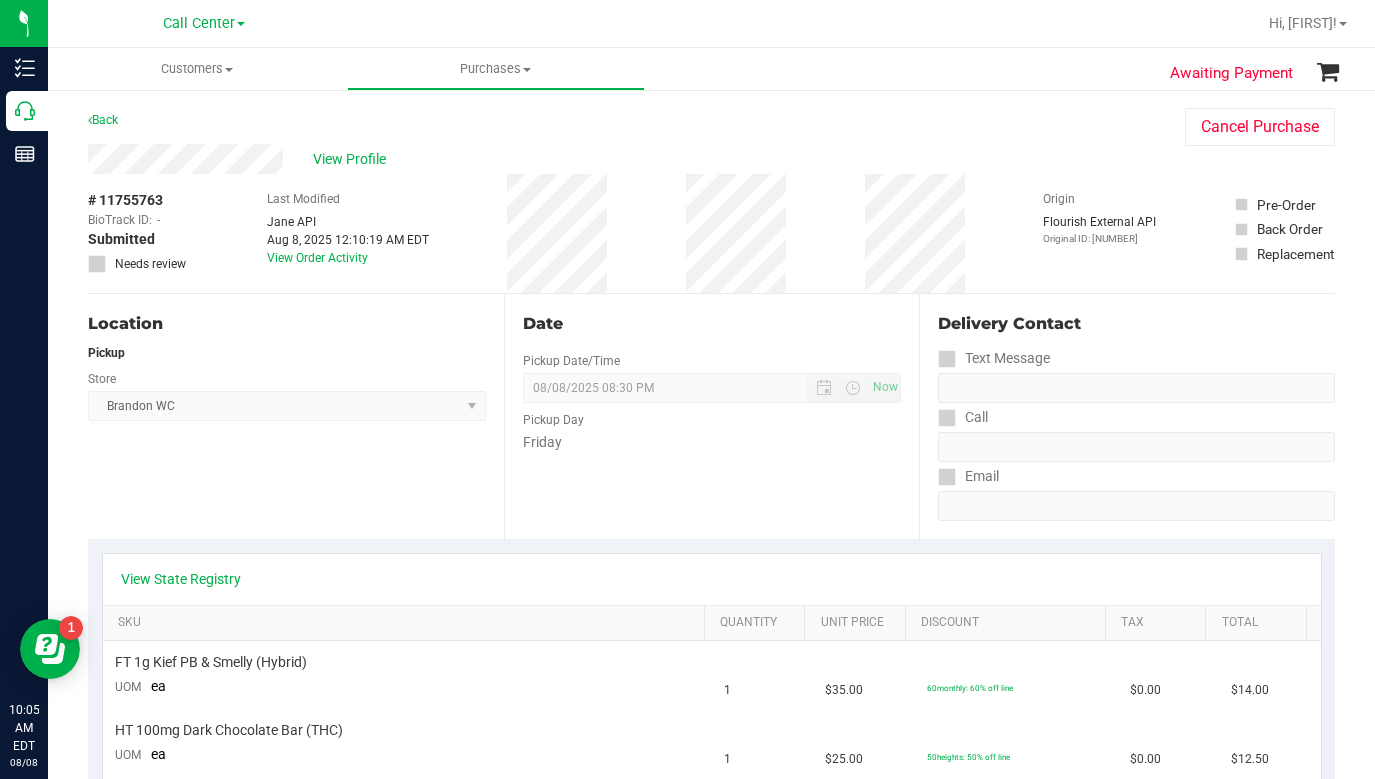 click on "Location
Pickup
Store
Brandon WC Select Store Bonita Springs WC Boynton Beach WC Bradenton WC Brandon WC Brooksville WC Call Center Clermont WC Crestview WC Deerfield Beach WC Delray Beach WC Deltona WC Ft Walton Beach WC Ft. Lauderdale WC Ft. Myers WC Gainesville WC Jax Atlantic WC JAX DC REP Jax WC Key West WC Lakeland WC Largo WC Lehigh Acres DC REP Merritt Island WC Miami 72nd WC Miami Beach WC Miami Dadeland WC Miramar DC REP New Port Richey WC North Palm Beach WC North Port WC Ocala WC Orange Park WC Orlando Colonial WC Orlando DC REP Orlando WC Oviedo WC Palm Bay WC Palm Coast WC Panama City WC Pensacola WC Port Orange WC Port St. Lucie WC Sebring WC South Tampa WC St. Pete WC Summerfield WC Tallahassee DC REP Tallahassee WC Tampa DC Testing Tampa Warehouse Tampa WC TX Austin DC TX Plano Retail Winter Haven WC" at bounding box center [296, 416] 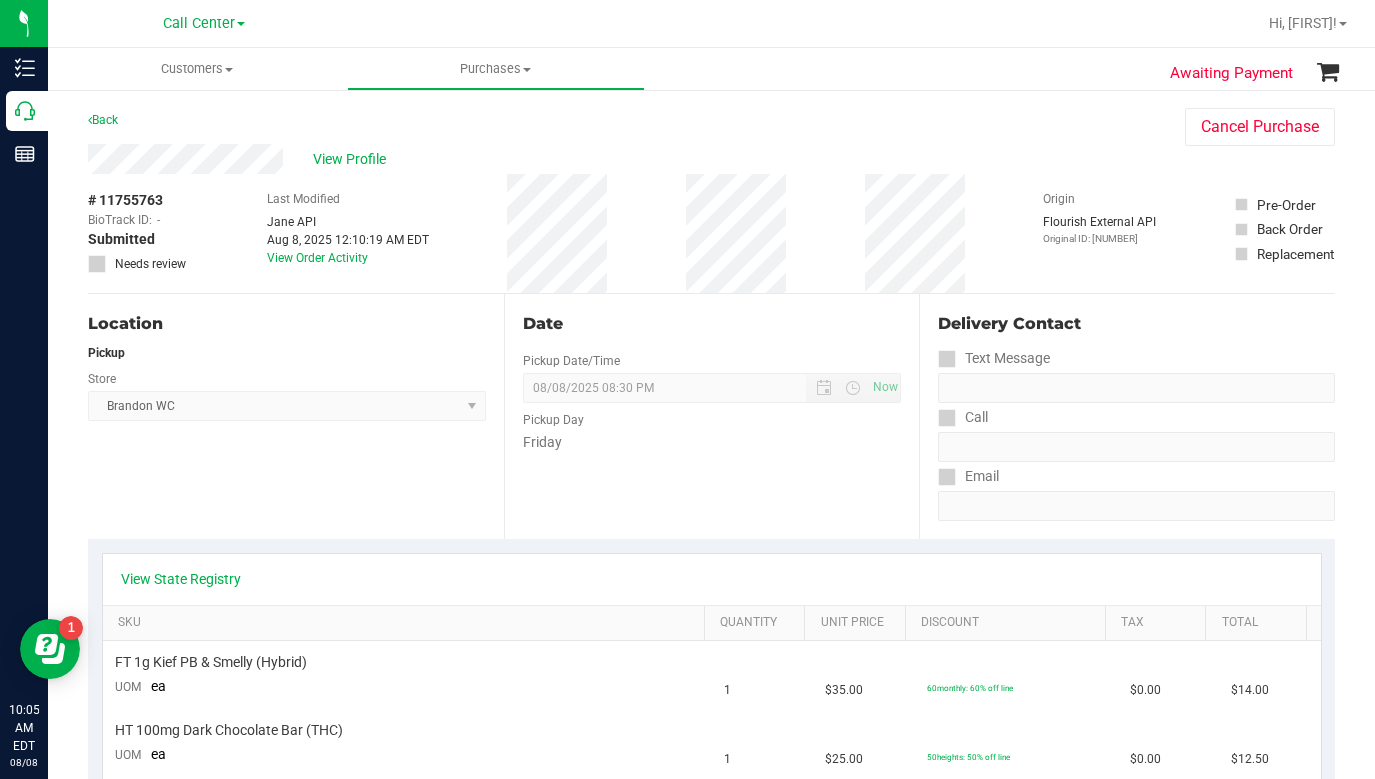 click on "Location
Pickup
Store
Brandon WC Select Store Bonita Springs WC Boynton Beach WC Bradenton WC Brandon WC Brooksville WC Call Center Clermont WC Crestview WC Deerfield Beach WC Delray Beach WC Deltona WC Ft Walton Beach WC Ft. Lauderdale WC Ft. Myers WC Gainesville WC Jax Atlantic WC JAX DC REP Jax WC Key West WC Lakeland WC Largo WC Lehigh Acres DC REP Merritt Island WC Miami 72nd WC Miami Beach WC Miami Dadeland WC Miramar DC REP New Port Richey WC North Palm Beach WC North Port WC Ocala WC Orange Park WC Orlando Colonial WC Orlando DC REP Orlando WC Oviedo WC Palm Bay WC Palm Coast WC Panama City WC Pensacola WC Port Orange WC Port St. Lucie WC Sebring WC South Tampa WC St. Pete WC Summerfield WC Tallahassee DC REP Tallahassee WC Tampa DC Testing Tampa Warehouse Tampa WC TX Austin DC TX Plano Retail Winter Haven WC" at bounding box center (296, 416) 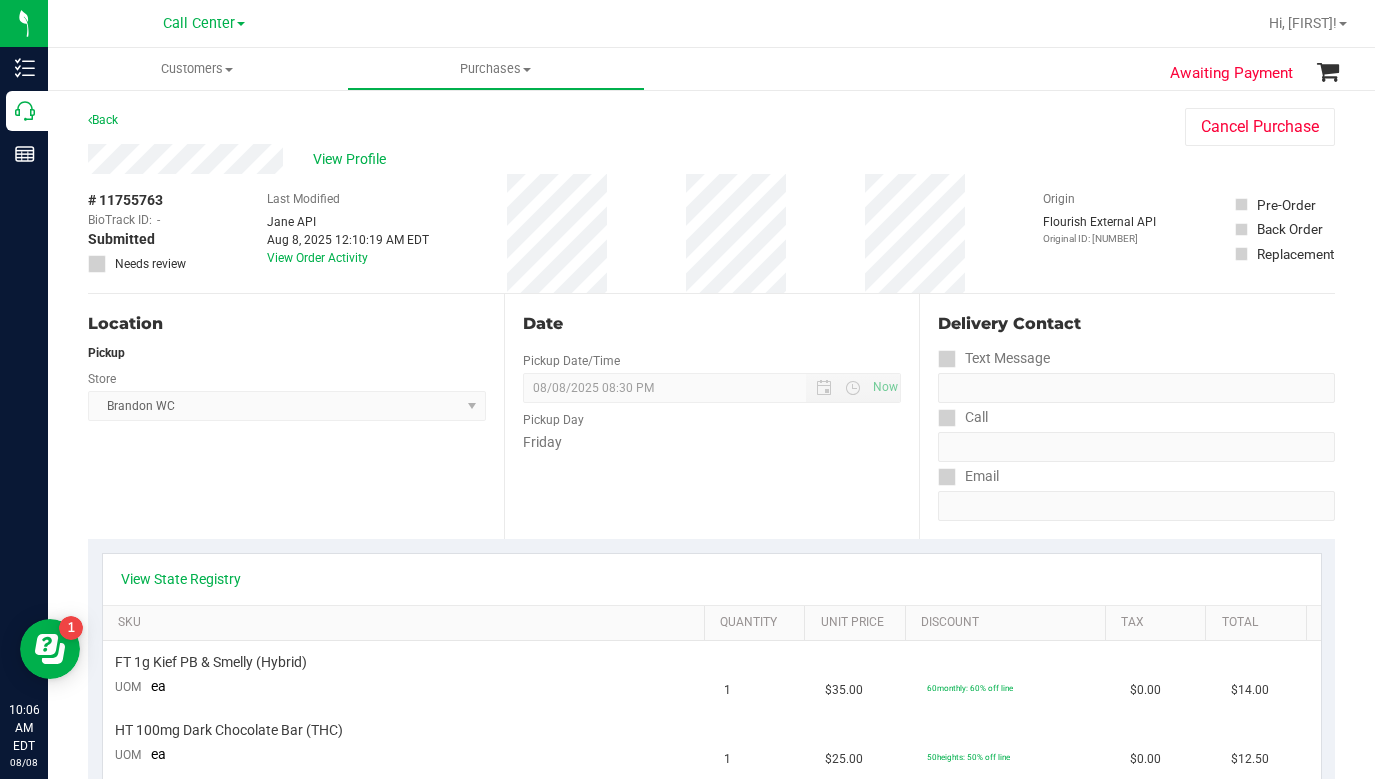 click on "Location
Pickup
Store
Brandon WC Select Store Bonita Springs WC Boynton Beach WC Bradenton WC Brandon WC Brooksville WC Call Center Clermont WC Crestview WC Deerfield Beach WC Delray Beach WC Deltona WC Ft Walton Beach WC Ft. Lauderdale WC Ft. Myers WC Gainesville WC Jax Atlantic WC JAX DC REP Jax WC Key West WC Lakeland WC Largo WC Lehigh Acres DC REP Merritt Island WC Miami 72nd WC Miami Beach WC Miami Dadeland WC Miramar DC REP New Port Richey WC North Palm Beach WC North Port WC Ocala WC Orange Park WC Orlando Colonial WC Orlando DC REP Orlando WC Oviedo WC Palm Bay WC Palm Coast WC Panama City WC Pensacola WC Port Orange WC Port St. Lucie WC Sebring WC South Tampa WC St. Pete WC Summerfield WC Tallahassee DC REP Tallahassee WC Tampa DC Testing Tampa Warehouse Tampa WC TX Austin DC TX Plano Retail Winter Haven WC" at bounding box center (296, 416) 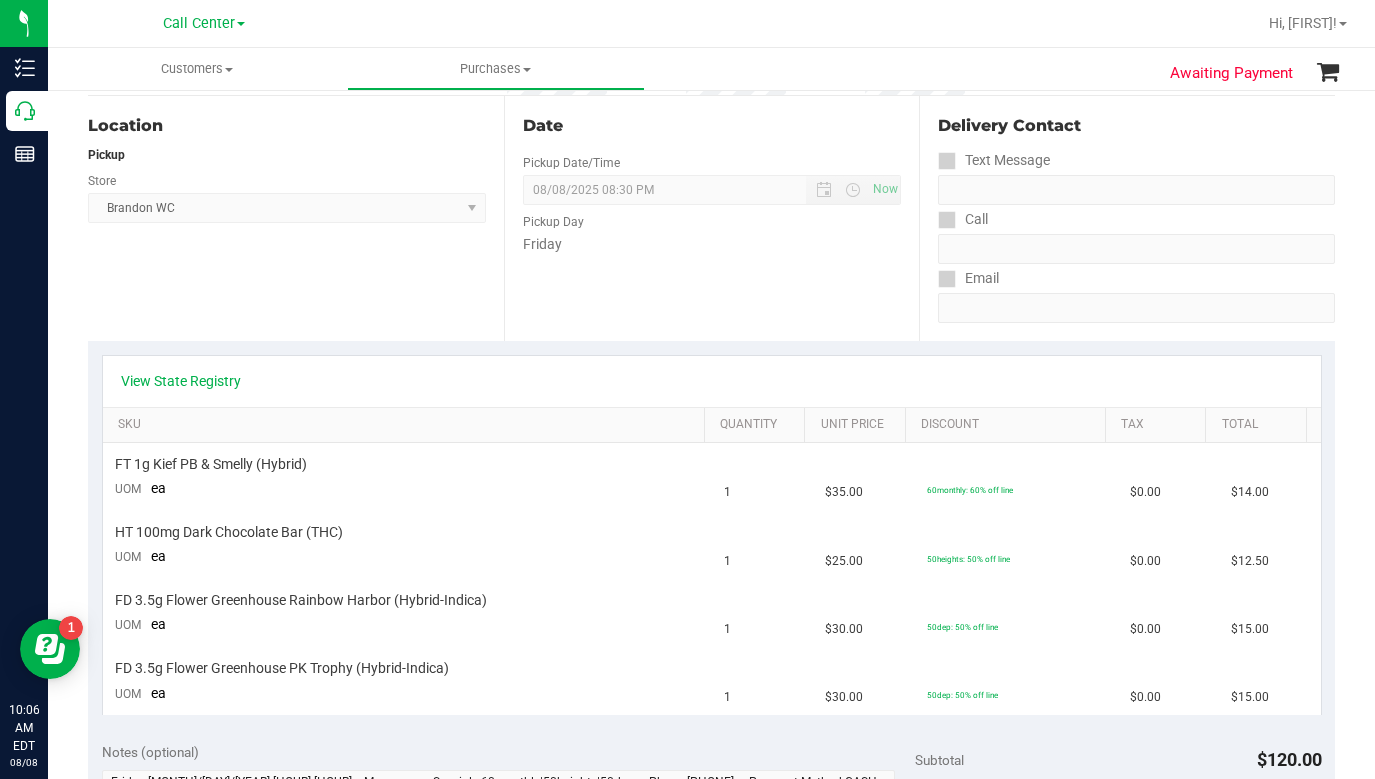 scroll, scrollTop: 200, scrollLeft: 0, axis: vertical 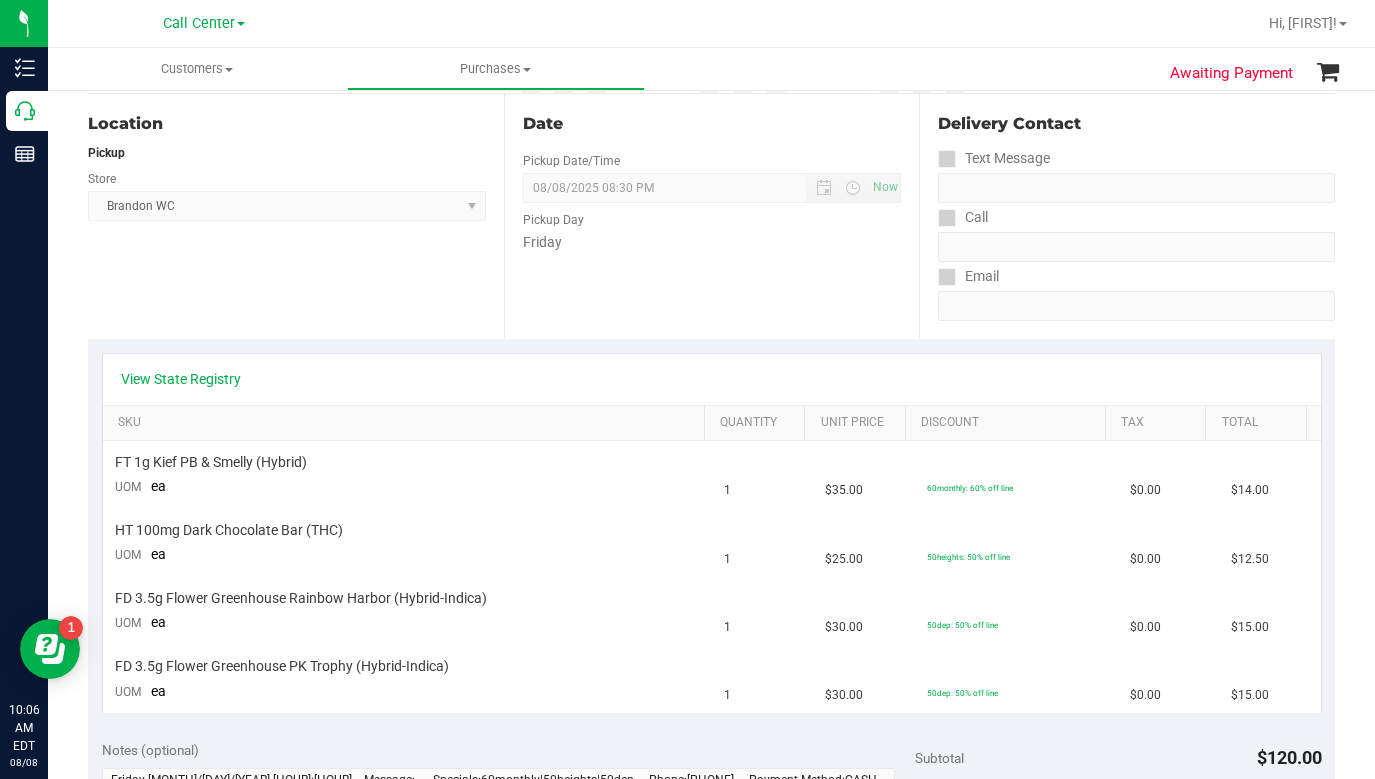 click on "Text Message" at bounding box center (1136, 158) 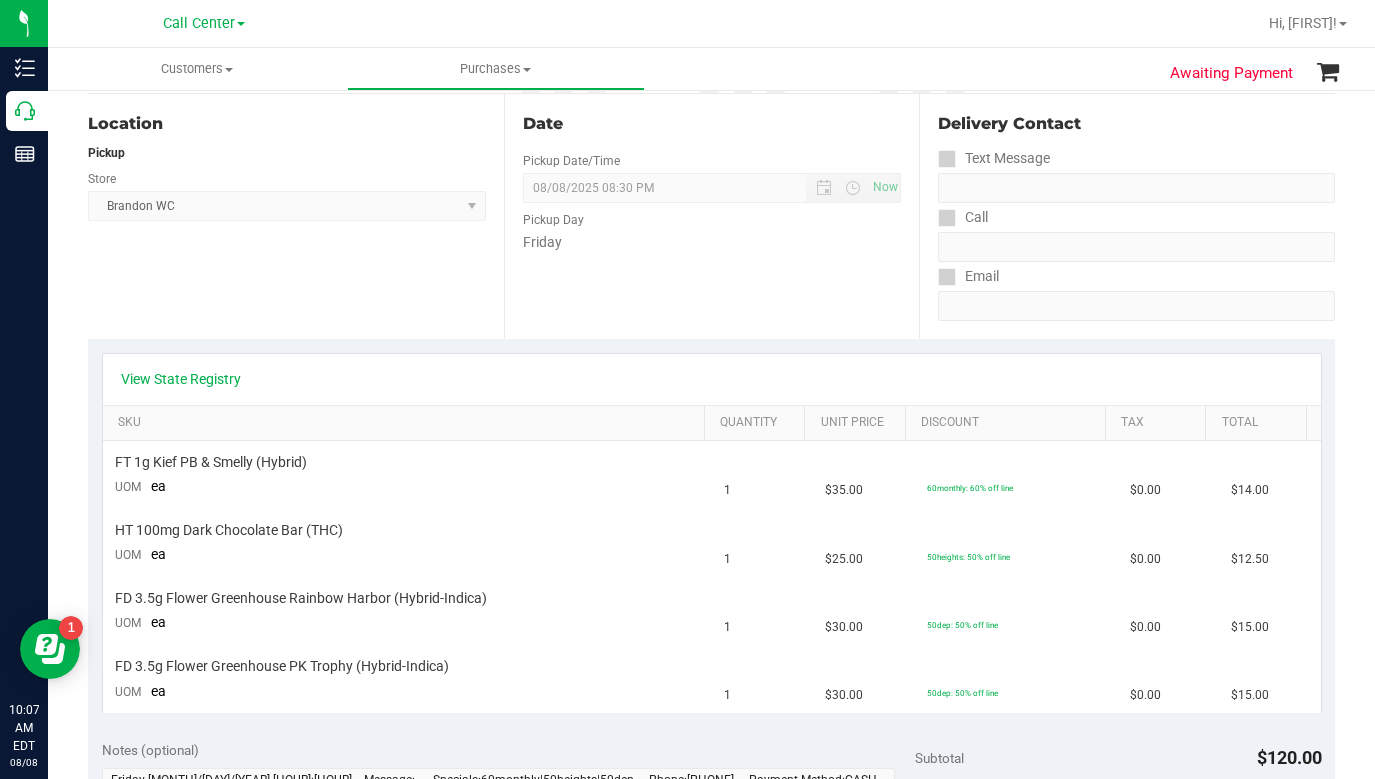 click on "Location
Pickup
Store
Brandon WC Select Store Bonita Springs WC Boynton Beach WC Bradenton WC Brandon WC Brooksville WC Call Center Clermont WC Crestview WC Deerfield Beach WC Delray Beach WC Deltona WC Ft Walton Beach WC Ft. Lauderdale WC Ft. Myers WC Gainesville WC Jax Atlantic WC JAX DC REP Jax WC Key West WC Lakeland WC Largo WC Lehigh Acres DC REP Merritt Island WC Miami 72nd WC Miami Beach WC Miami Dadeland WC Miramar DC REP New Port Richey WC North Palm Beach WC North Port WC Ocala WC Orange Park WC Orlando Colonial WC Orlando DC REP Orlando WC Oviedo WC Palm Bay WC Palm Coast WC Panama City WC Pensacola WC Port Orange WC Port St. Lucie WC Sebring WC South Tampa WC St. Pete WC Summerfield WC Tallahassee DC REP Tallahassee WC Tampa DC Testing Tampa Warehouse Tampa WC TX Austin DC TX Plano Retail Winter Haven WC" at bounding box center (296, 216) 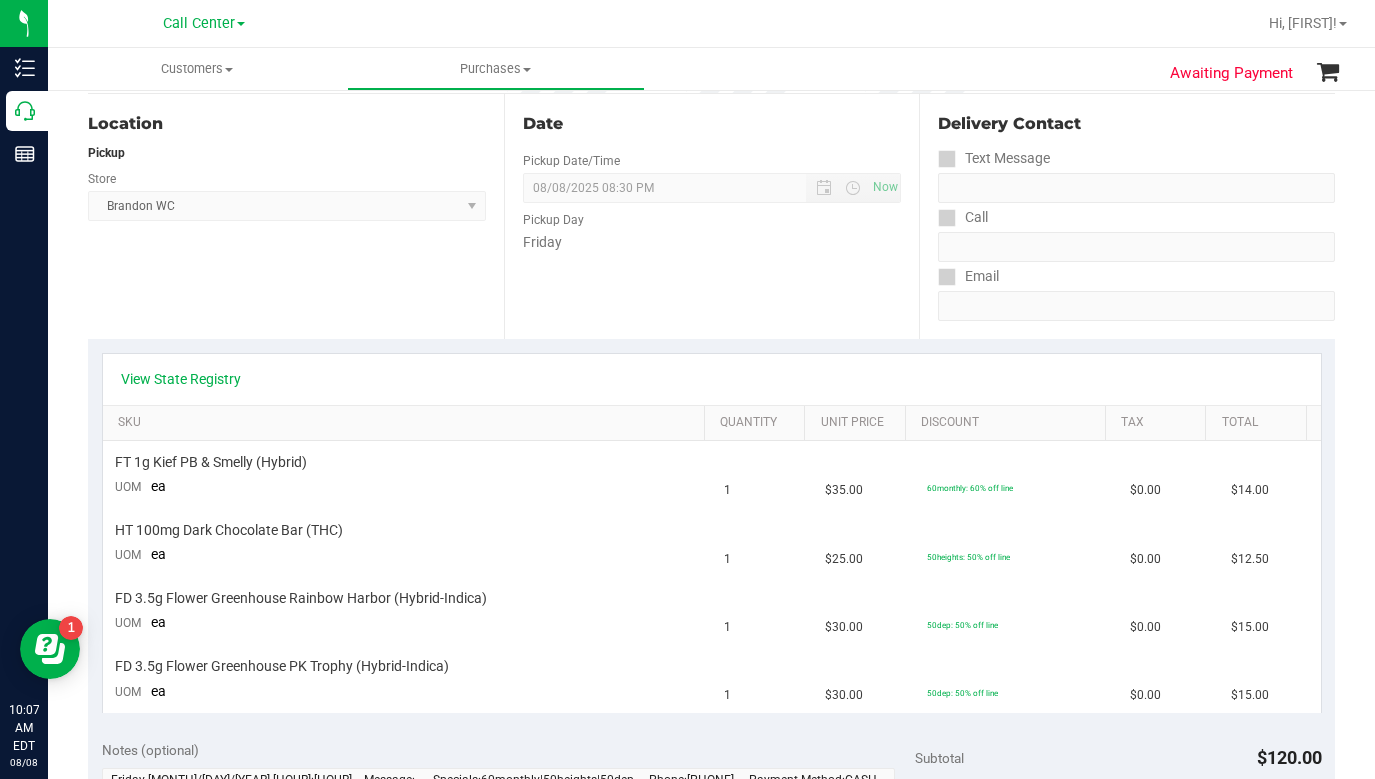 click on "View State Registry" at bounding box center [712, 379] 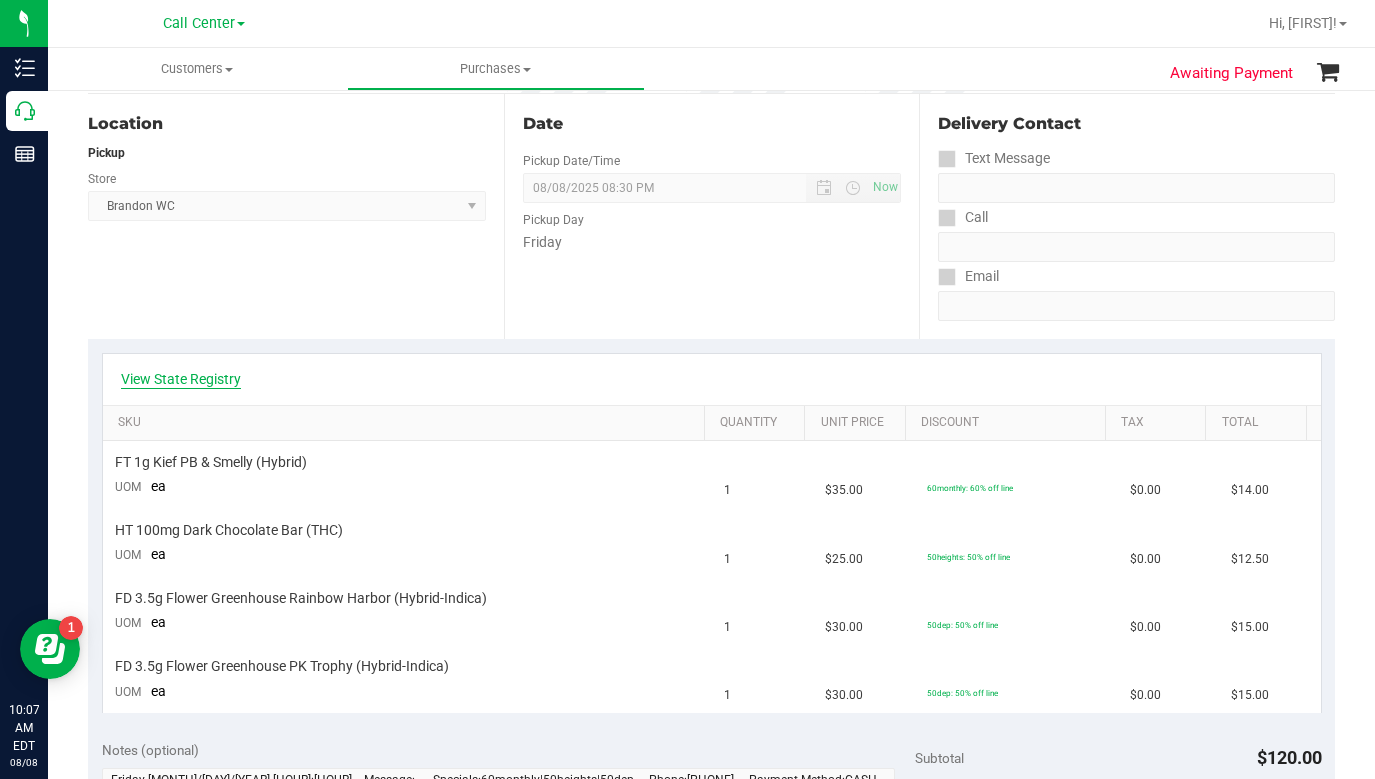 click on "View State Registry" at bounding box center [181, 379] 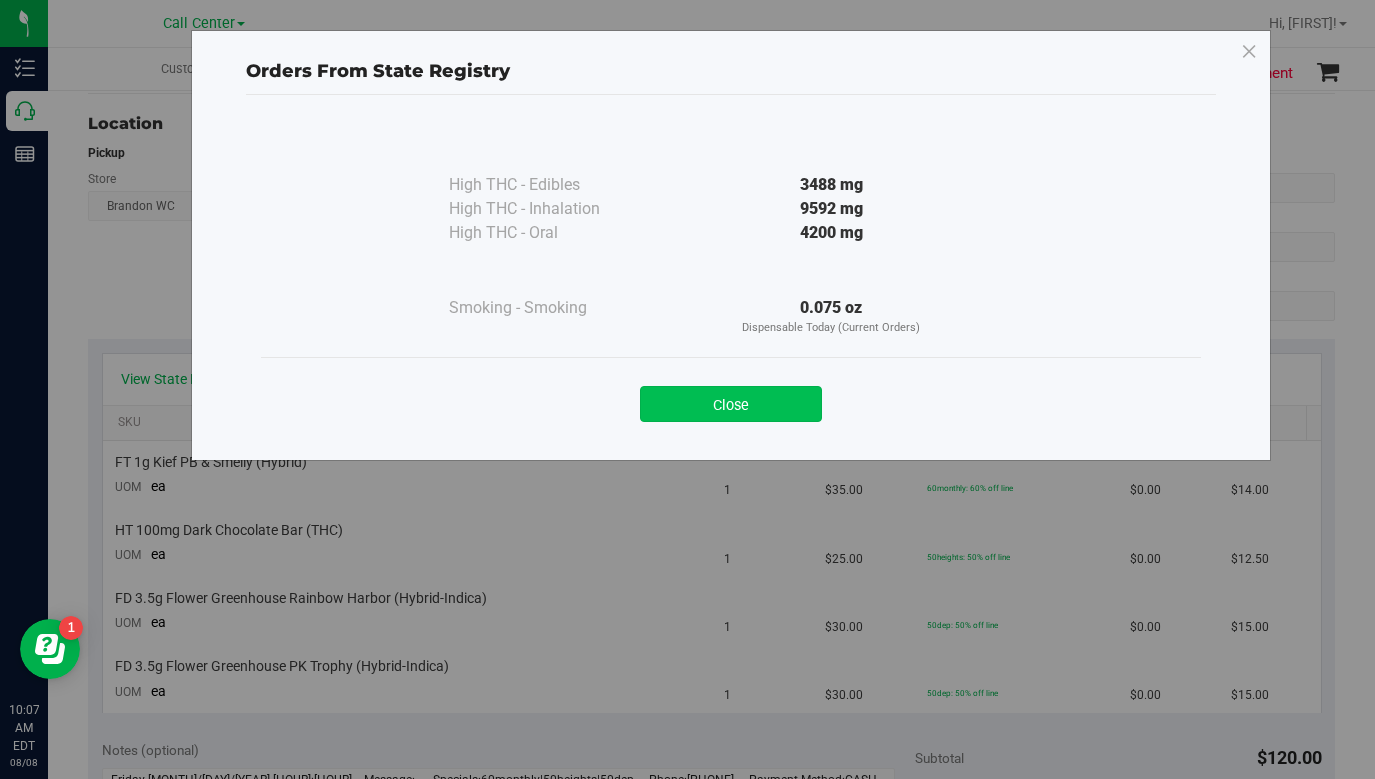 click on "Close" at bounding box center (731, 404) 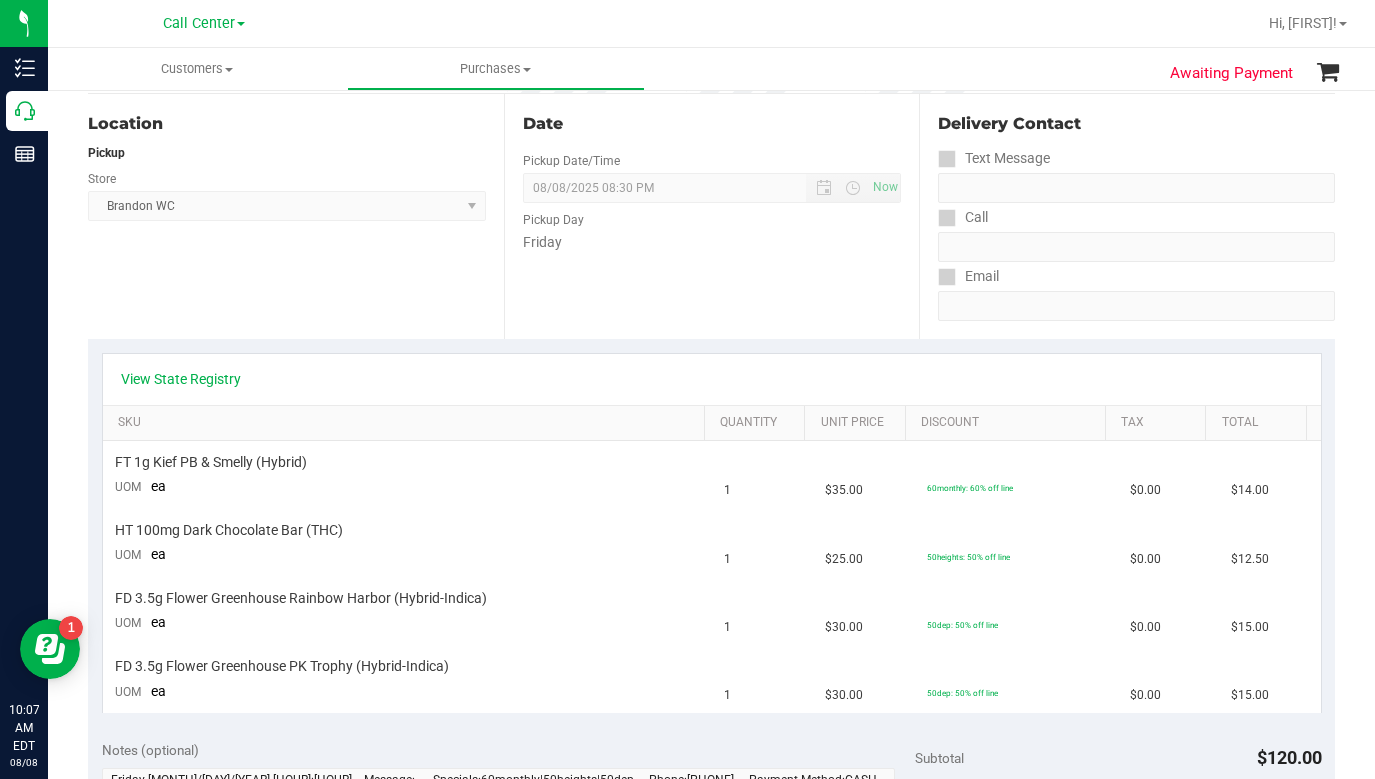 click on "Location
Pickup
Store
Brandon WC Select Store Bonita Springs WC Boynton Beach WC Bradenton WC Brandon WC Brooksville WC Call Center Clermont WC Crestview WC Deerfield Beach WC Delray Beach WC Deltona WC Ft Walton Beach WC Ft. Lauderdale WC Ft. Myers WC Gainesville WC Jax Atlantic WC JAX DC REP Jax WC Key West WC Lakeland WC Largo WC Lehigh Acres DC REP Merritt Island WC Miami 72nd WC Miami Beach WC Miami Dadeland WC Miramar DC REP New Port Richey WC North Palm Beach WC North Port WC Ocala WC Orange Park WC Orlando Colonial WC Orlando DC REP Orlando WC Oviedo WC Palm Bay WC Palm Coast WC Panama City WC Pensacola WC Port Orange WC Port St. Lucie WC Sebring WC South Tampa WC St. Pete WC Summerfield WC Tallahassee DC REP Tallahassee WC Tampa DC Testing Tampa Warehouse Tampa WC TX Austin DC TX Plano Retail Winter Haven WC" at bounding box center (296, 216) 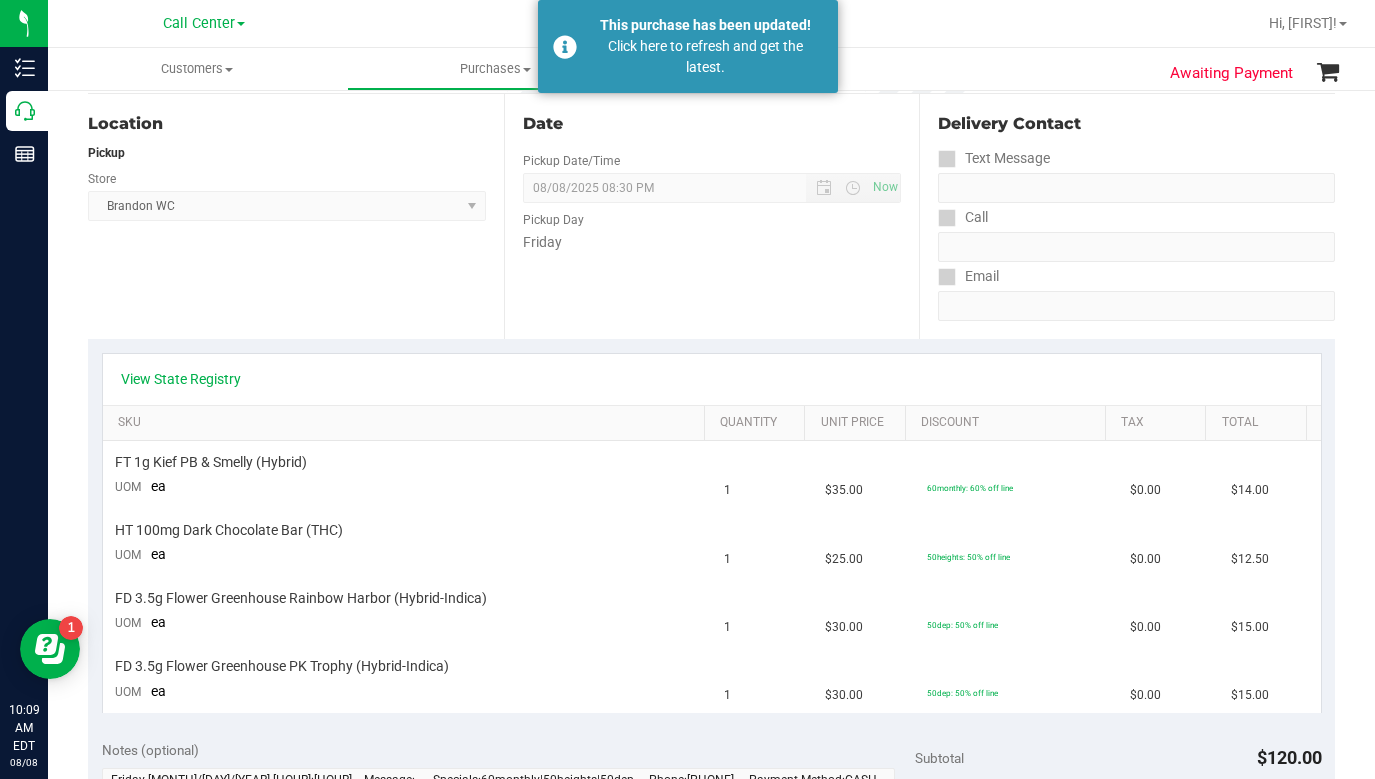 drag, startPoint x: 1098, startPoint y: 151, endPoint x: 1086, endPoint y: 153, distance: 12.165525 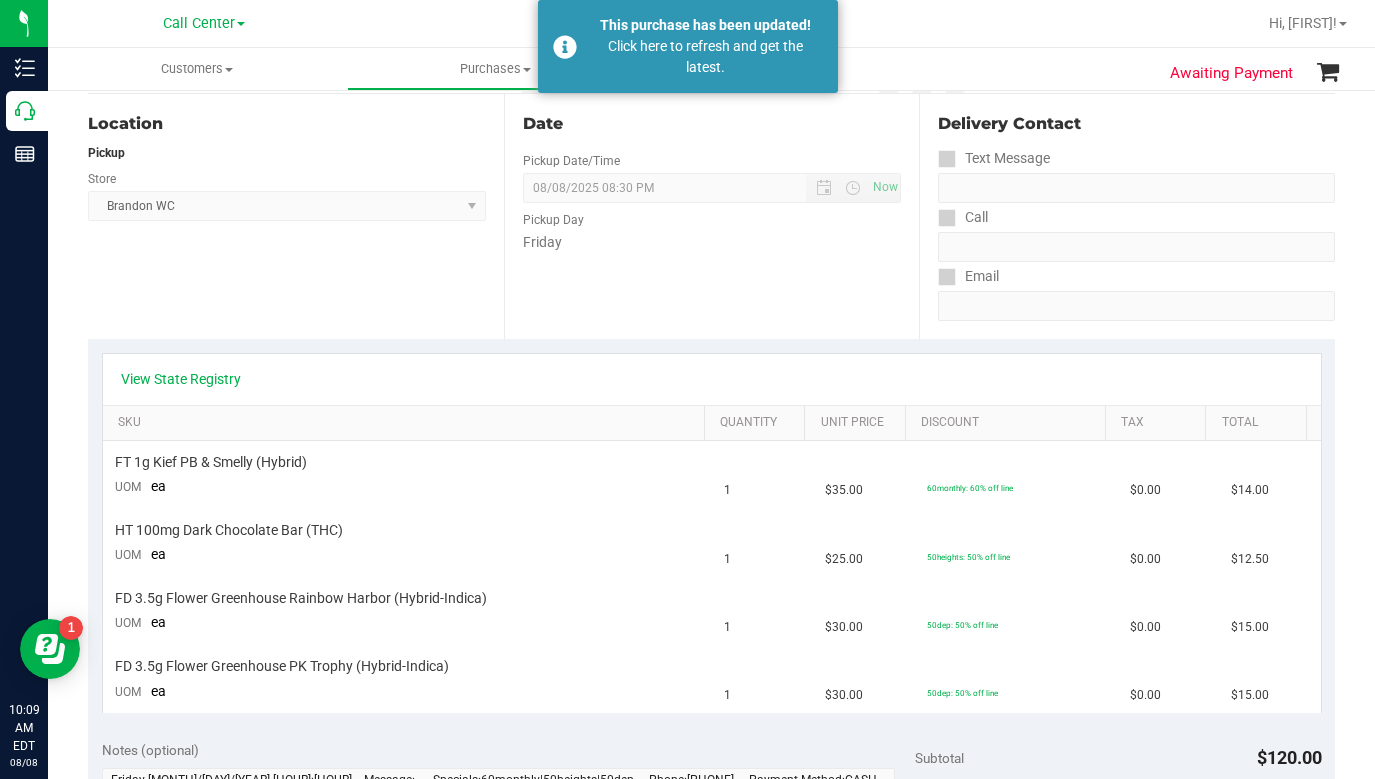 click on "Text Message" at bounding box center [1136, 158] 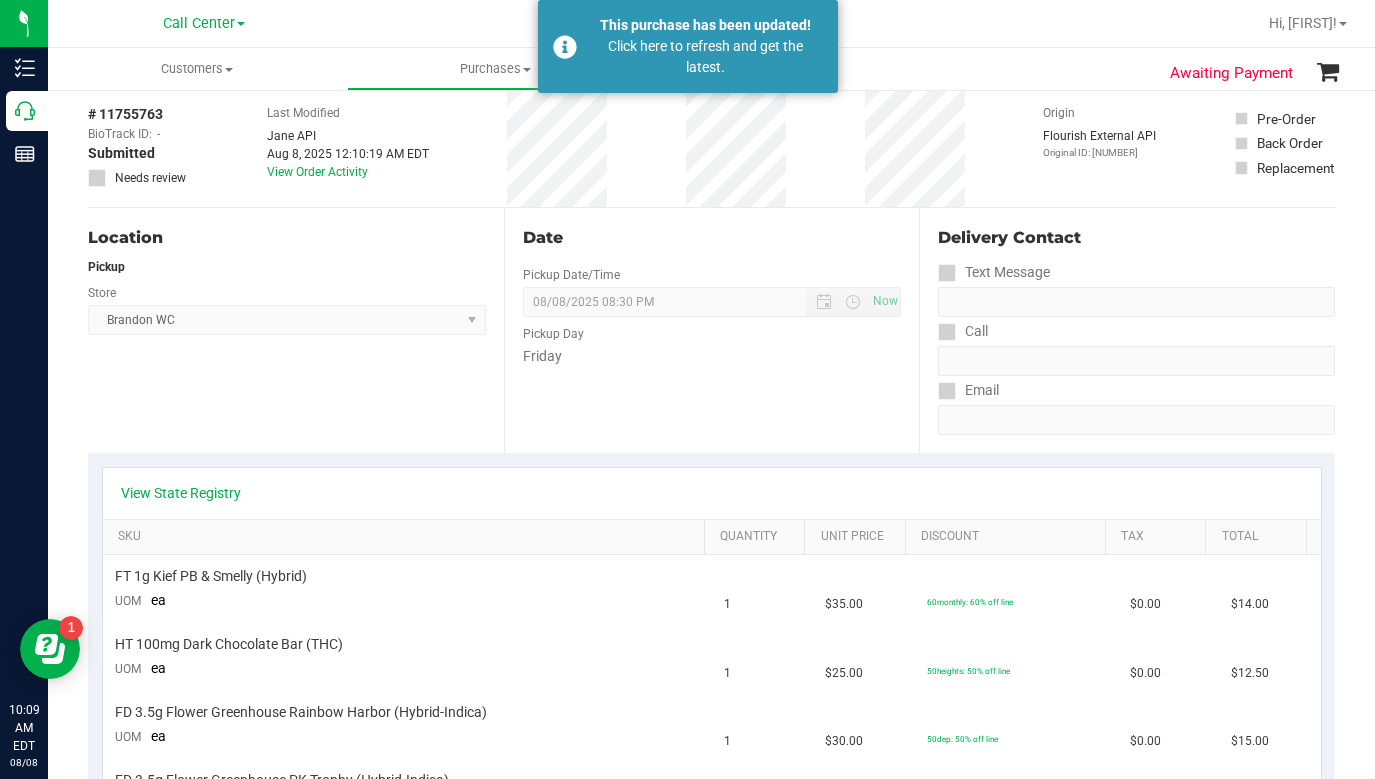 scroll, scrollTop: 0, scrollLeft: 0, axis: both 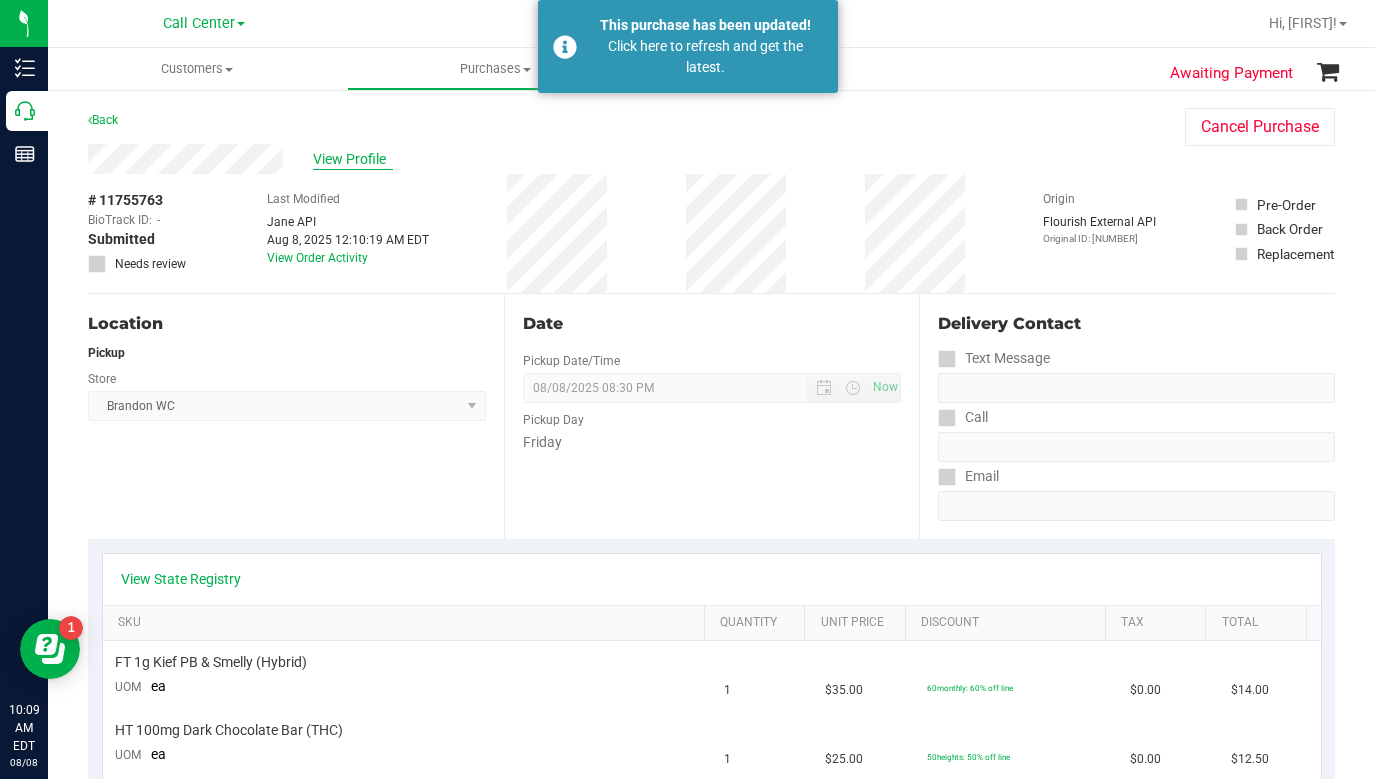 click on "View Profile" at bounding box center [353, 159] 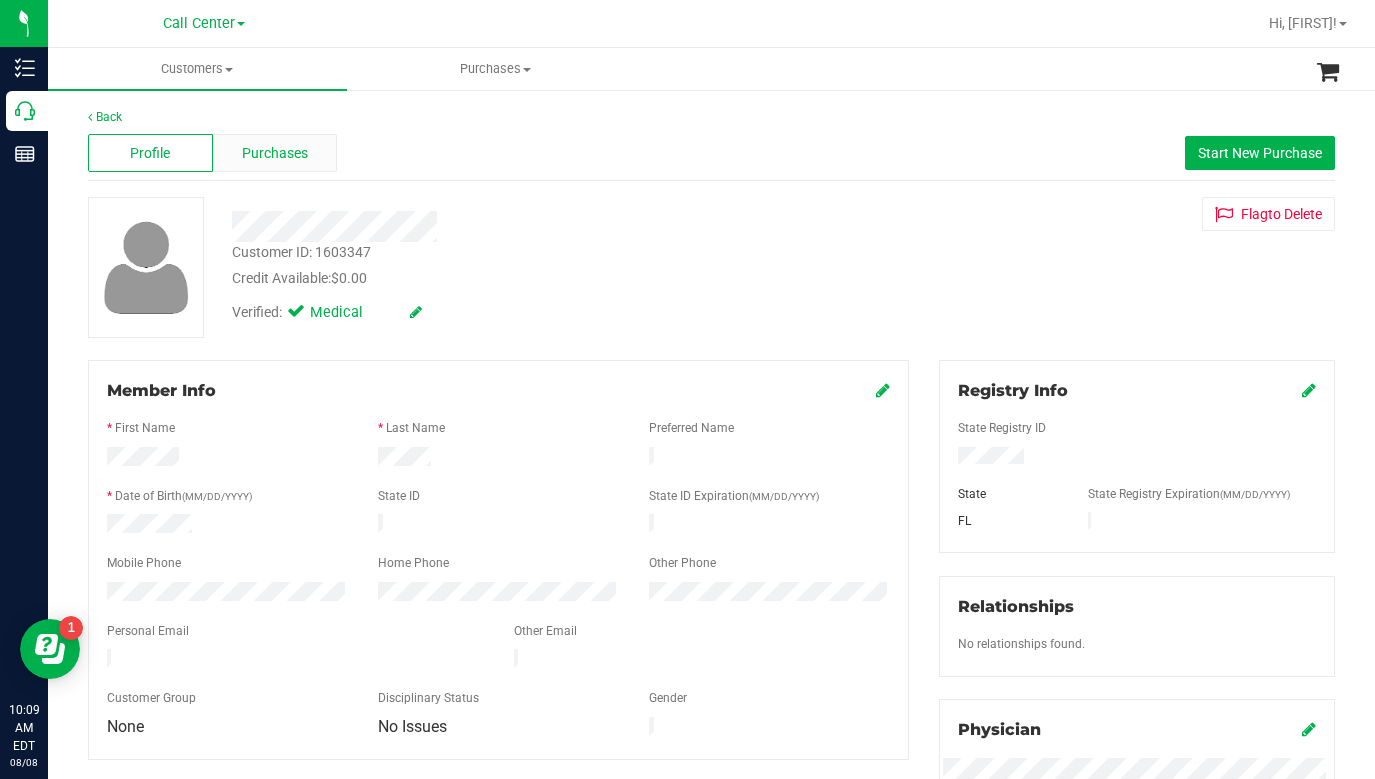click on "Purchases" at bounding box center [275, 153] 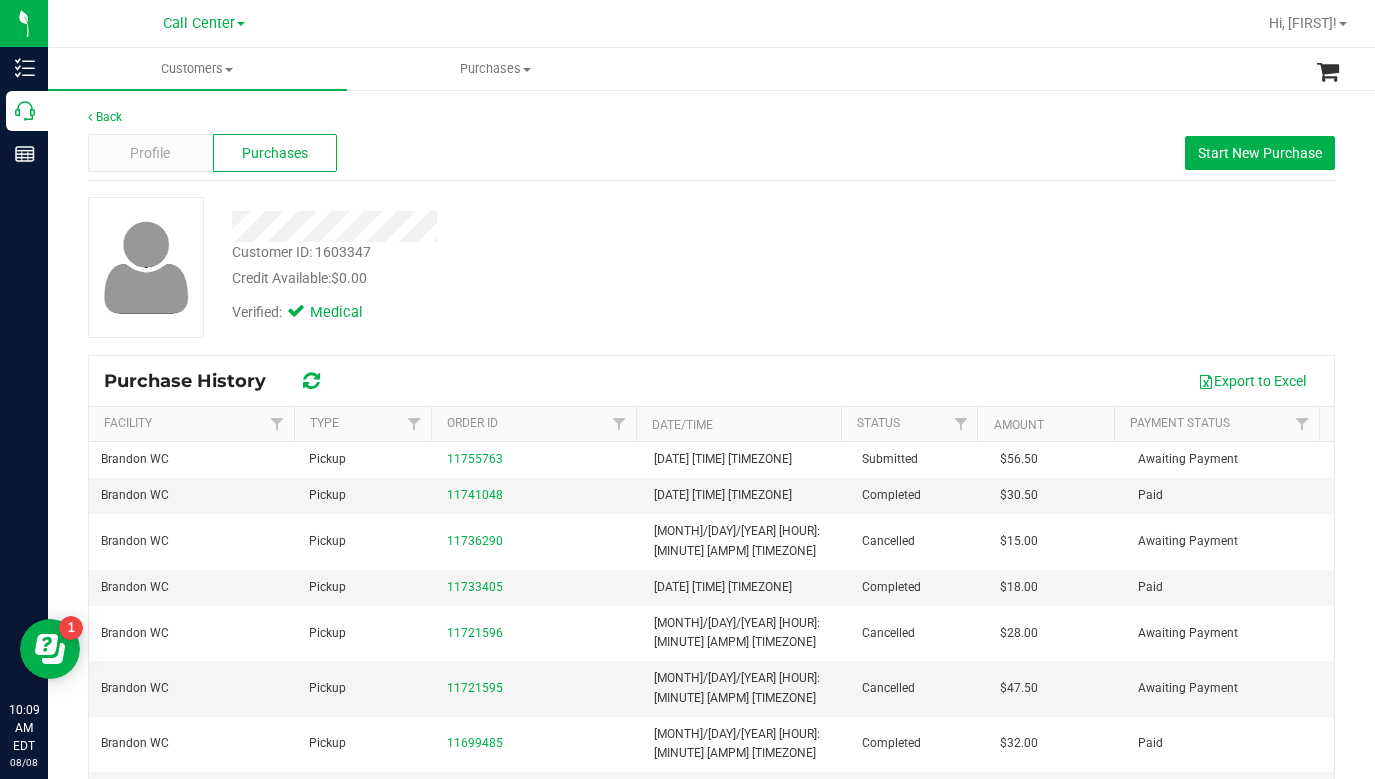 click on "Profile
Purchases
Start New Purchase" at bounding box center [711, 153] 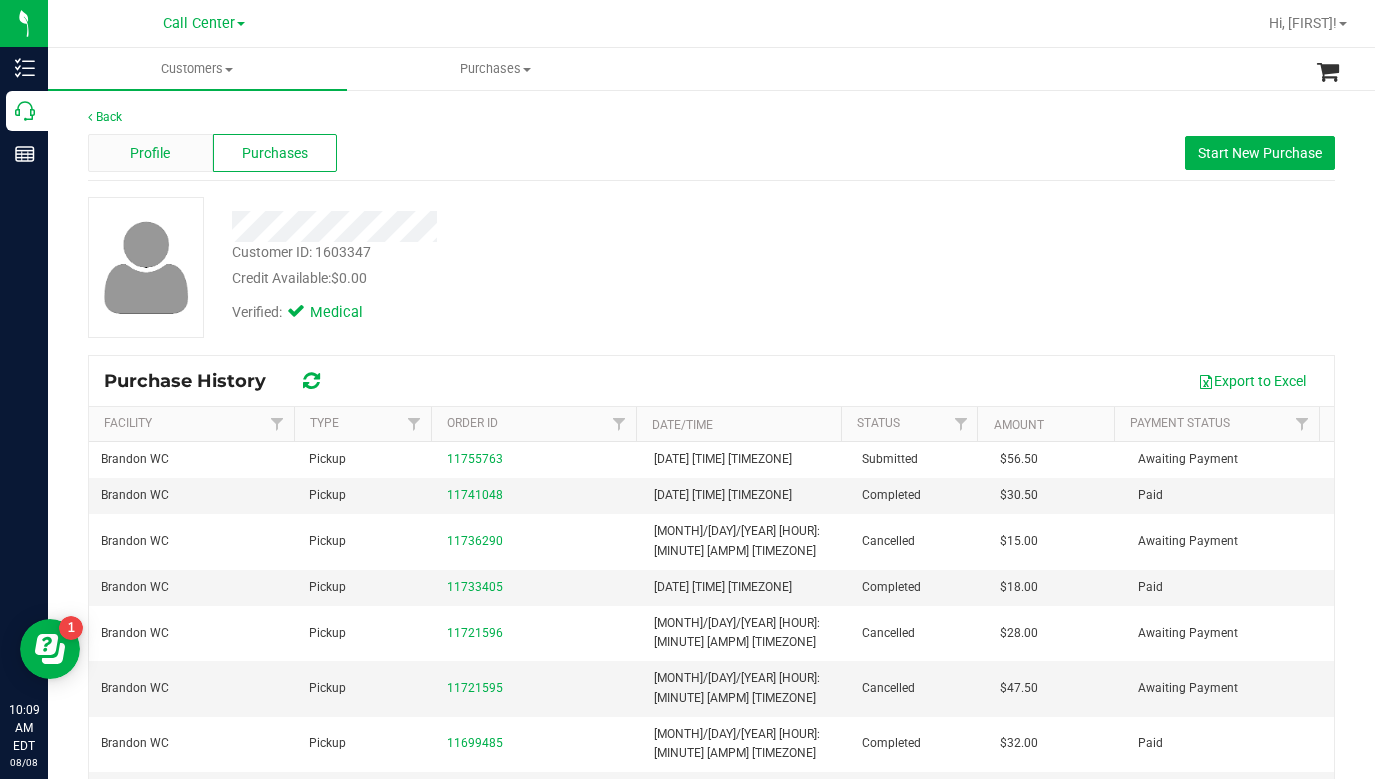 click on "Profile" at bounding box center [150, 153] 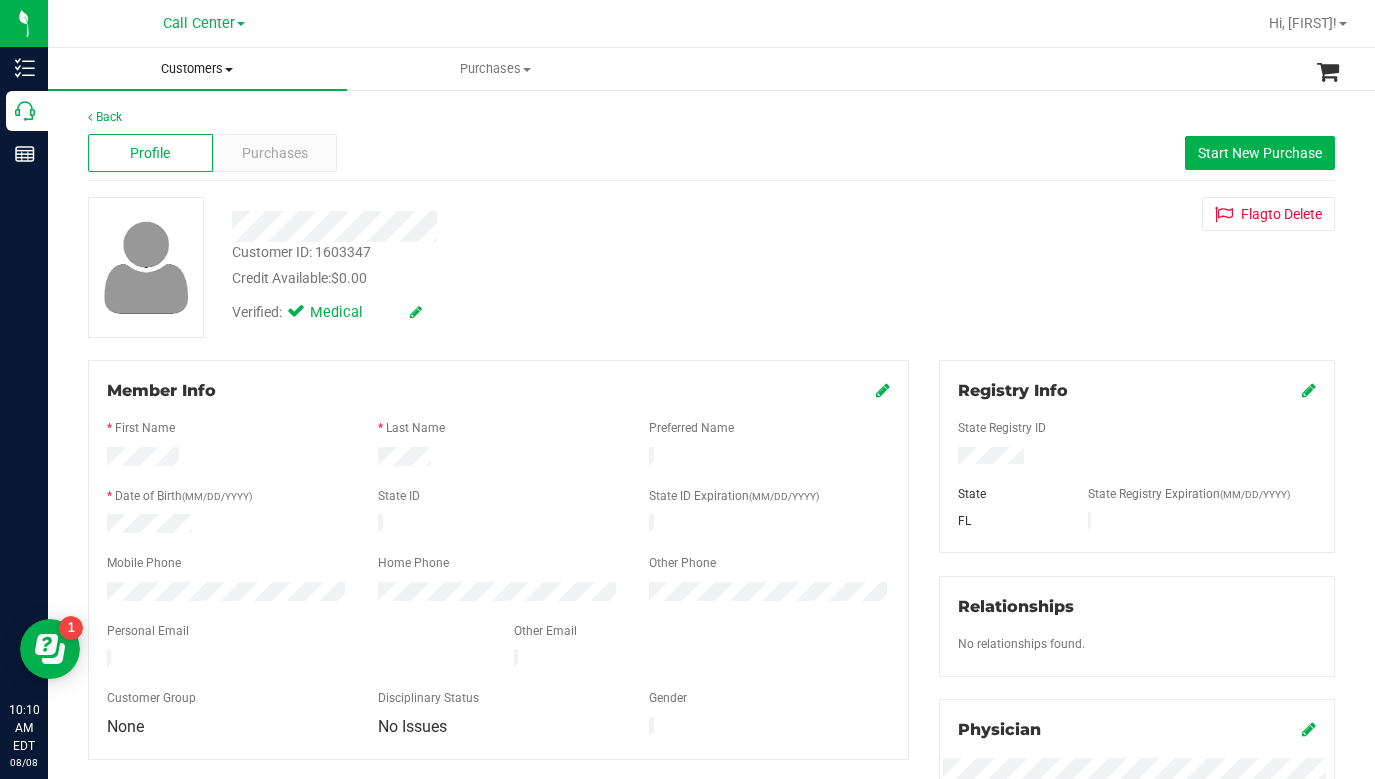 click at bounding box center [229, 70] 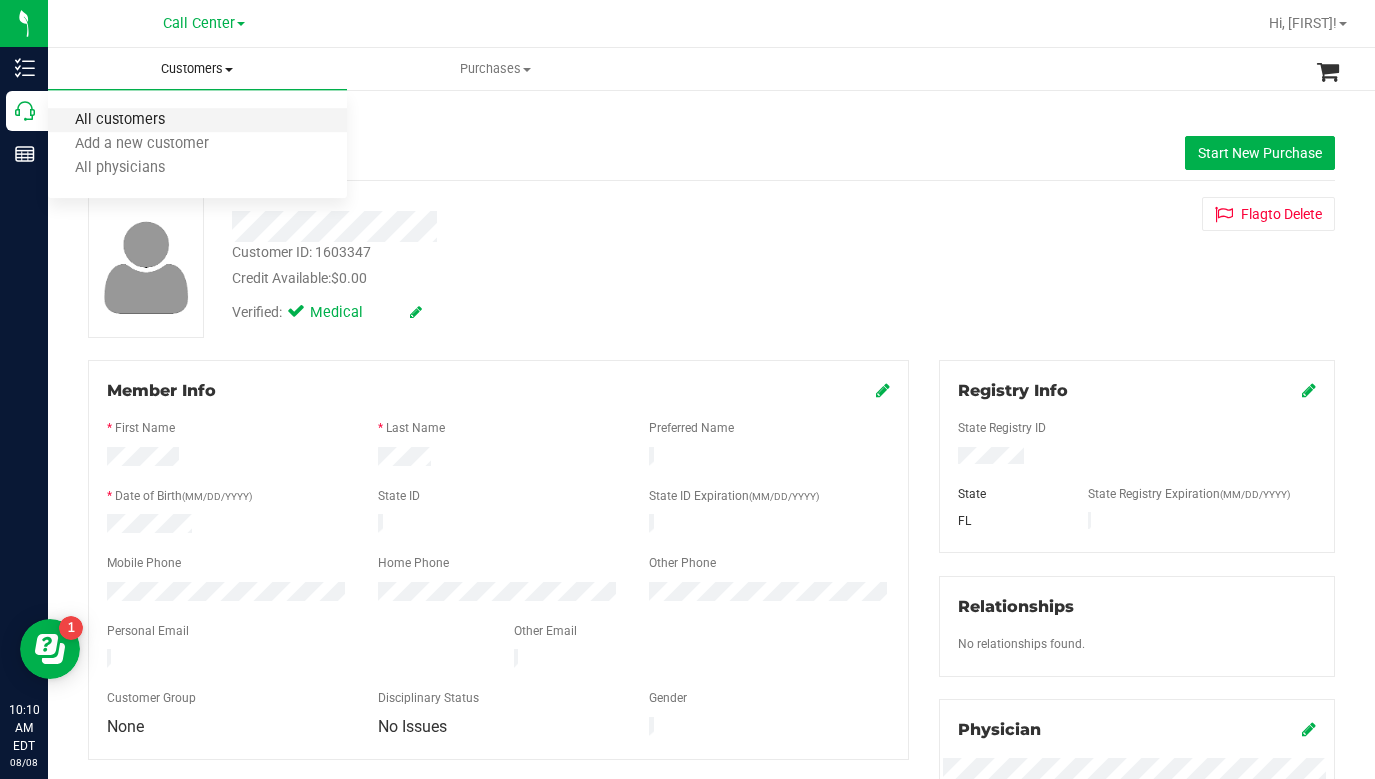 click on "All customers" at bounding box center (120, 120) 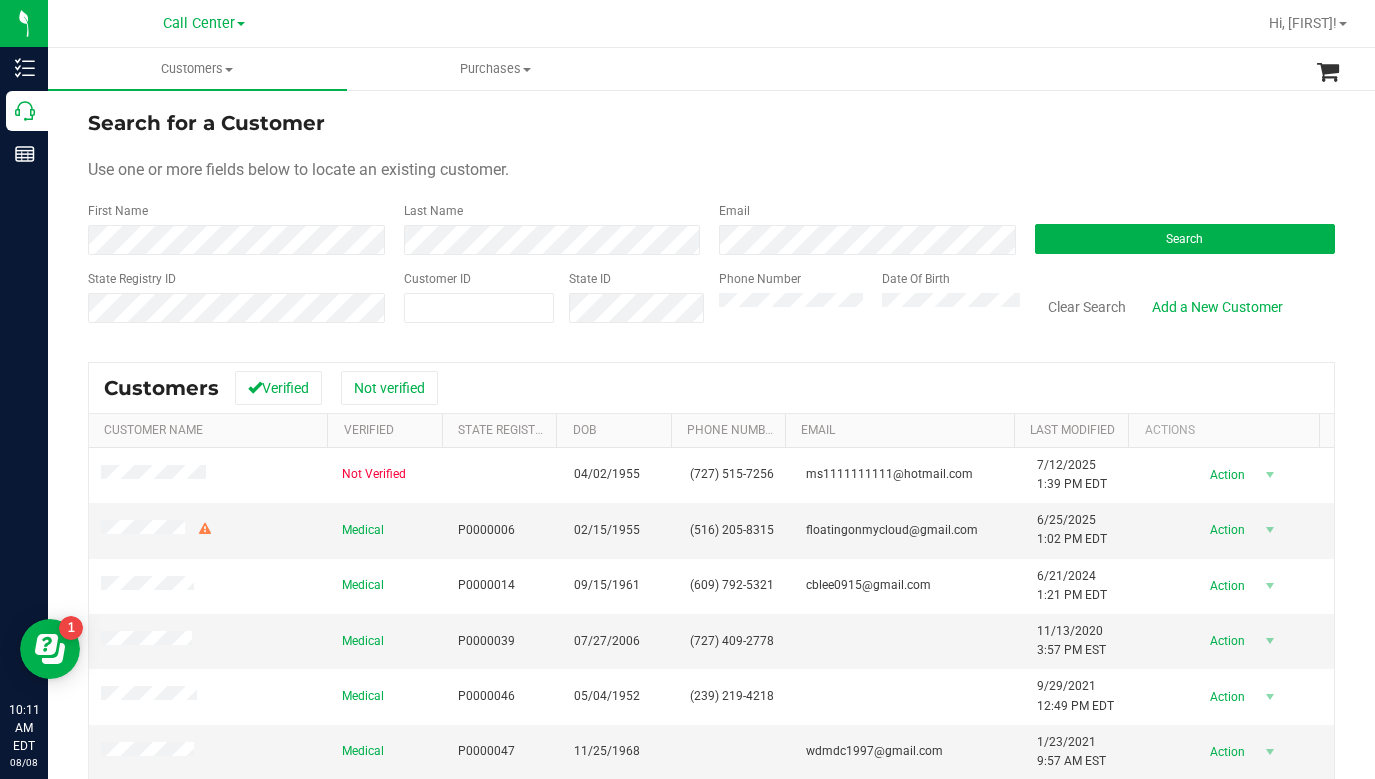 click on "Search for a Customer" at bounding box center [711, 123] 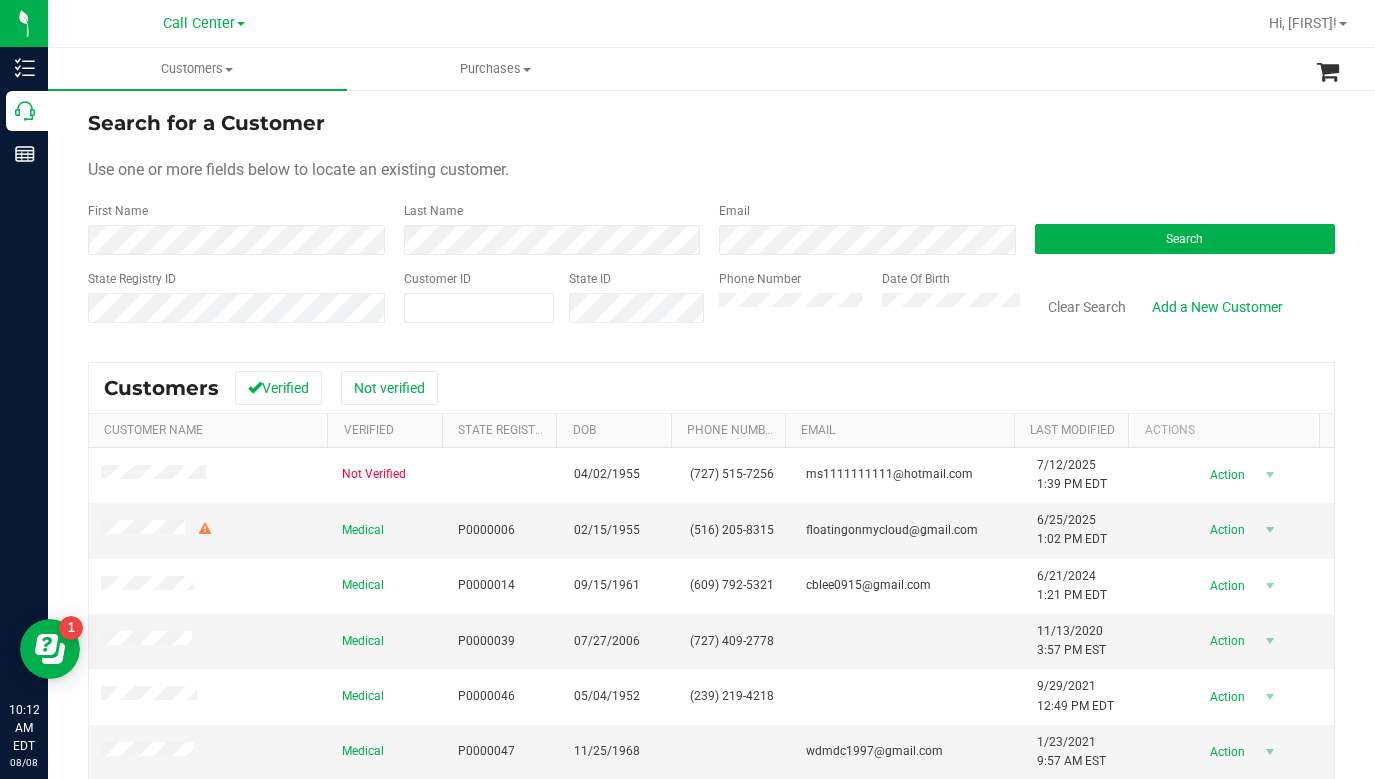 click on "Search for a Customer
Use one or more fields below to locate an existing customer.
First Name
Last Name
Email
Search
State Registry ID
Customer ID
State ID
Phone Number
Date Of Birth" at bounding box center [711, 224] 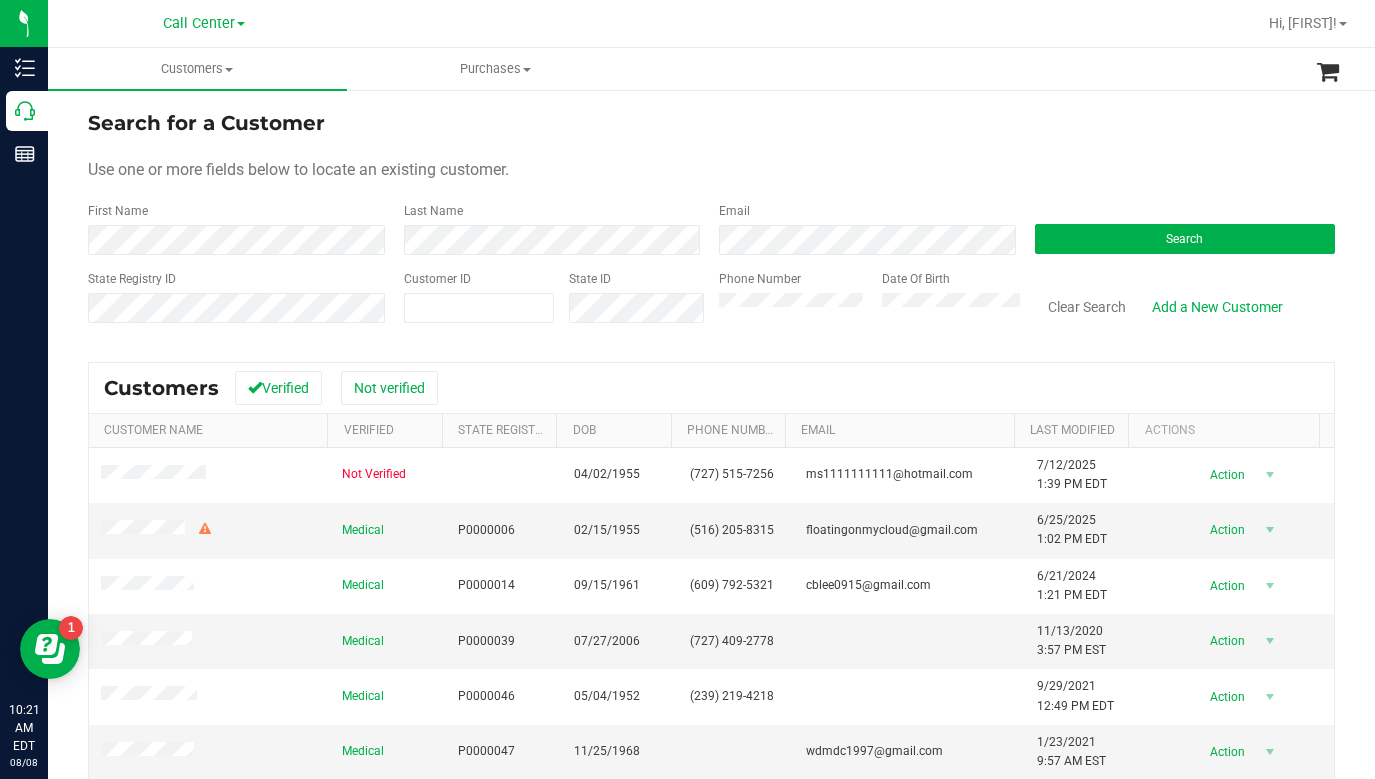 click on "Use one or more fields below to locate an existing customer." at bounding box center (711, 170) 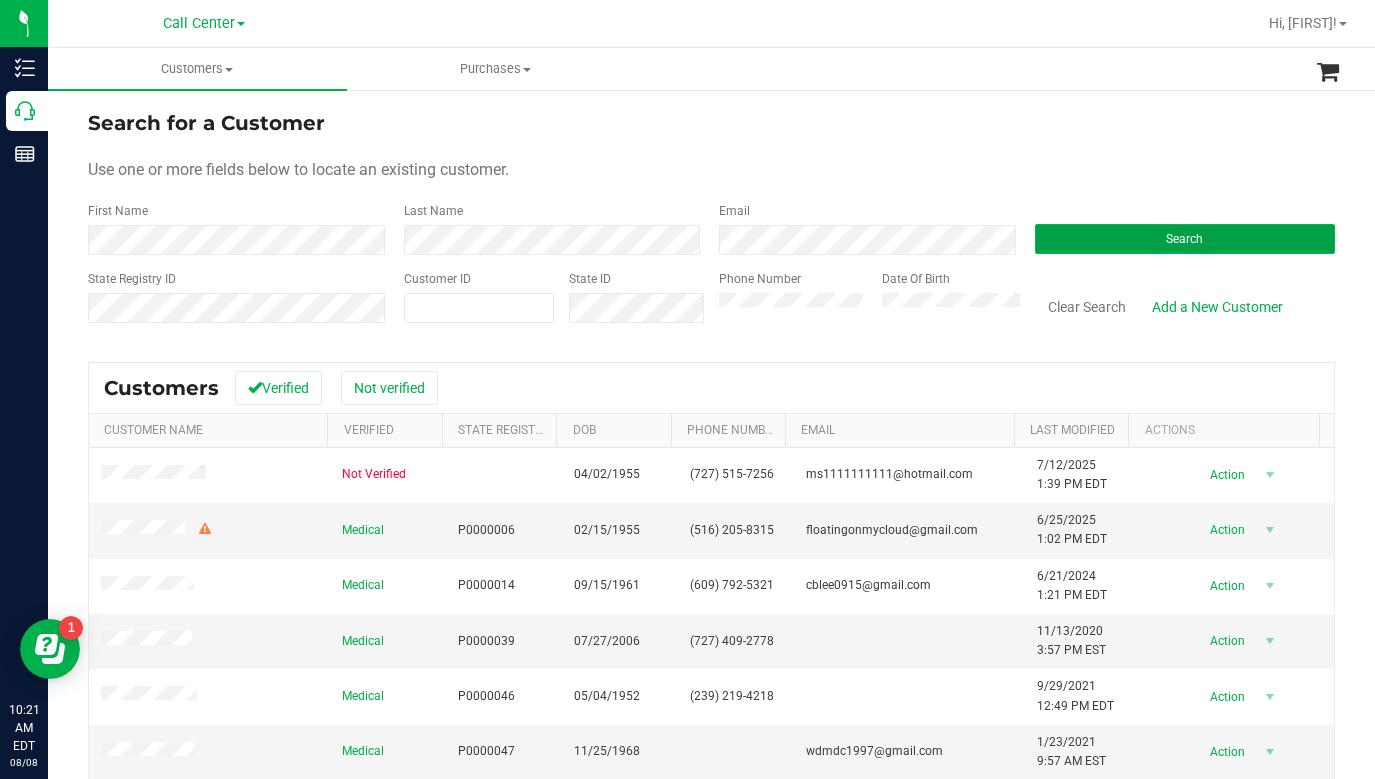 click on "Search" at bounding box center [1185, 239] 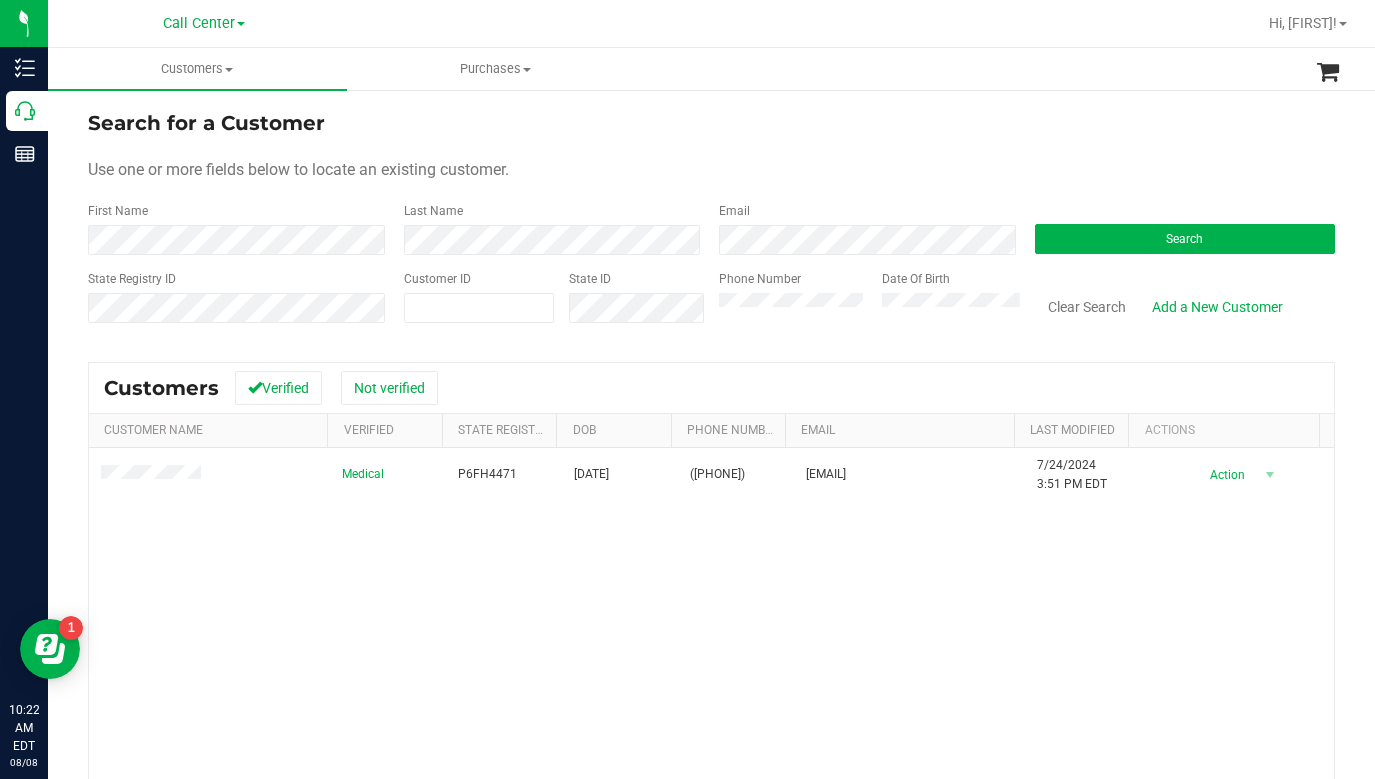 click on "Search for a Customer
Use one or more fields below to locate an existing customer.
First Name
Last Name
Email
Search
State Registry ID
Customer ID
State ID
Phone Number
Date Of Birth" at bounding box center (711, 224) 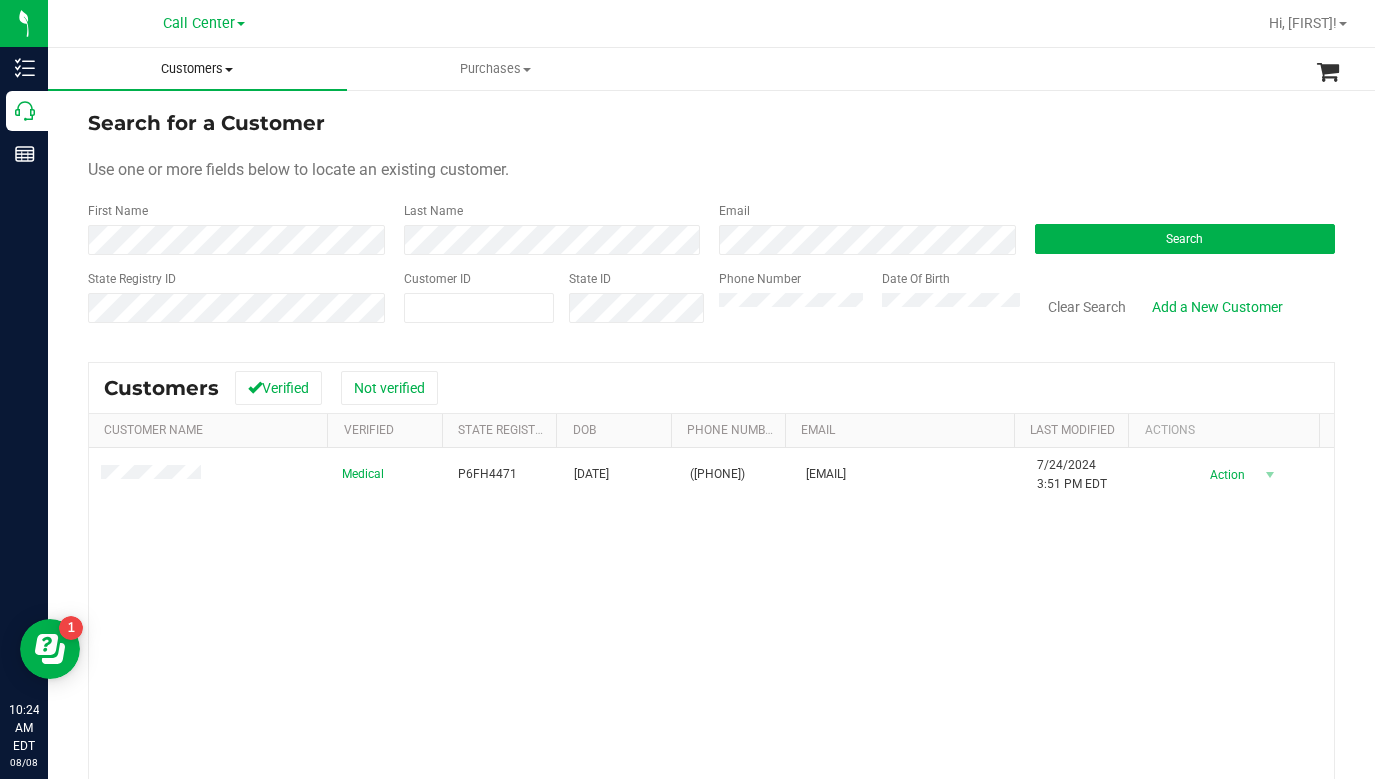 click at bounding box center (229, 70) 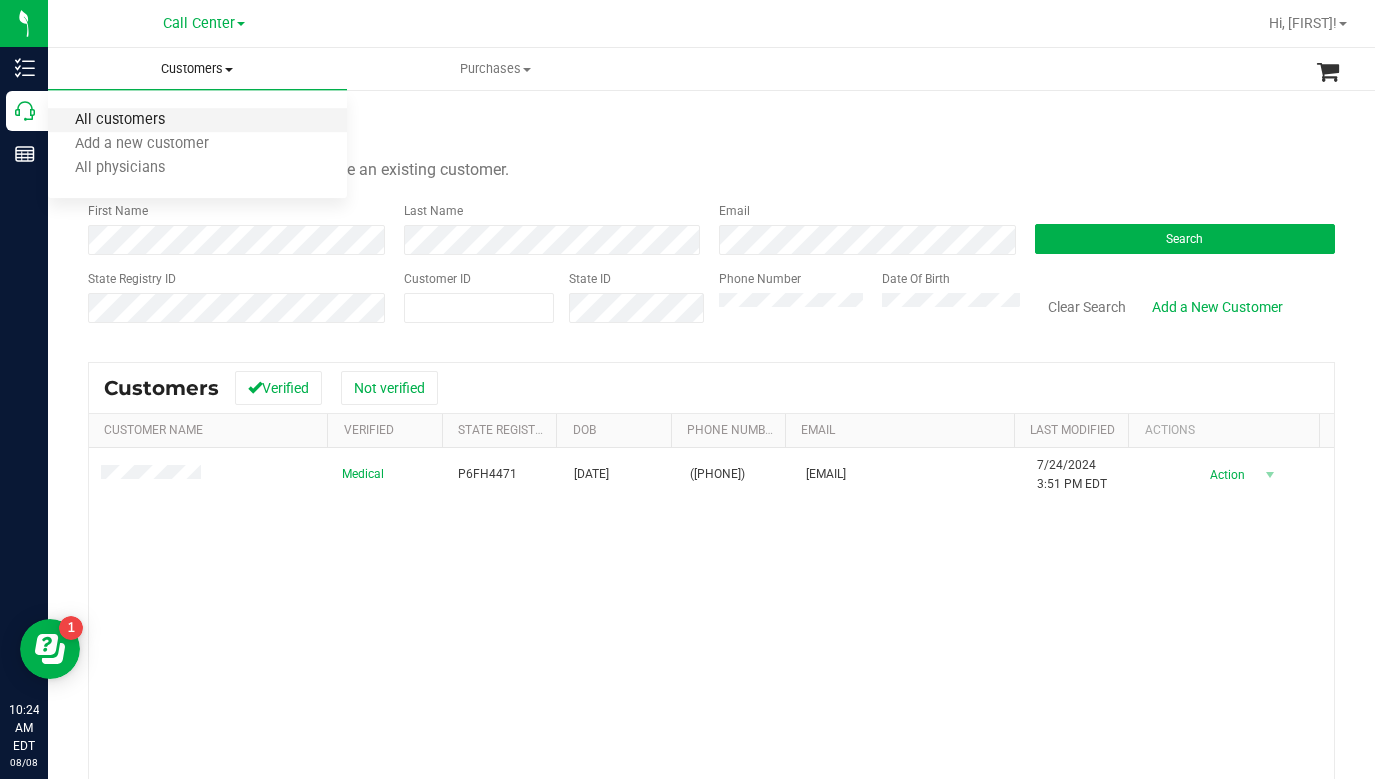 click on "All customers" at bounding box center (120, 120) 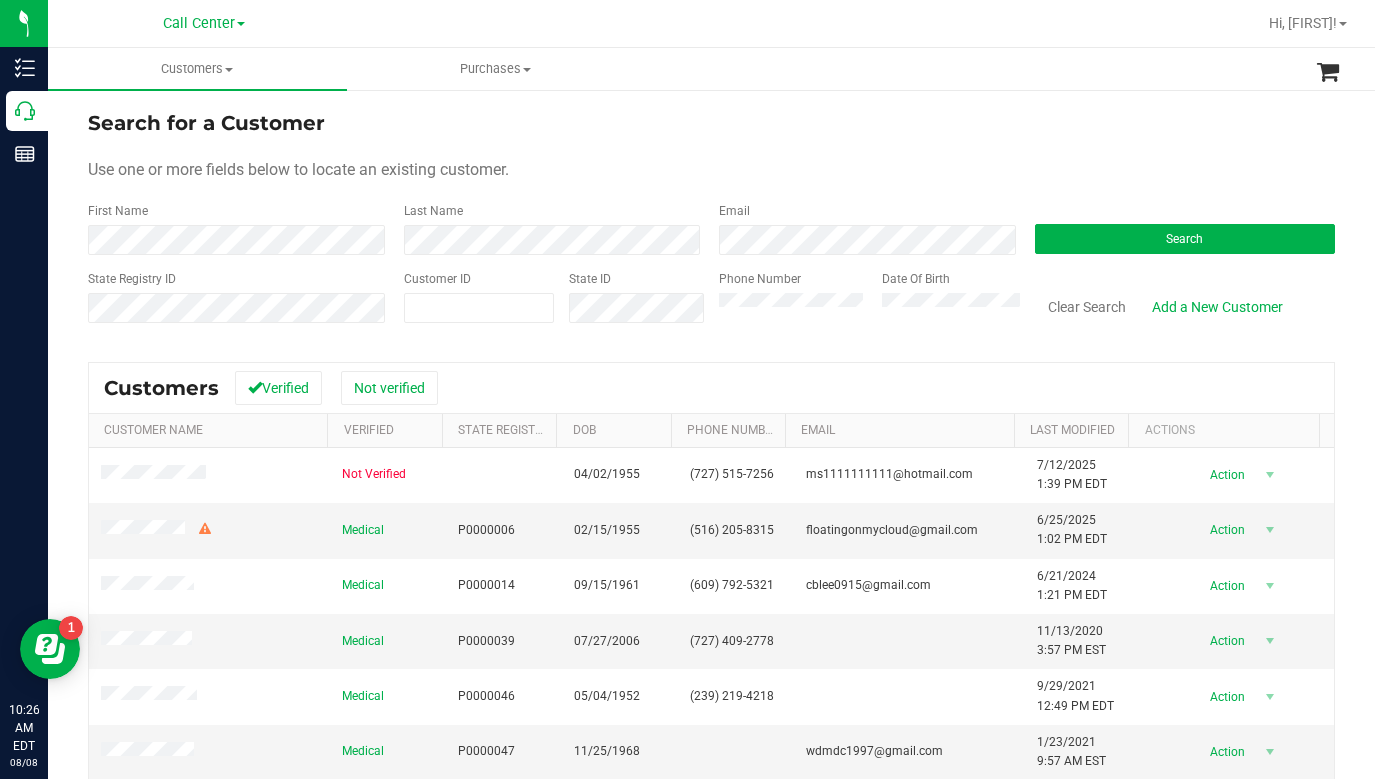 click on "Use one or more fields below to locate an existing customer." at bounding box center [711, 170] 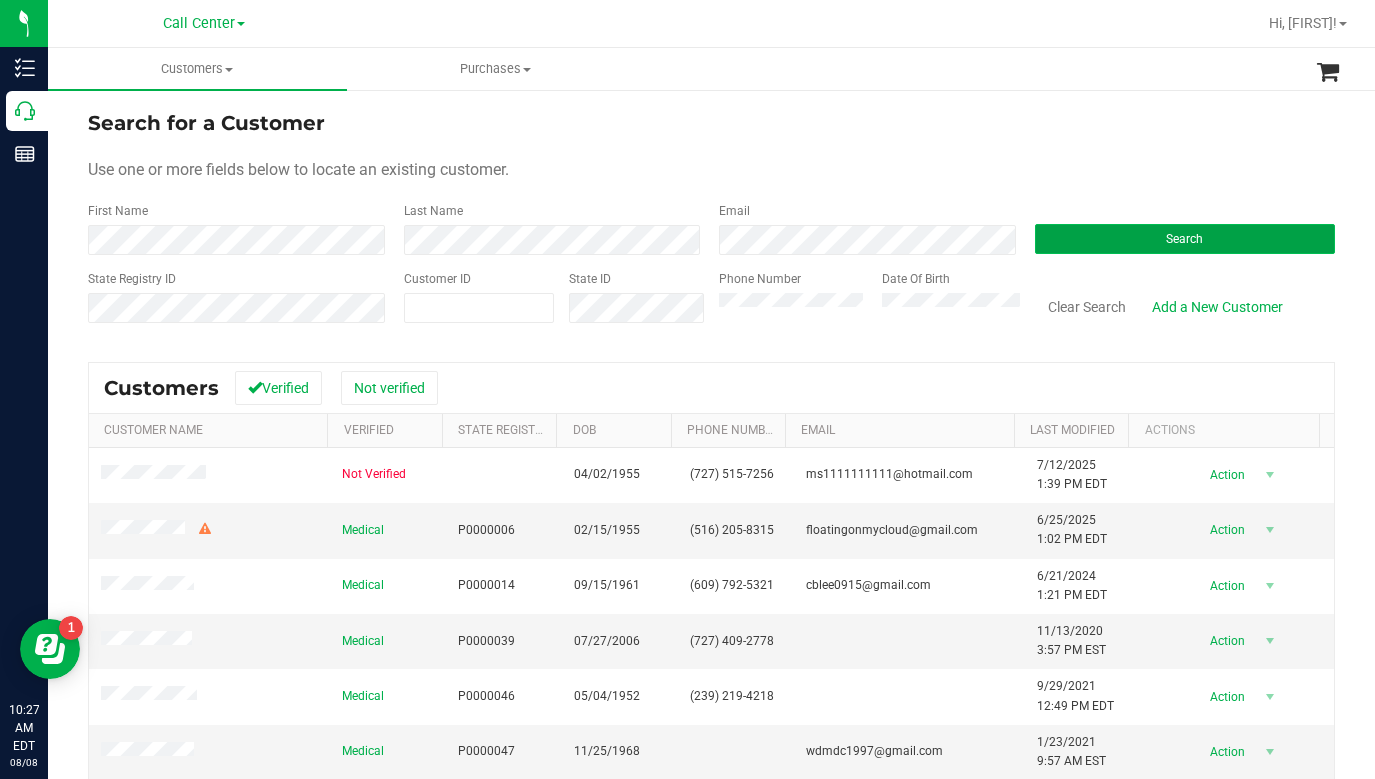 click on "Search" at bounding box center (1185, 239) 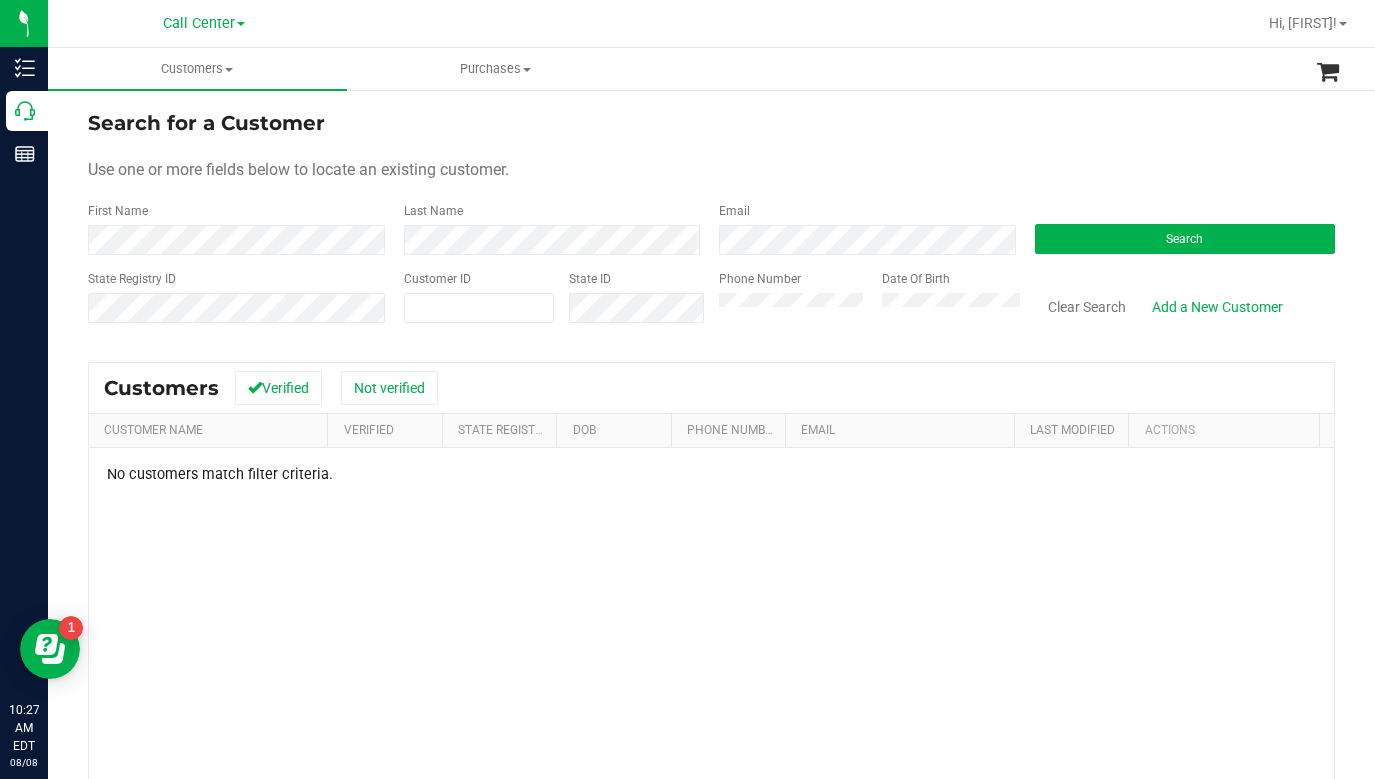 click on "Use one or more fields below to locate an existing customer." at bounding box center [711, 170] 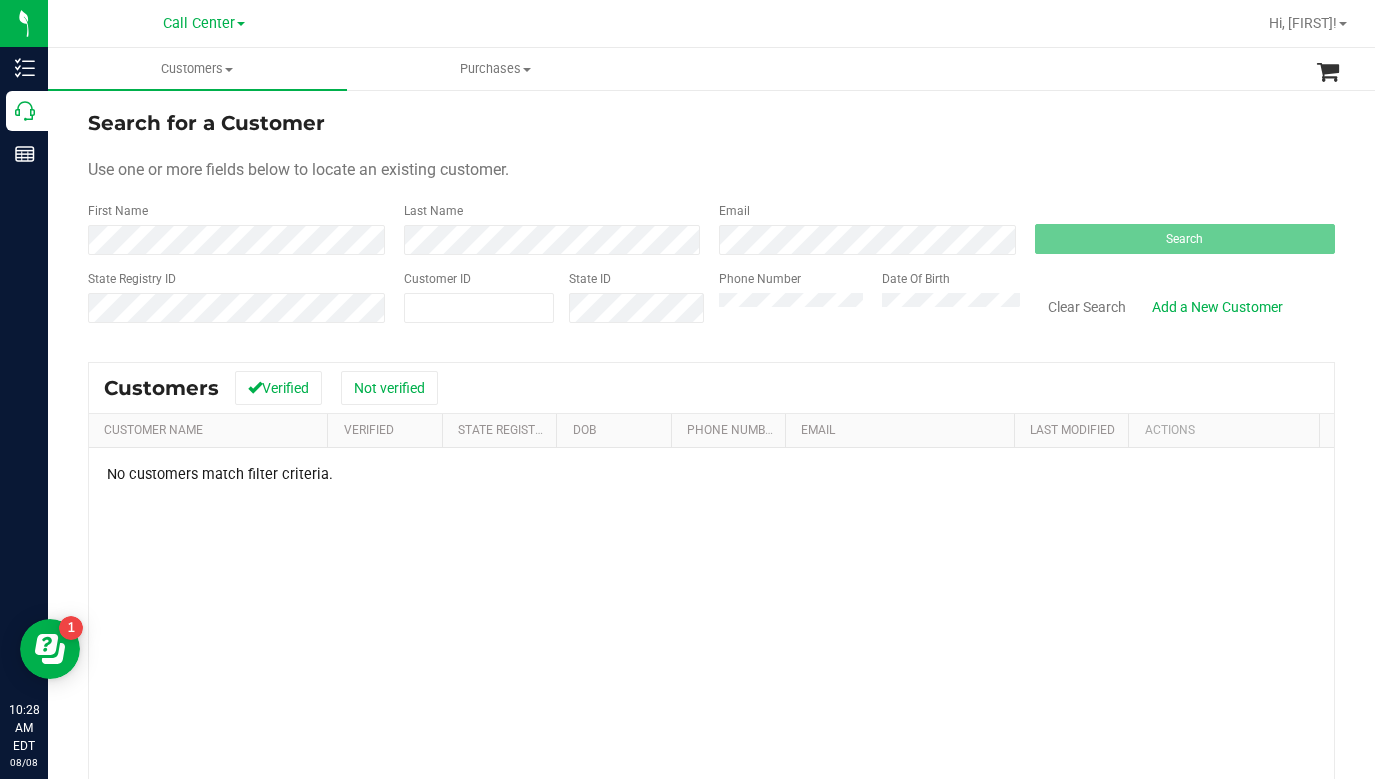 click on "Phone Number
Date Of Birth" at bounding box center [862, 305] 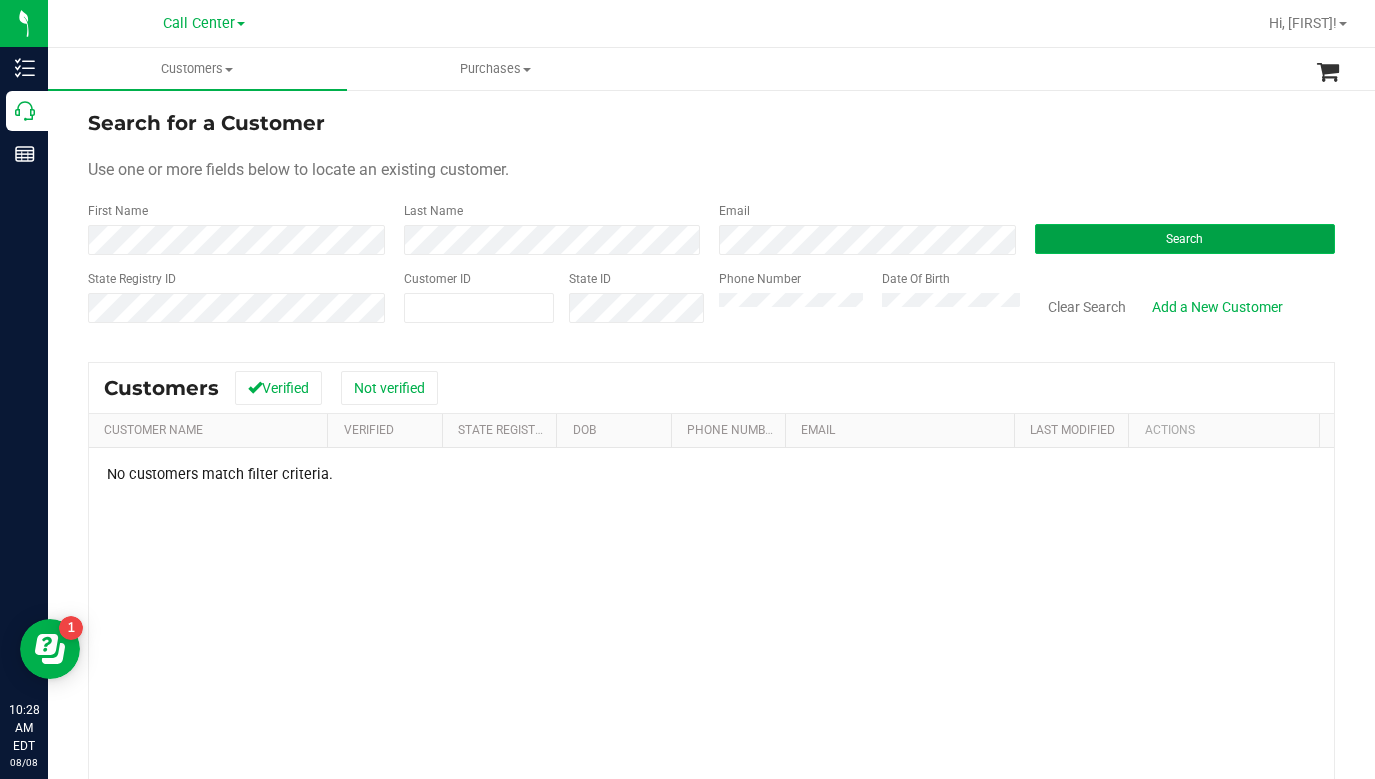 click on "Search" at bounding box center (1185, 239) 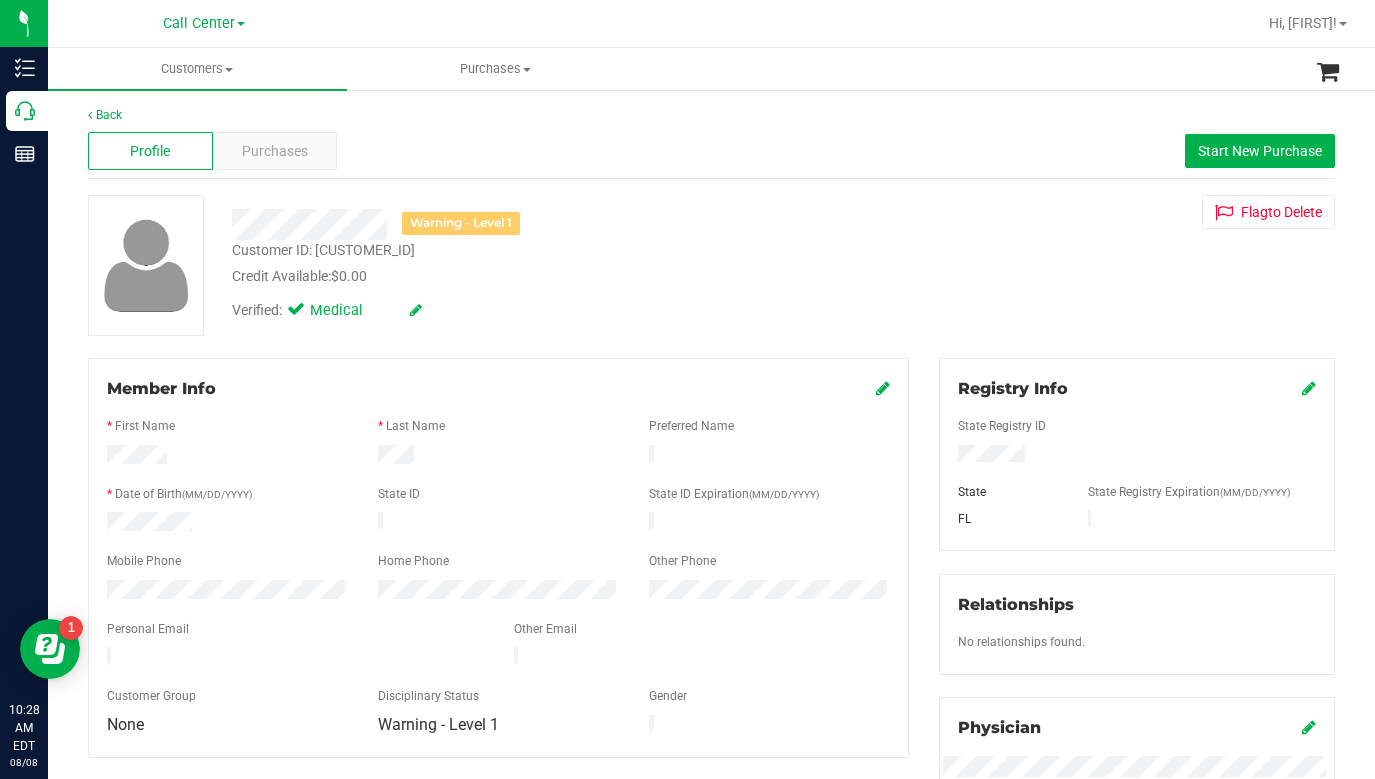 scroll, scrollTop: 0, scrollLeft: 0, axis: both 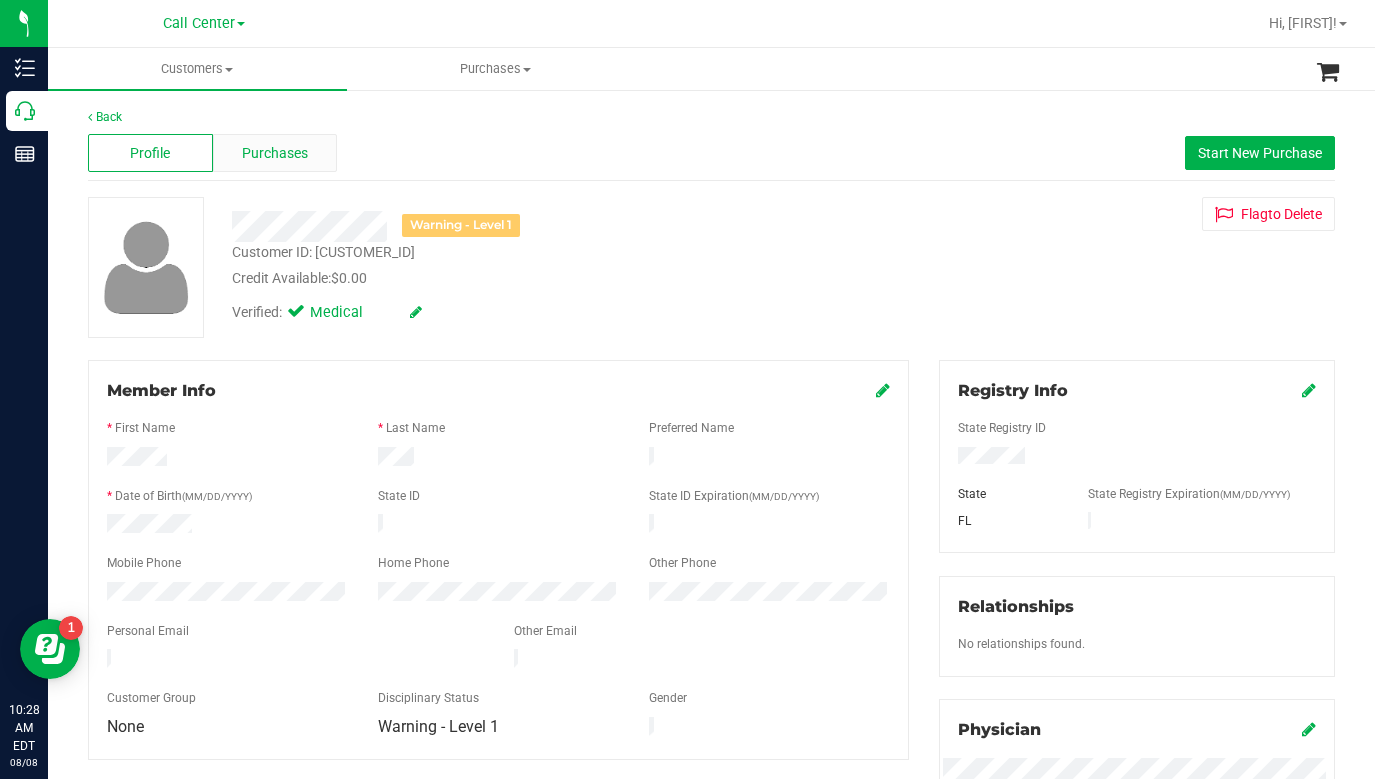 click on "Purchases" at bounding box center (275, 153) 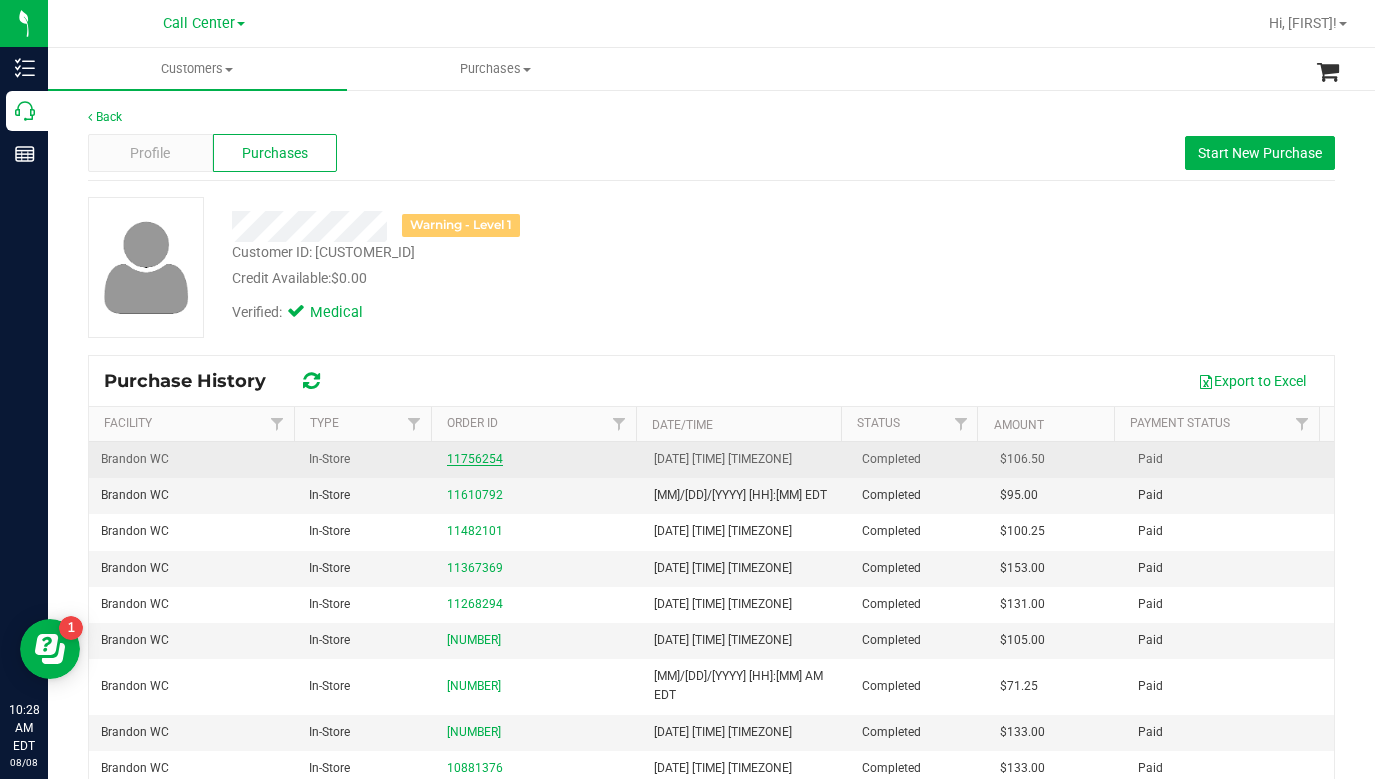 click on "11756254" at bounding box center (475, 459) 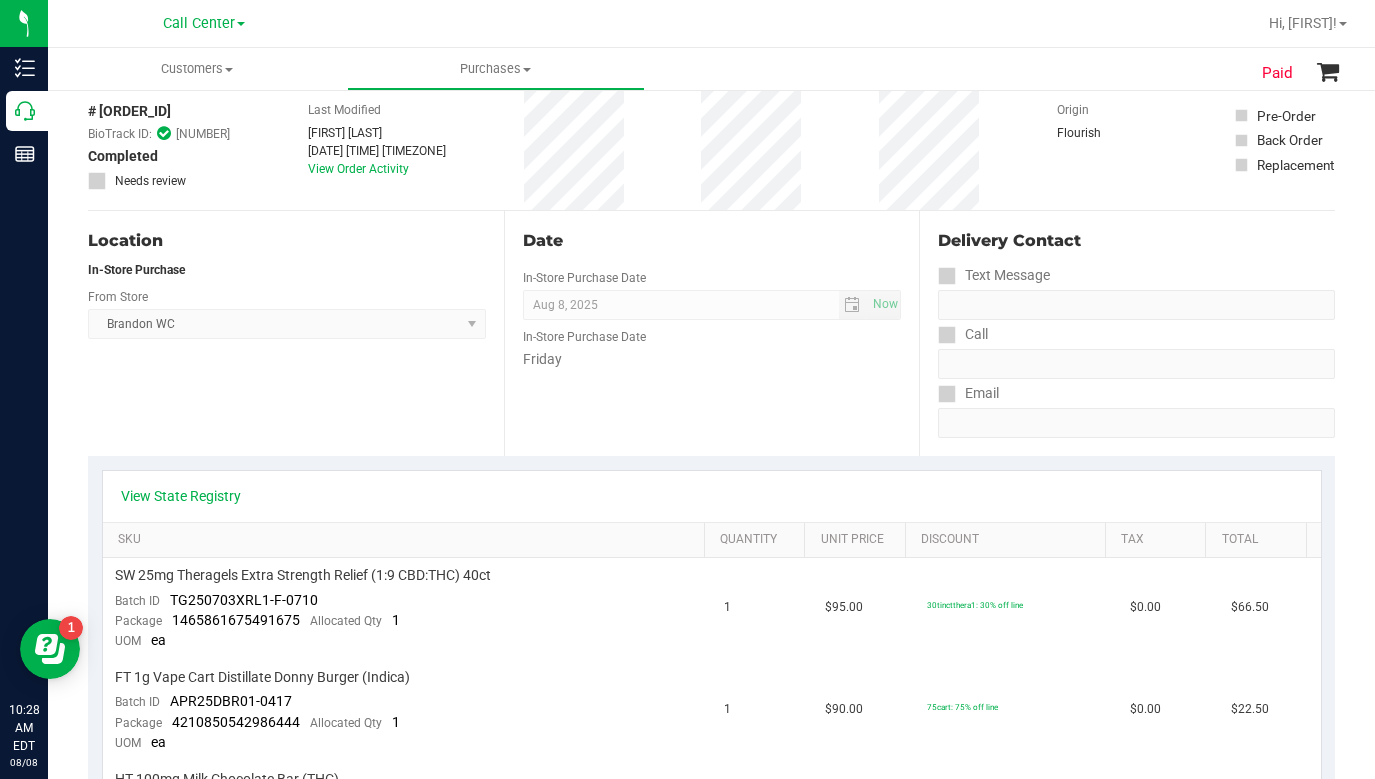 scroll, scrollTop: 100, scrollLeft: 0, axis: vertical 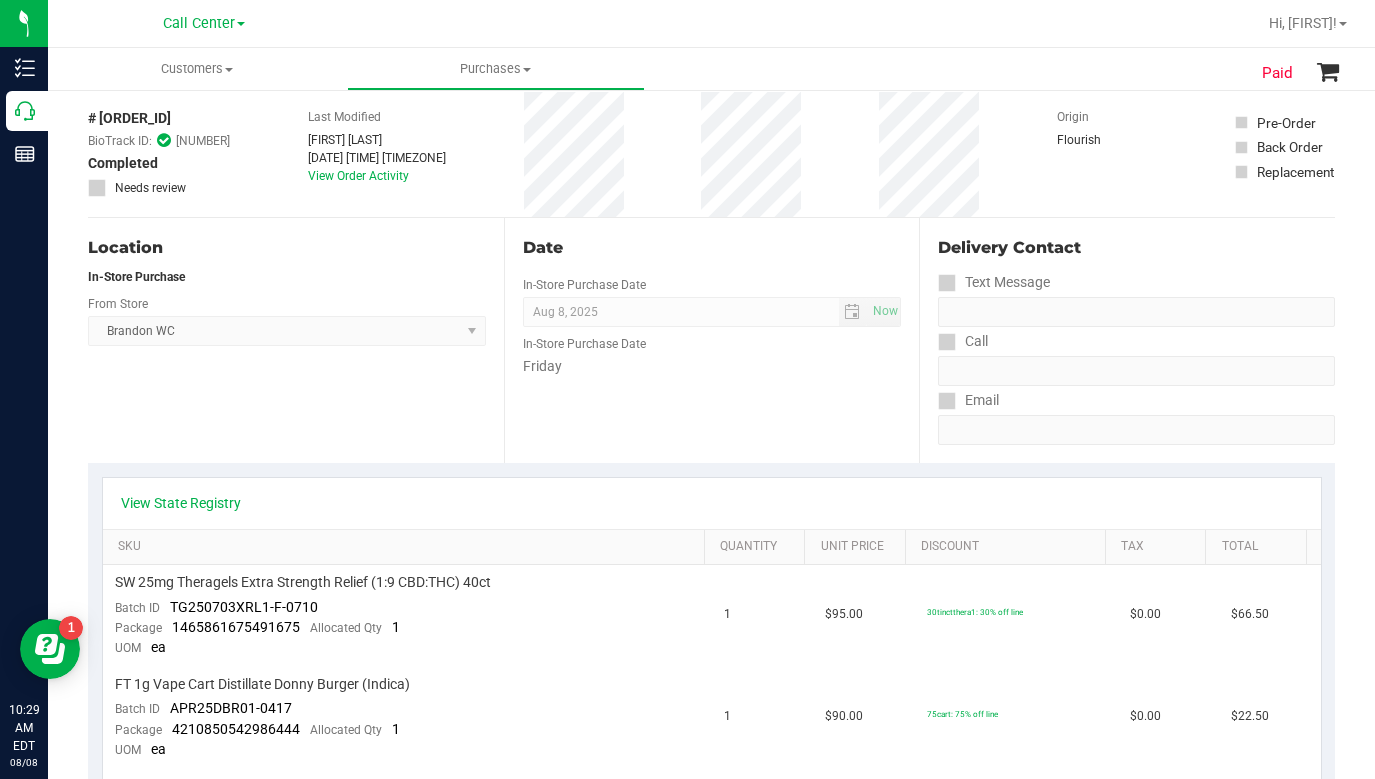 click on "Location
In-Store Purchase
From Store
[LOCATION] WC Select Store Bonita Springs WC Boynton Beach WC Bradenton WC [LOCATION] WC Brooksville WC Call Center Clermont WC Crestview WC Deerfield Beach WC Delray Beach WC Deltona WC Ft Walton Beach WC Ft. Lauderdale WC Ft. Myers WC Gainesville WC Jax Atlantic WC JAX DC REP Jax WC Key West WC Lakeland WC Largo WC Lehigh Acres DC REP Merritt Island WC Miami 72nd WC Miami Beach WC Miami Dadeland WC Miramar DC REP New Port Richey WC North Palm Beach WC North Port WC Ocala WC Orange Park WC Orlando Colonial WC Orlando DC REP Orlando WC Oviedo WC Palm Bay WC Palm Coast WC Panama City WC Pensacola WC Port Orange WC Port St. Lucie WC Sebring WC South Tampa WC St. Pete WC Summerfield WC Tallahassee DC REP Tallahassee WC Tampa DC Testing Tampa Warehouse Tampa WC TX Austin DC TX Plano Retail" at bounding box center (296, 340) 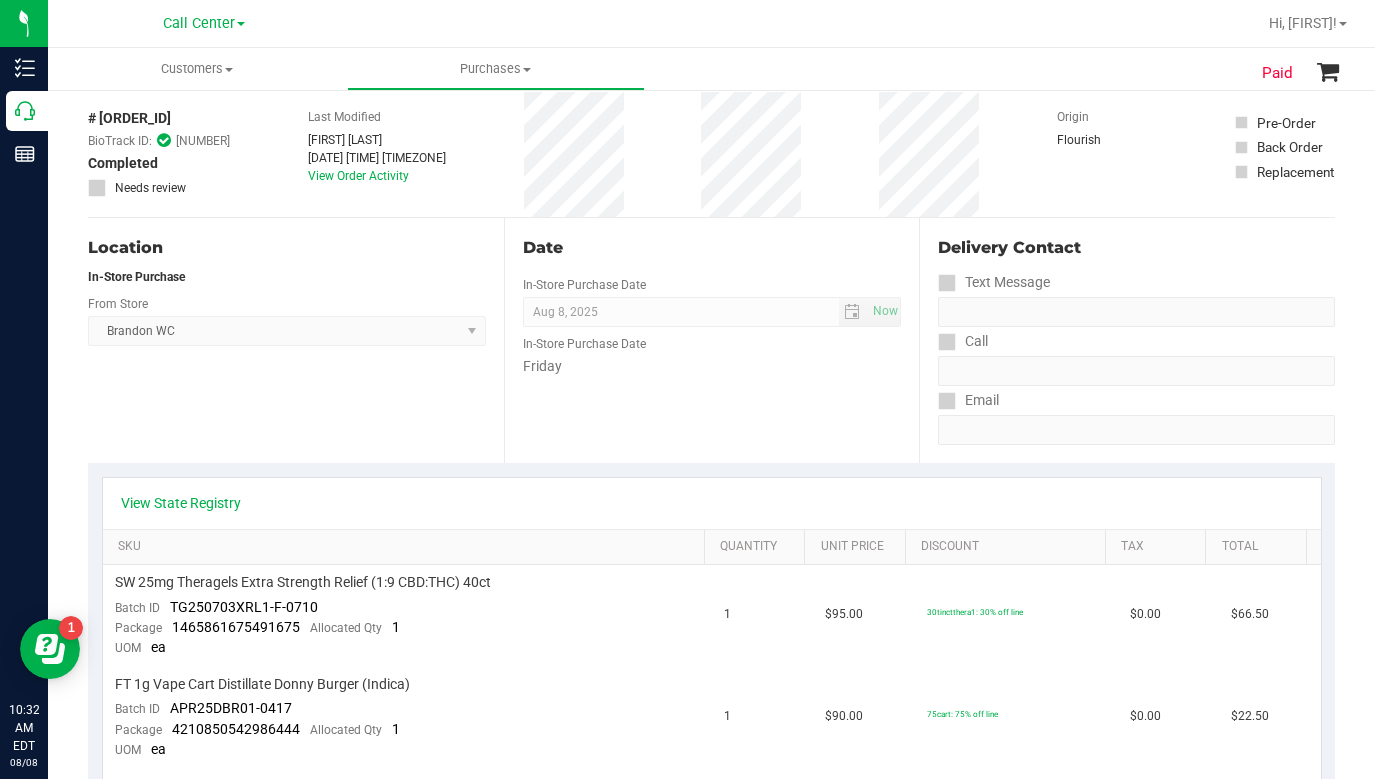 click on "Origin
Flourish" at bounding box center (1107, 154) 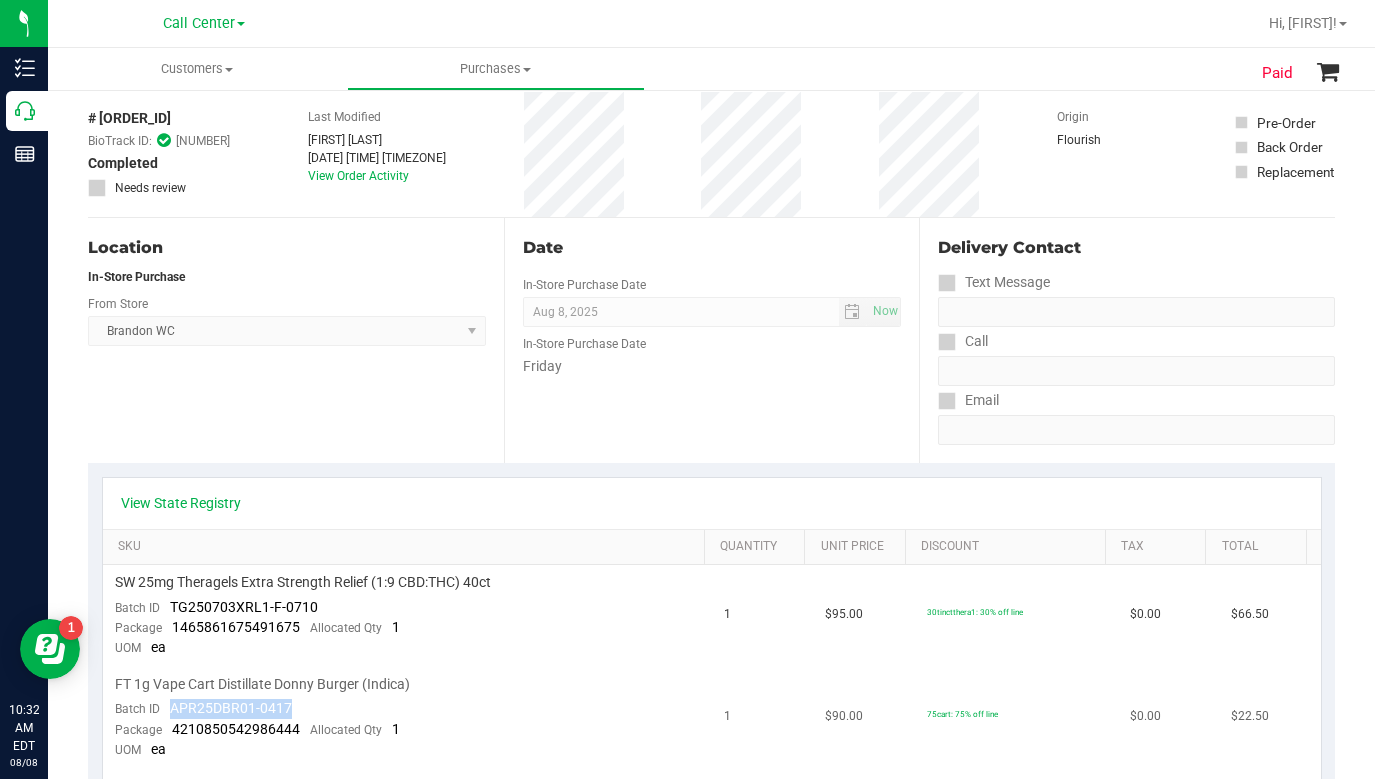 drag, startPoint x: 171, startPoint y: 711, endPoint x: 286, endPoint y: 696, distance: 115.97414 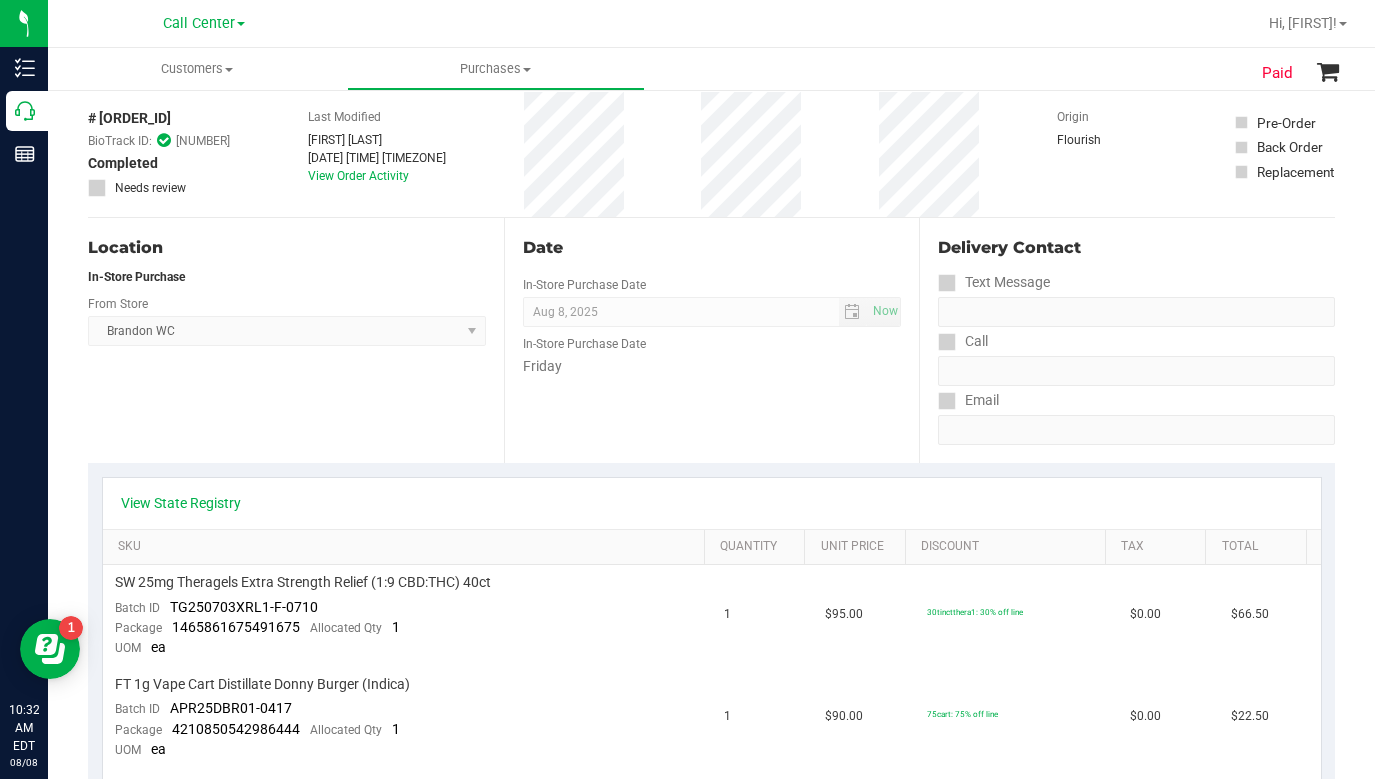click on "Origin
Flourish" at bounding box center (1107, 154) 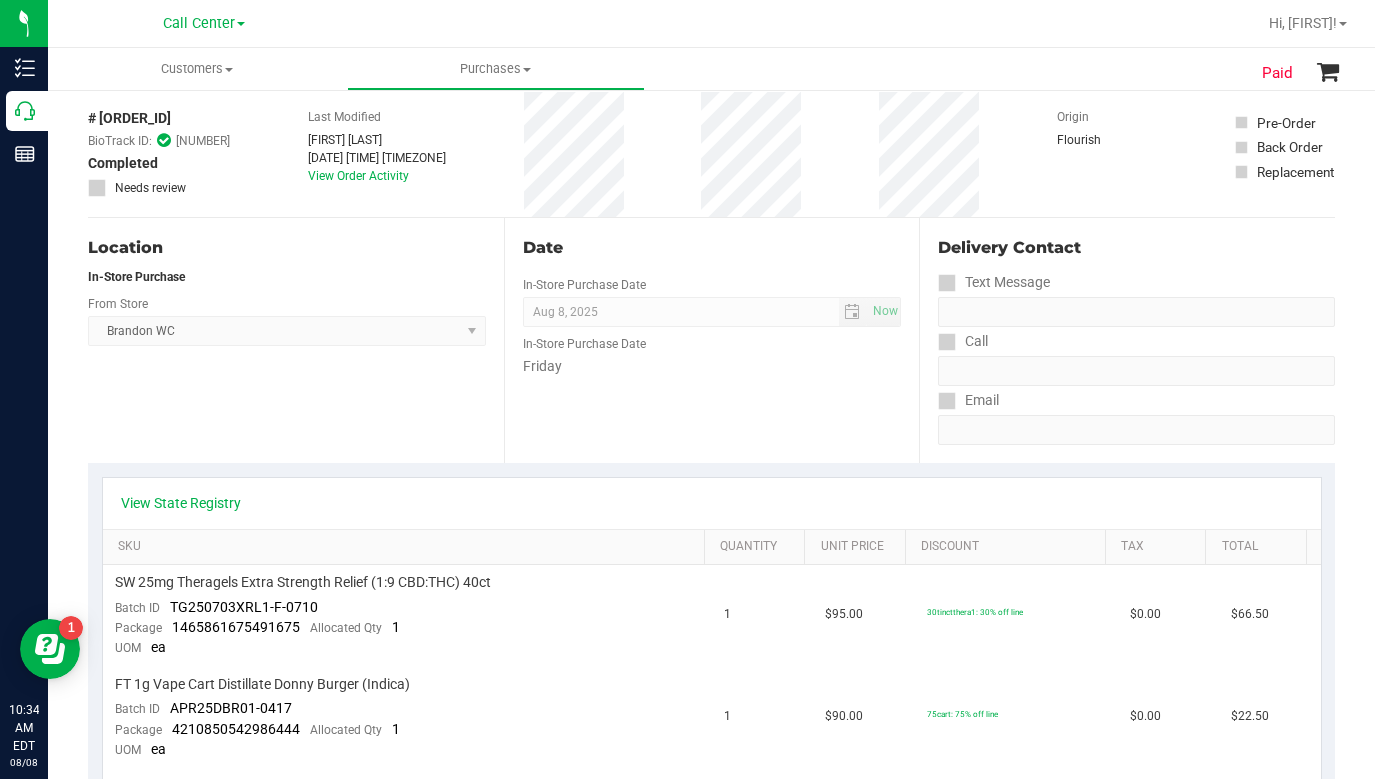 click on "Origin
Flourish" at bounding box center (1107, 154) 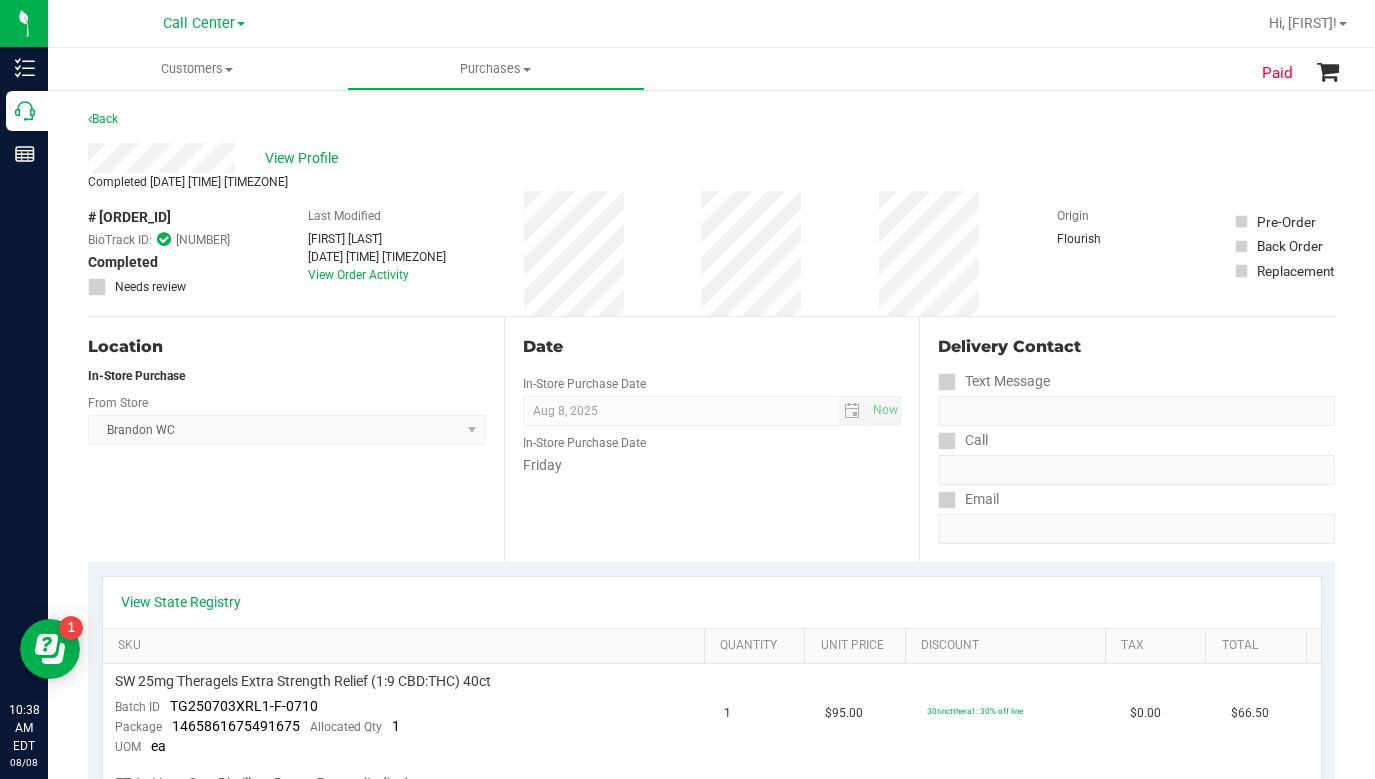 scroll, scrollTop: 0, scrollLeft: 0, axis: both 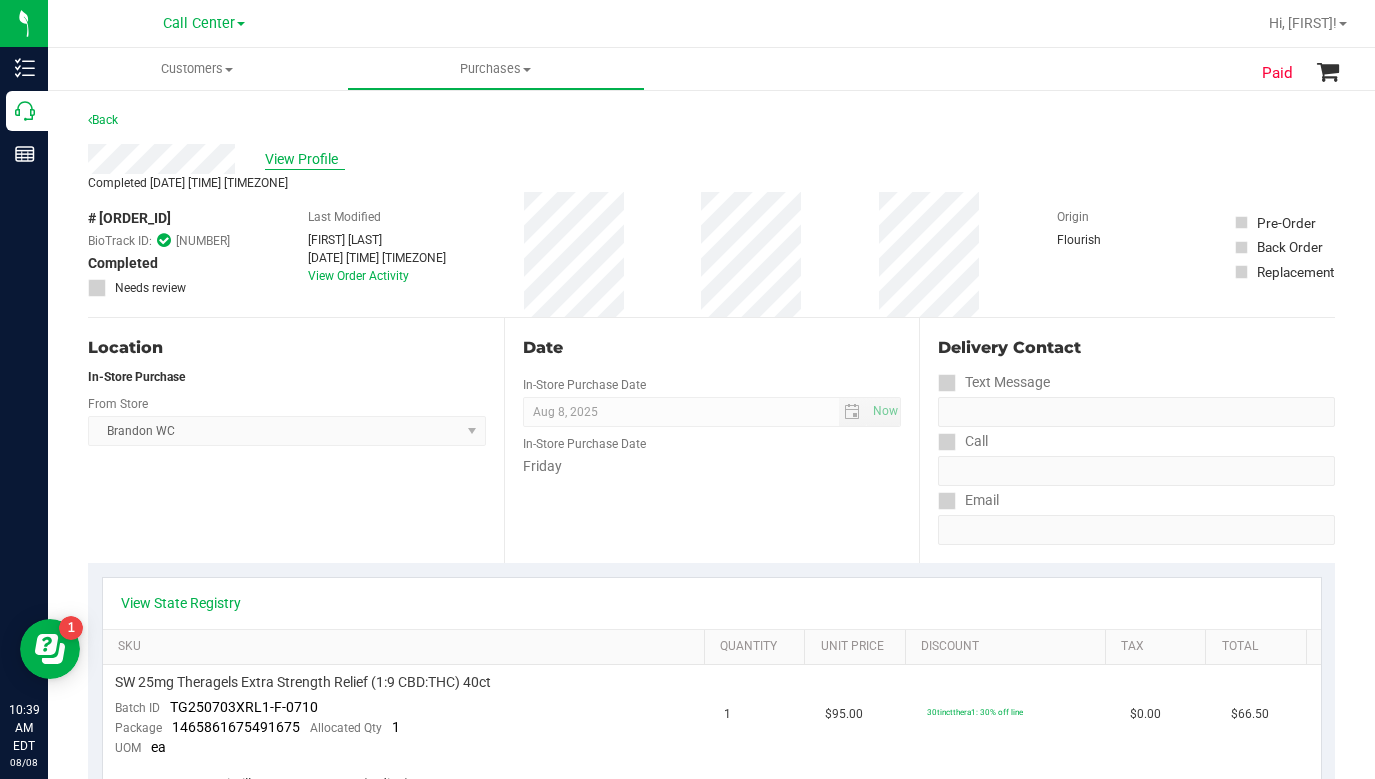 click on "View Profile" at bounding box center (305, 159) 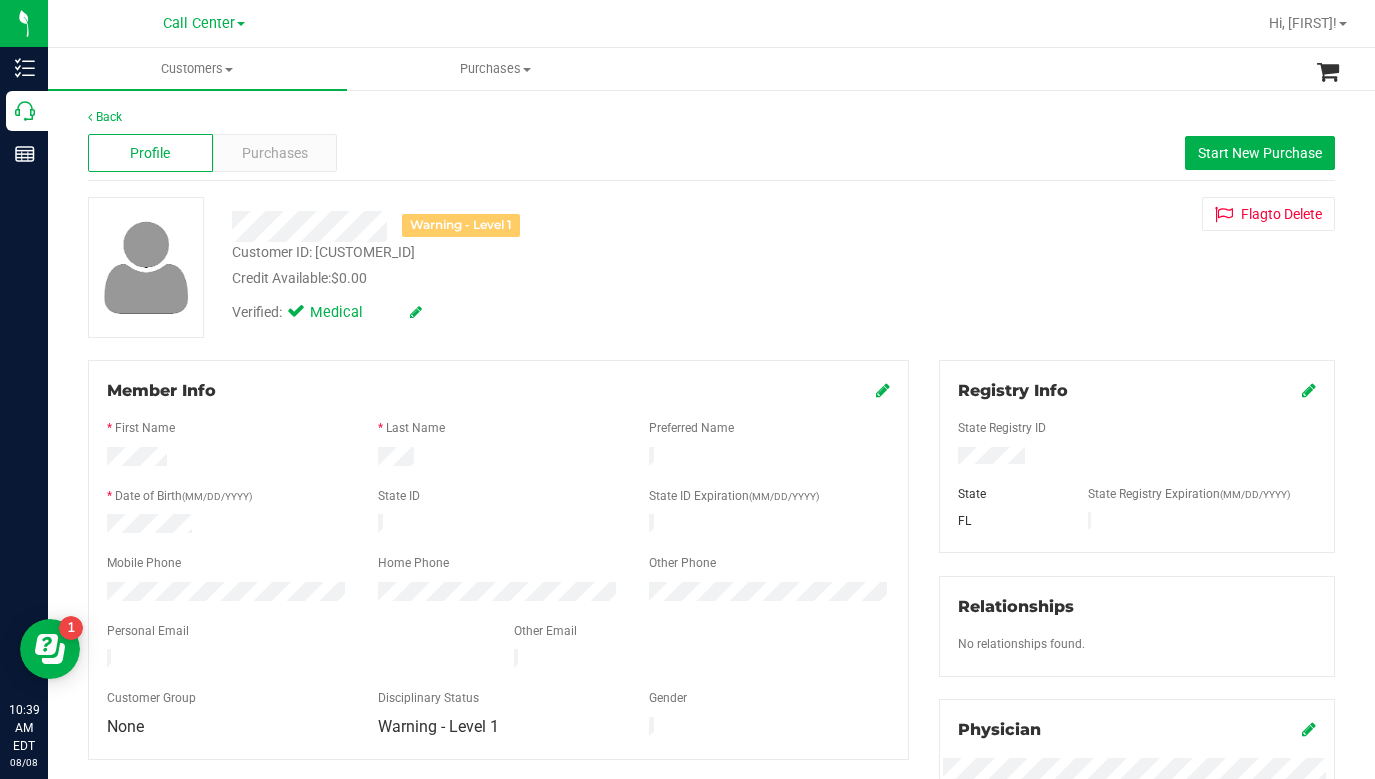 click on "Warning - Level 1
Customer ID: [NUMBER]
Credit Available:
$0.00
Verified:
Medical
Flag  to Delete" at bounding box center (711, 267) 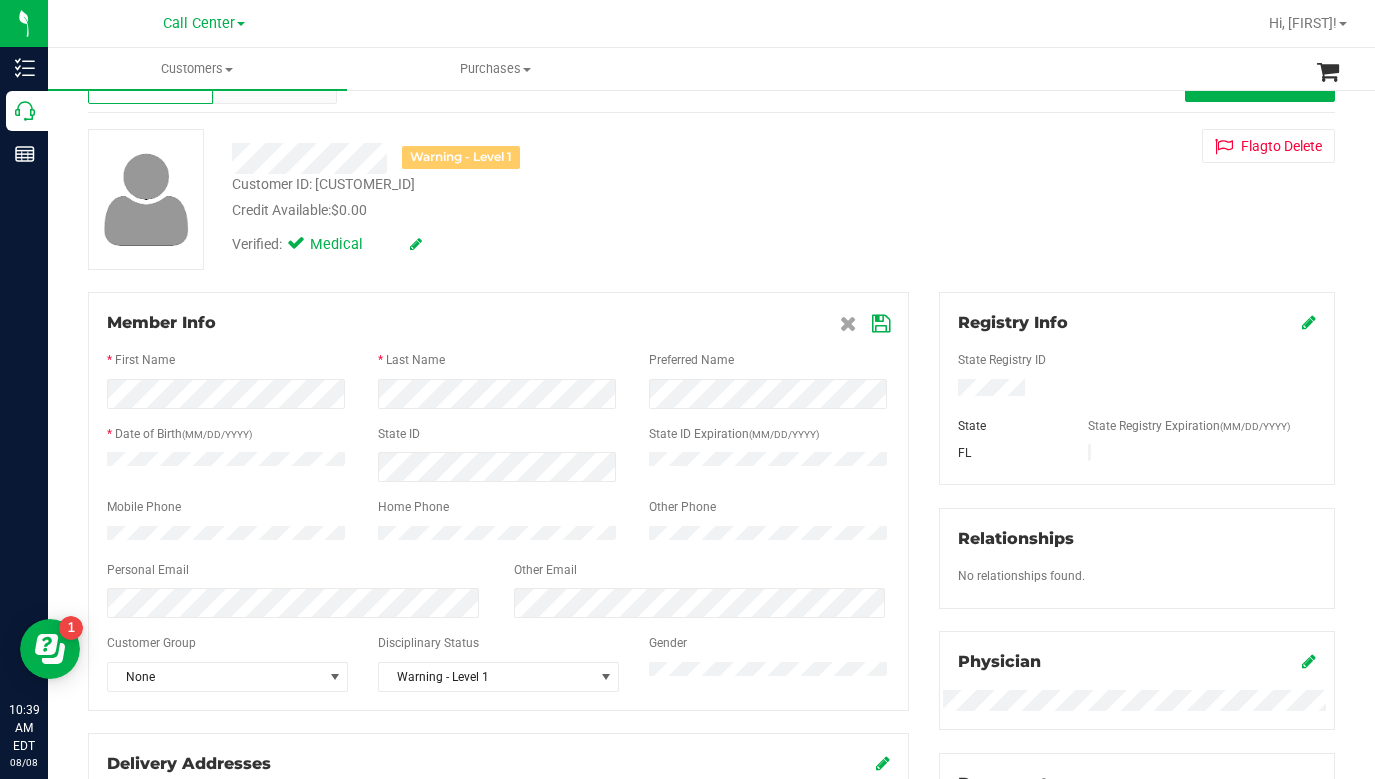 scroll, scrollTop: 100, scrollLeft: 0, axis: vertical 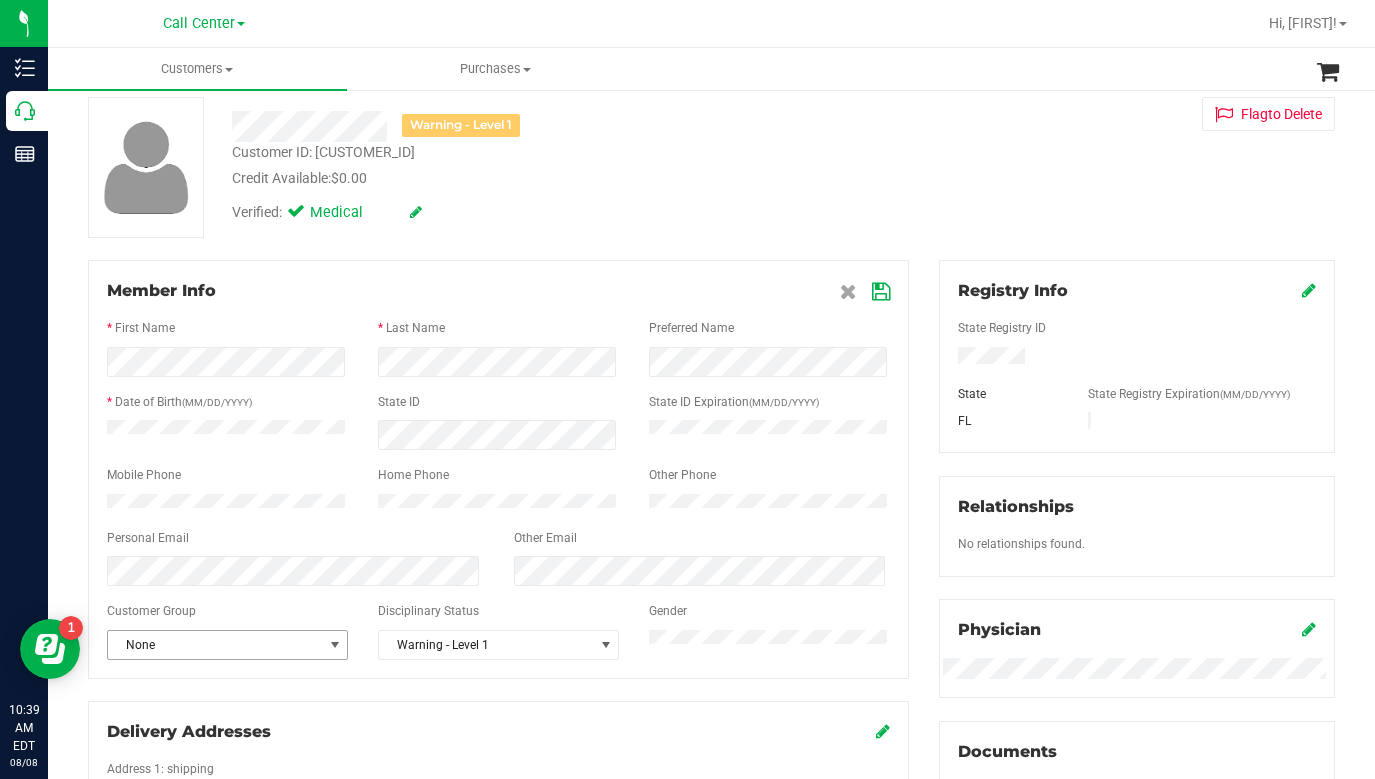 click at bounding box center (335, 645) 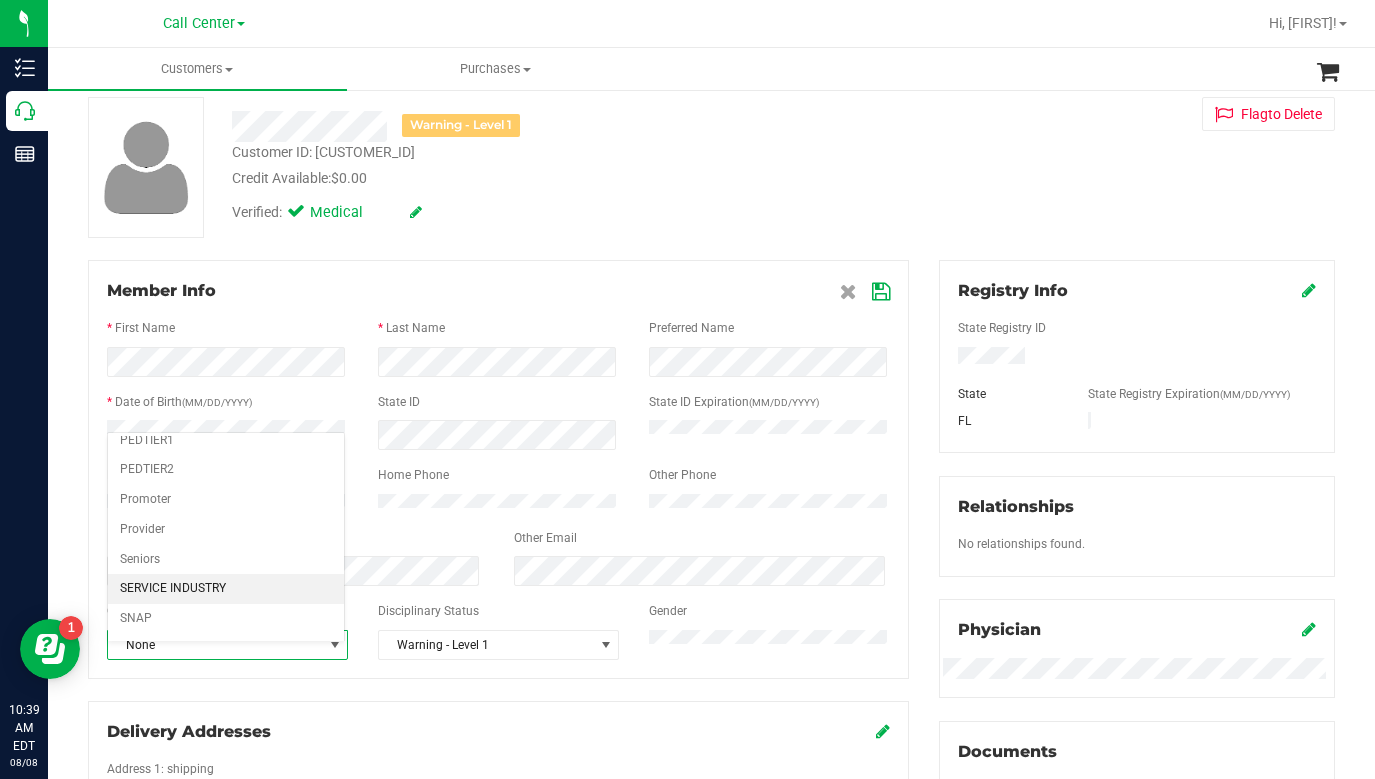 scroll, scrollTop: 200, scrollLeft: 0, axis: vertical 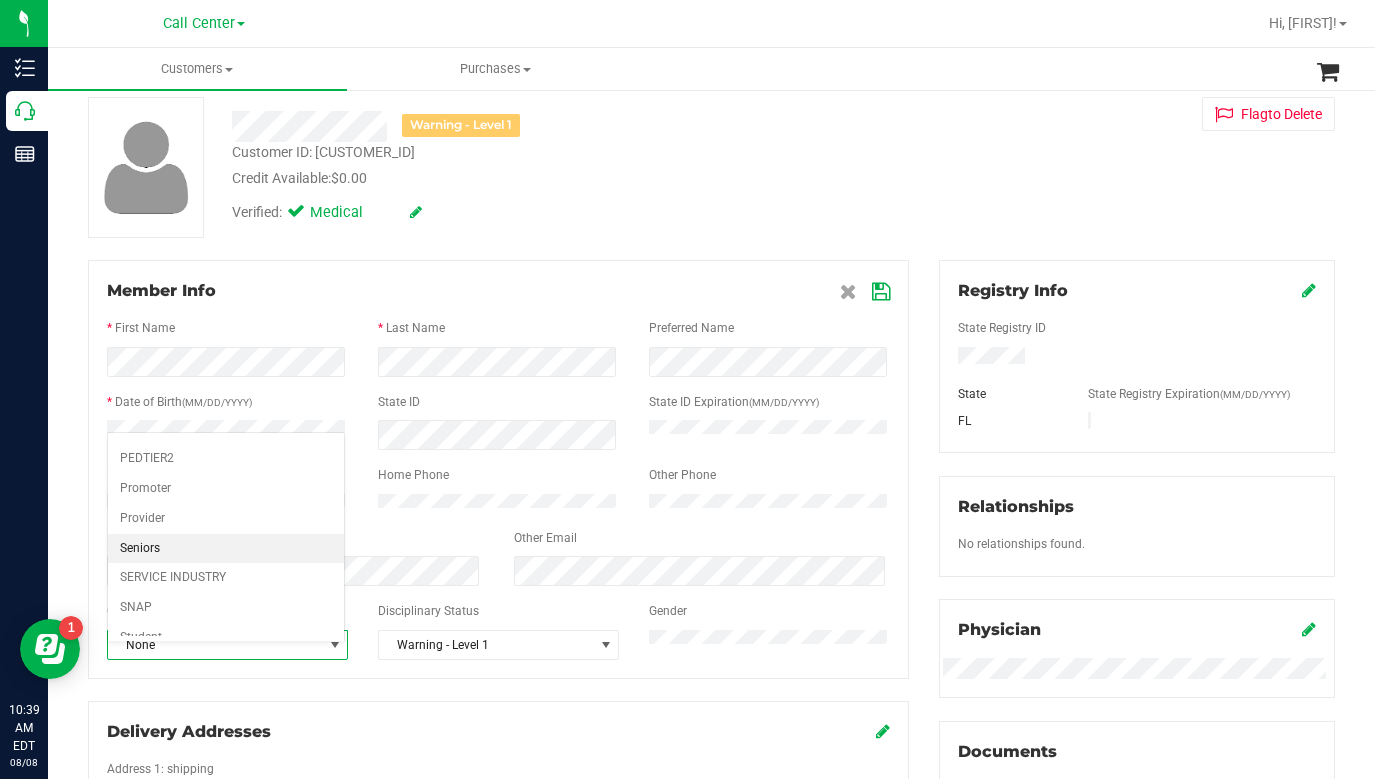 click on "Seniors" at bounding box center [226, 549] 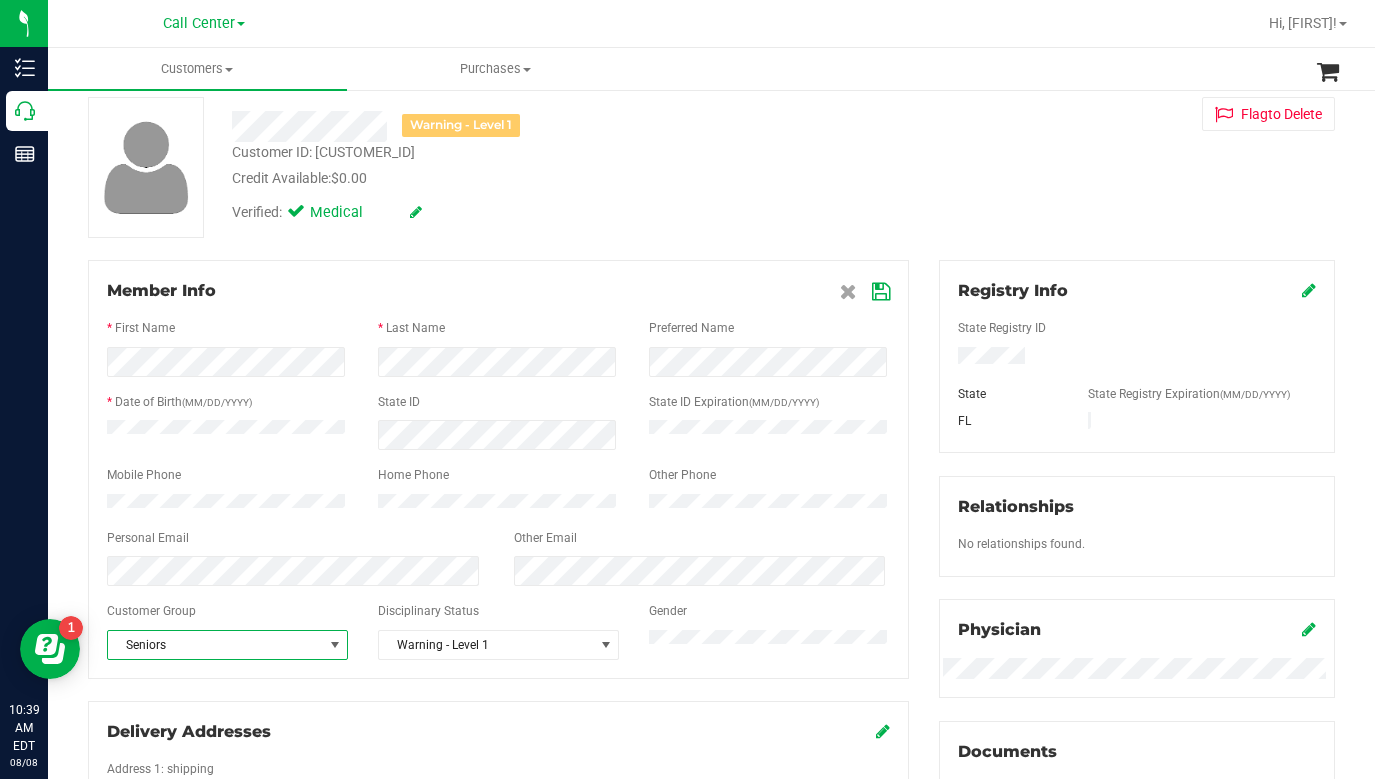 click at bounding box center (881, 292) 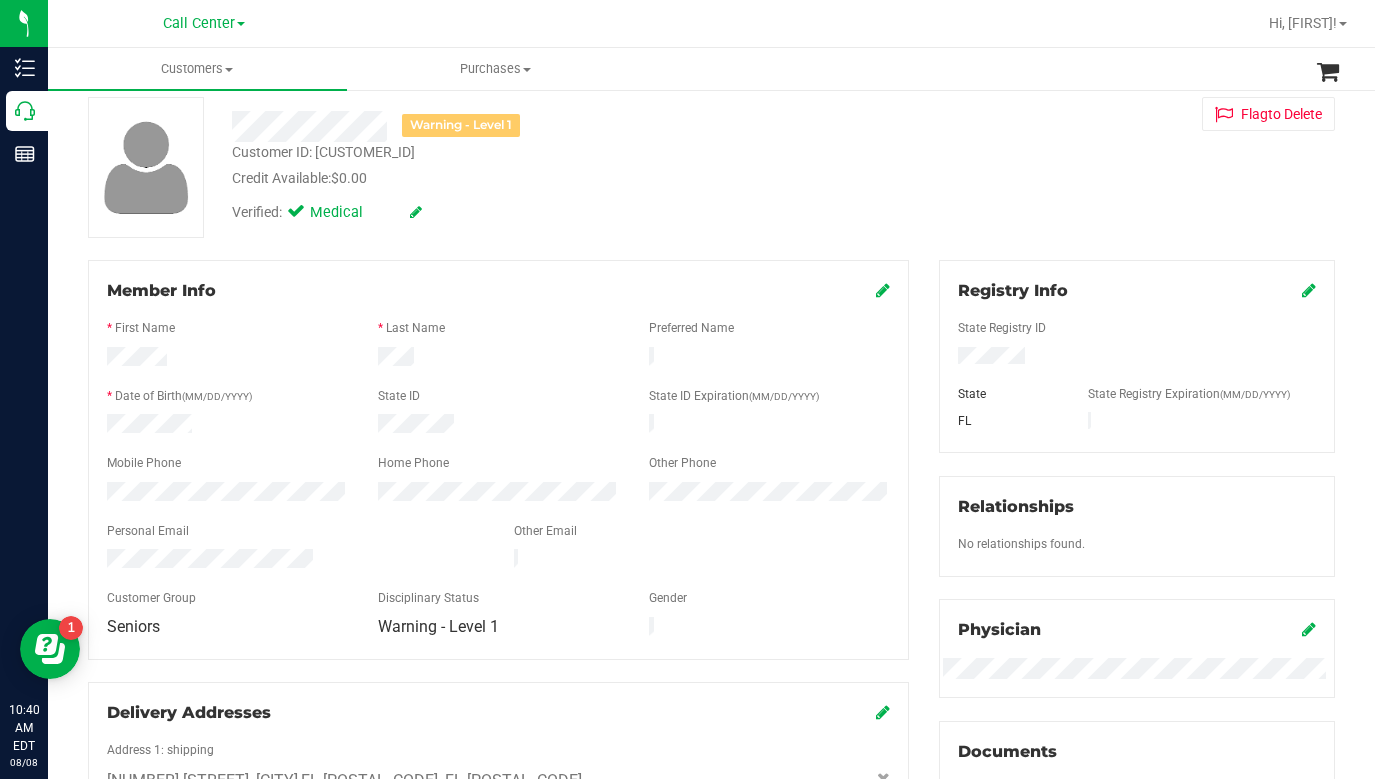 click at bounding box center [883, 290] 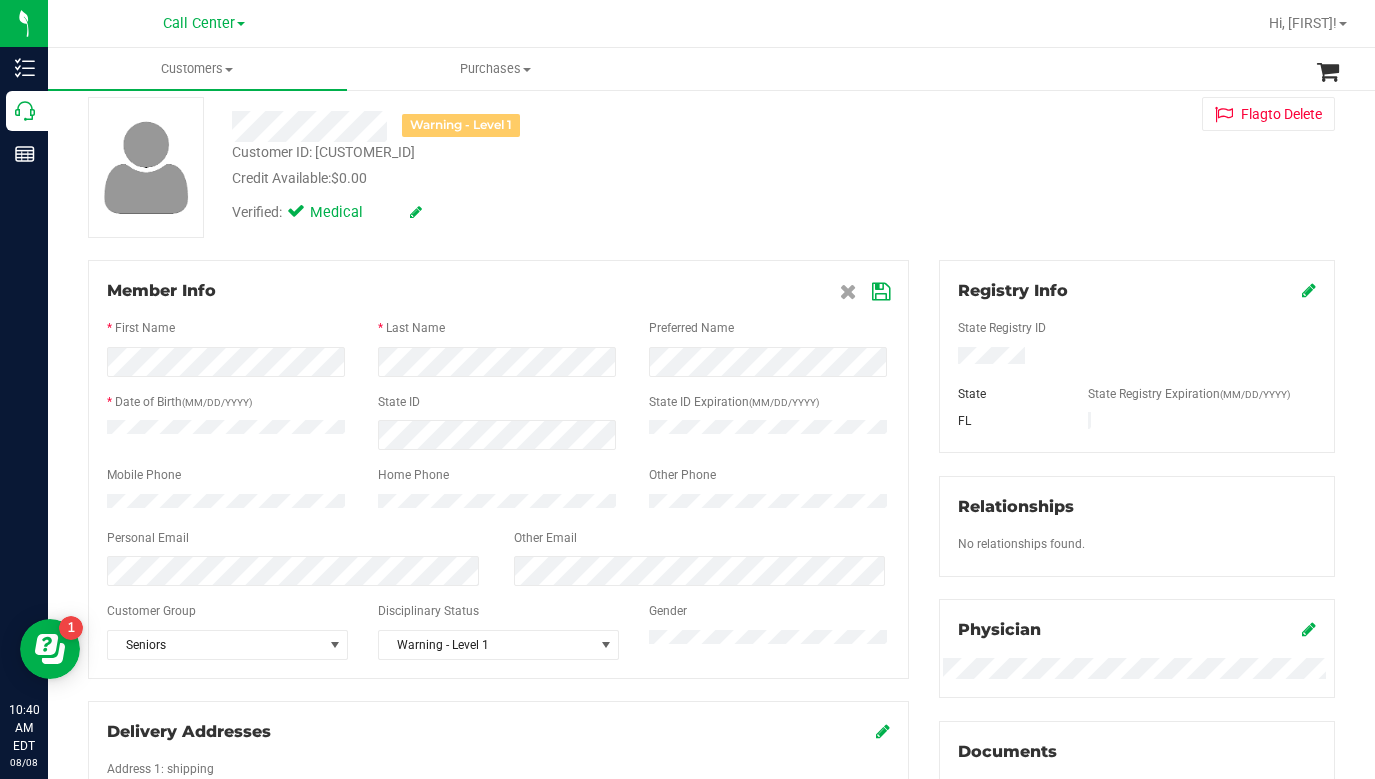 click at bounding box center (881, 292) 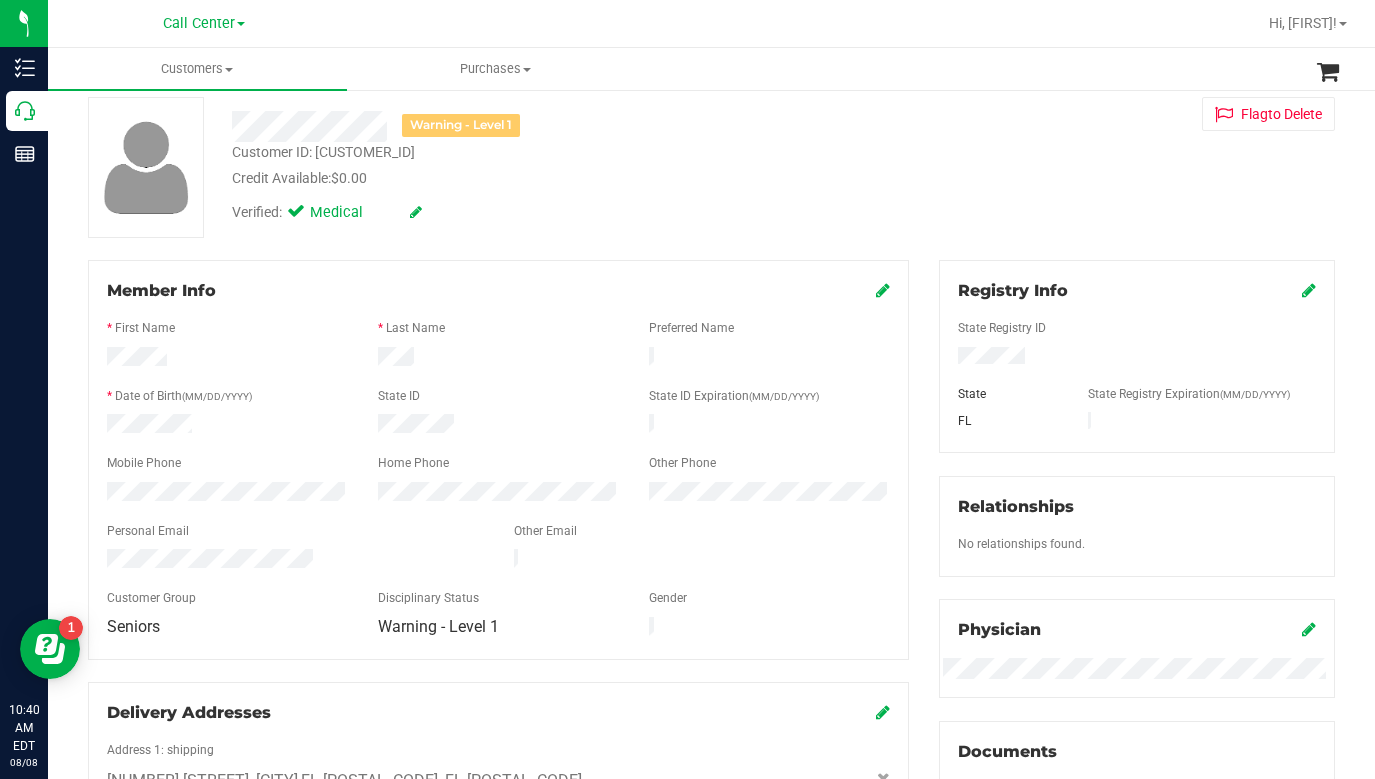 click on "Warning - Level 1
Customer ID: [NUMBER]
Credit Available:
$0.00
Verified:
Medical
Flag  to Delete" at bounding box center (711, 645) 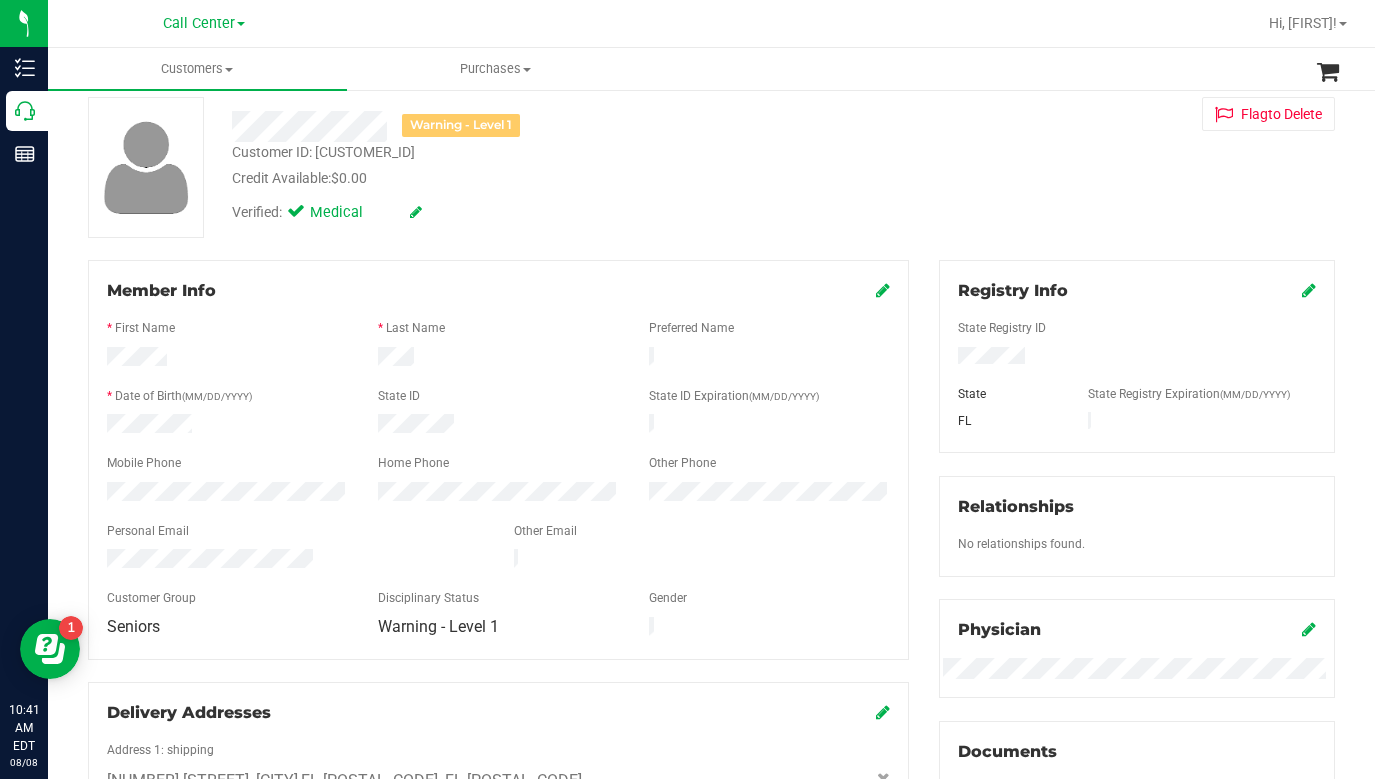 scroll, scrollTop: 0, scrollLeft: 0, axis: both 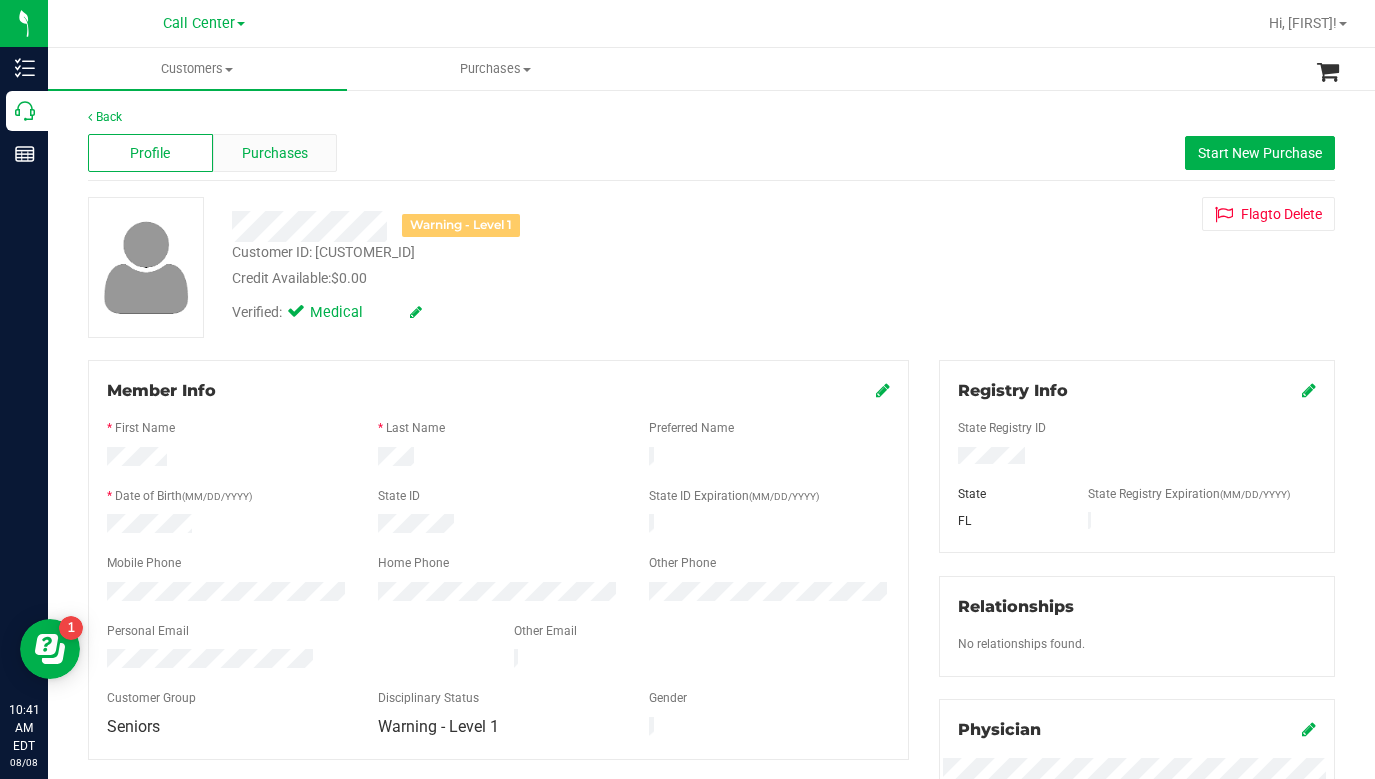 click on "Purchases" at bounding box center (275, 153) 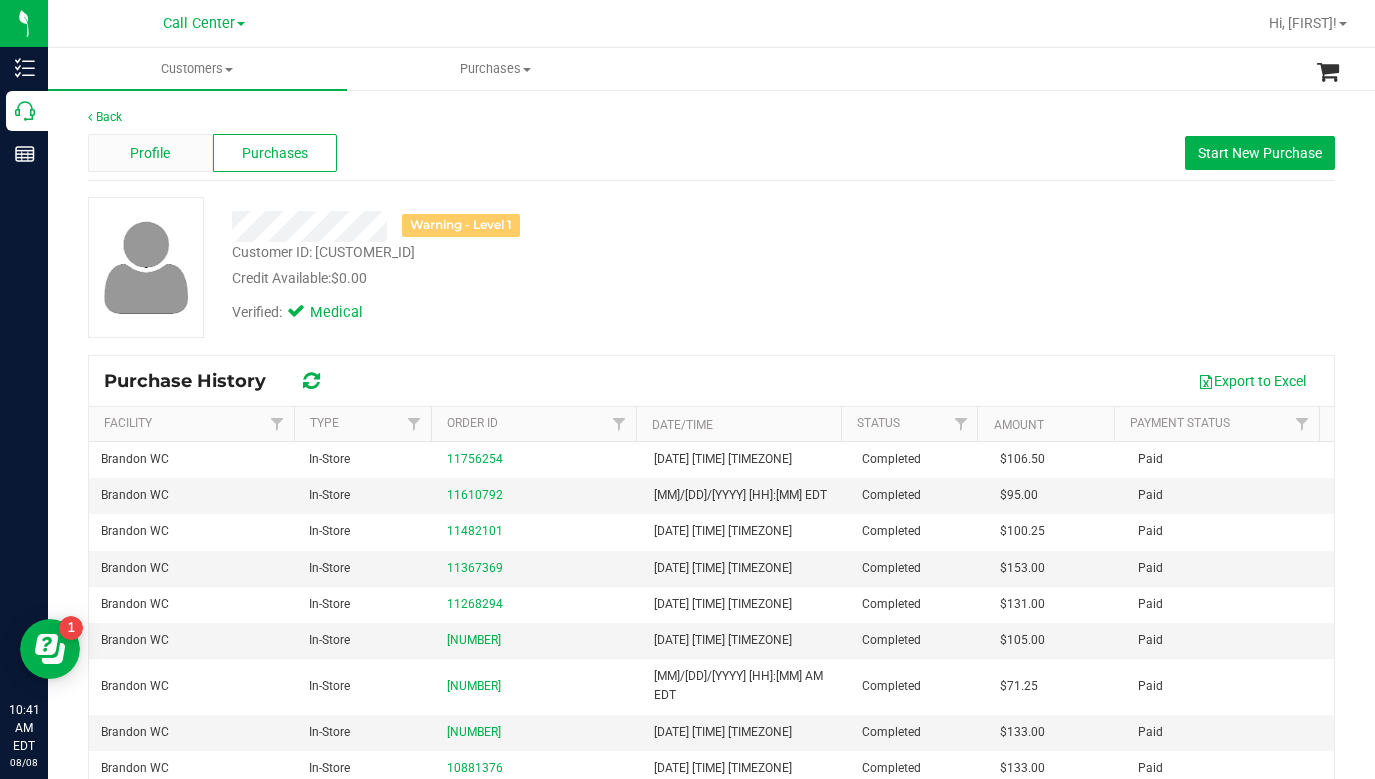 click on "Profile" at bounding box center (150, 153) 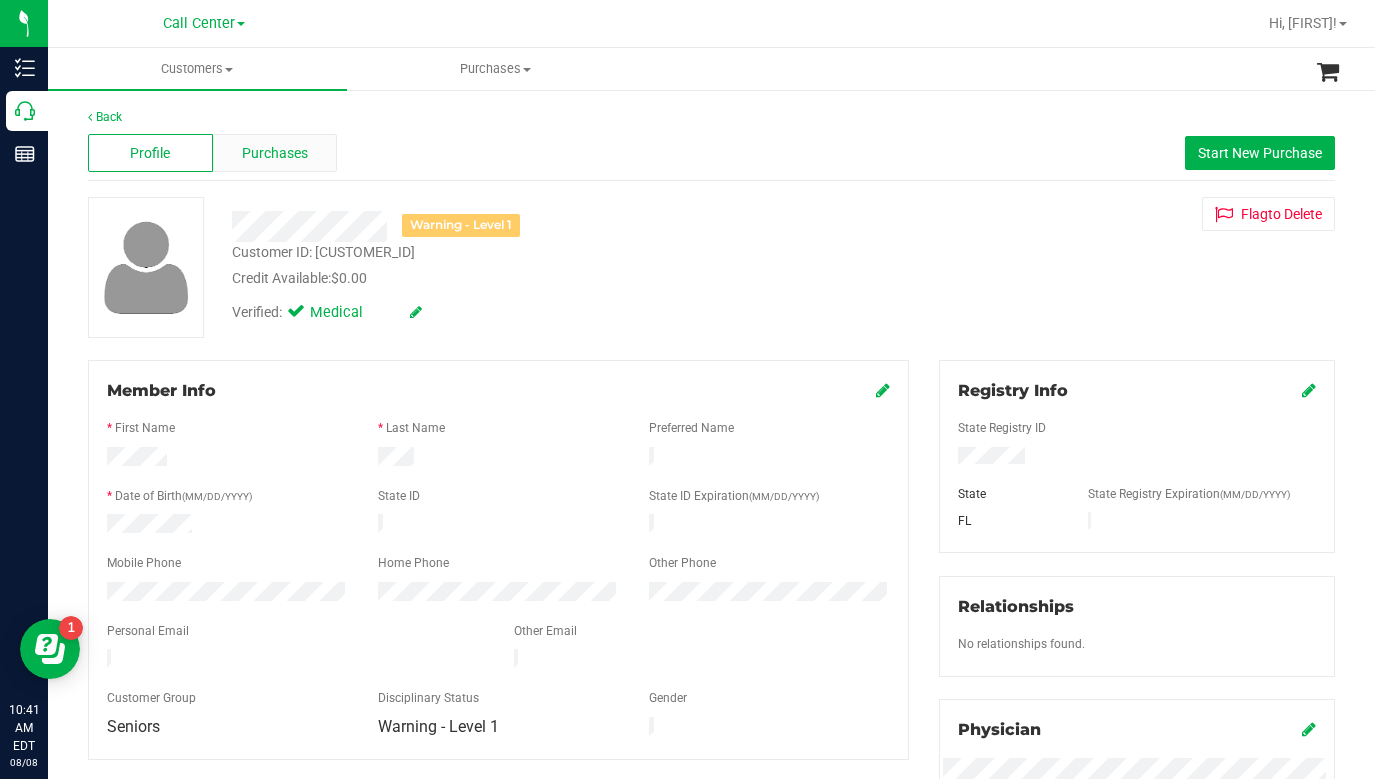 click on "Purchases" at bounding box center [275, 153] 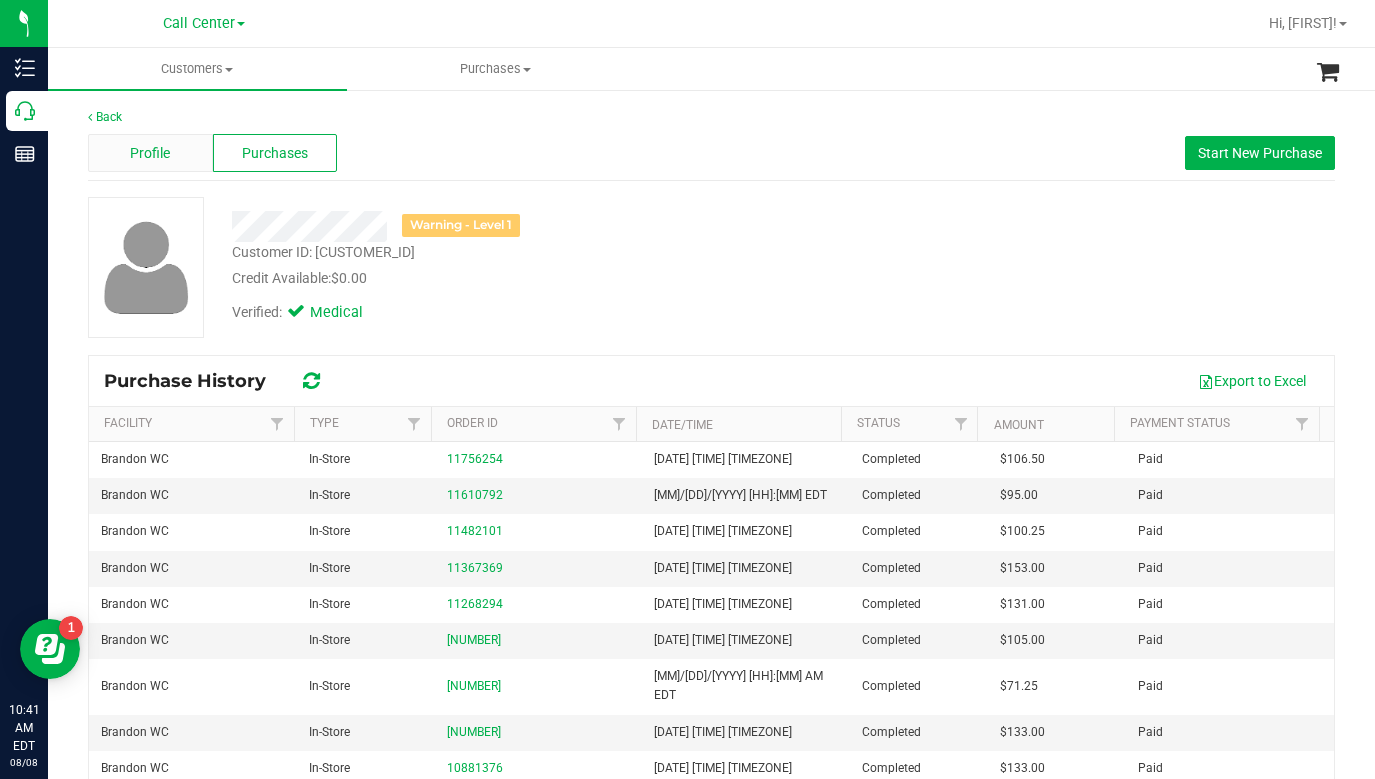 click on "Profile" at bounding box center (150, 153) 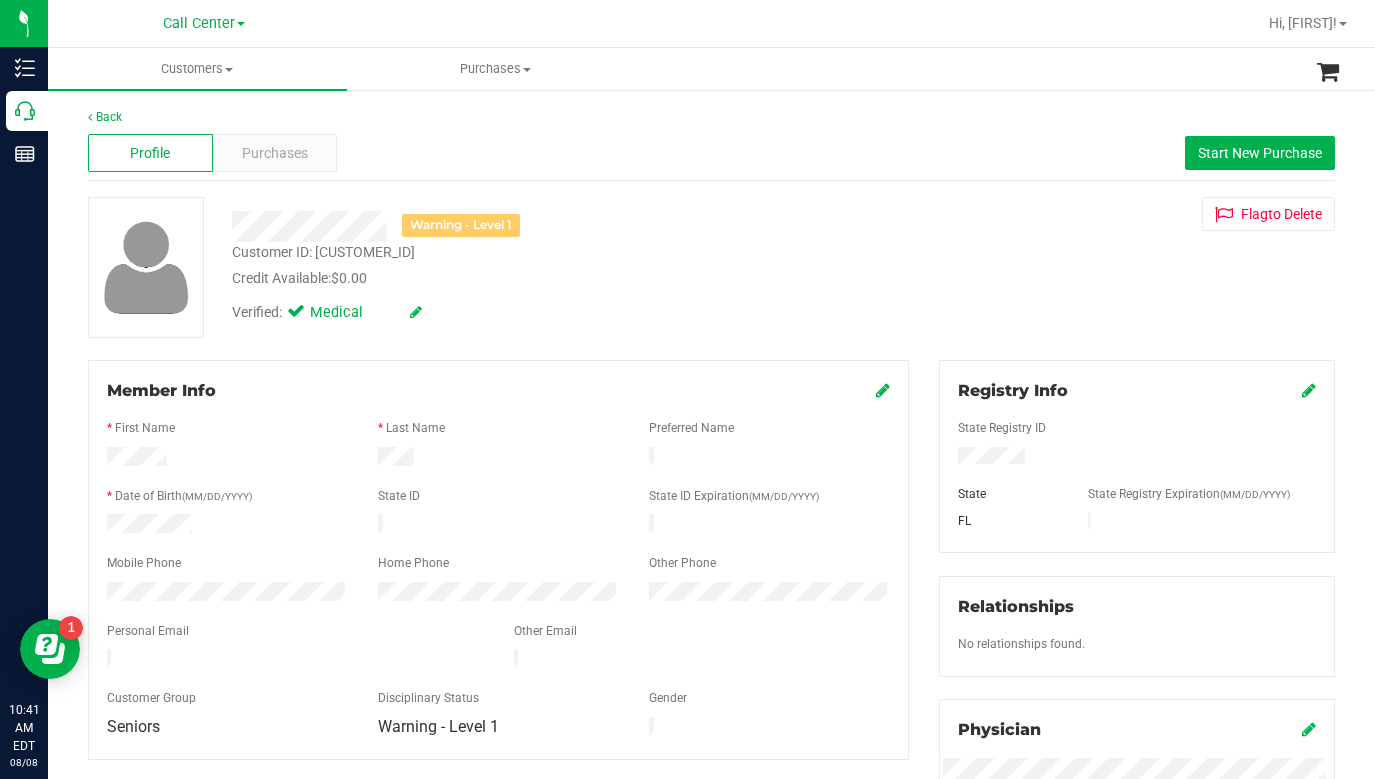 click on "Warning - Level 1
Customer ID: [NUMBER]
Credit Available:
$0.00
Verified:
Medical
Flag  to Delete" at bounding box center (711, 267) 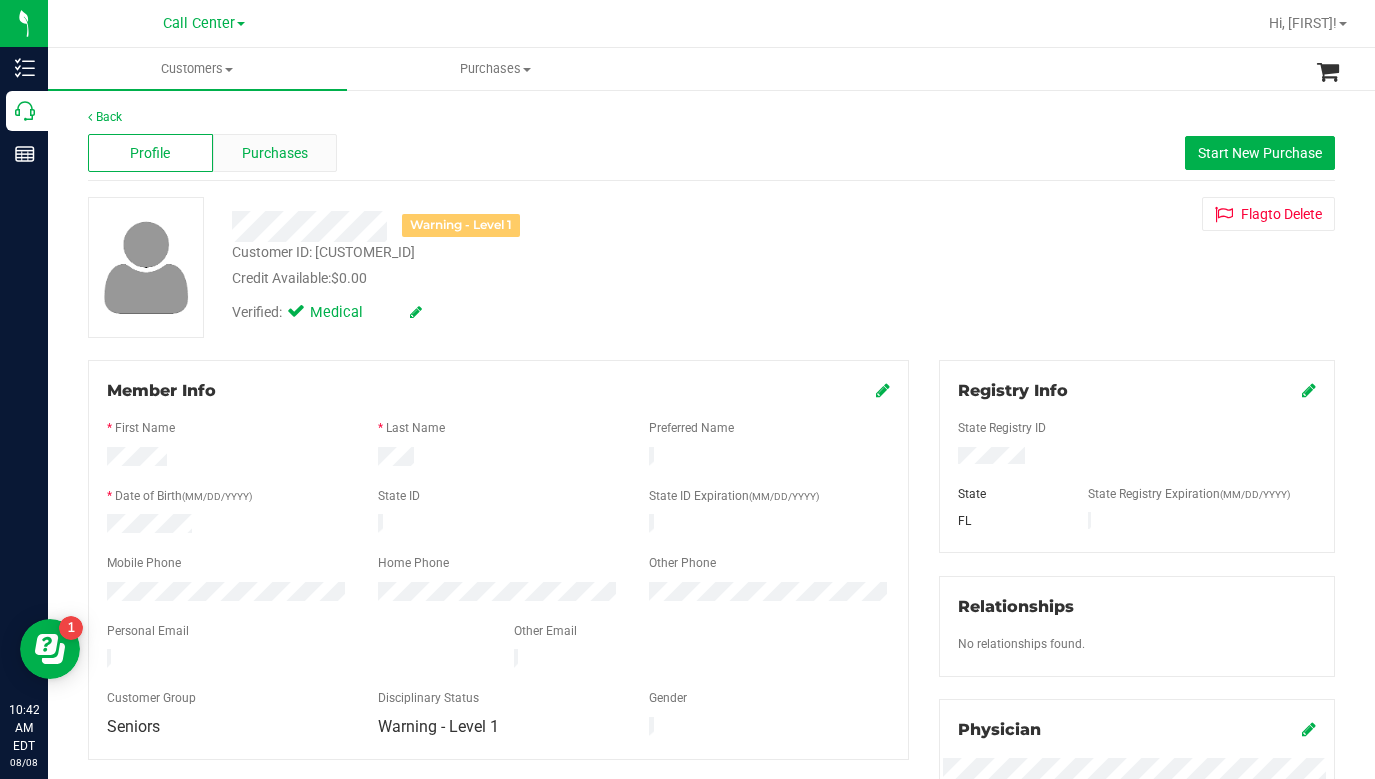 click on "Purchases" at bounding box center [275, 153] 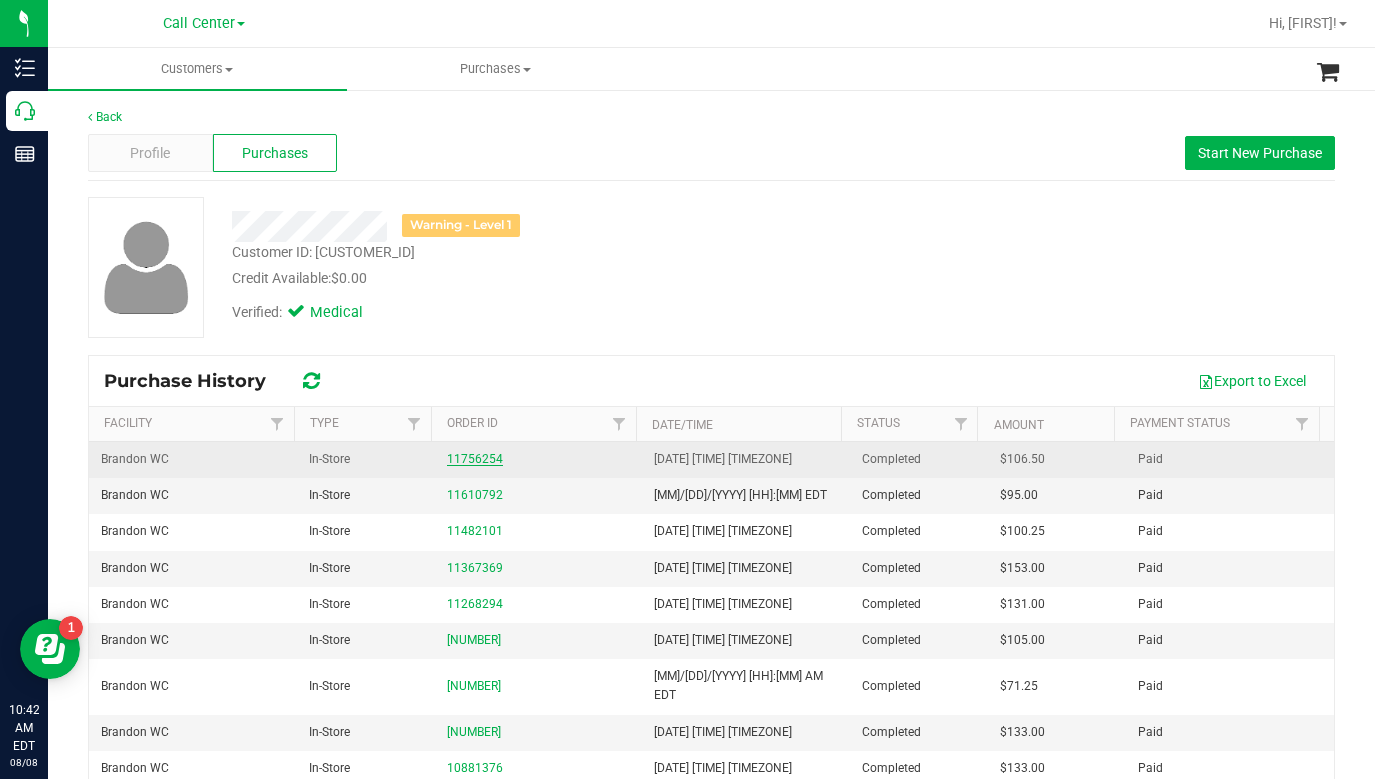 click on "11756254" at bounding box center (475, 459) 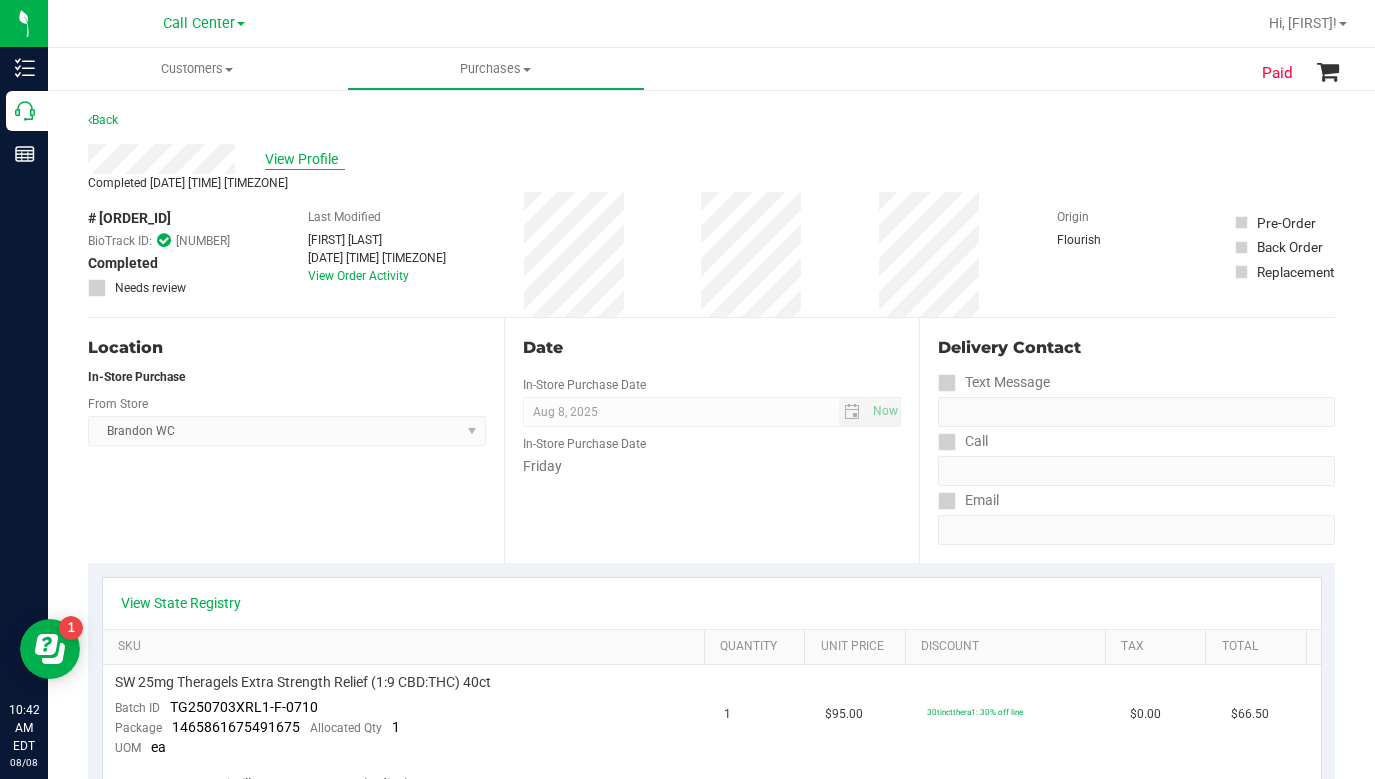 click on "View Profile" at bounding box center [305, 159] 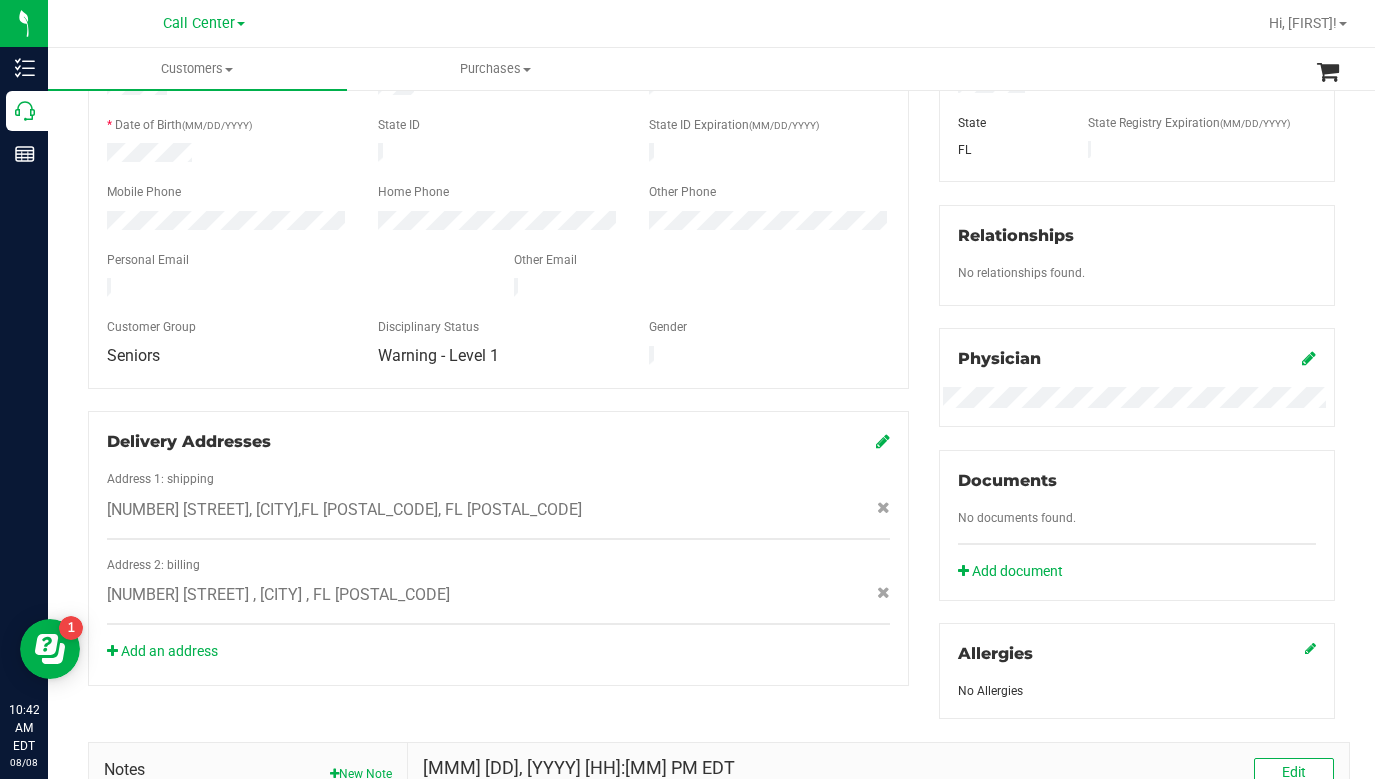 scroll, scrollTop: 567, scrollLeft: 0, axis: vertical 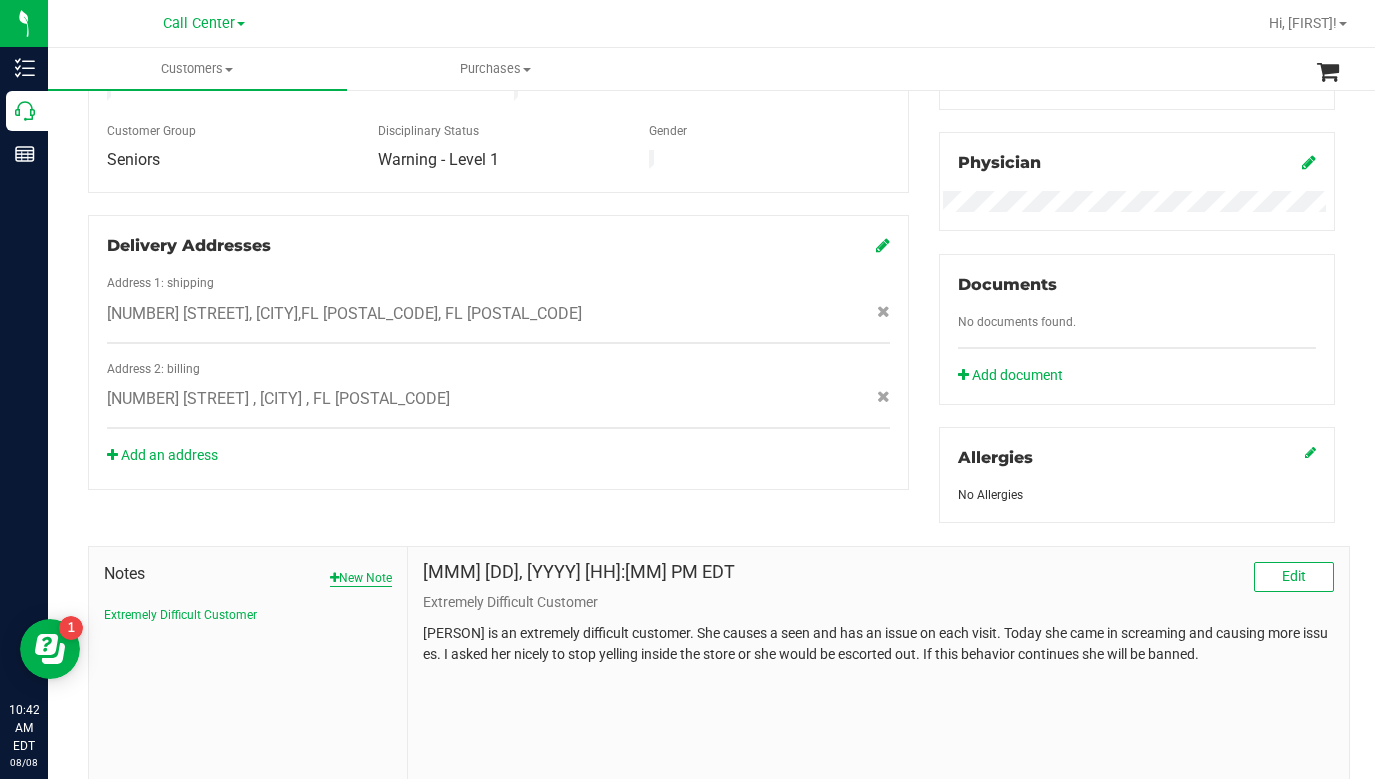 click on "New Note" at bounding box center (361, 578) 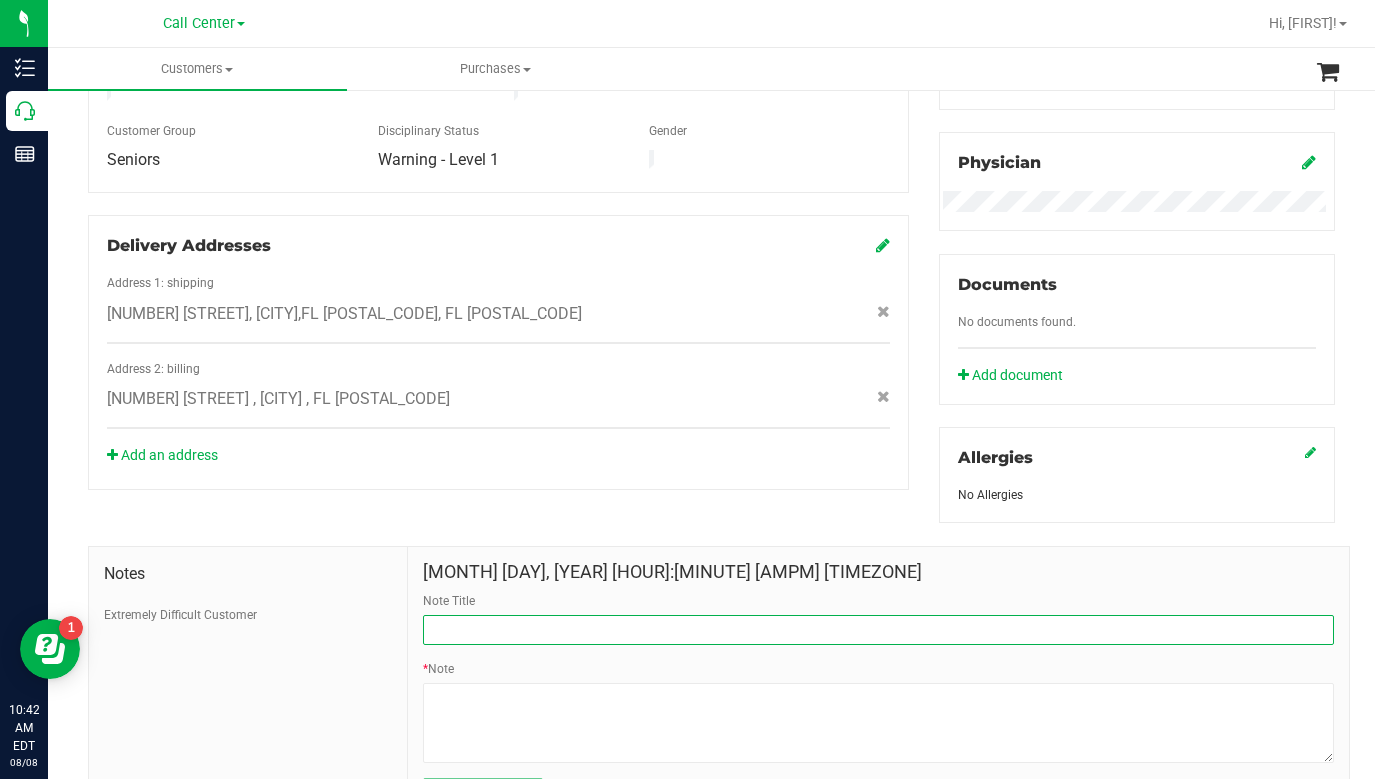 click on "Note Title" at bounding box center [878, 630] 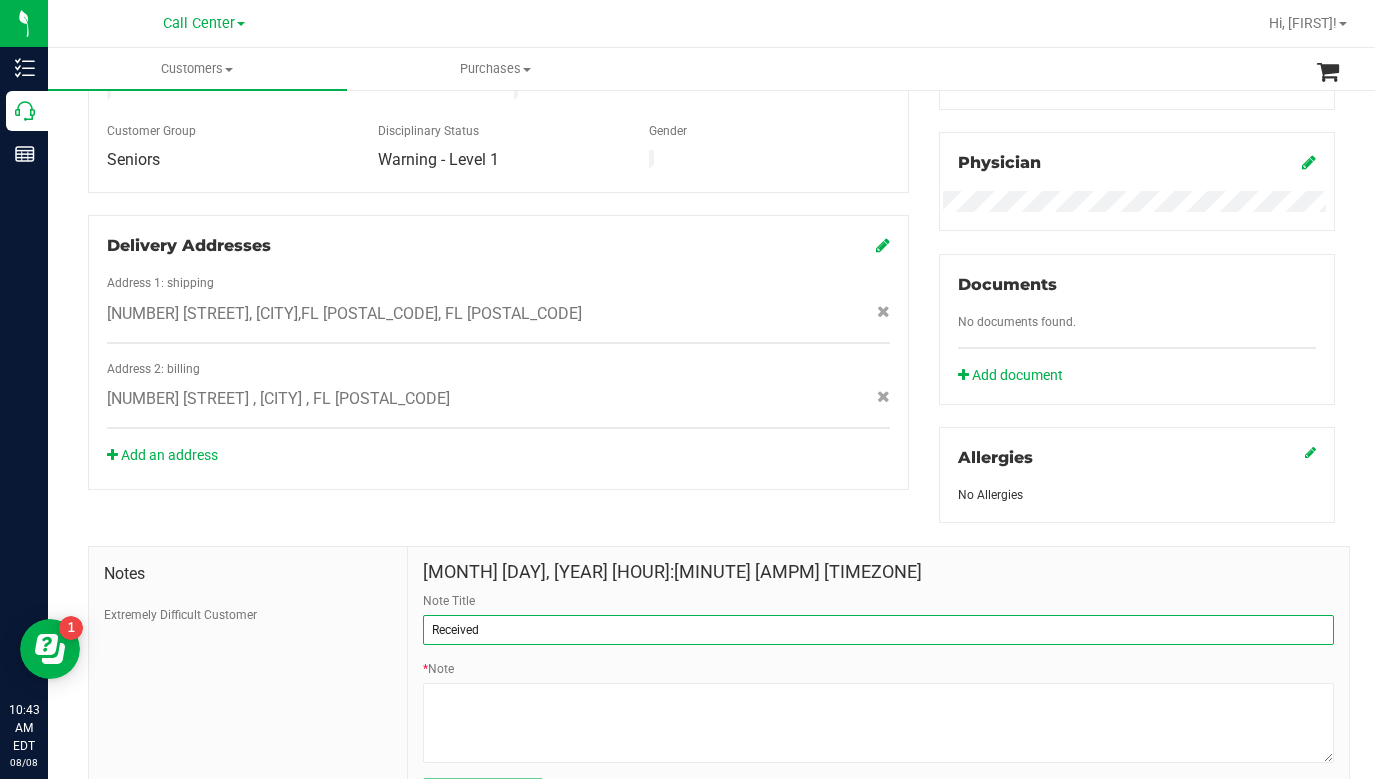 type on "Received 0.5g cart in 1g pkg?" 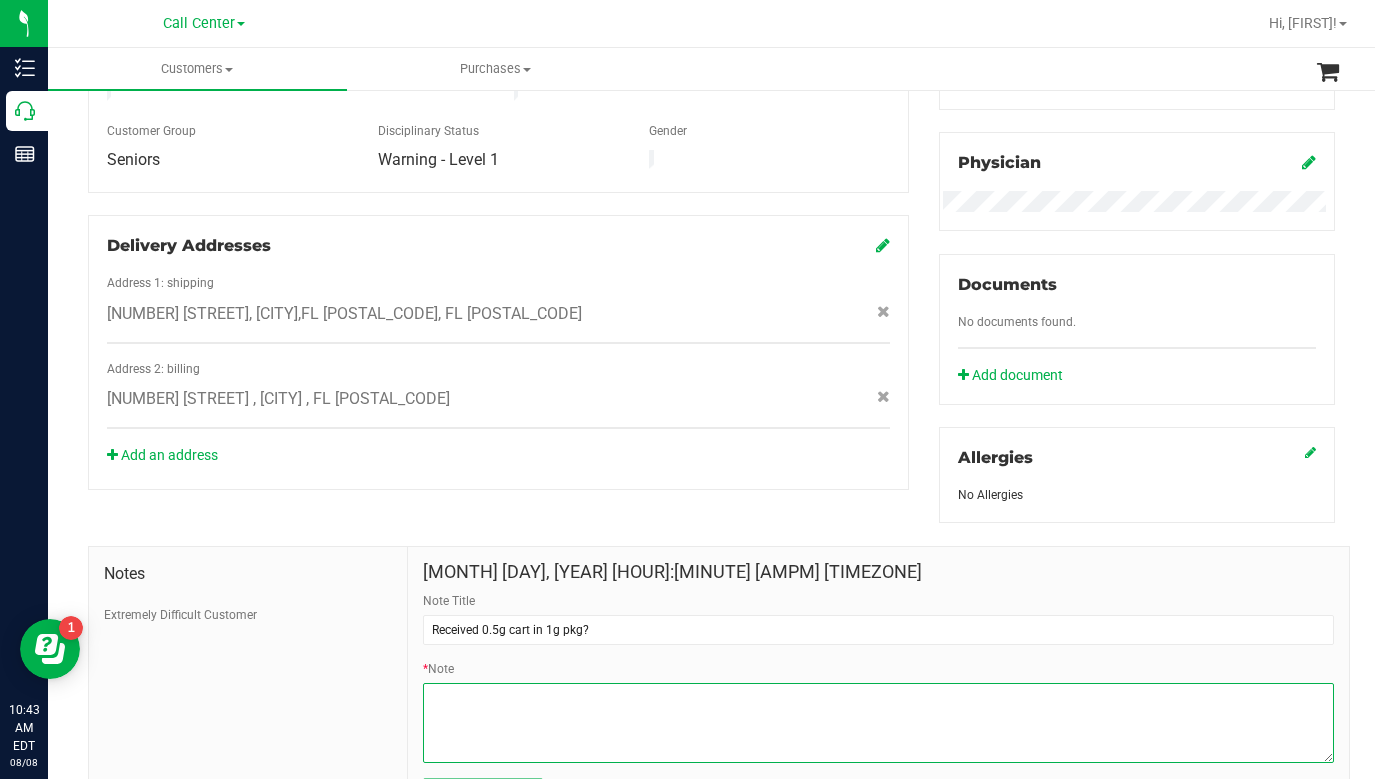 click on "*
Note" at bounding box center [878, 723] 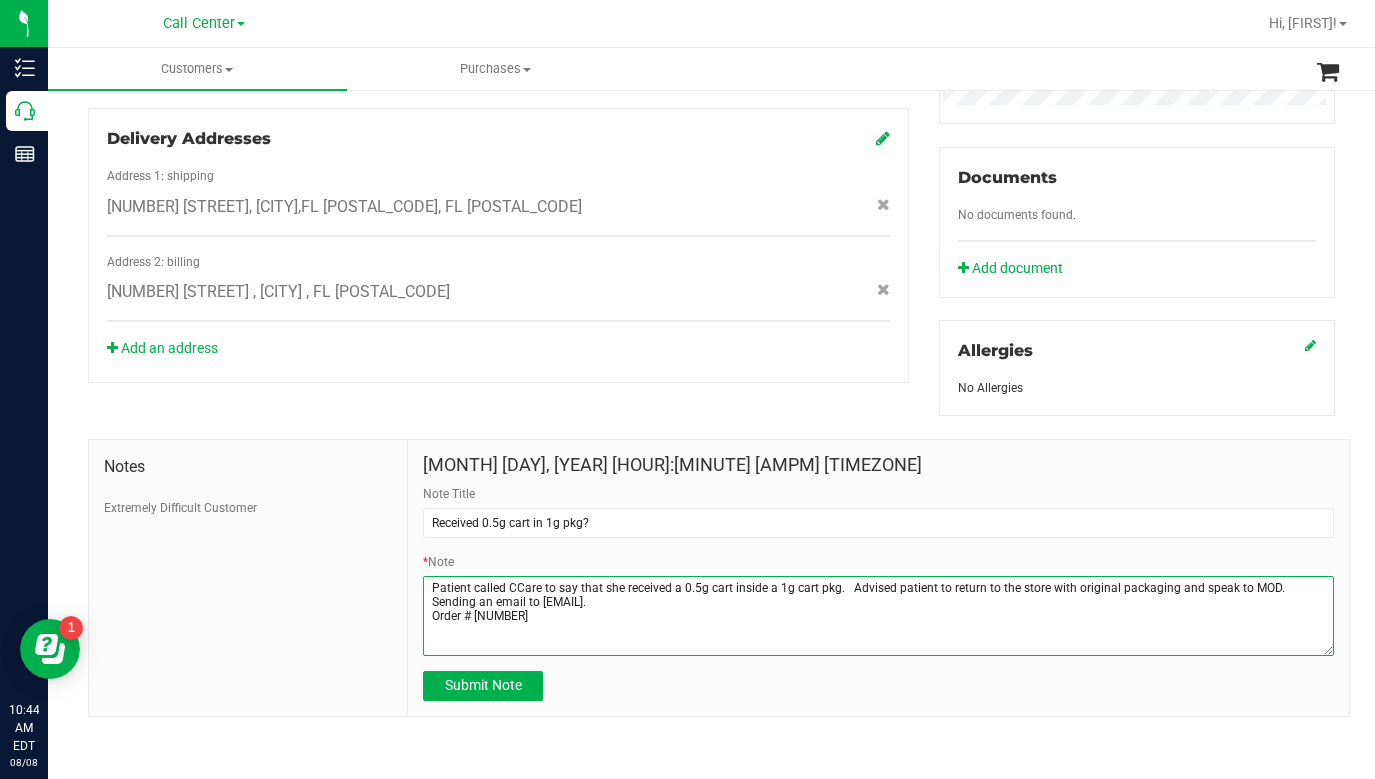 scroll, scrollTop: 675, scrollLeft: 0, axis: vertical 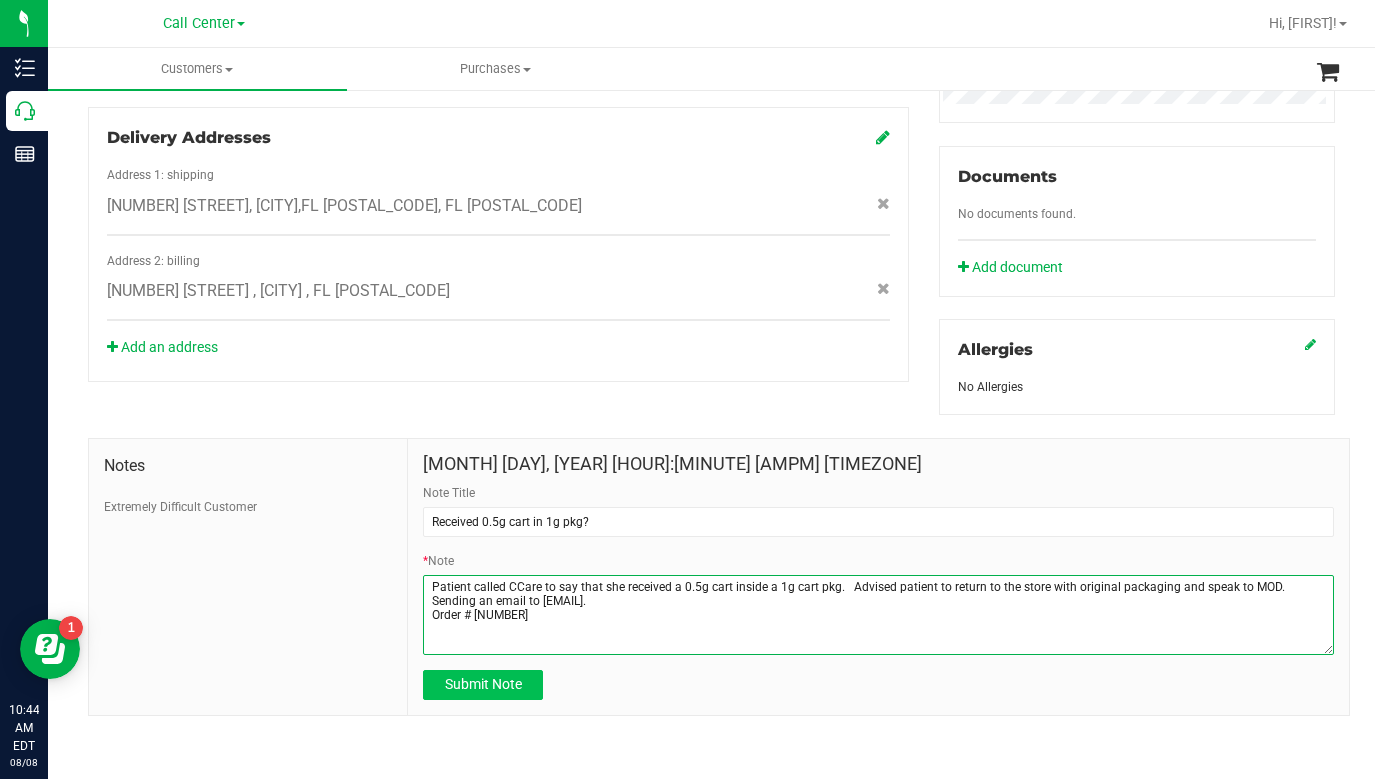 type on "Patient called CCare to say that she received a 0.5g cart inside a 1g cart pkg.   Advised patient to return to the store with original packaging and speak to MOD.   Sending an email to [EMAIL].
Order # [NUMBER]" 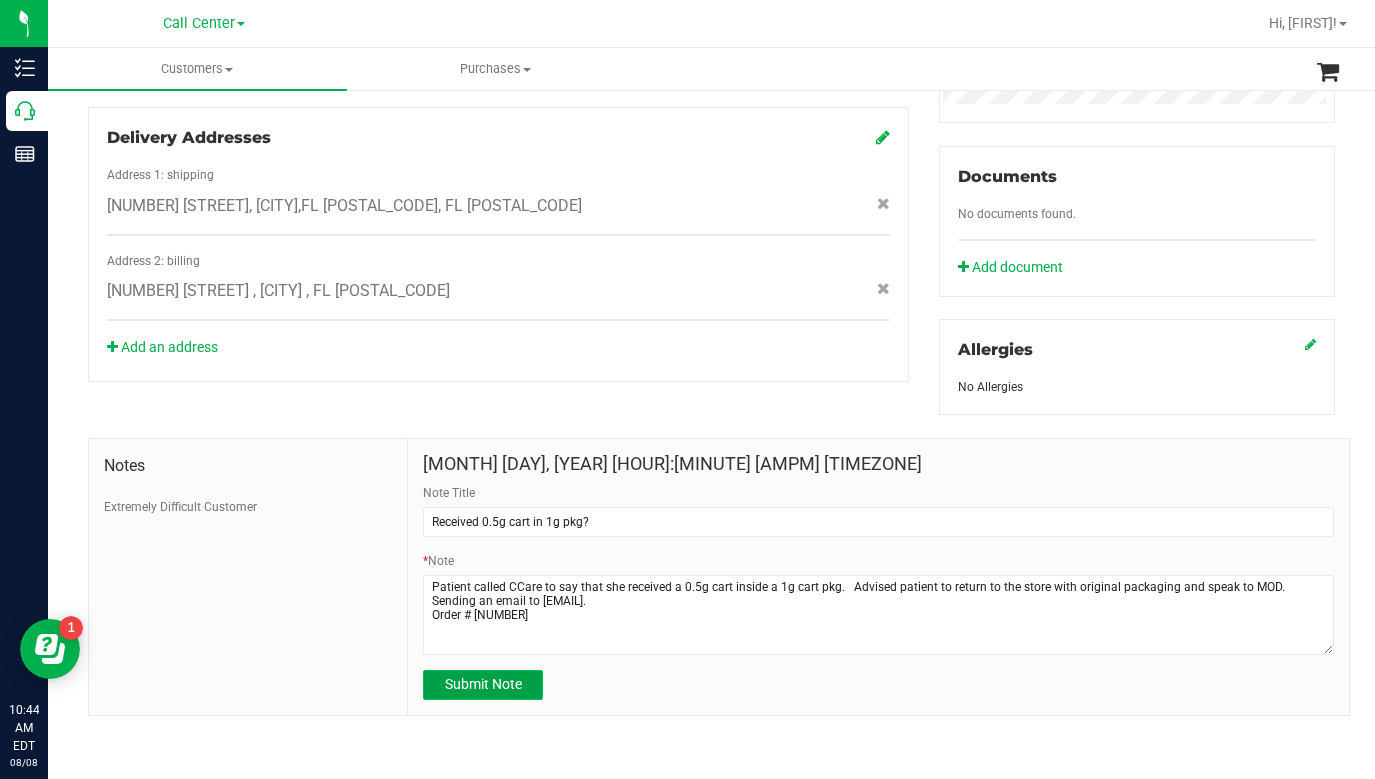 click on "Submit Note" at bounding box center [483, 684] 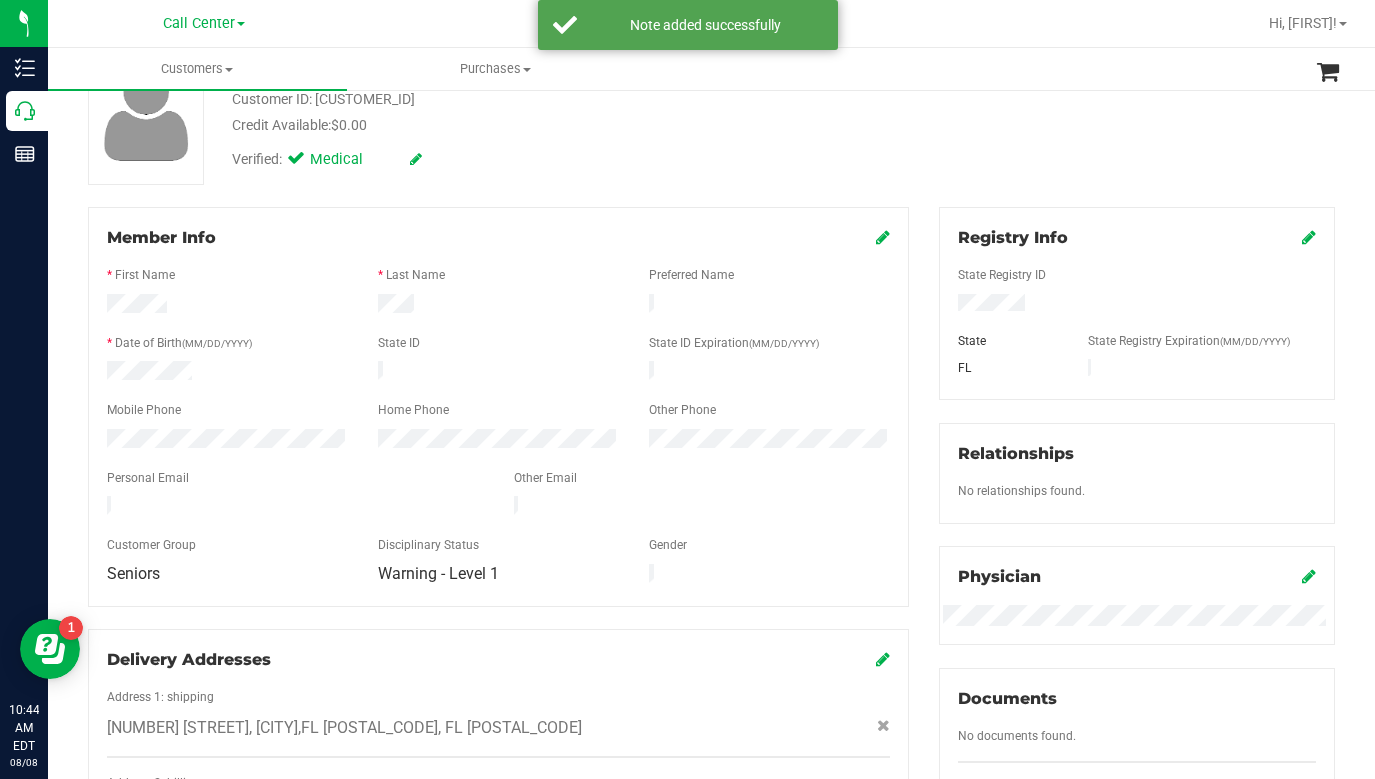 scroll, scrollTop: 0, scrollLeft: 0, axis: both 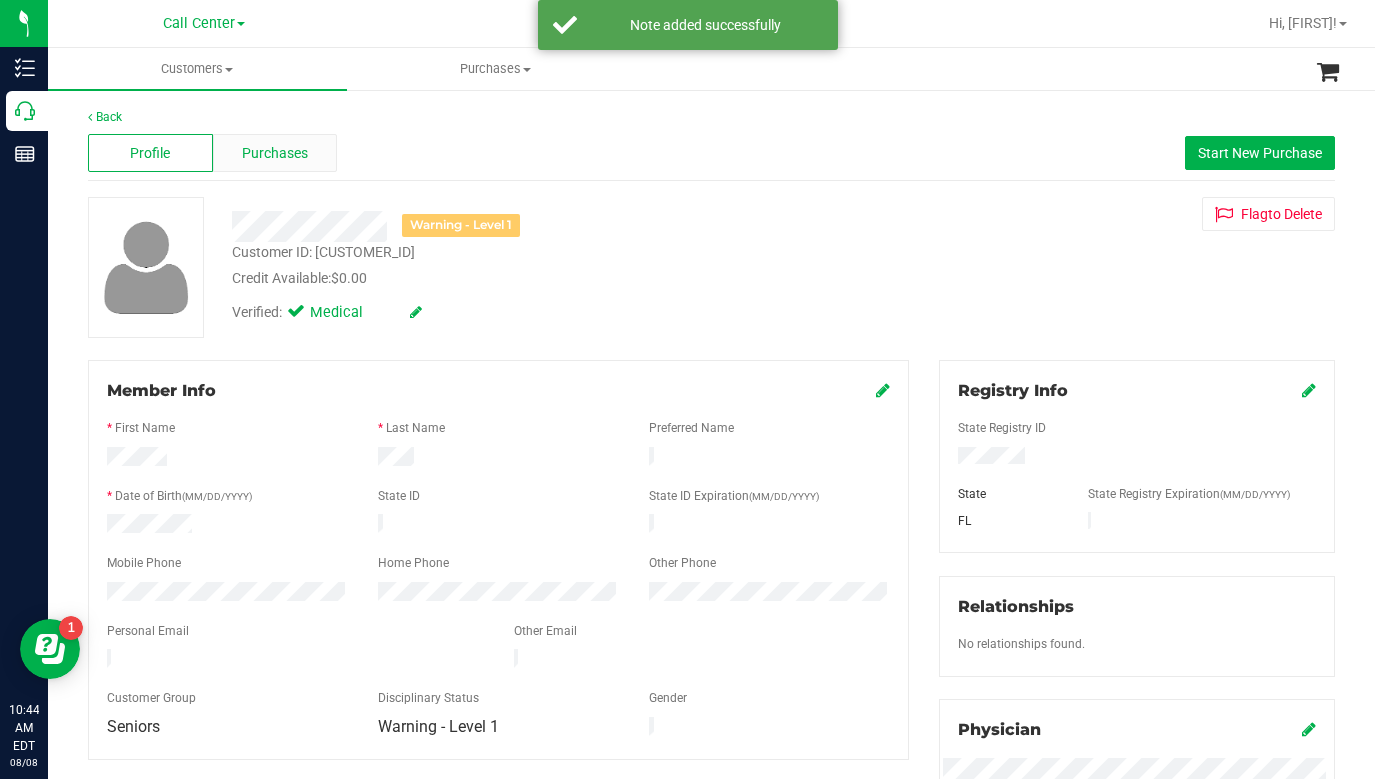 click on "Purchases" at bounding box center [275, 153] 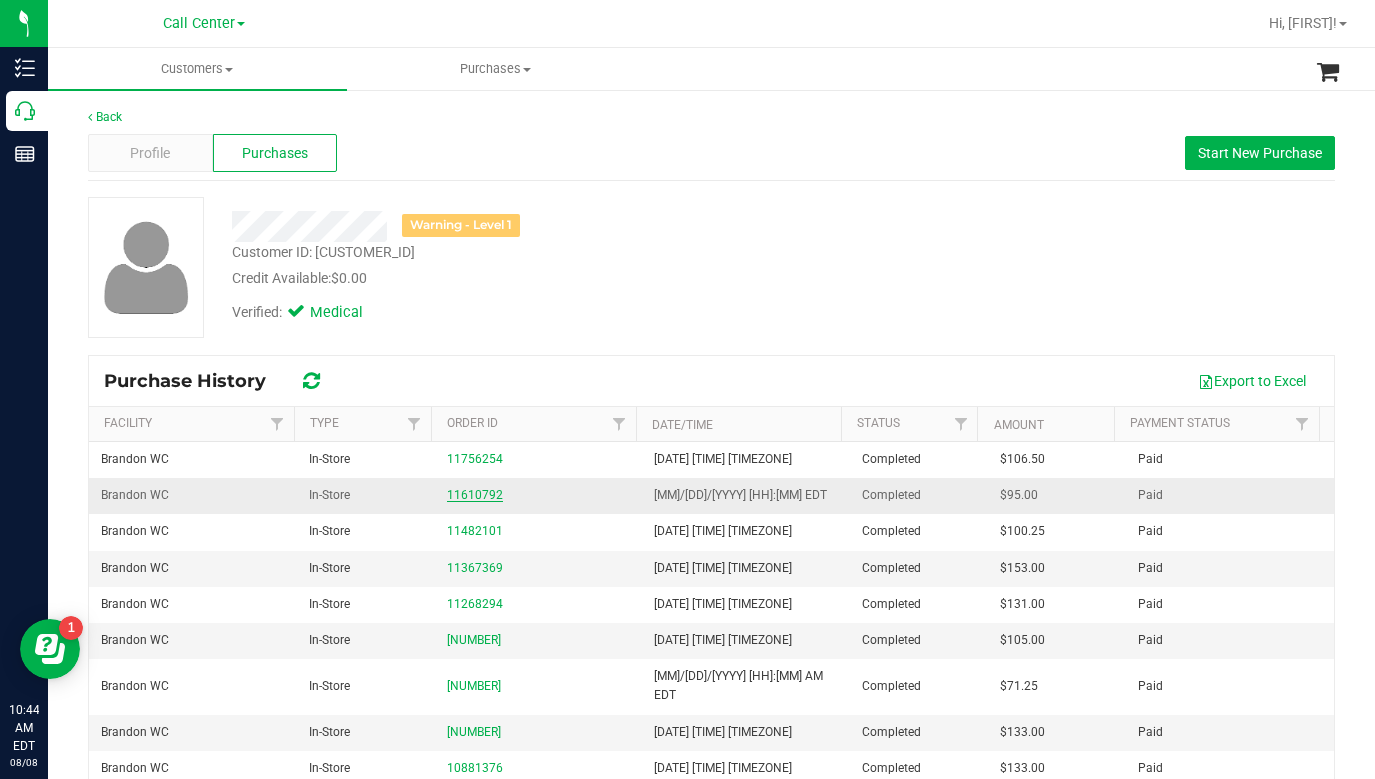 click on "11610792" at bounding box center (475, 495) 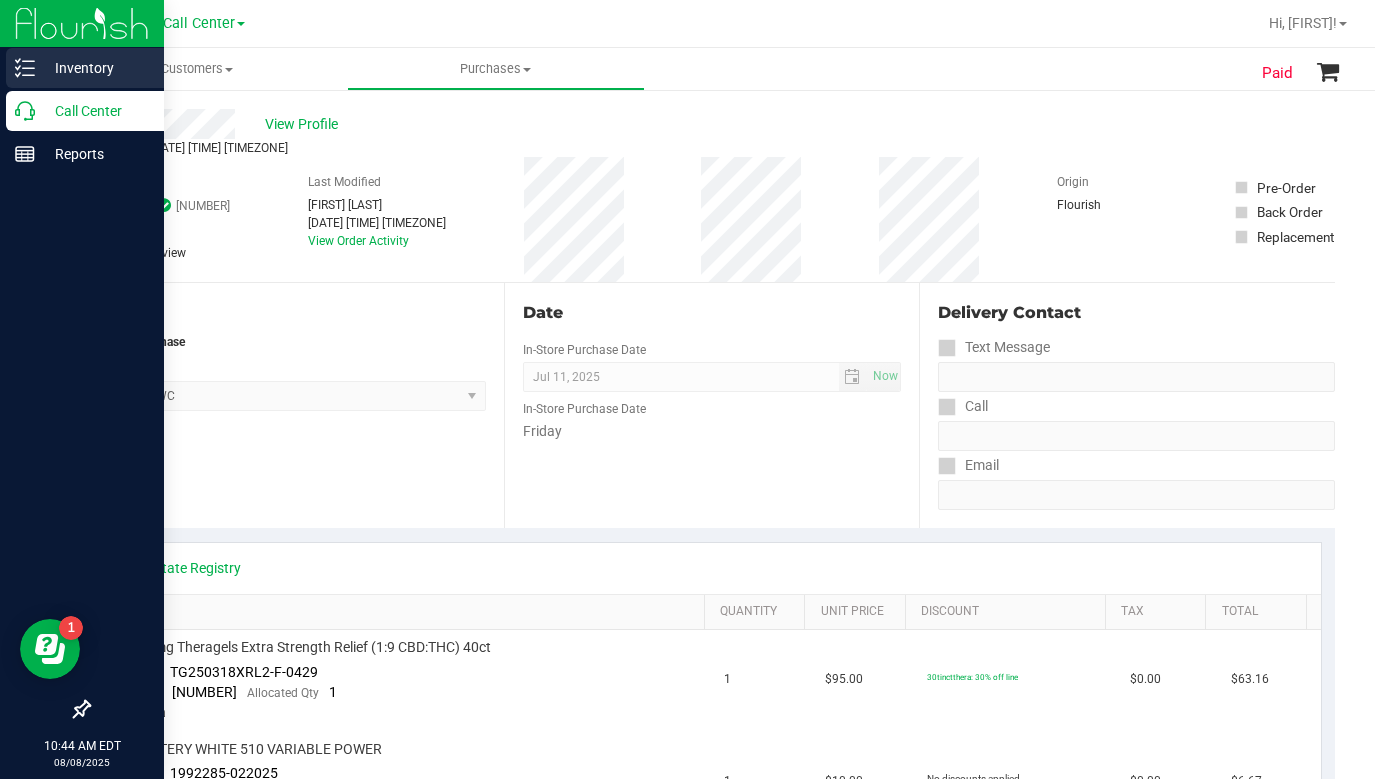 scroll, scrollTop: 0, scrollLeft: 0, axis: both 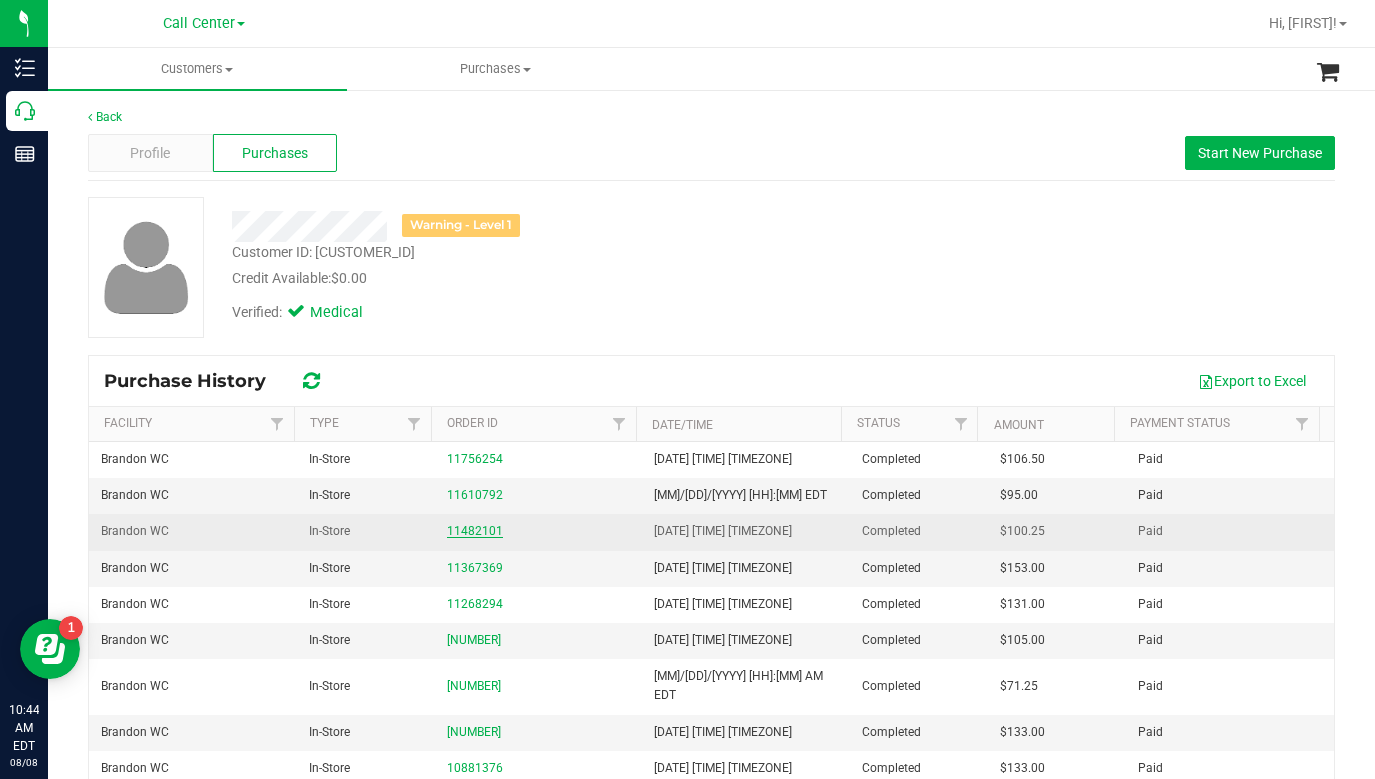 click on "11482101" at bounding box center (475, 531) 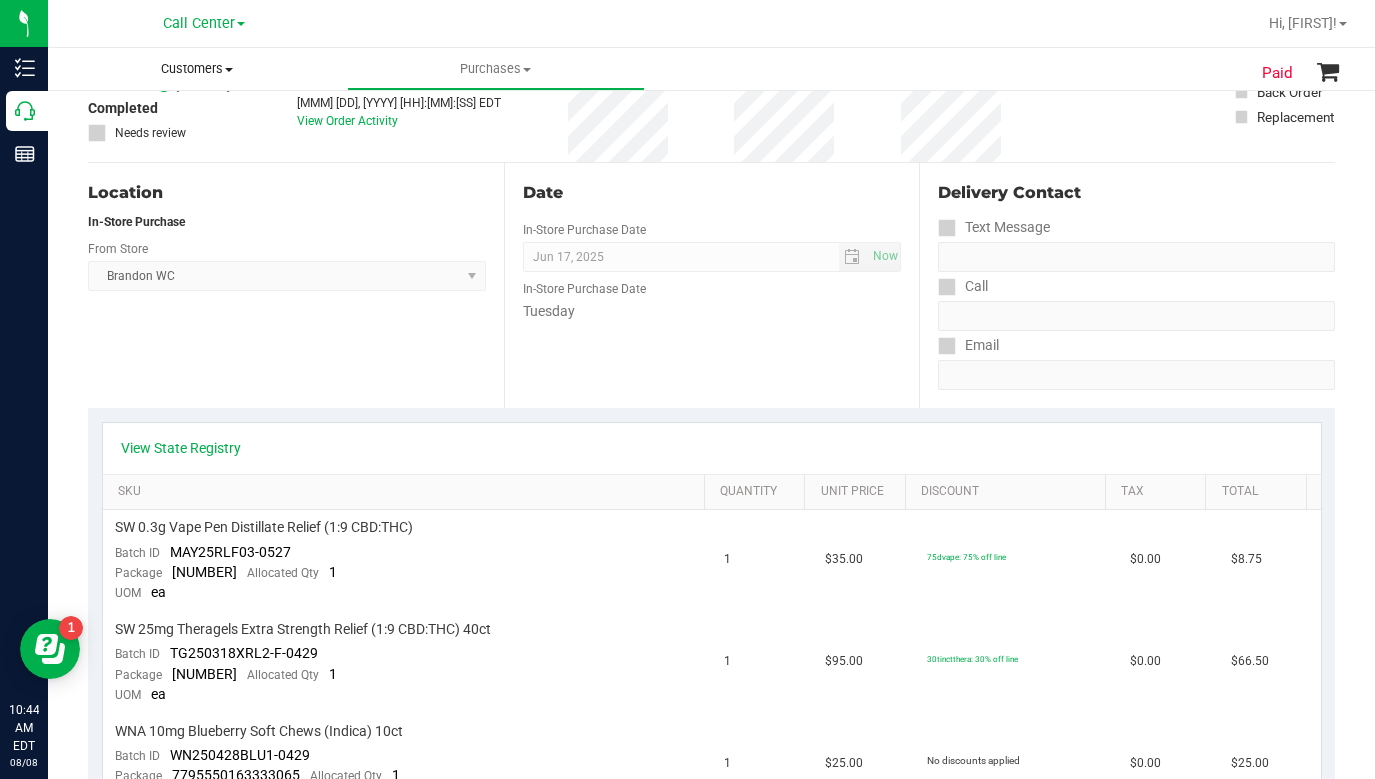 scroll, scrollTop: 0, scrollLeft: 0, axis: both 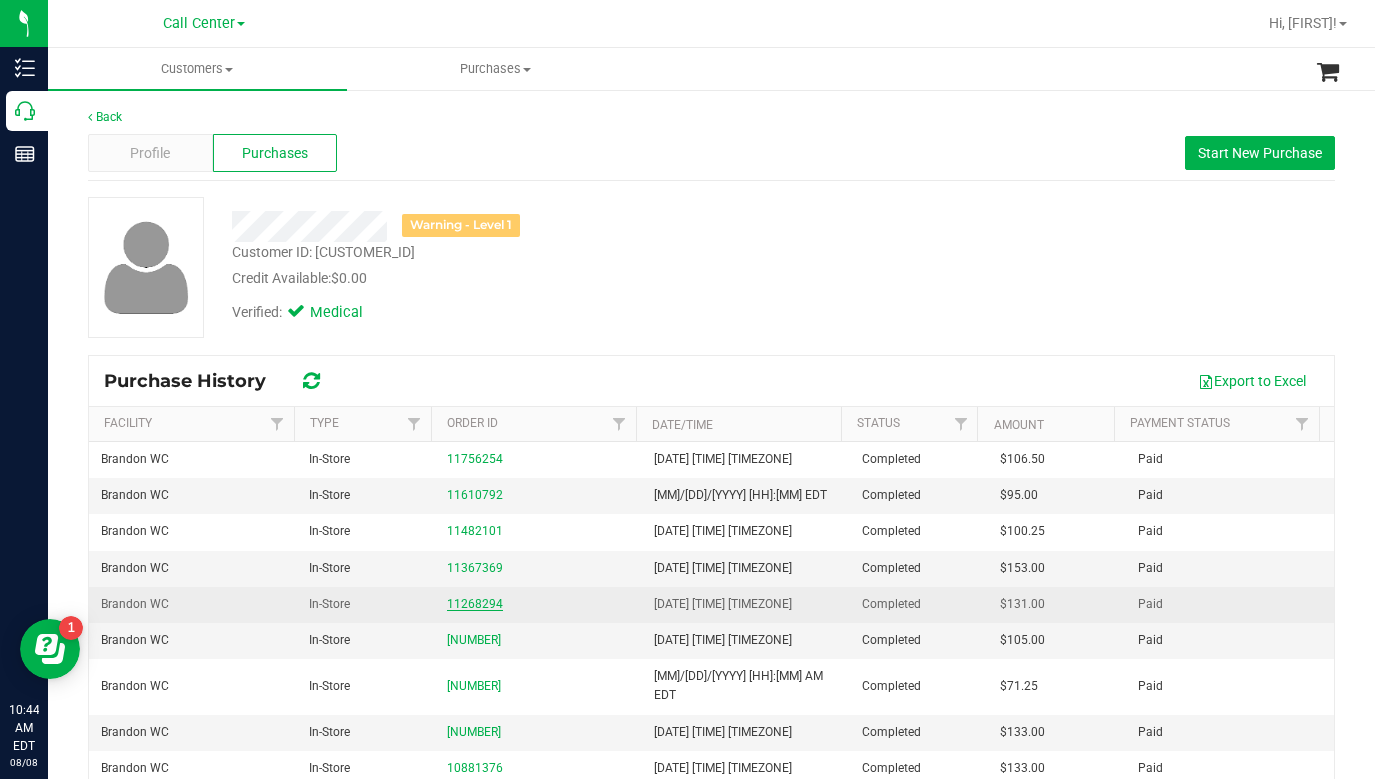 click on "11268294" at bounding box center [475, 604] 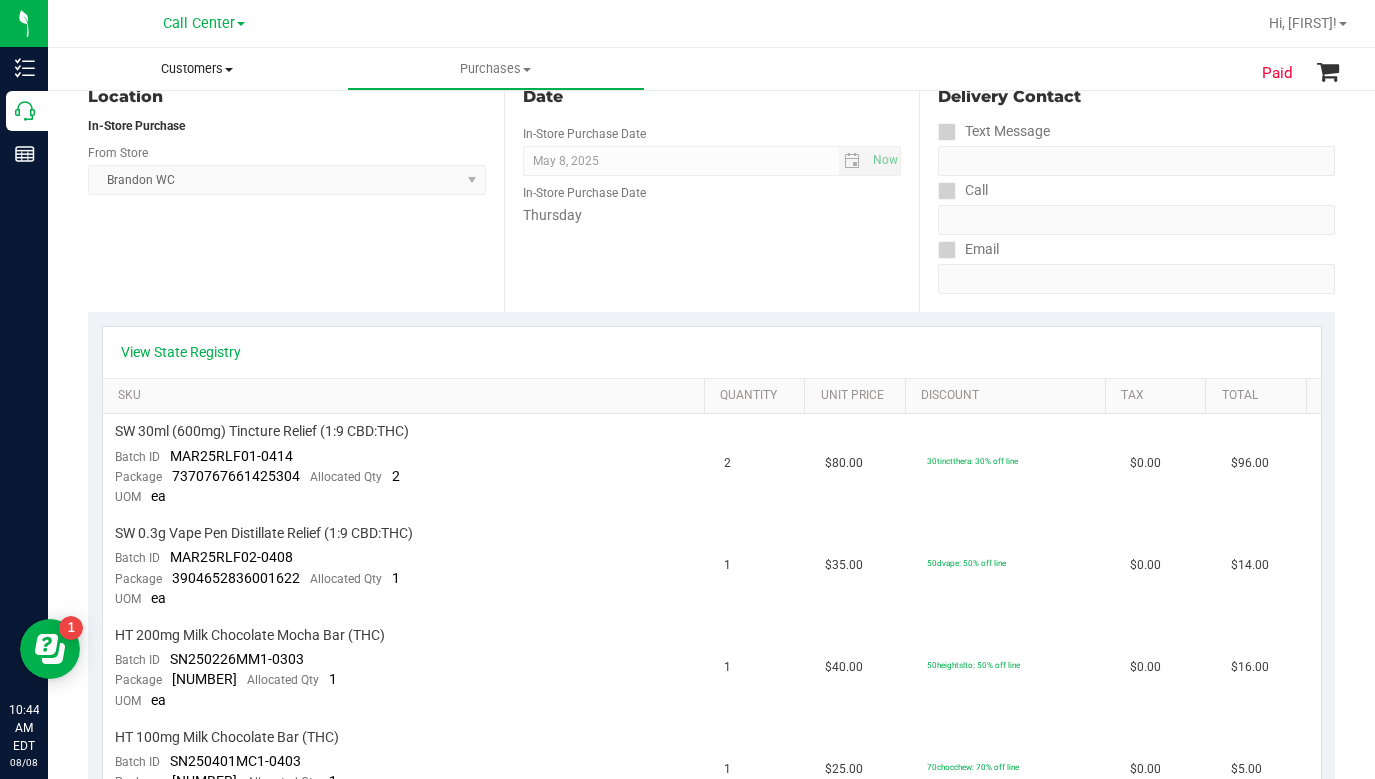 scroll, scrollTop: 100, scrollLeft: 0, axis: vertical 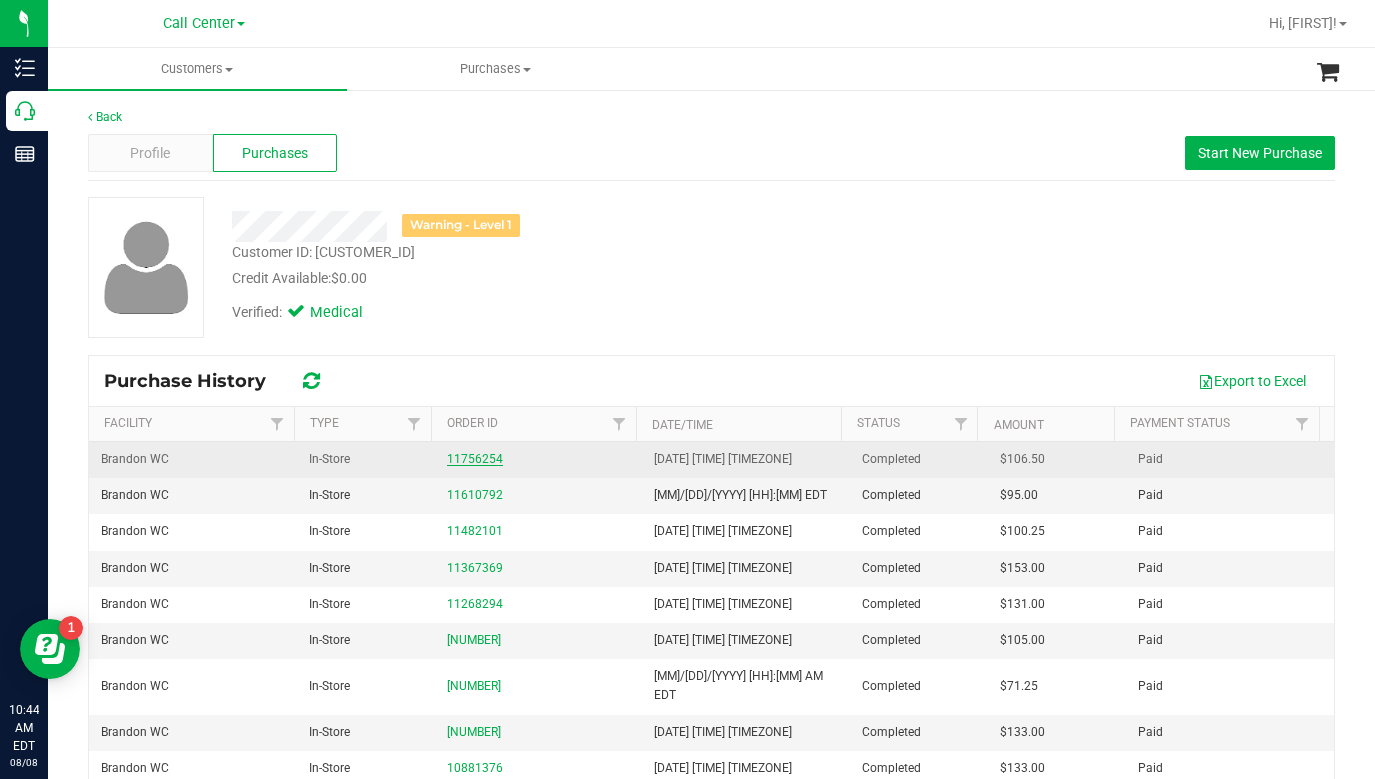 click on "11756254" at bounding box center (475, 459) 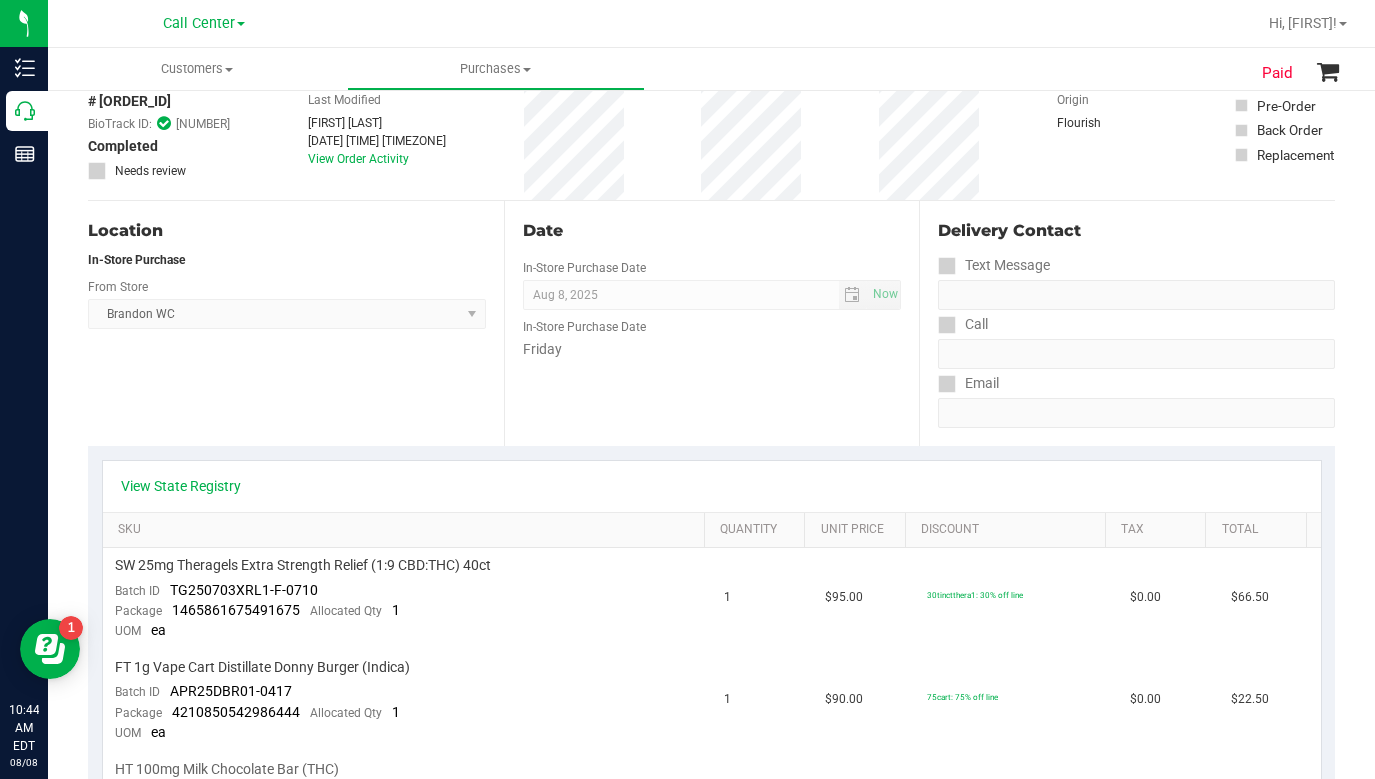 scroll, scrollTop: 400, scrollLeft: 0, axis: vertical 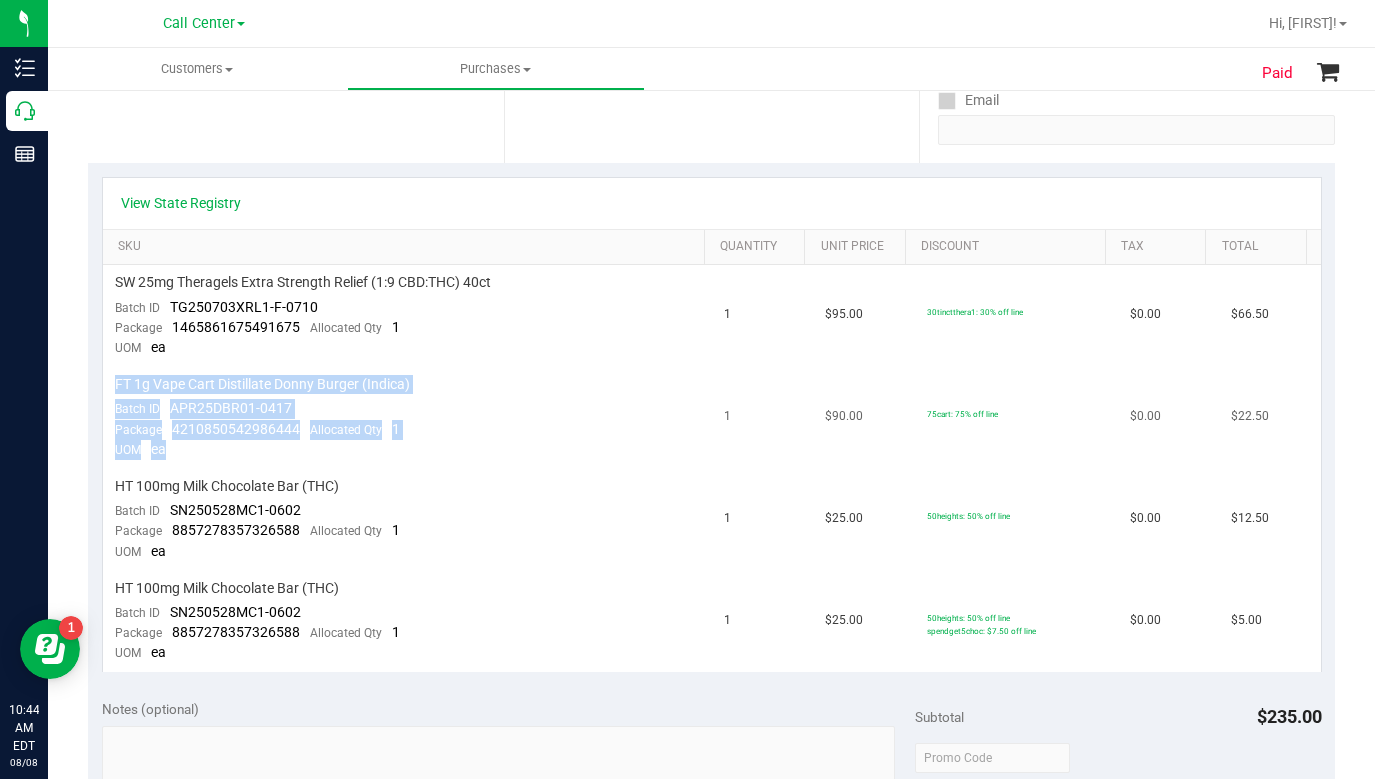 drag, startPoint x: 112, startPoint y: 382, endPoint x: 372, endPoint y: 450, distance: 268.74524 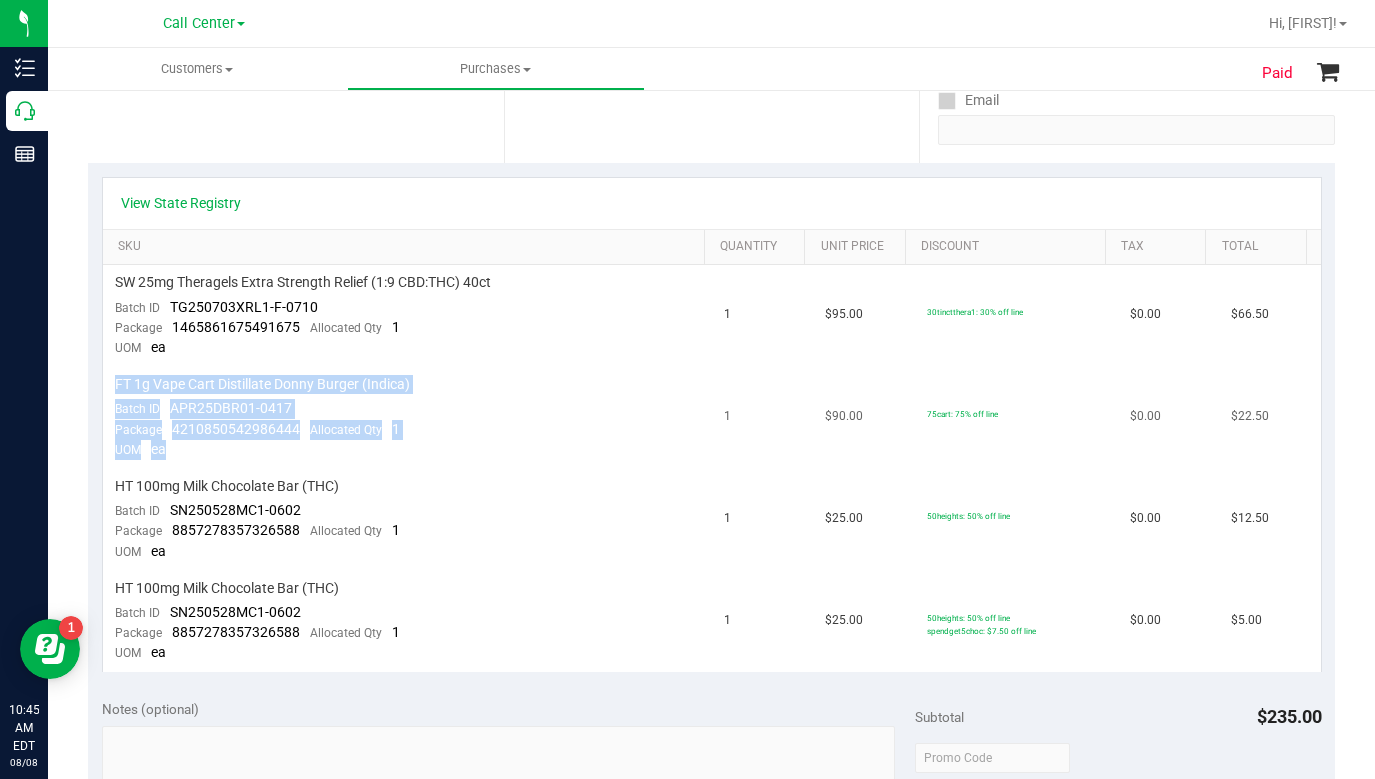copy on "FT 1g Vape Cart Distillate Donny Burger (Indica)
Batch ID
APR25DBR01-0417
Package
4210850542986444
Allocated Qty
1
UOM
ea" 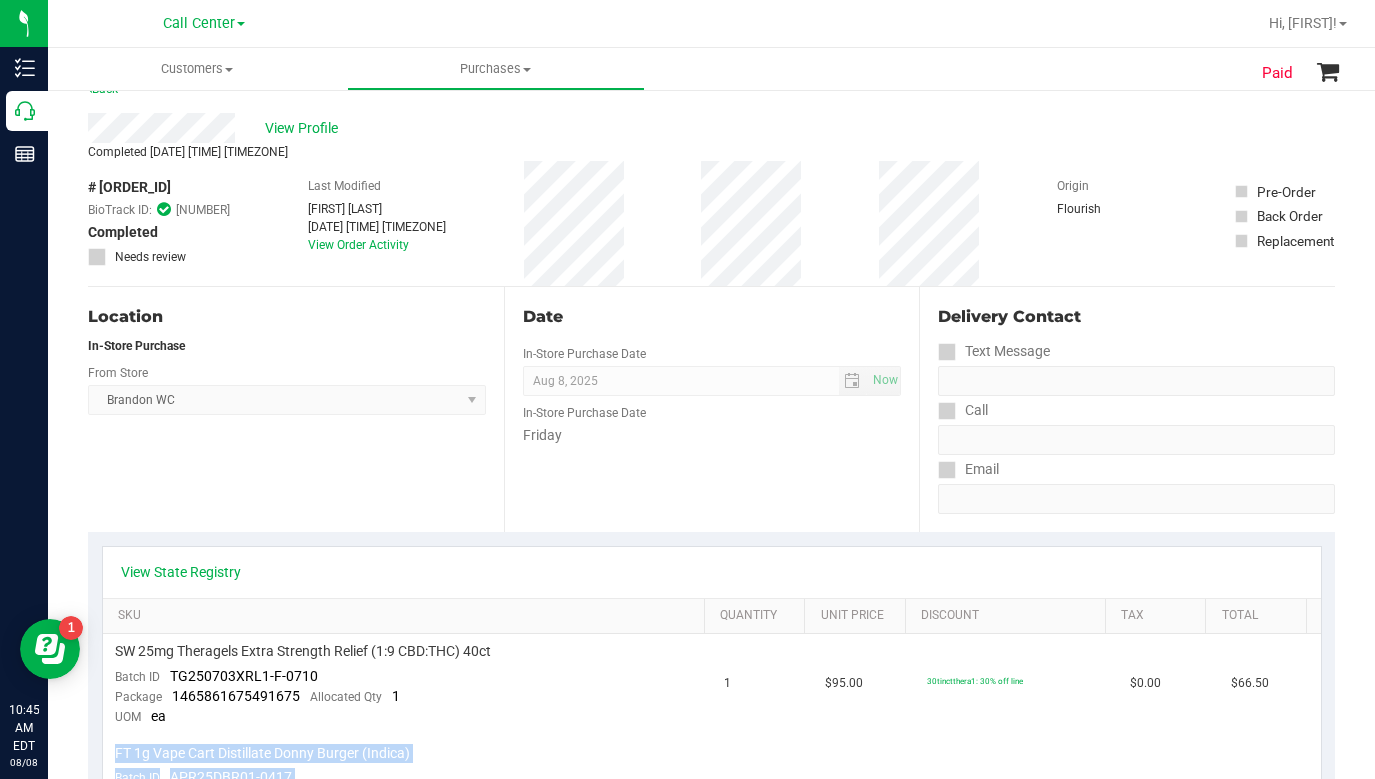 scroll, scrollTop: 0, scrollLeft: 0, axis: both 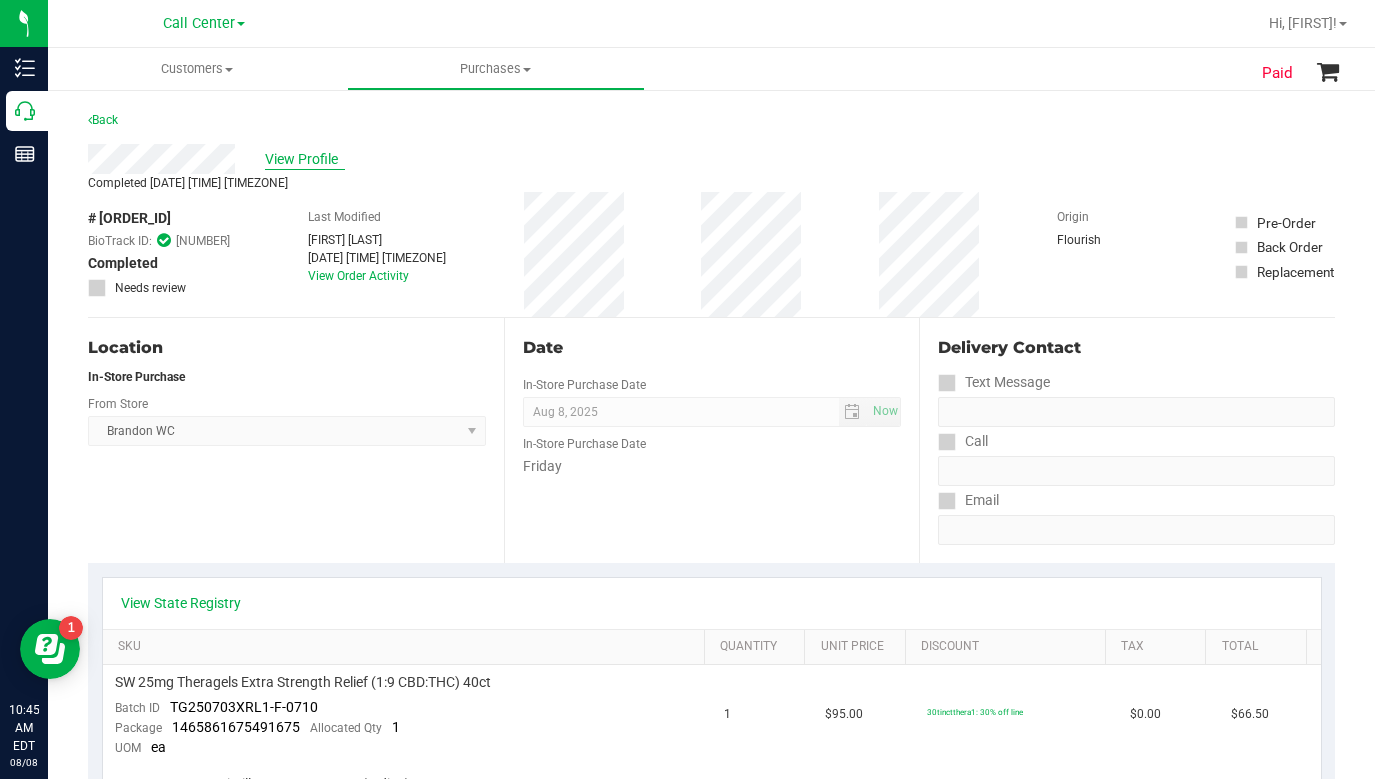 click on "View Profile" at bounding box center (305, 159) 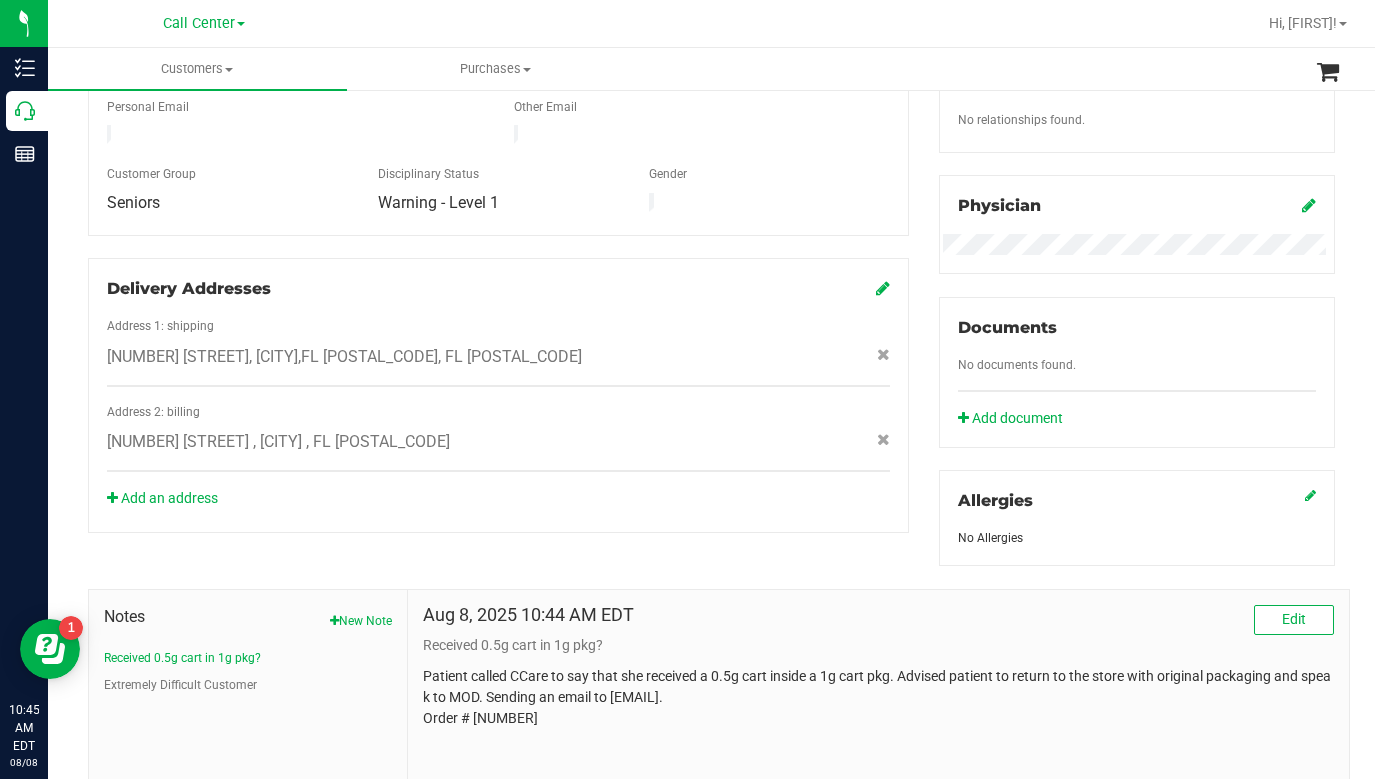 scroll, scrollTop: 667, scrollLeft: 0, axis: vertical 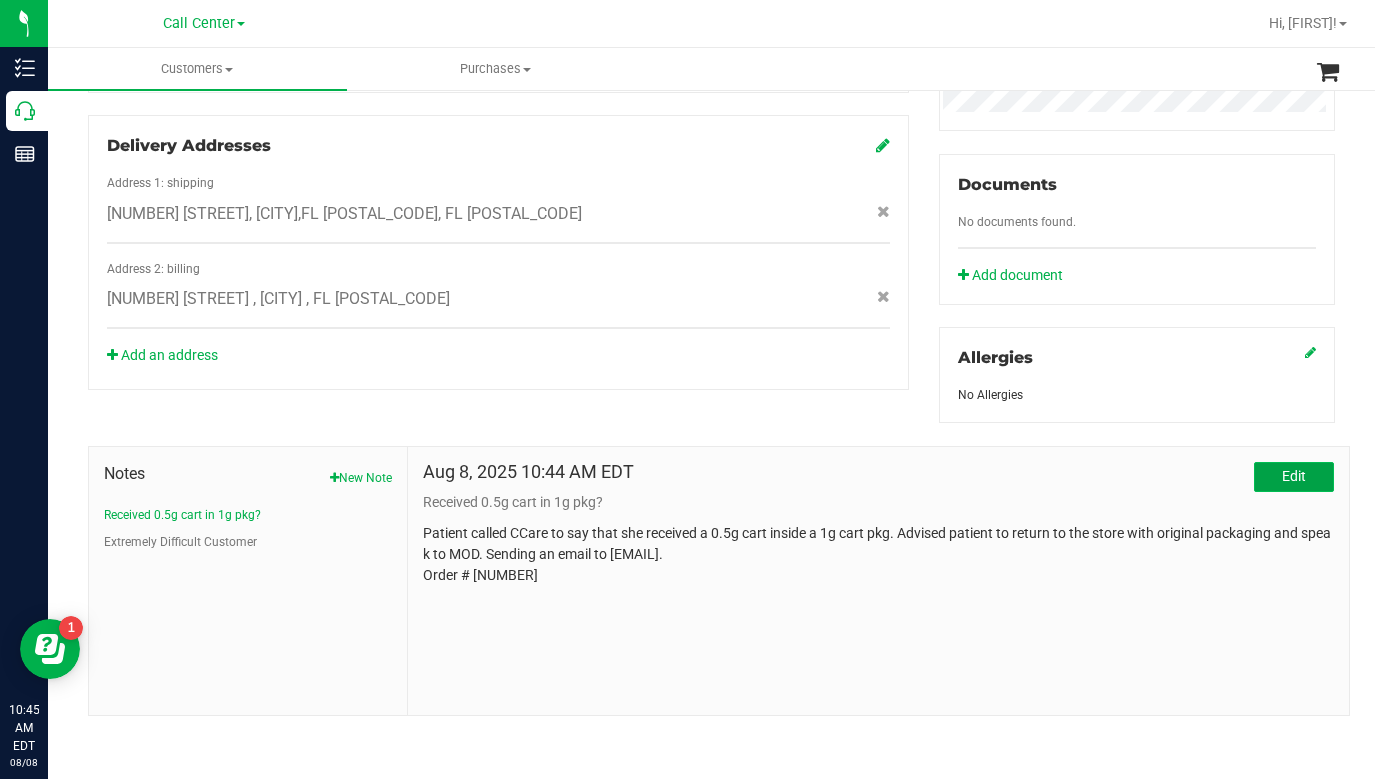 click on "Edit" at bounding box center (1294, 476) 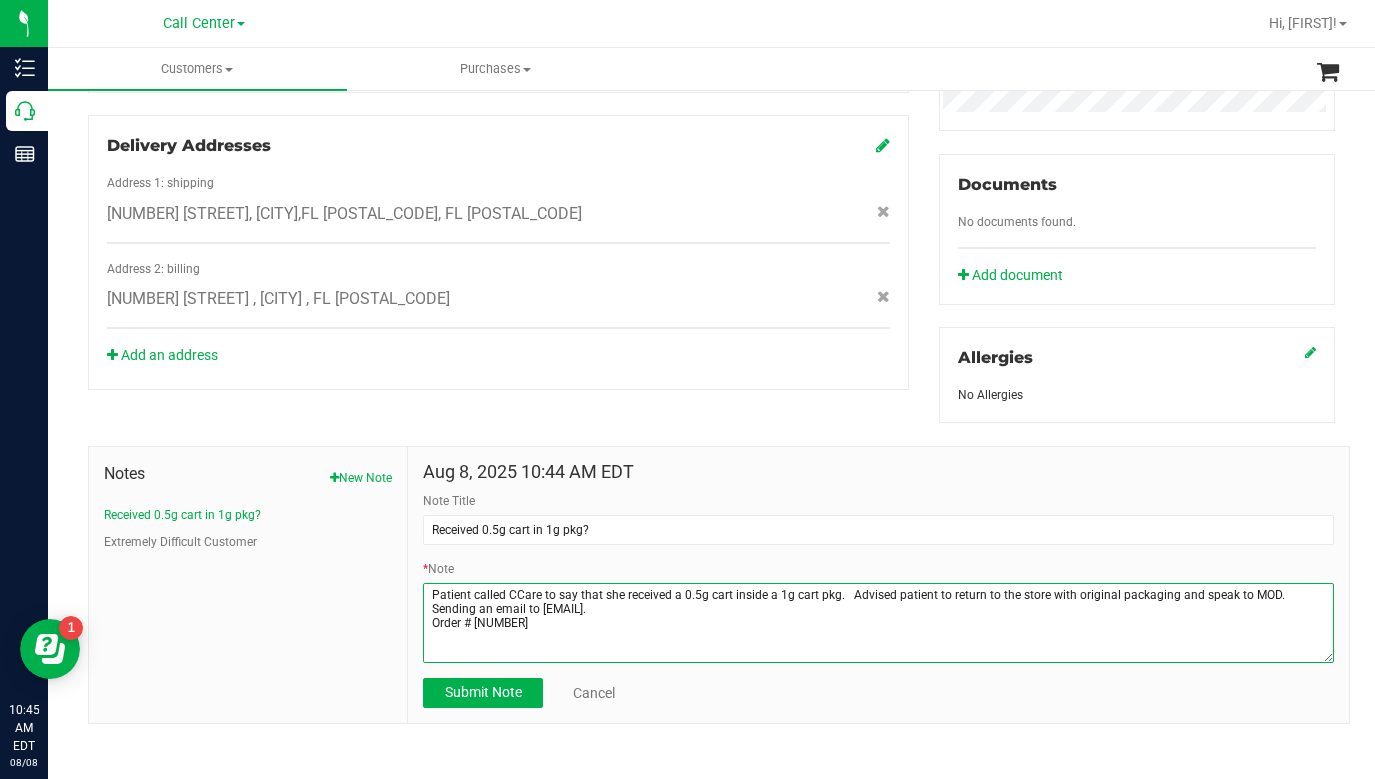 click on "*
Note" at bounding box center [878, 623] 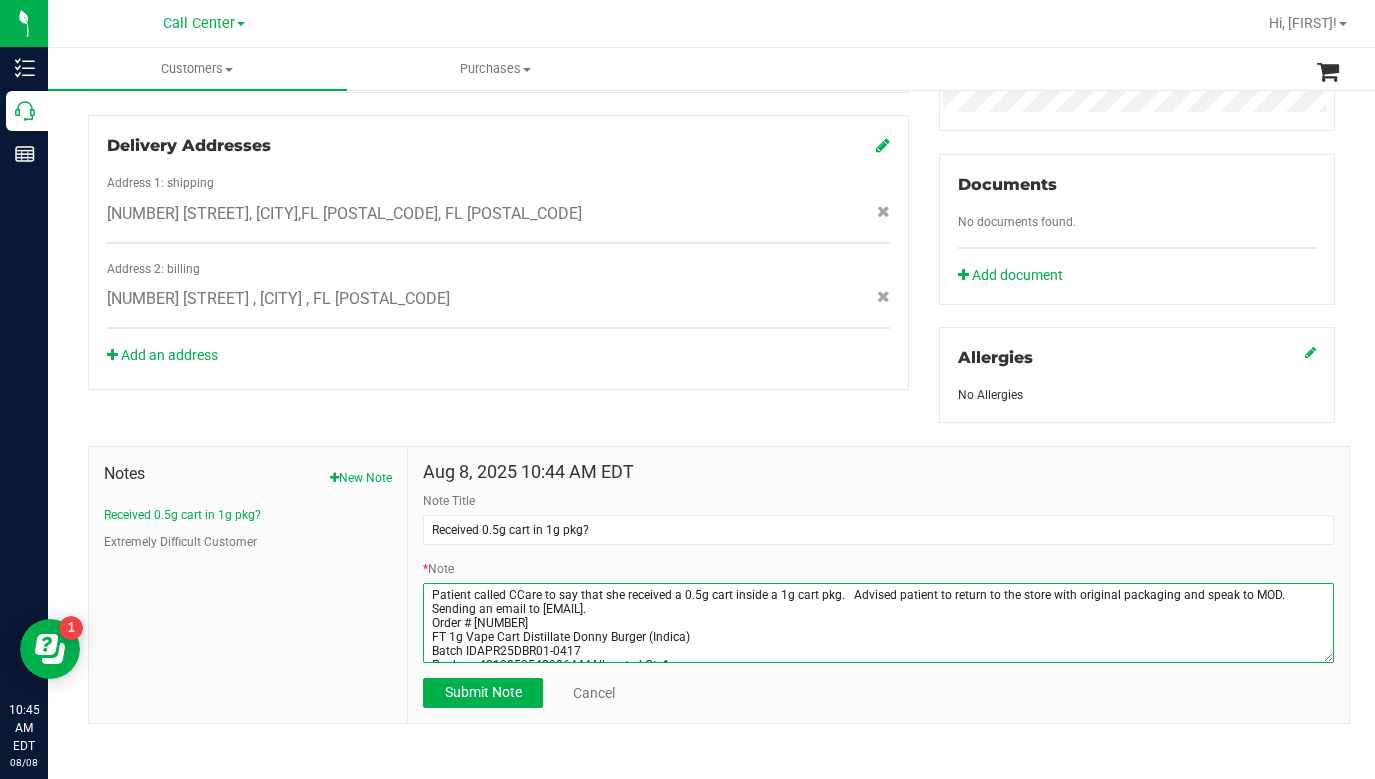 scroll, scrollTop: 24, scrollLeft: 0, axis: vertical 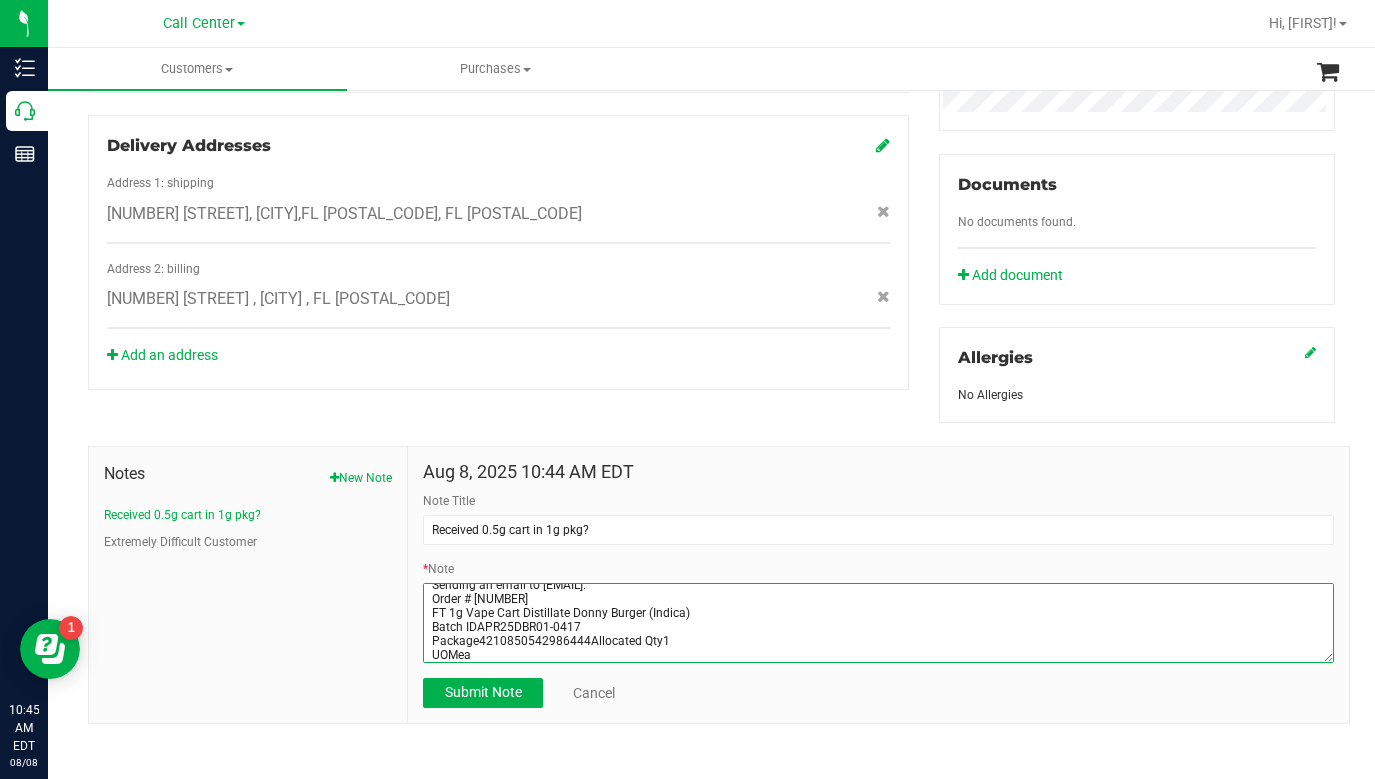 click on "*
Note" at bounding box center [878, 623] 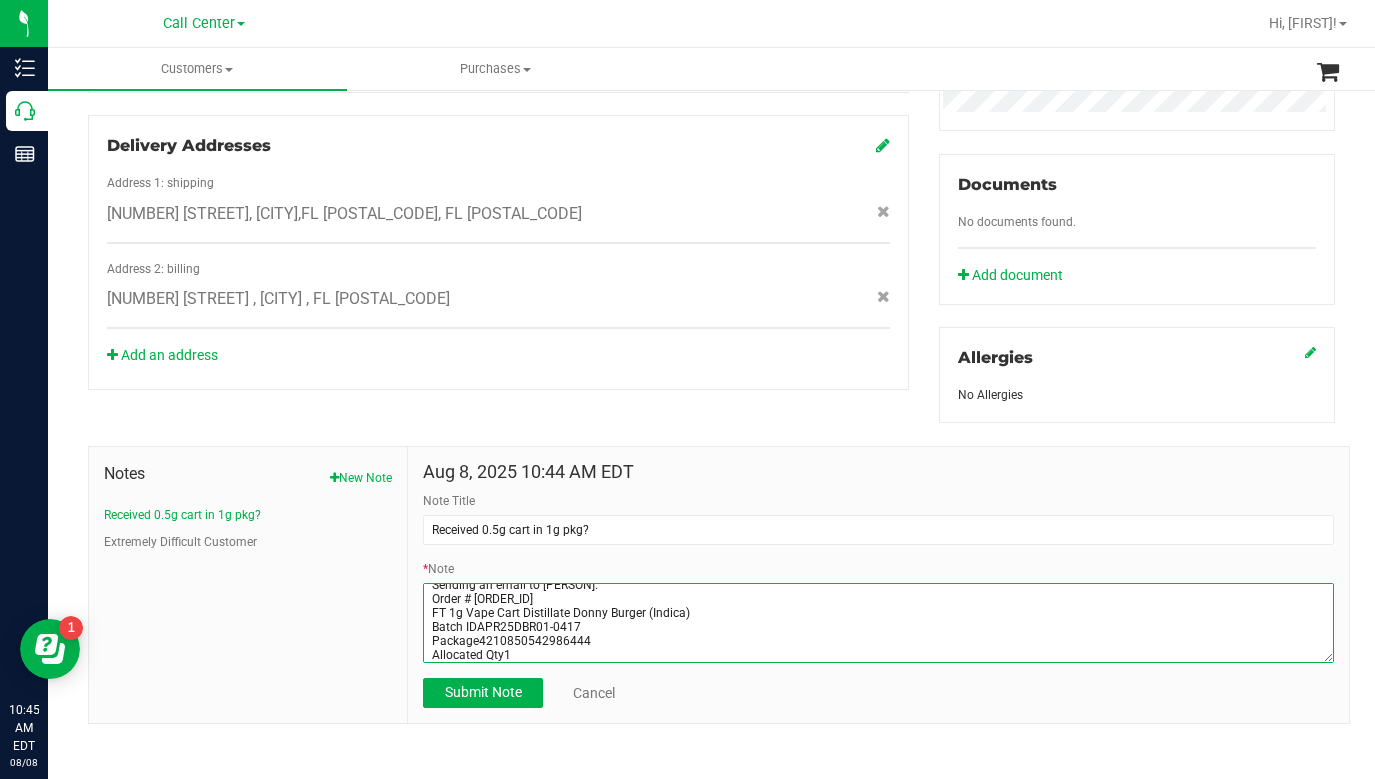 scroll, scrollTop: 42, scrollLeft: 0, axis: vertical 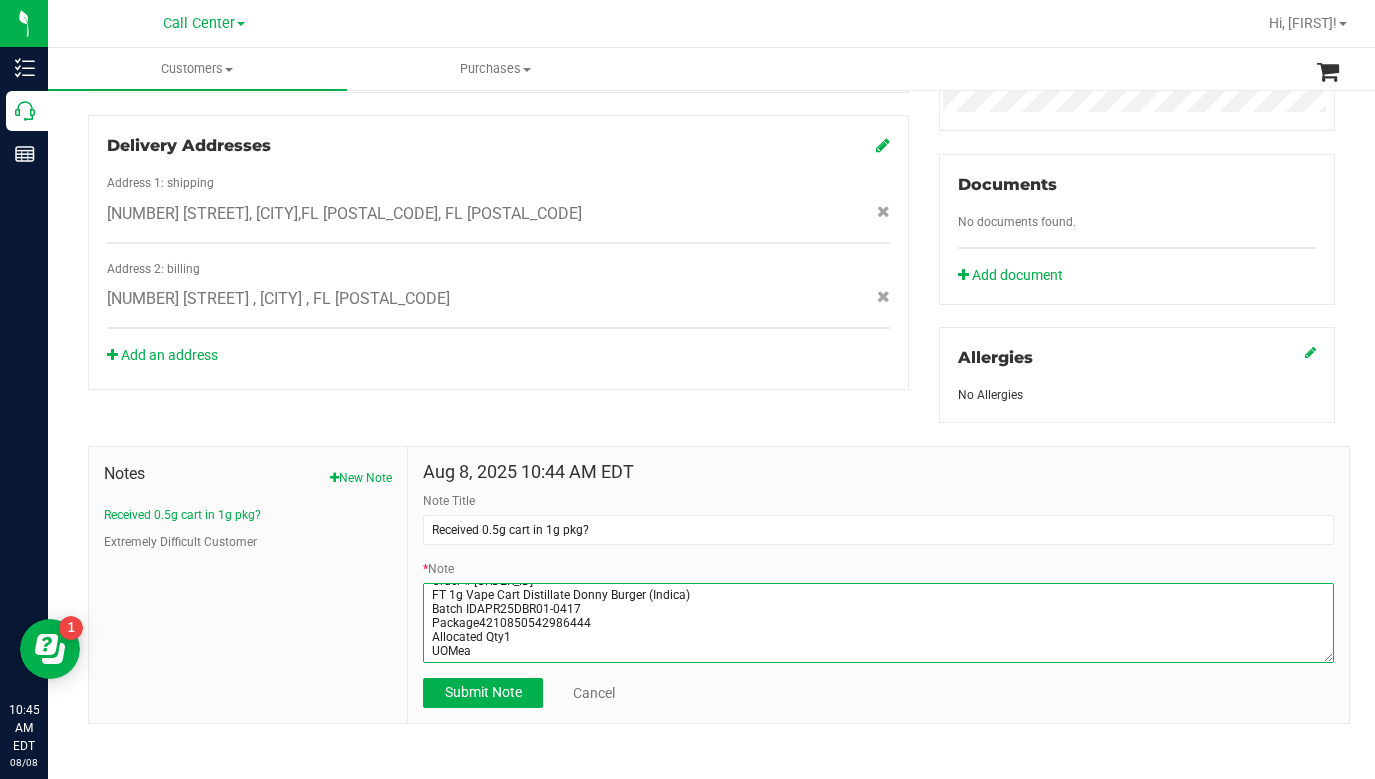 click on "*
Note" at bounding box center (878, 623) 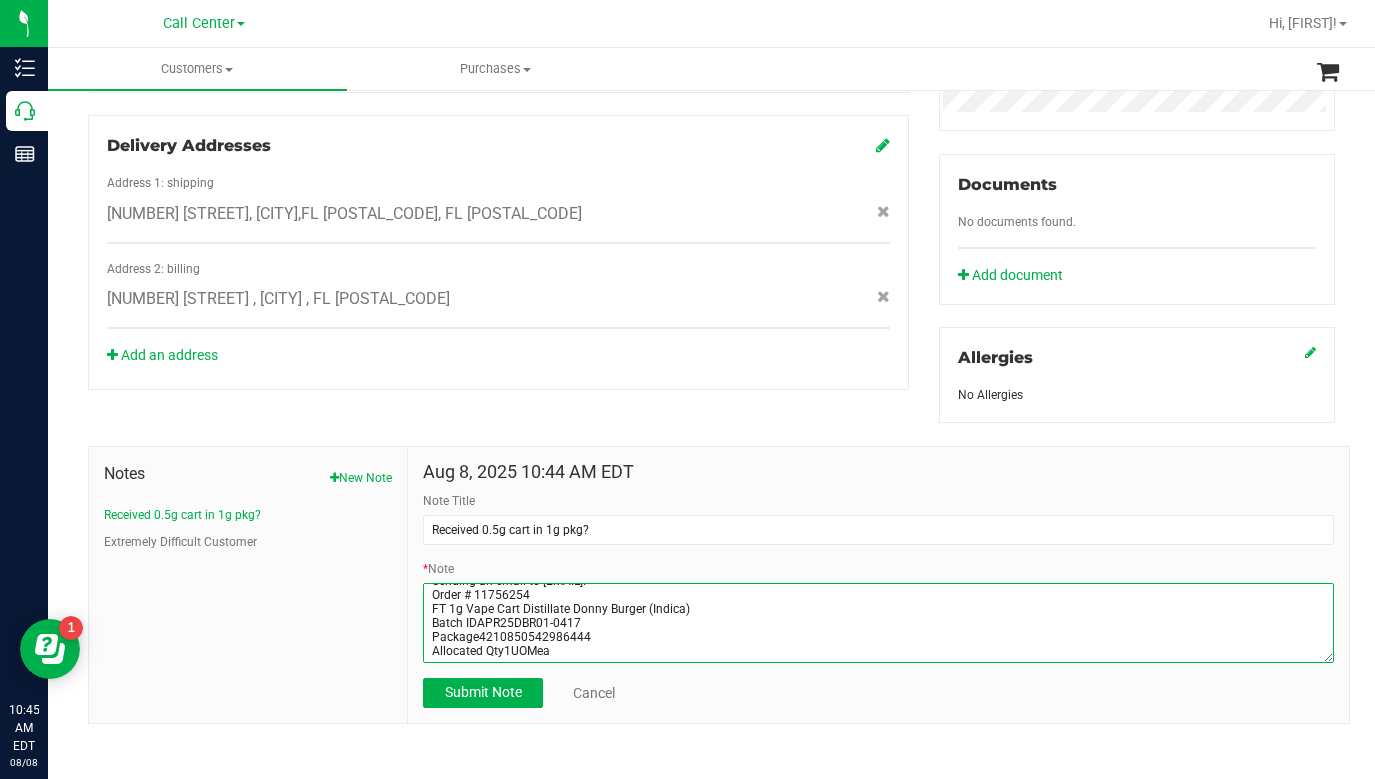 scroll, scrollTop: 28, scrollLeft: 0, axis: vertical 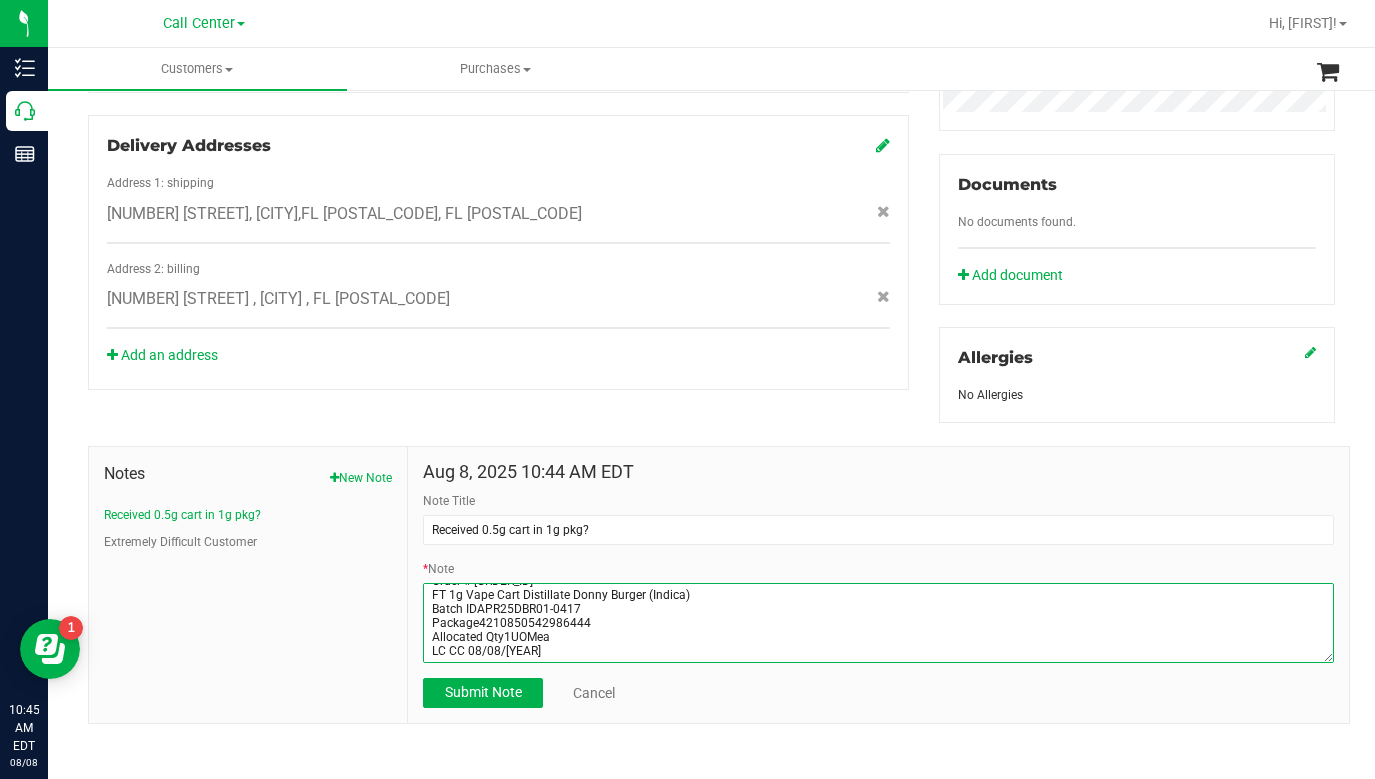 click on "*
Note" at bounding box center [878, 623] 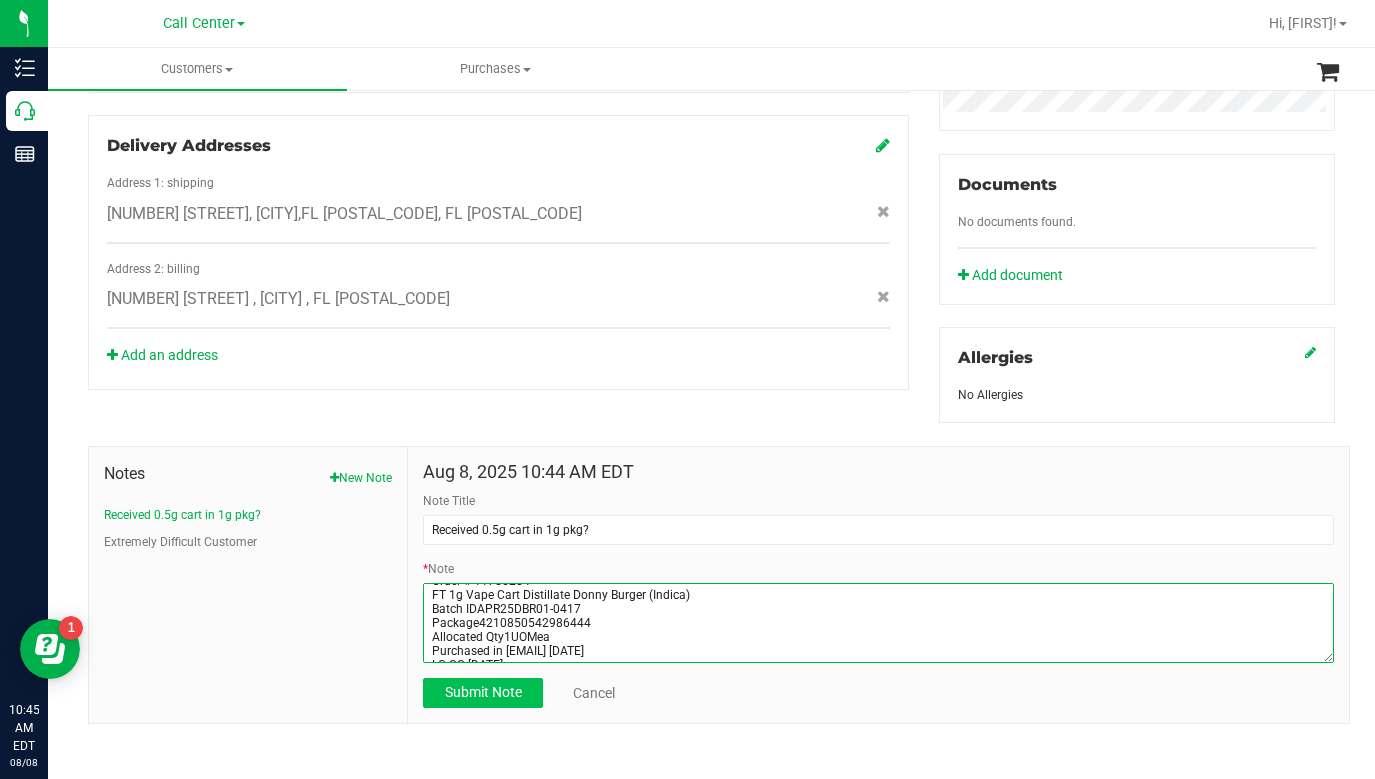 type on "Patient called CCare to say that she received a 0.5g cart inside a 1g cart pkg.   Advised patient to return to the store with original packaging and speak to MOD.   Sending an email to [EMAIL].
Order # 11756254
FT 1g Vape Cart Distillate Donny Burger (Indica)
Batch IDAPR25DBR01-0417
Package4210850542986444
Allocated Qty1UOMea
Purchased in [EMAIL] [DATE]
LC CC [DATE]" 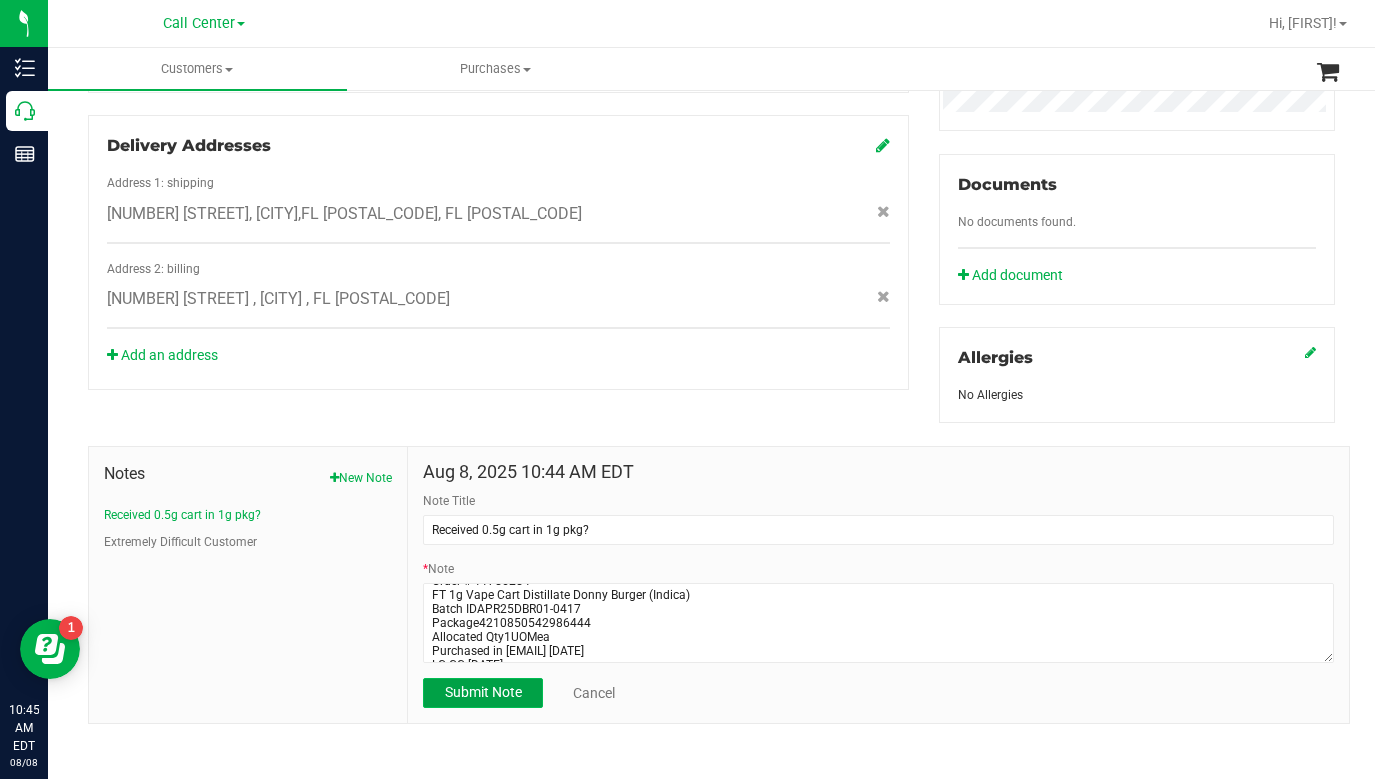 click on "Submit Note" at bounding box center [483, 692] 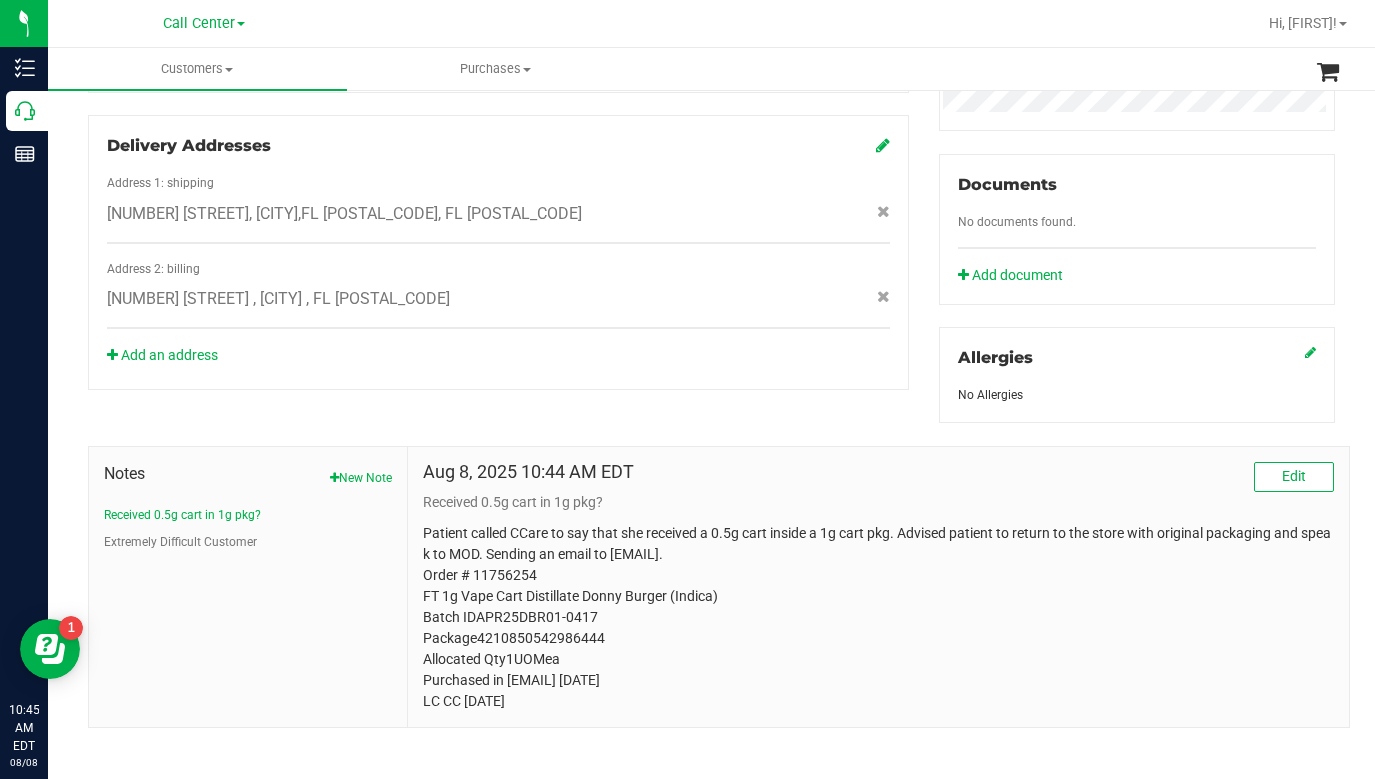 drag, startPoint x: 420, startPoint y: 533, endPoint x: 618, endPoint y: 677, distance: 244.82646 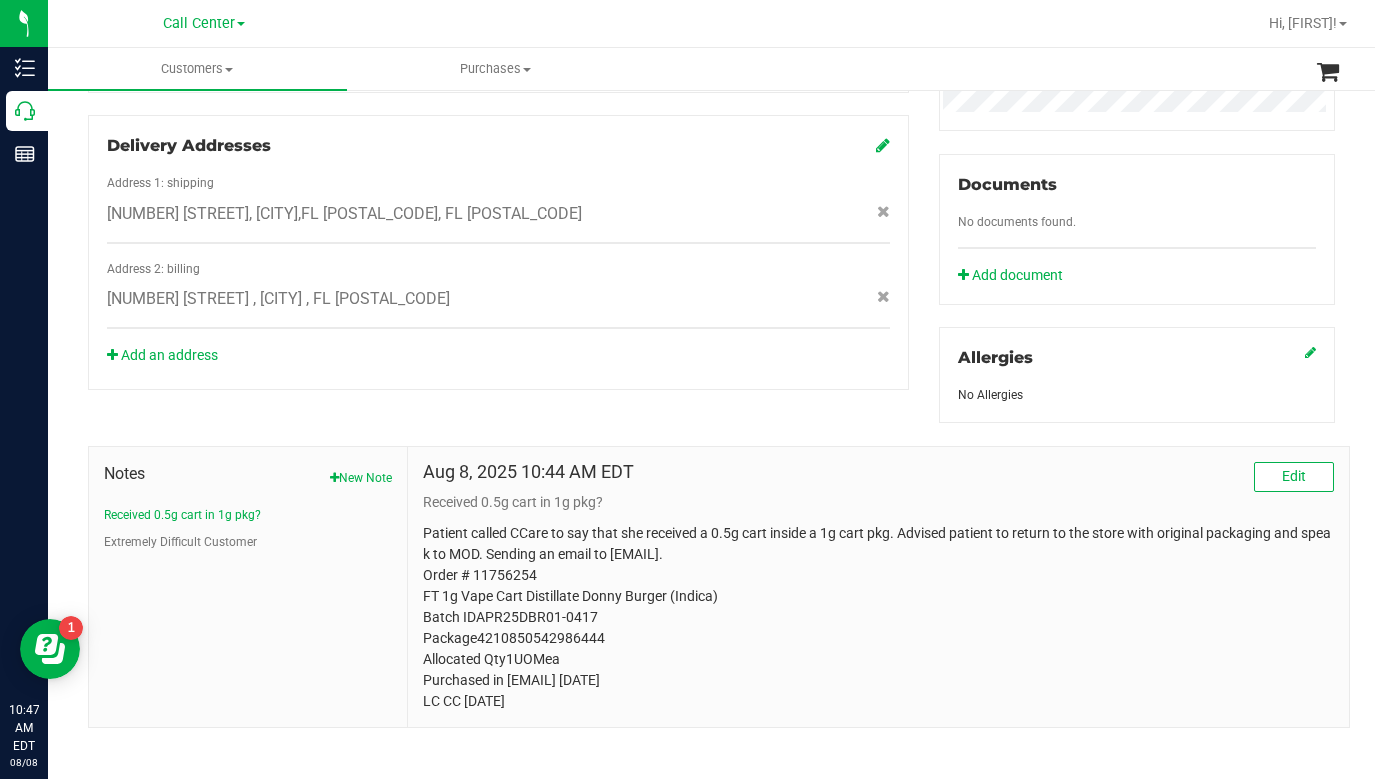 click on "Patient called CCare to say that she received a 0.5g cart inside a 1g cart pkg.   Advised patient to return to the store with original packaging and speak to MOD.   Sending an email to [EMAIL].
Order # 11756254
FT 1g Vape Cart Distillate Donny Burger (Indica)
Batch IDAPR25DBR01-0417
Package4210850542986444
Allocated Qty1UOMea
Purchased in [EMAIL] [DATE]
LC CC [DATE]" at bounding box center [878, 617] 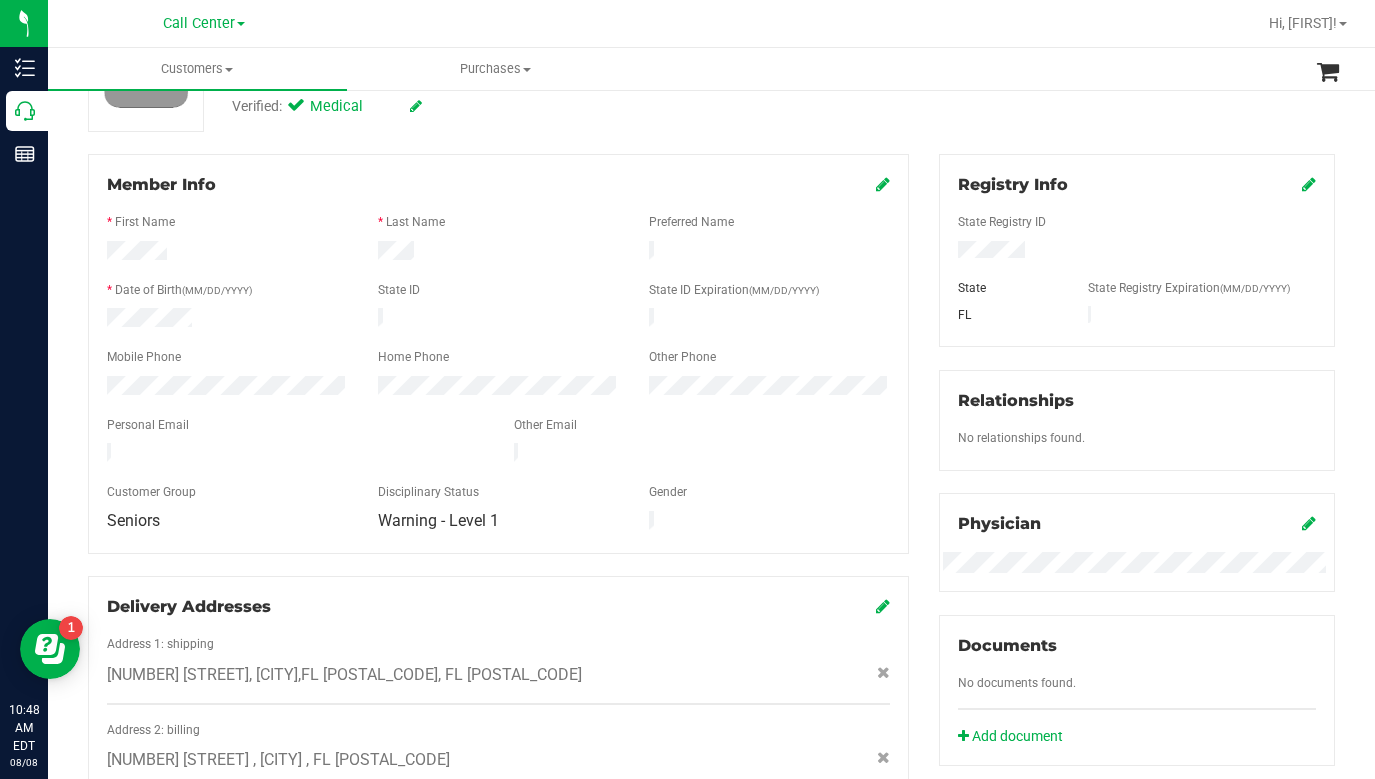 scroll, scrollTop: 0, scrollLeft: 0, axis: both 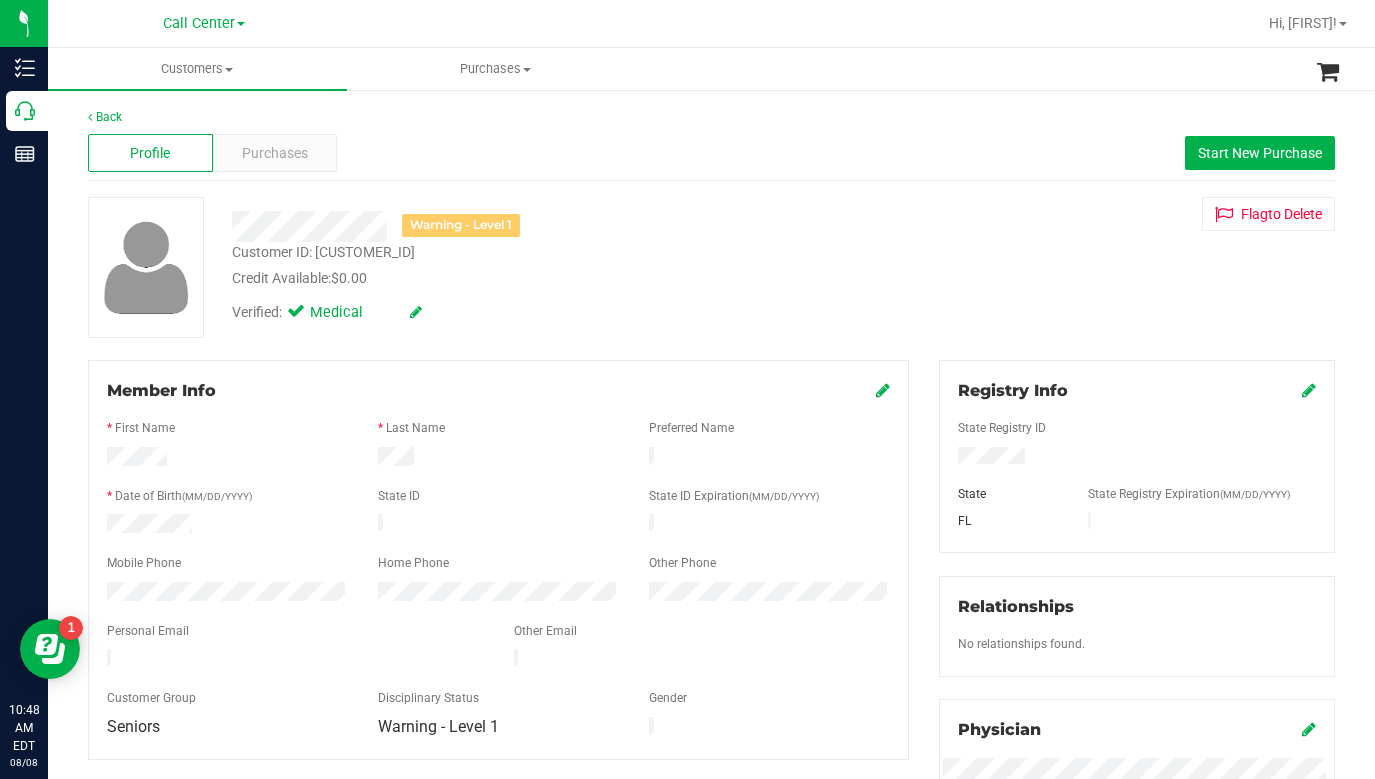 click on "Warning - Level 1
Customer ID: [NUMBER]
Credit Available:
$0.00
Verified:
Medical
Flag  to Delete" at bounding box center (711, 751) 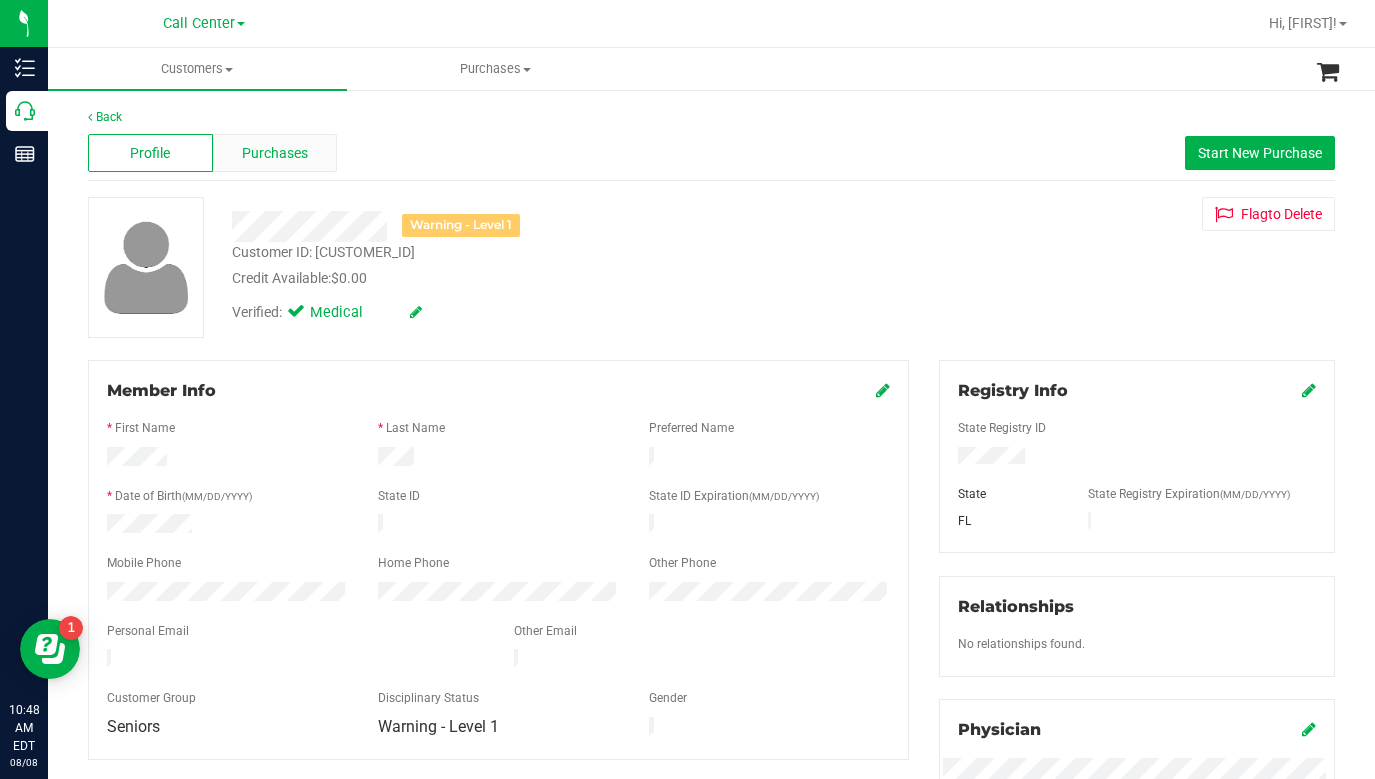 click on "Purchases" at bounding box center (275, 153) 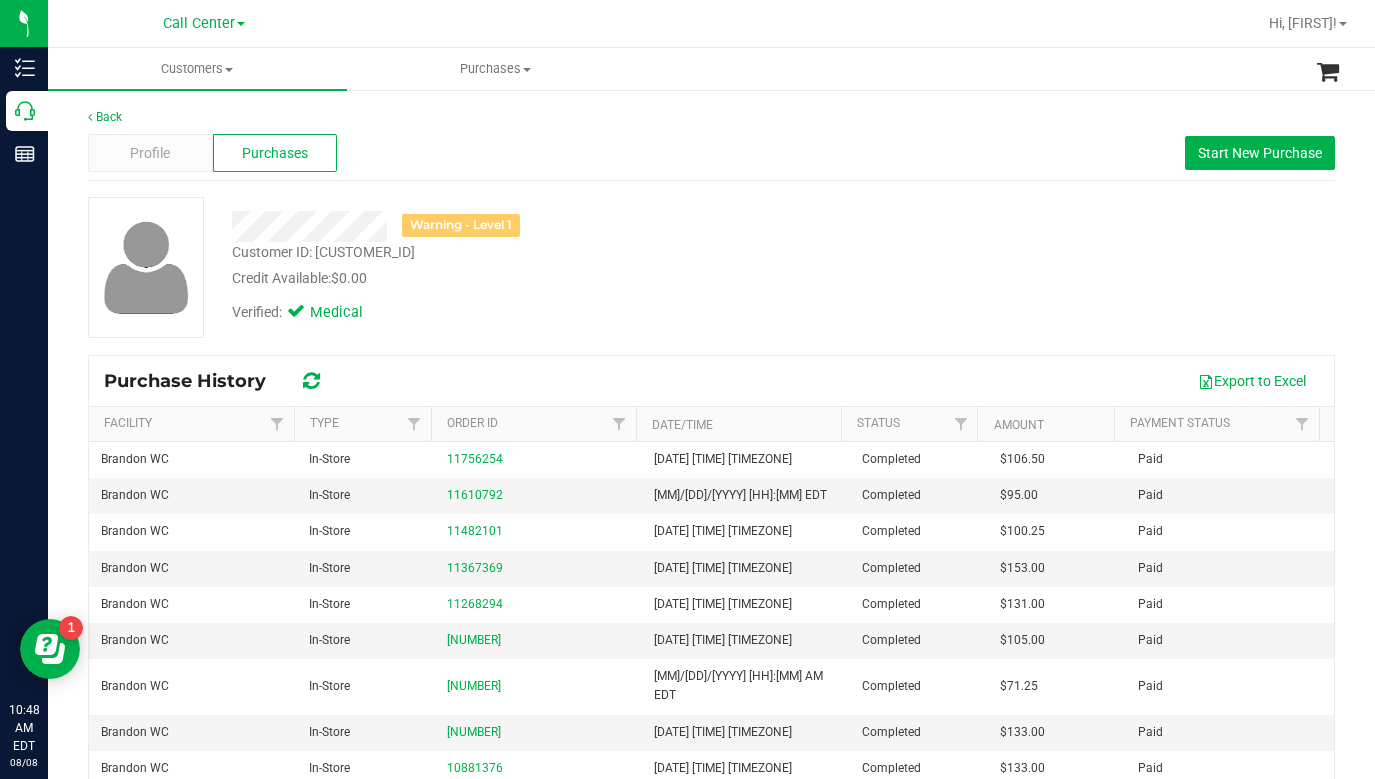 click on "Warning - Level 1
Customer ID: [CUSTOMER_ID]
Credit Available:
$0.00
Verified:
Medical" at bounding box center (711, 267) 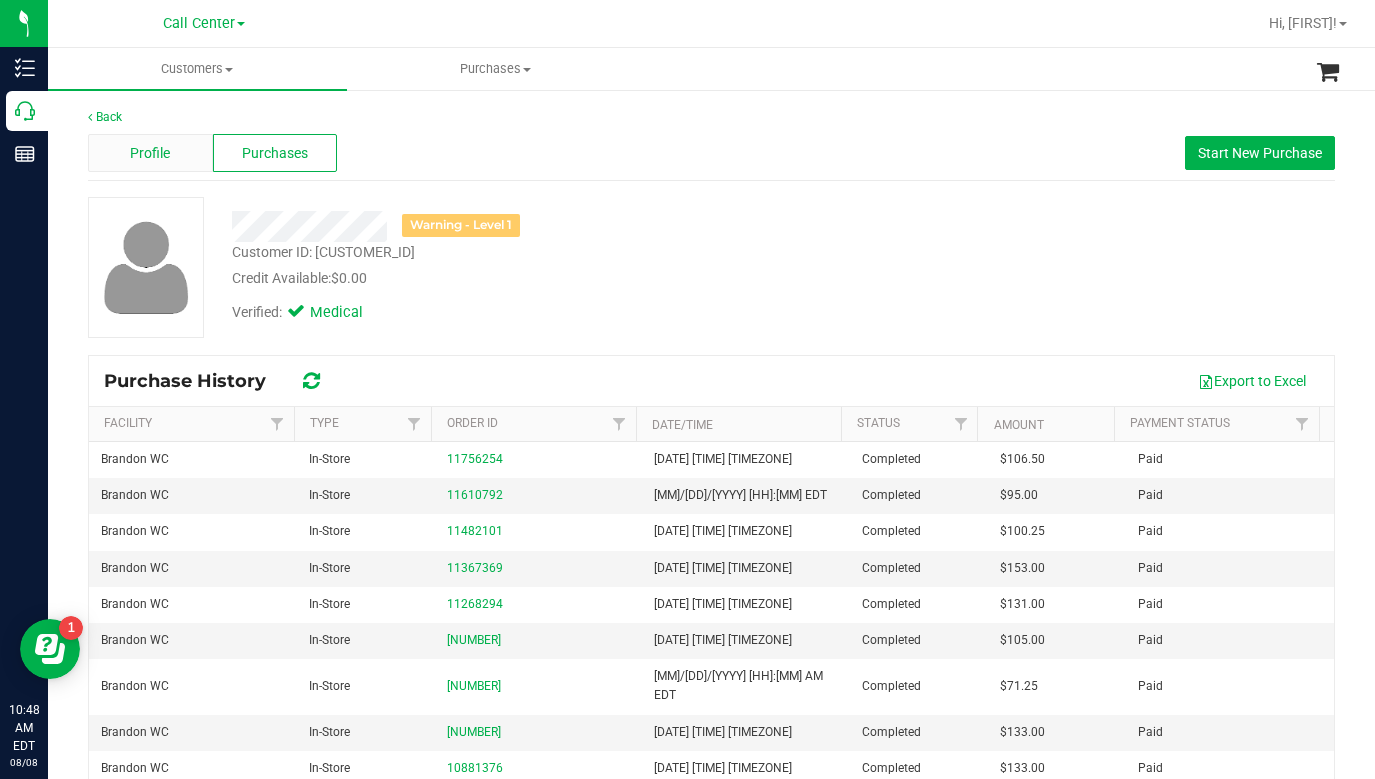 click on "Profile" at bounding box center [150, 153] 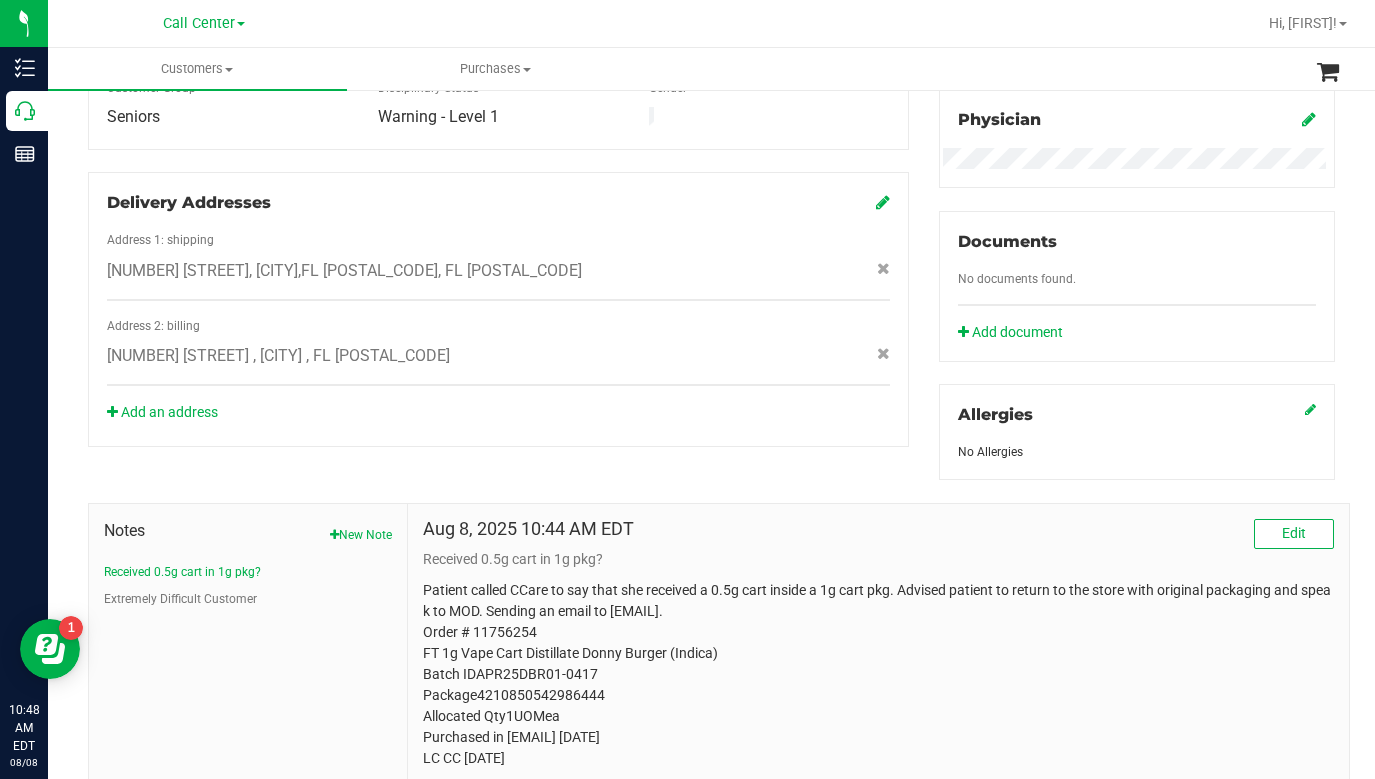 scroll, scrollTop: 679, scrollLeft: 0, axis: vertical 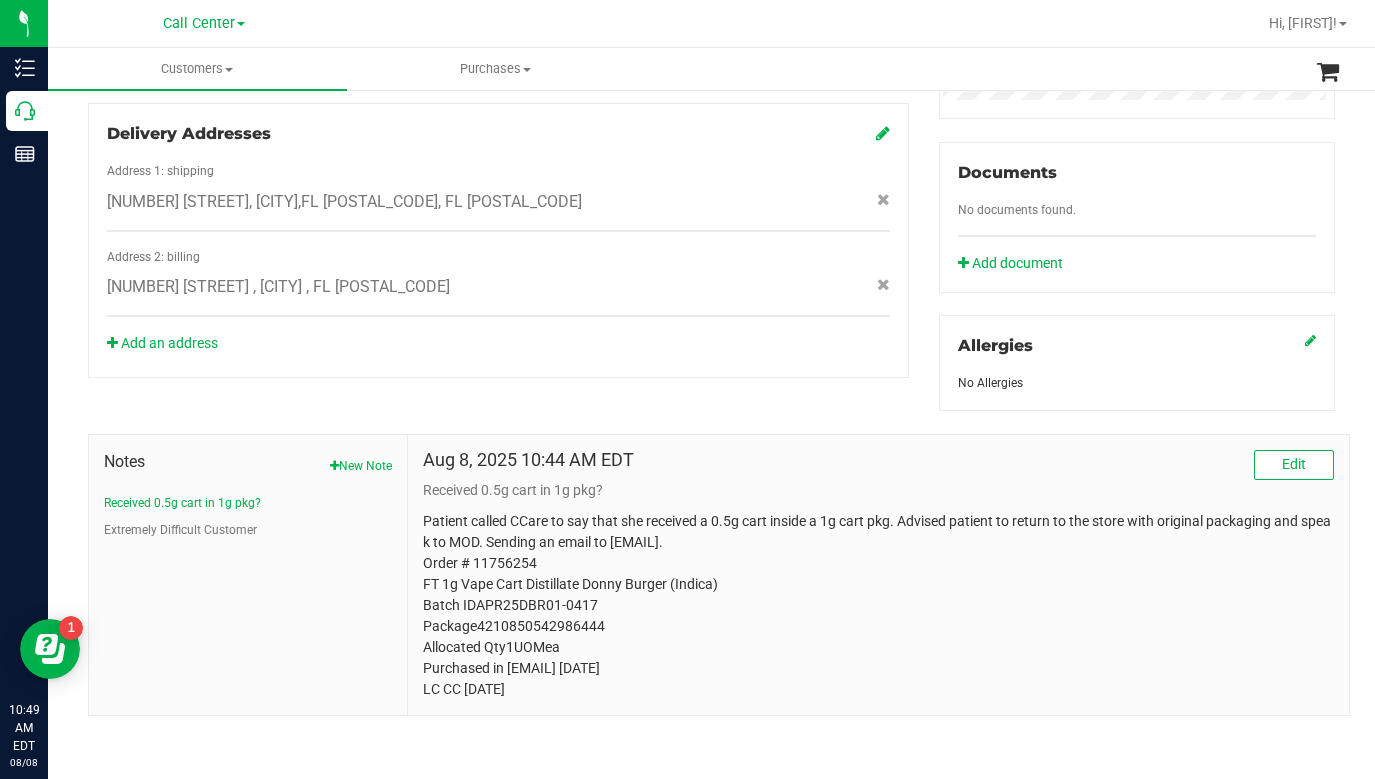 click on "Patient called CCare to say that she received a 0.5g cart inside a 1g cart pkg.   Advised patient to return to the store with original packaging and speak to MOD.   Sending an email to [EMAIL].
Order # 11756254
FT 1g Vape Cart Distillate Donny Burger (Indica)
Batch IDAPR25DBR01-0417
Package4210850542986444
Allocated Qty1UOMea
Purchased in [EMAIL] [DATE]
LC CC [DATE]" at bounding box center [878, 605] 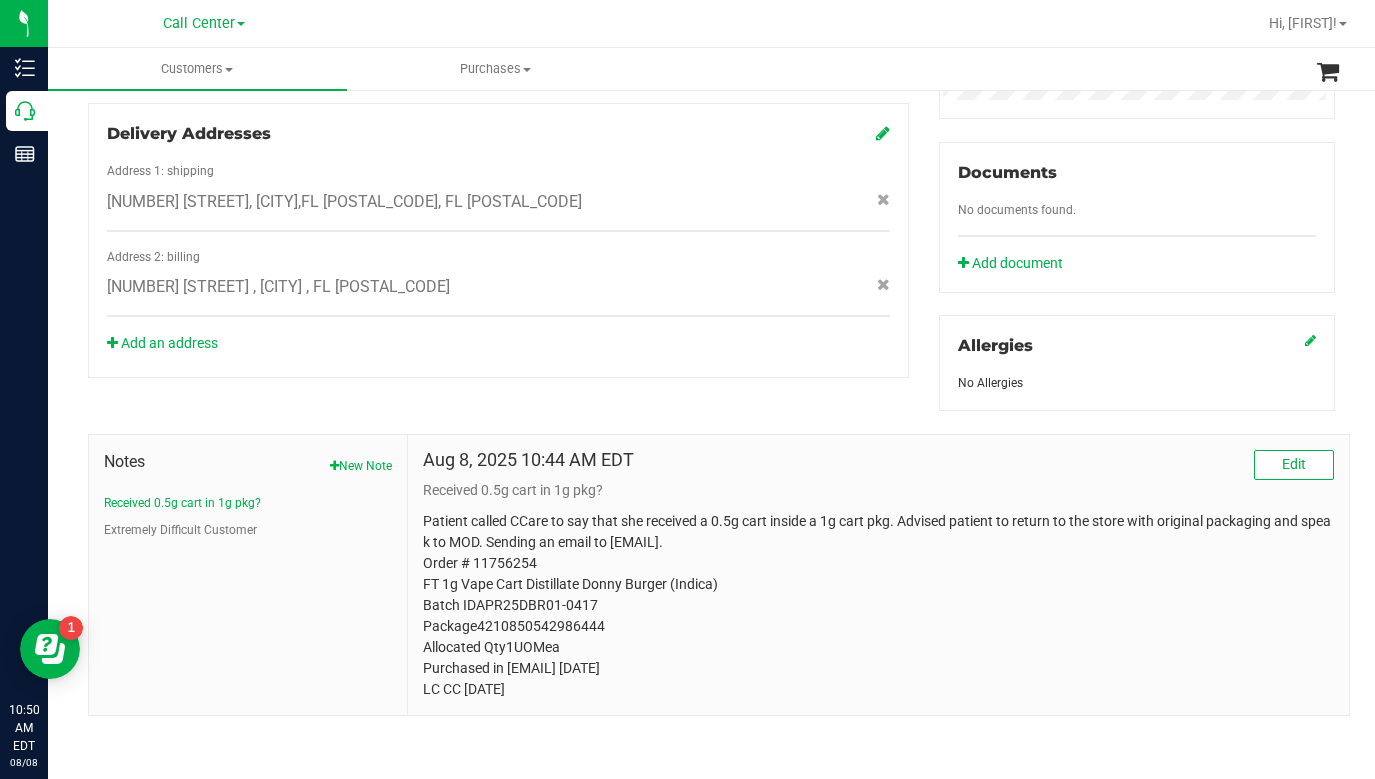 click on "Allergies   No Allergies" 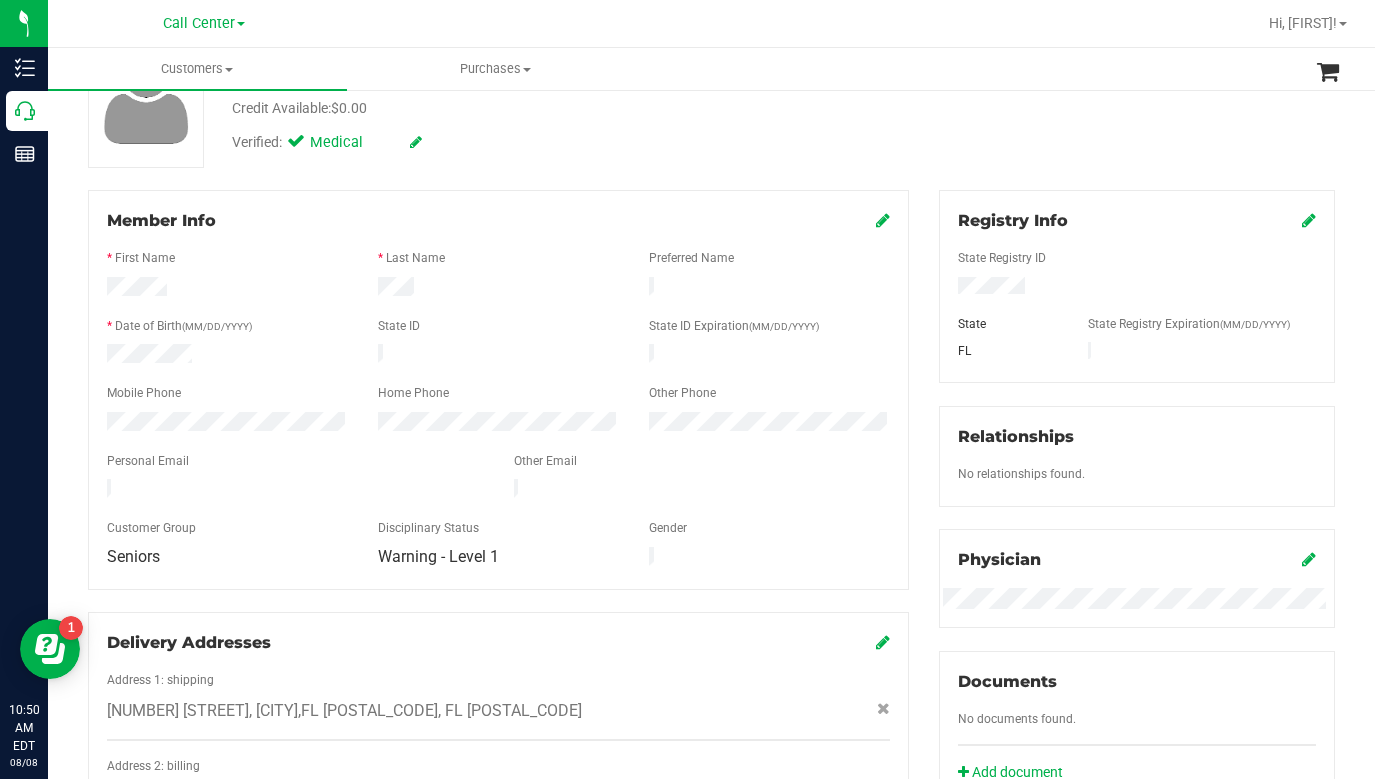 scroll, scrollTop: 0, scrollLeft: 0, axis: both 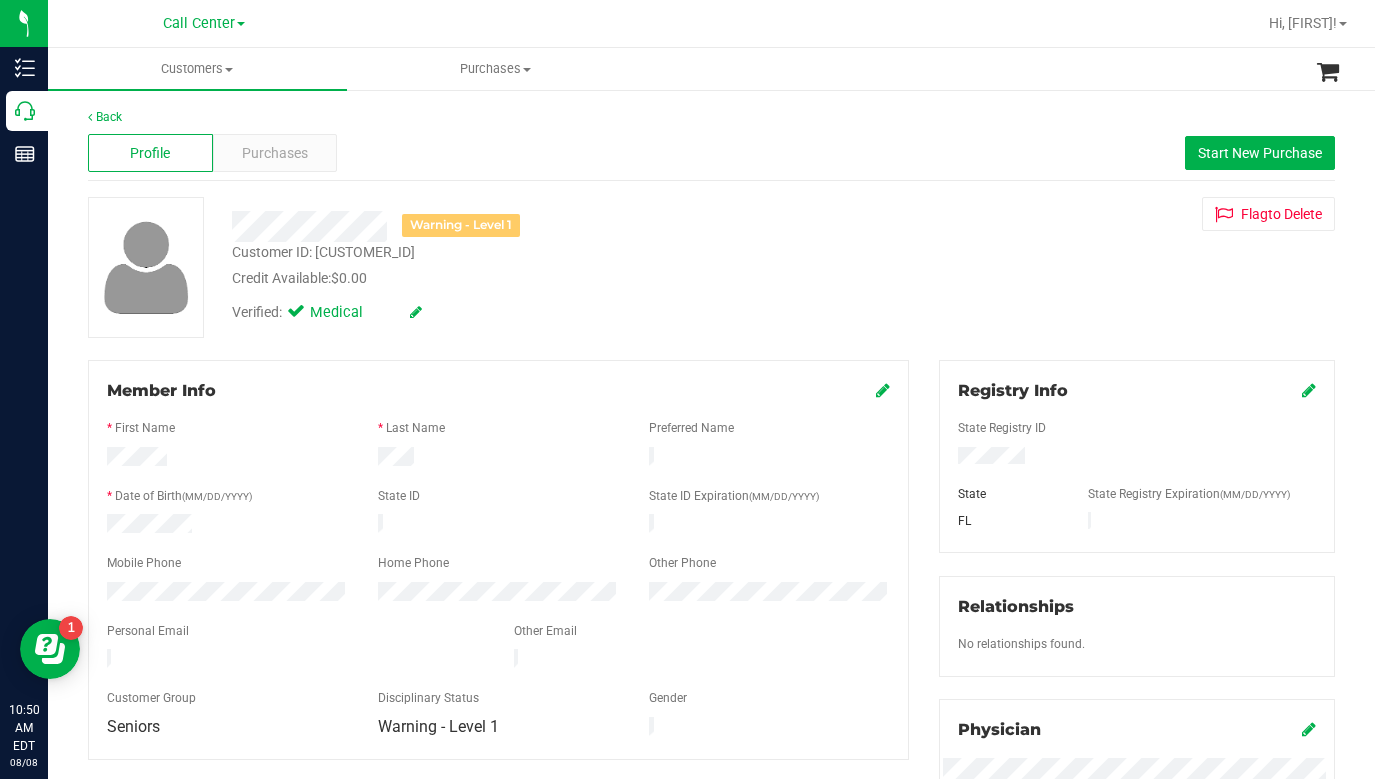 click on "Customer ID: [CUSTOMER_ID]" at bounding box center [323, 252] 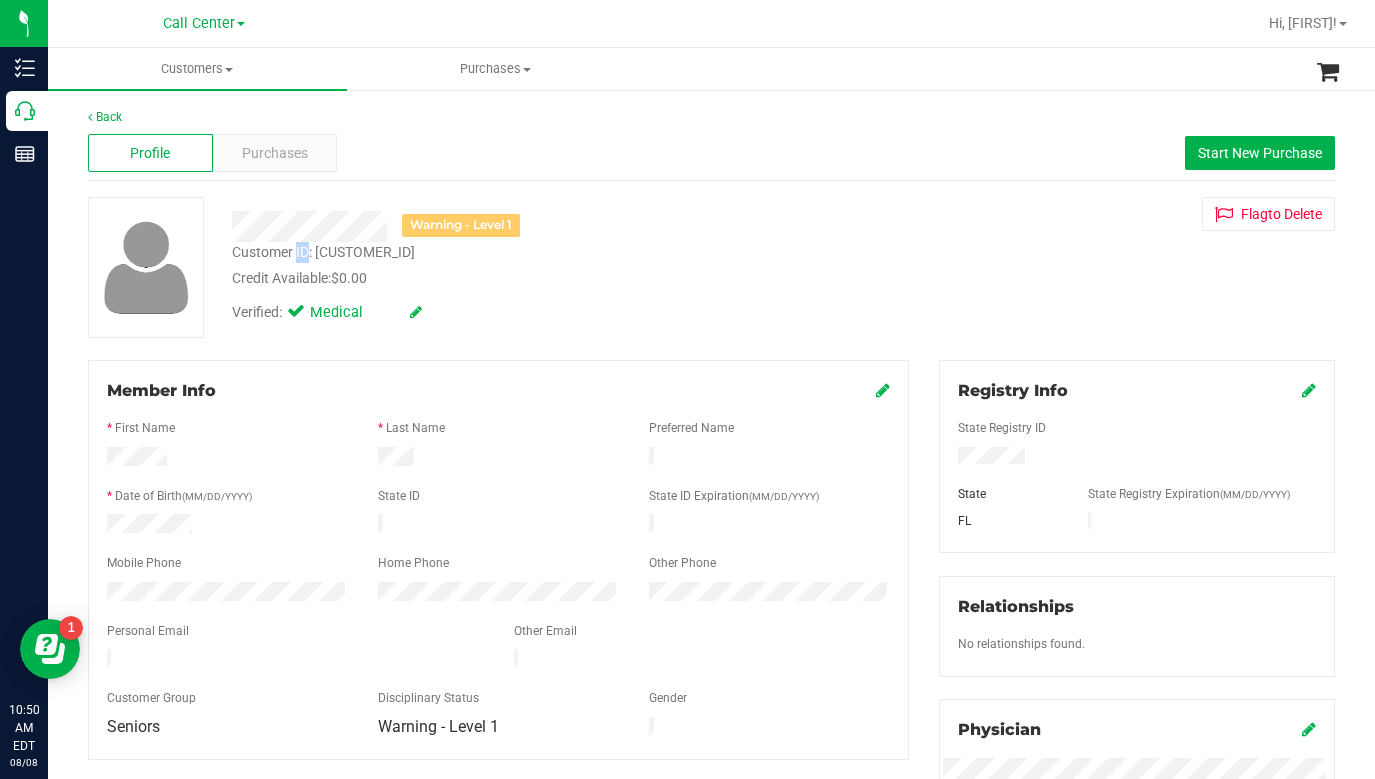 click on "Customer ID: [CUSTOMER_ID]" at bounding box center [323, 252] 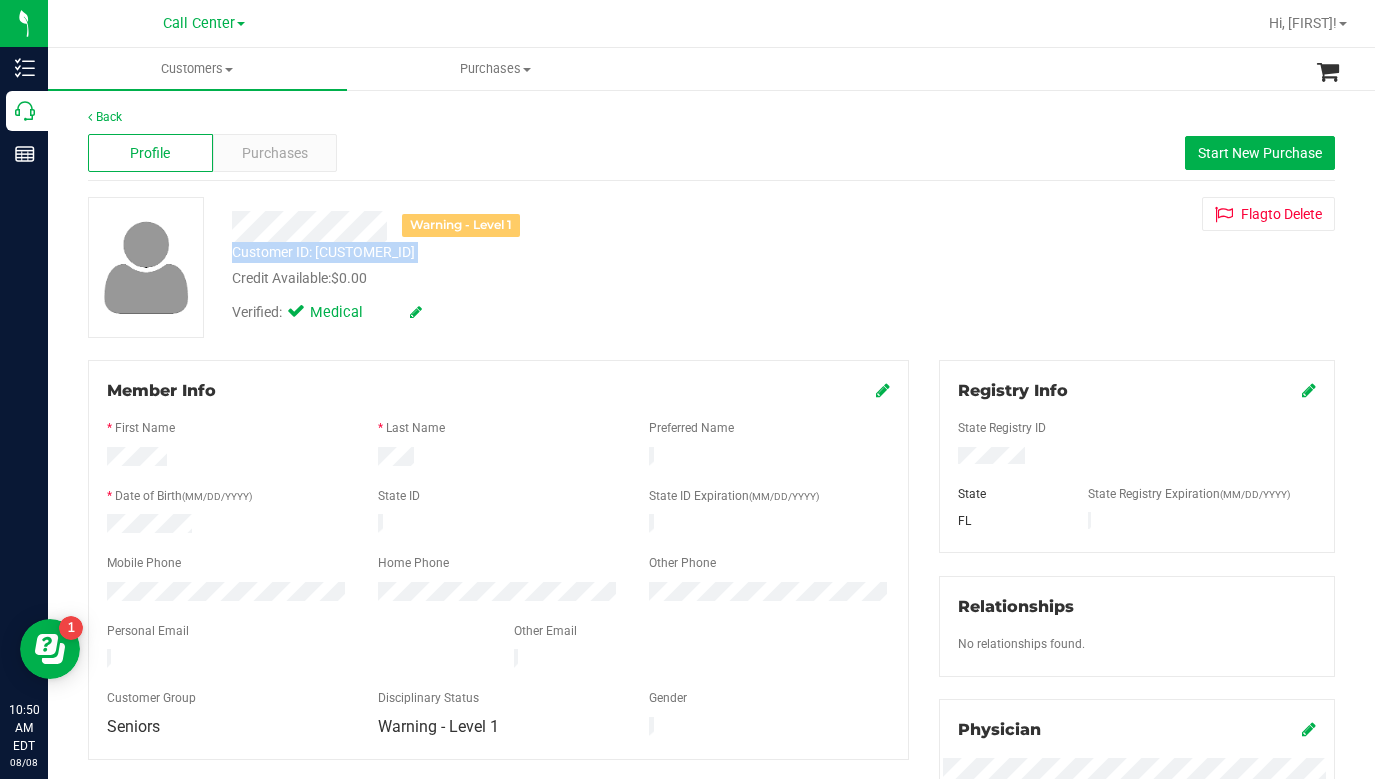 click on "Customer ID: [CUSTOMER_ID]" at bounding box center [323, 252] 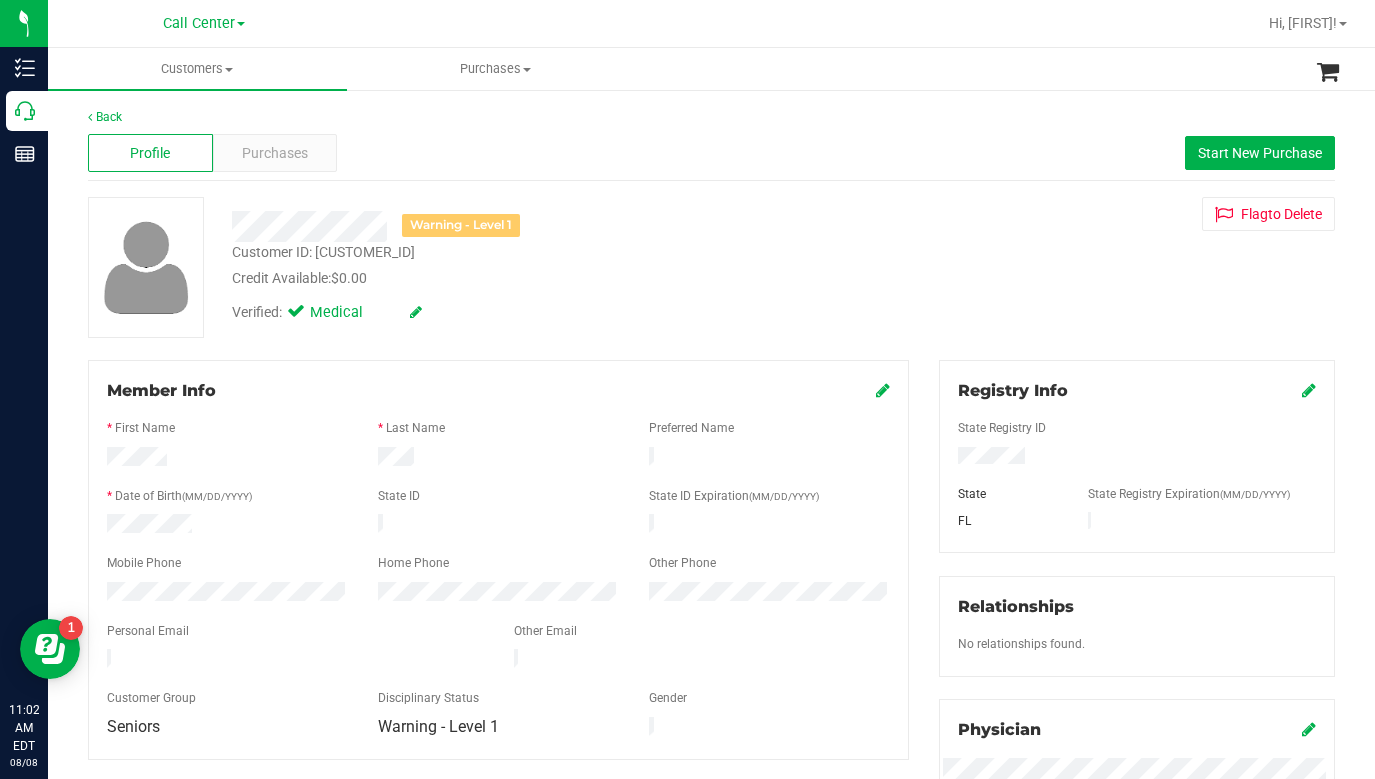 click on "Warning - Level 1
Customer ID: [NUMBER]
Credit Available:
$0.00
Verified:
Medical
Flag  to Delete" at bounding box center (711, 267) 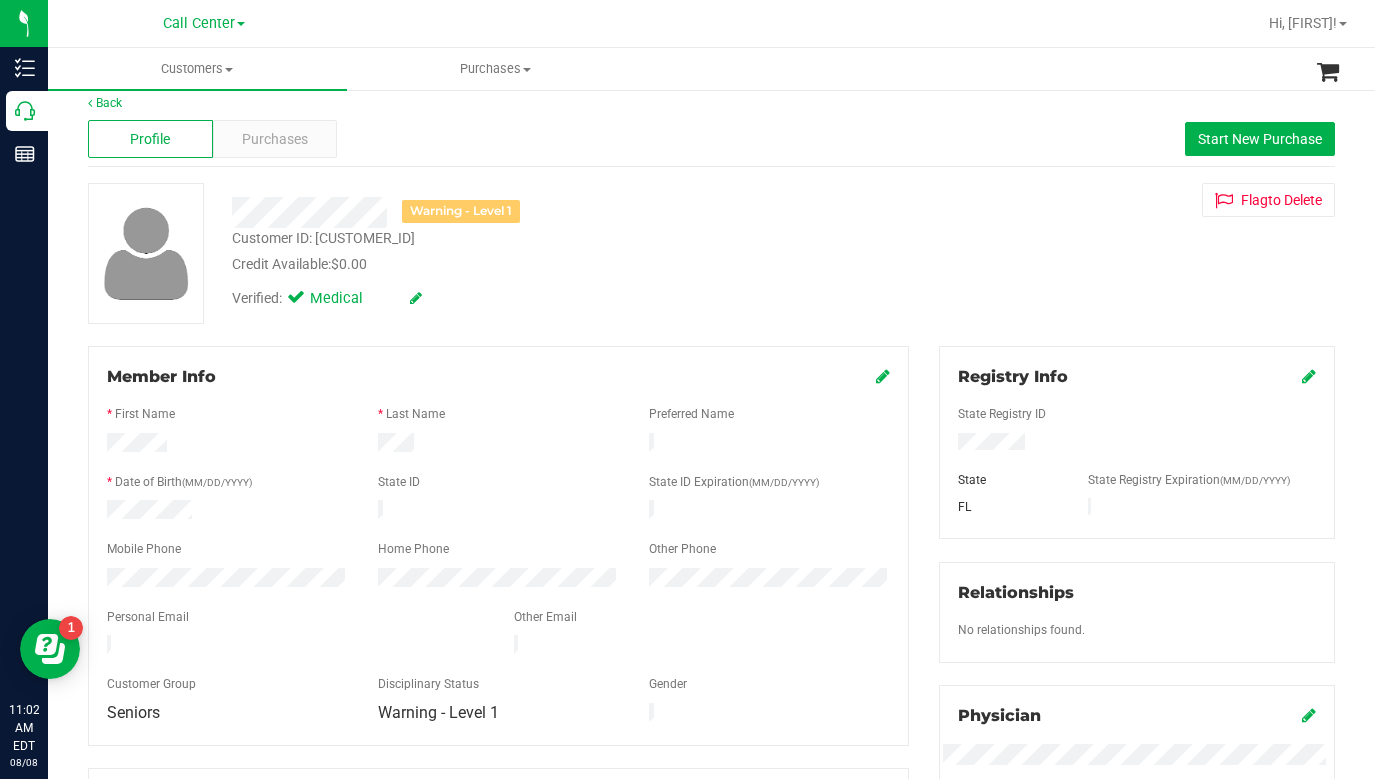 scroll, scrollTop: 0, scrollLeft: 0, axis: both 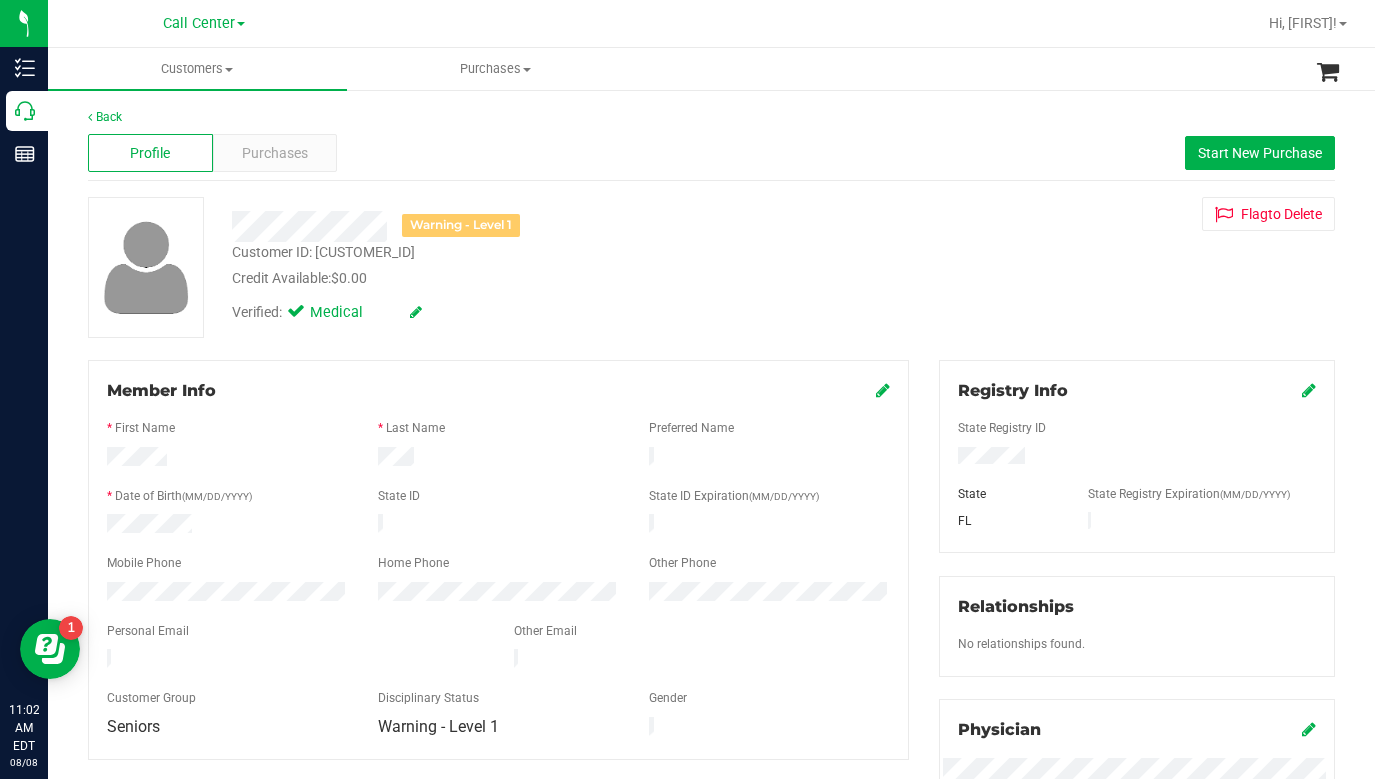 click on "Warning - Level 1
Customer ID: [NUMBER]
Credit Available:
$0.00
Verified:
Medical
Flag  to Delete" at bounding box center (711, 267) 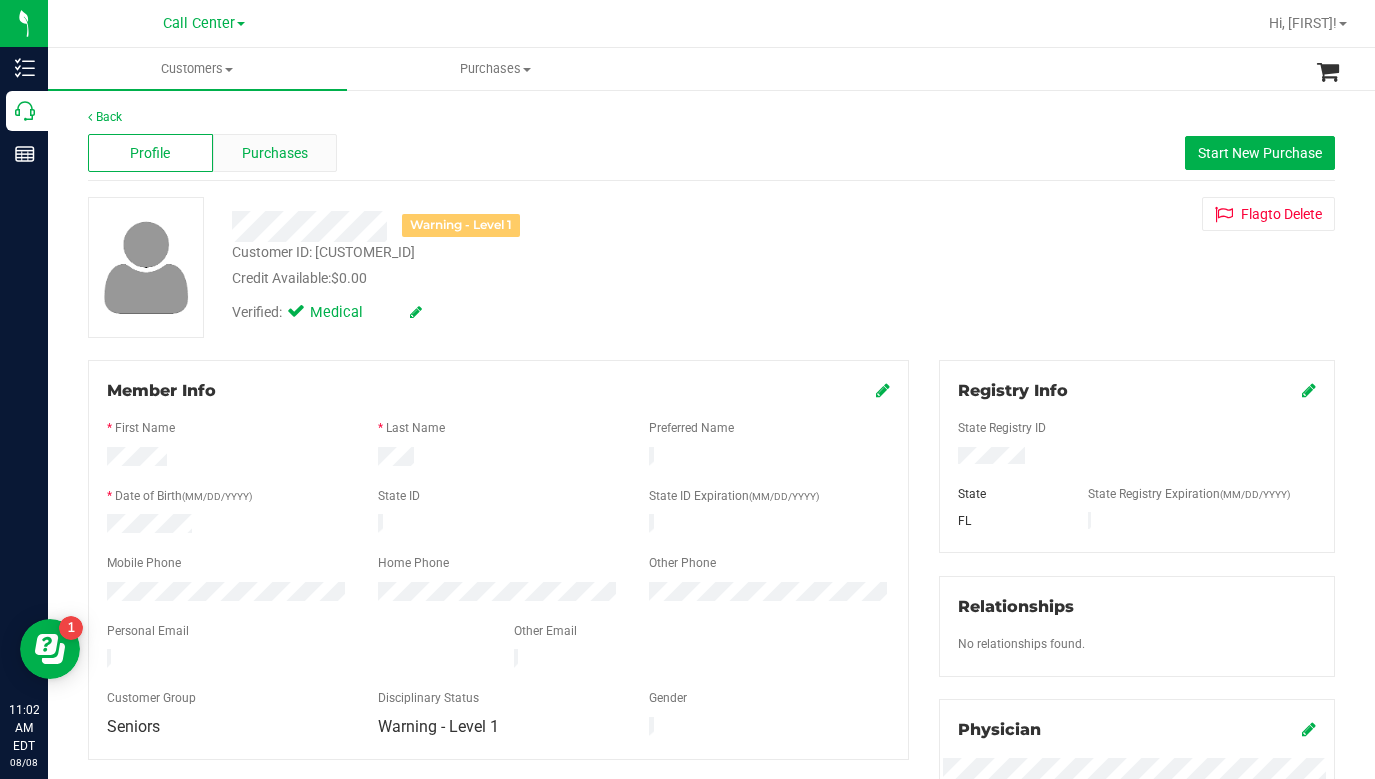 click on "Purchases" at bounding box center [275, 153] 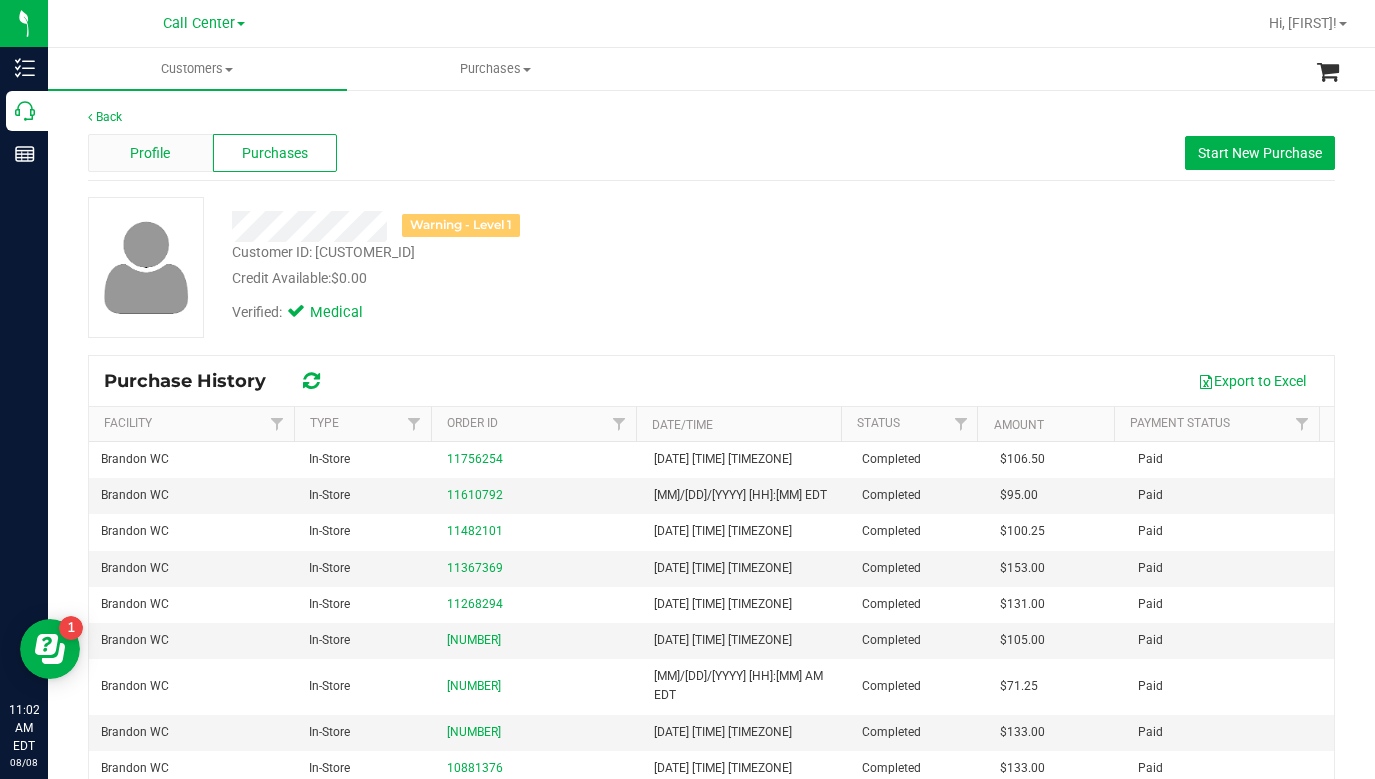 click on "Profile" at bounding box center (150, 153) 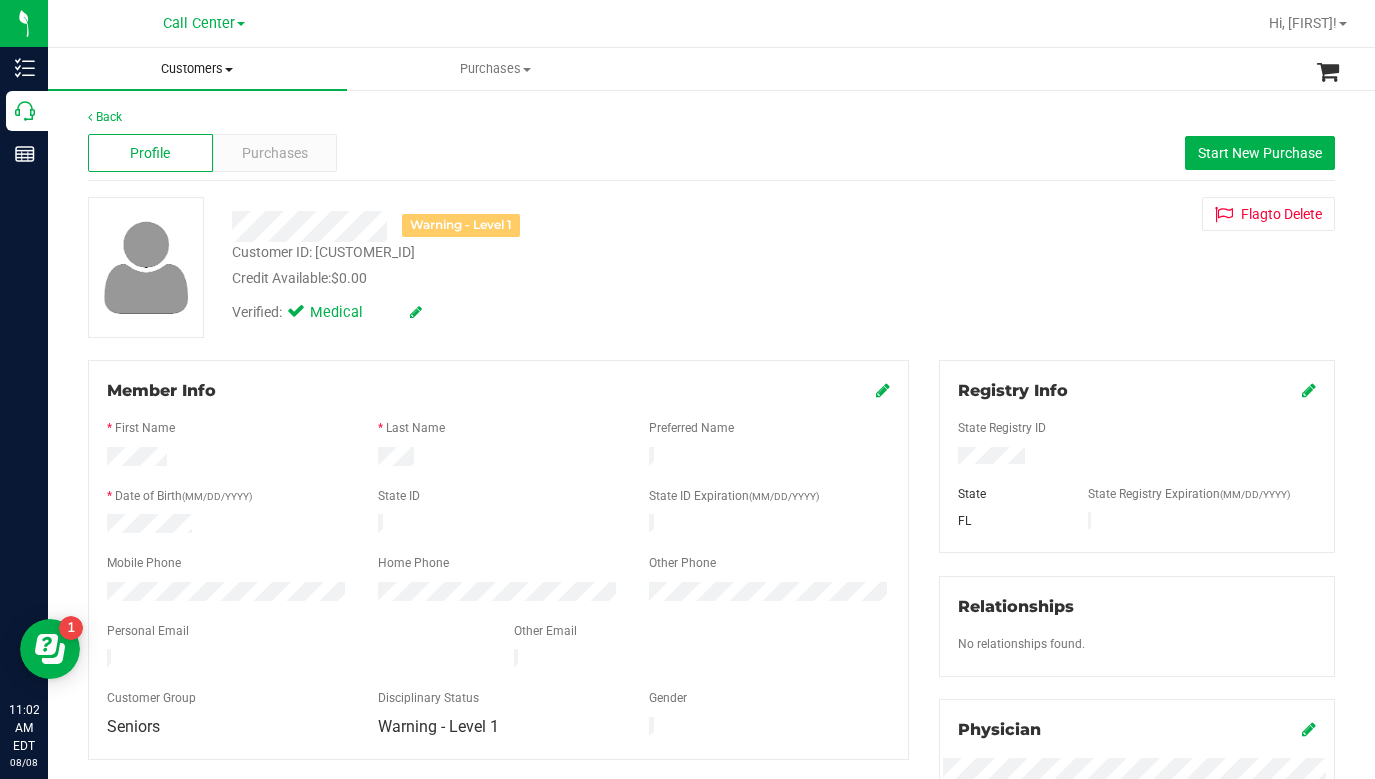 drag, startPoint x: 233, startPoint y: 72, endPoint x: 215, endPoint y: 91, distance: 26.172504 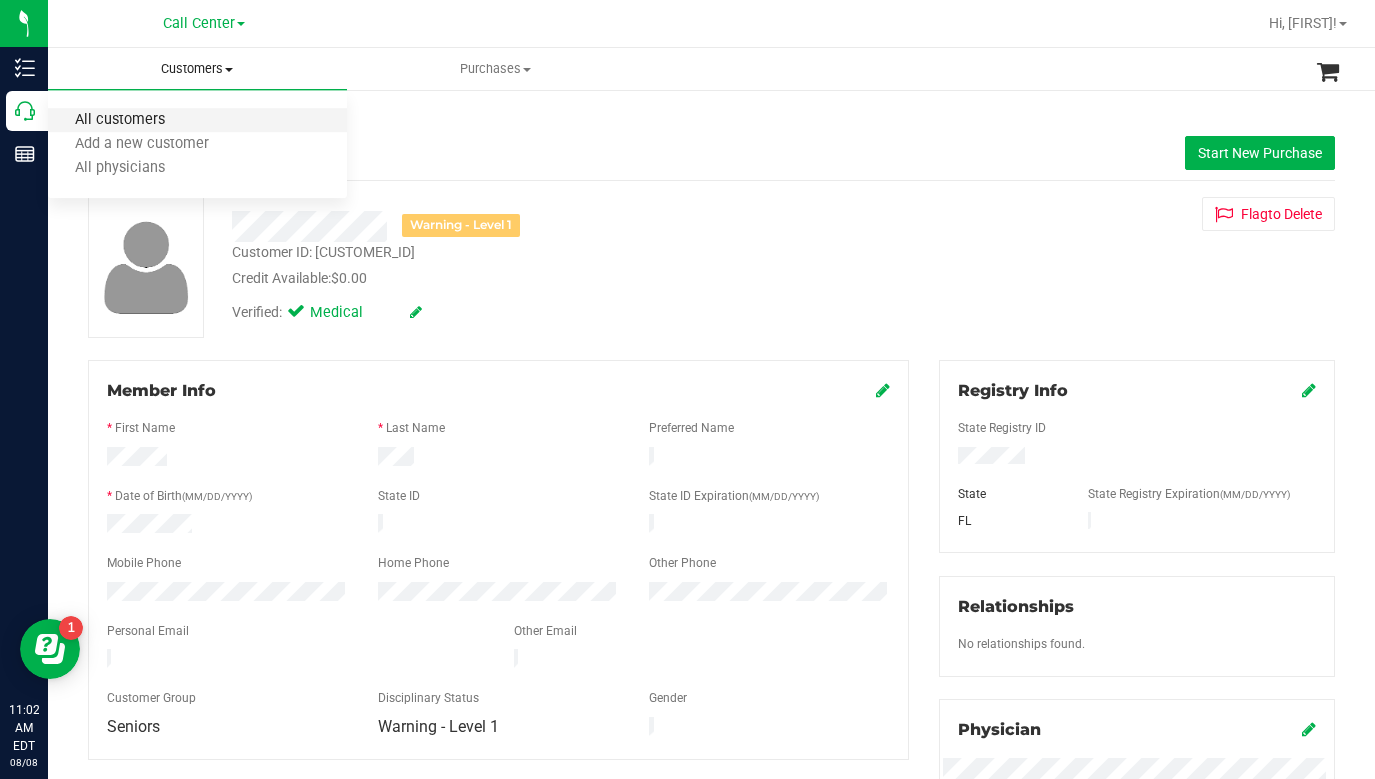 click on "All customers" at bounding box center [120, 120] 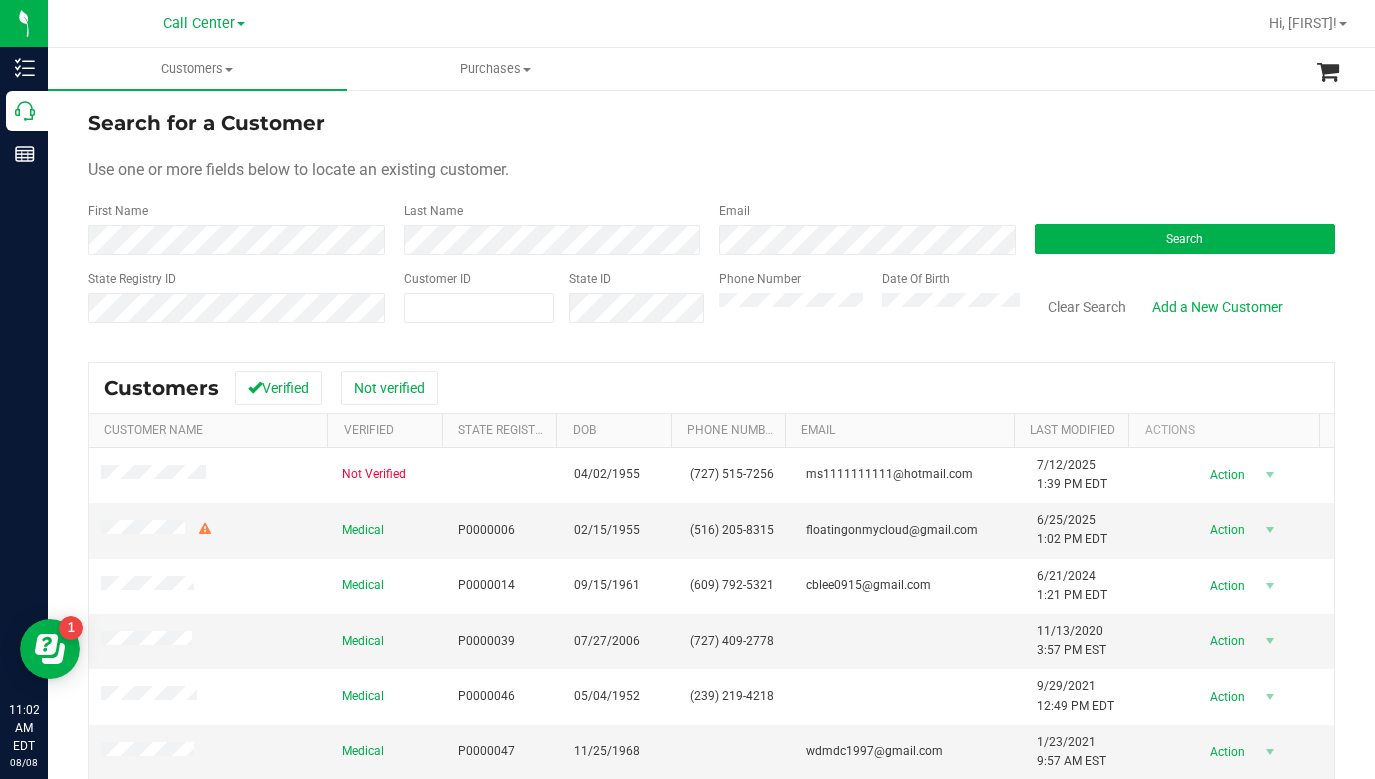 click on "Search for a Customer
Use one or more fields below to locate an existing customer.
First Name
Last Name
Email
Search
State Registry ID
Customer ID
State ID
Phone Number
Date Of Birth" at bounding box center (711, 224) 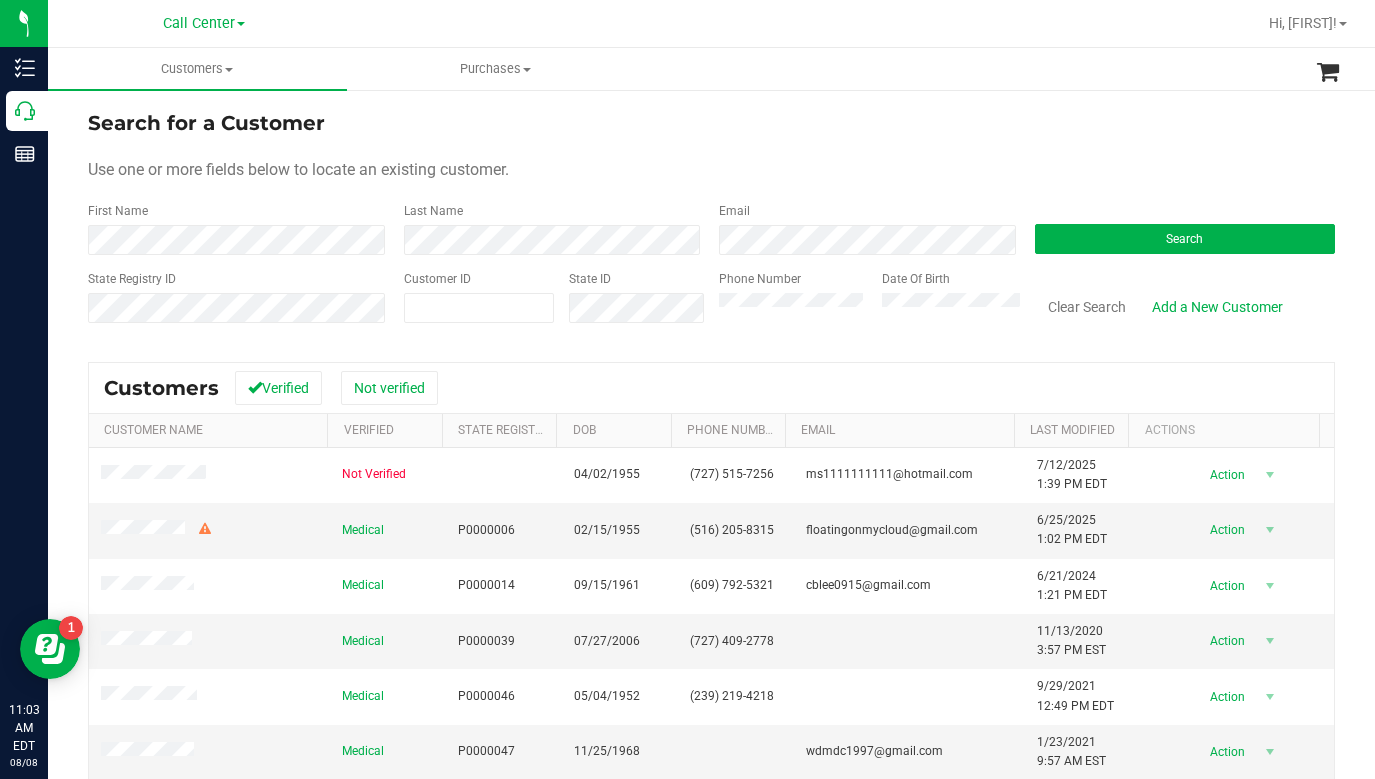 click on "Use one or more fields below to locate an existing customer." at bounding box center [711, 170] 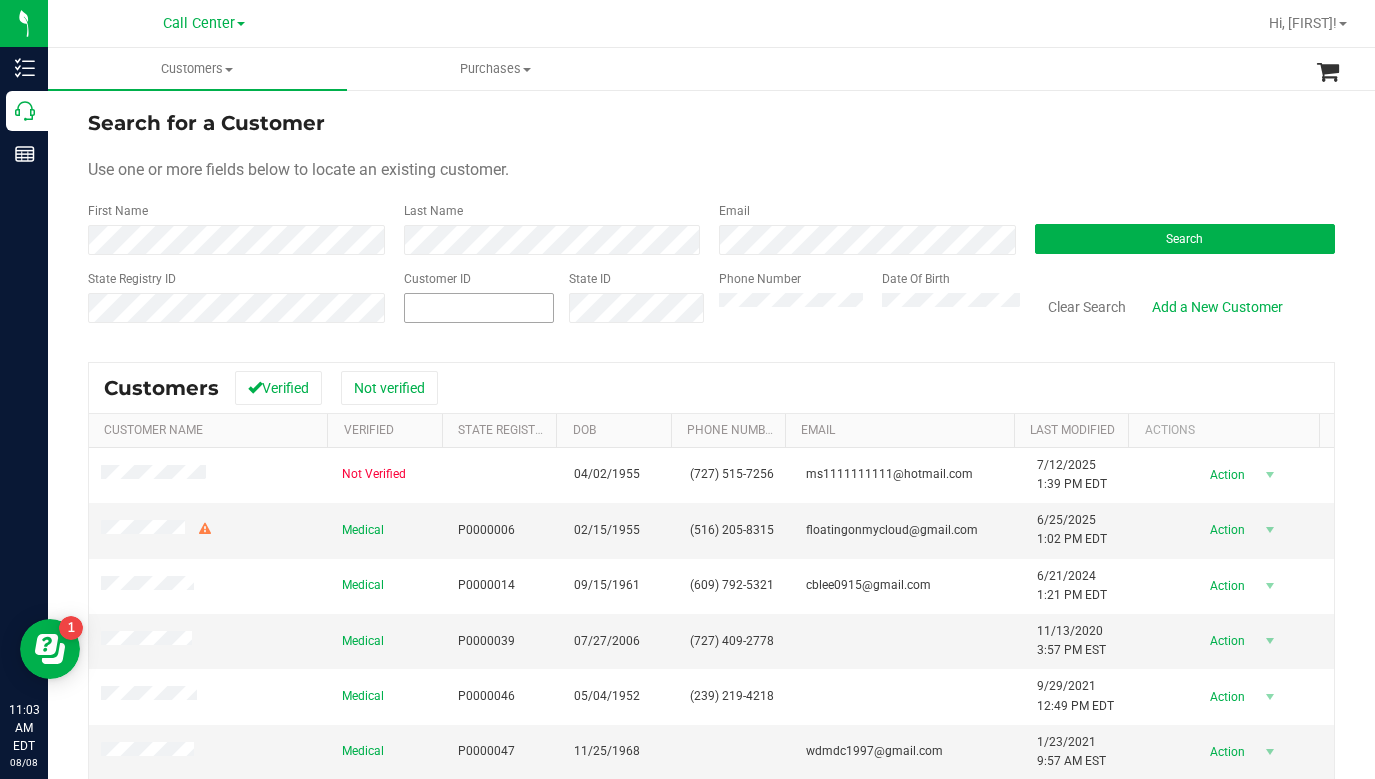 click at bounding box center (479, 308) 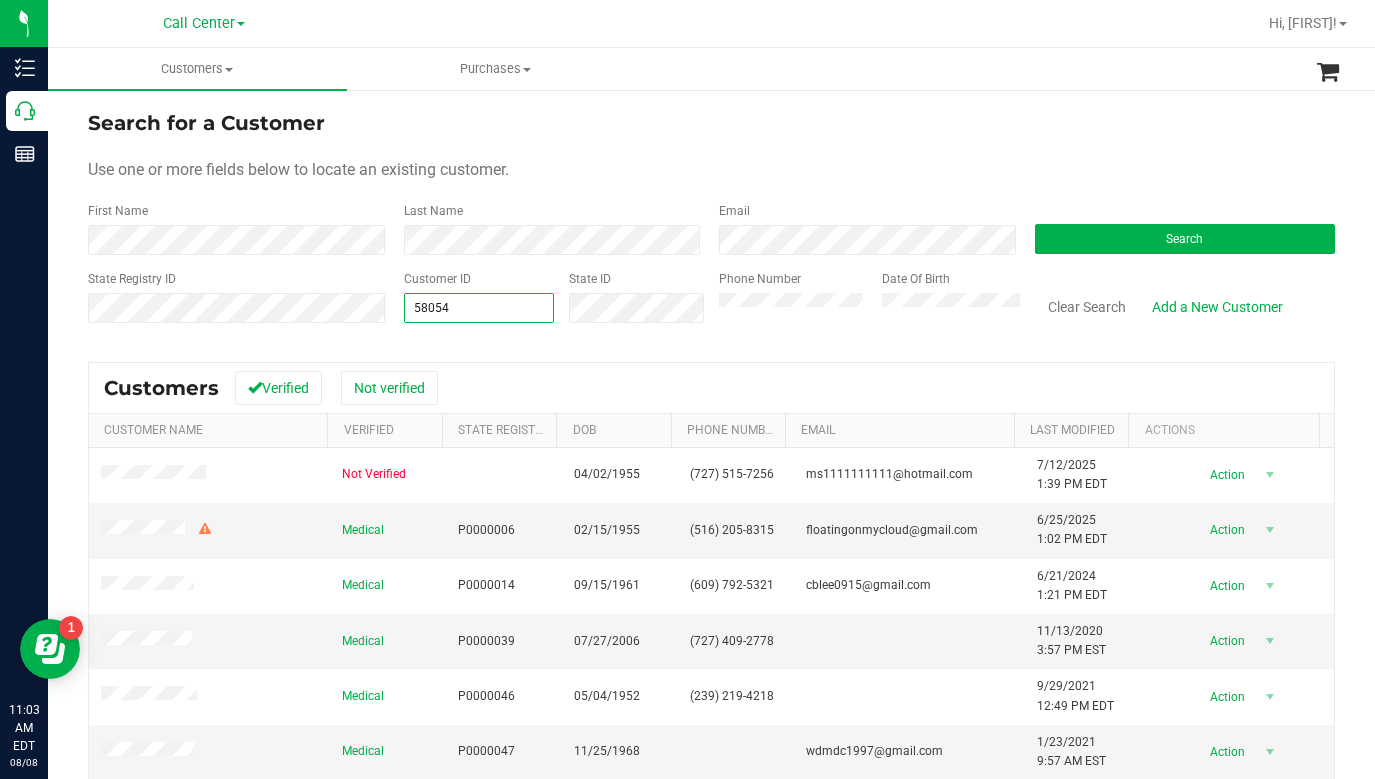 type on "580542" 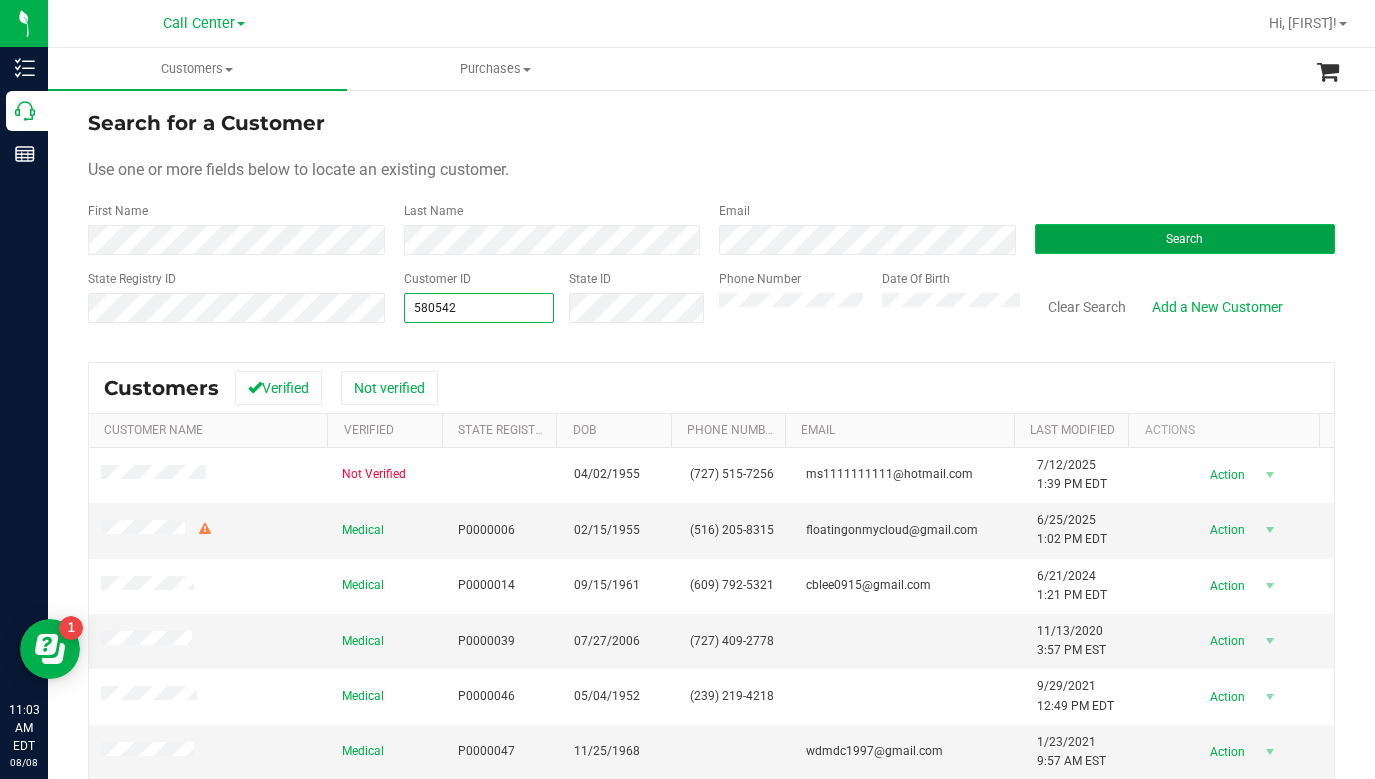 type on "580542" 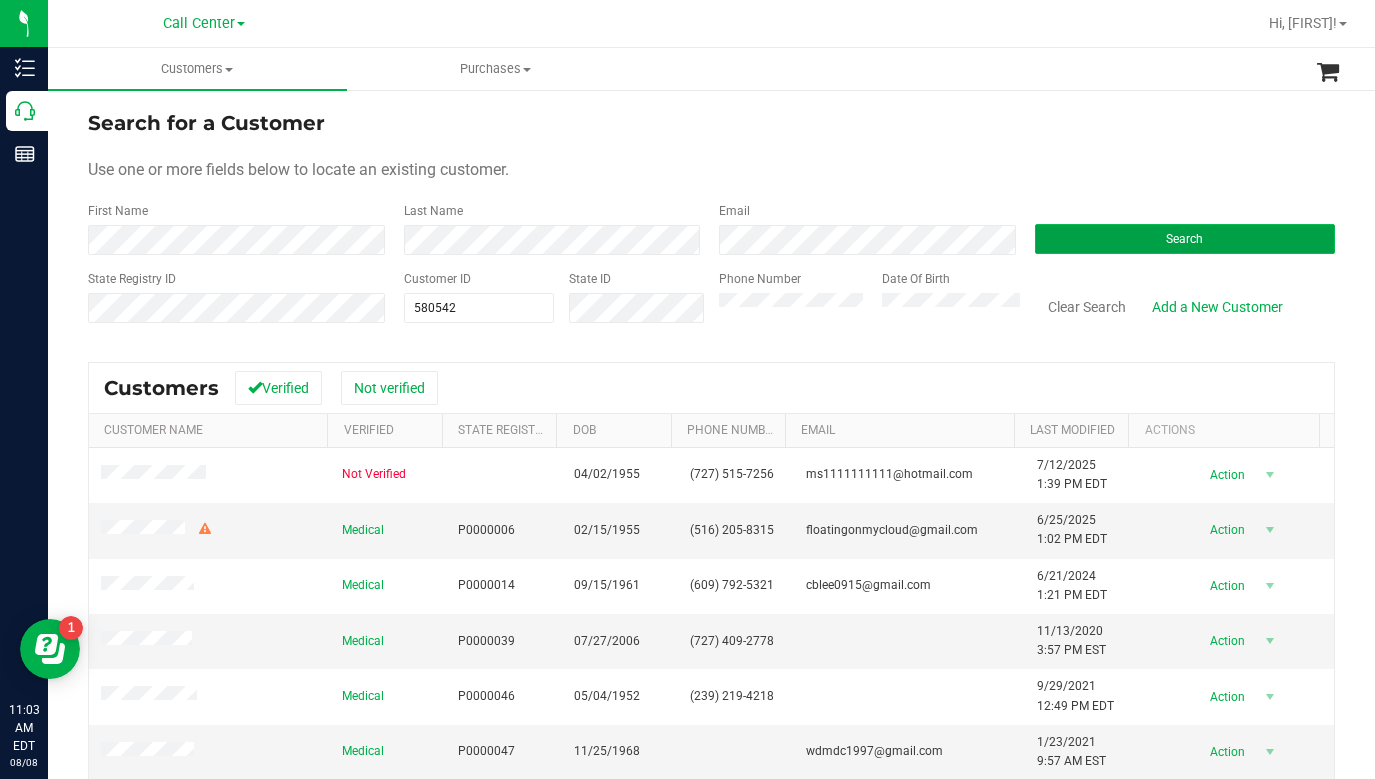 click on "Search" at bounding box center [1185, 239] 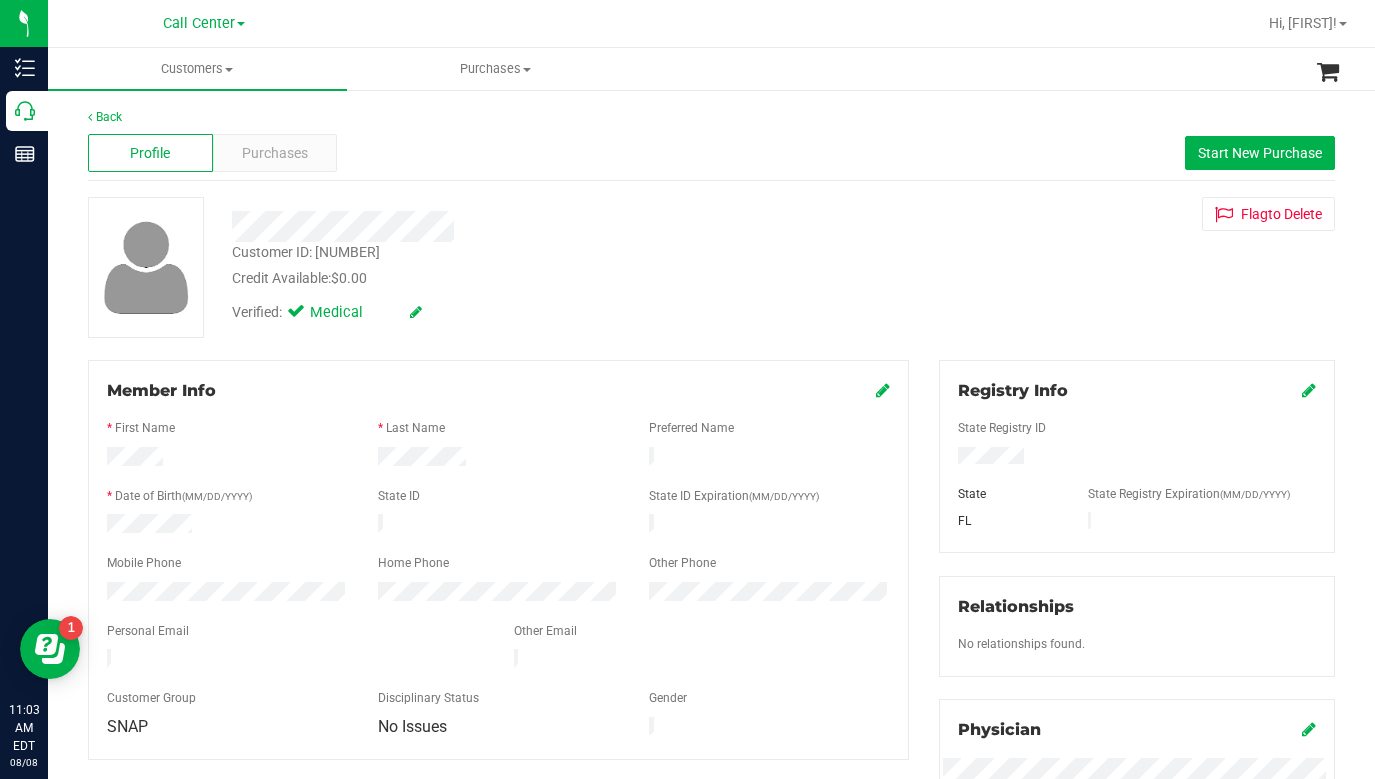 click on "Customer ID: [NUMBER]
Credit Available:
$0.00
Verified:
Medical
Flag  to Delete" at bounding box center (711, 267) 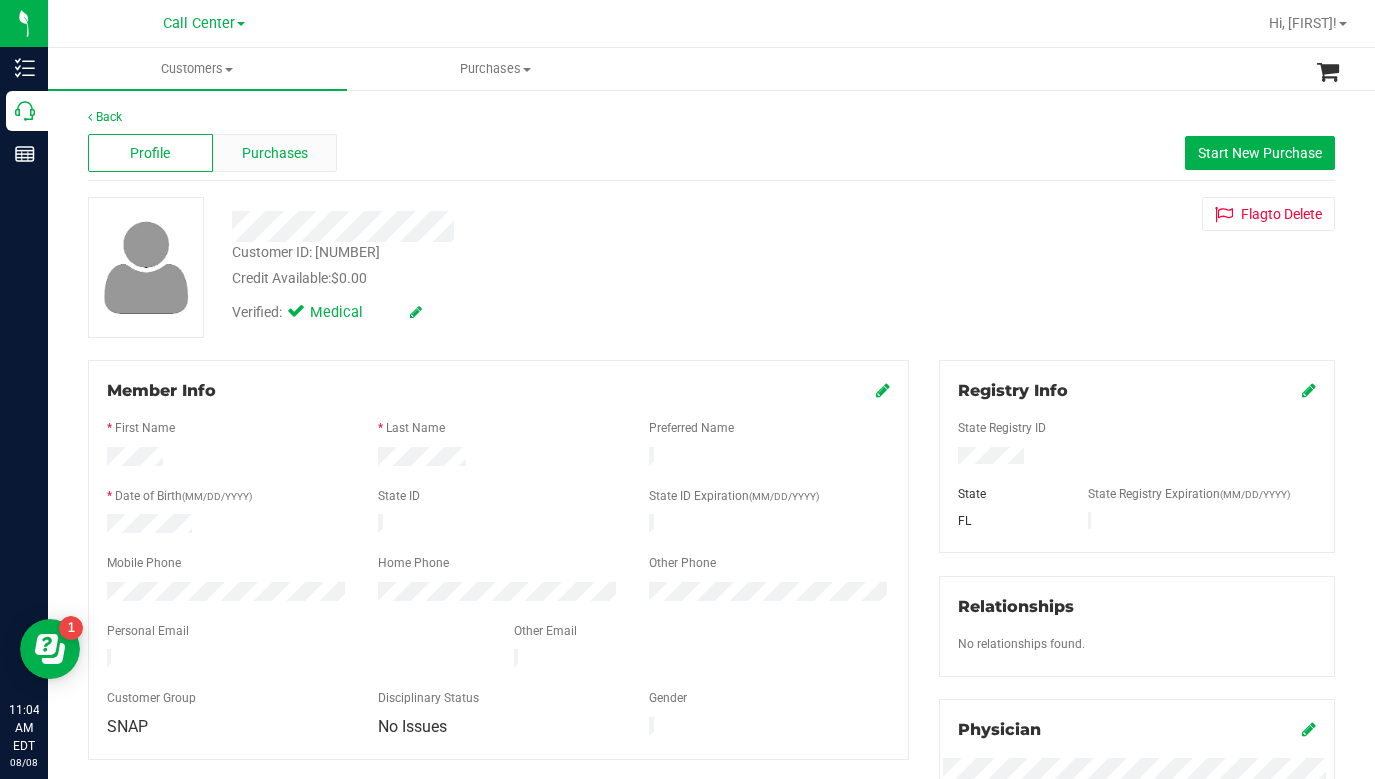 click on "Purchases" at bounding box center (275, 153) 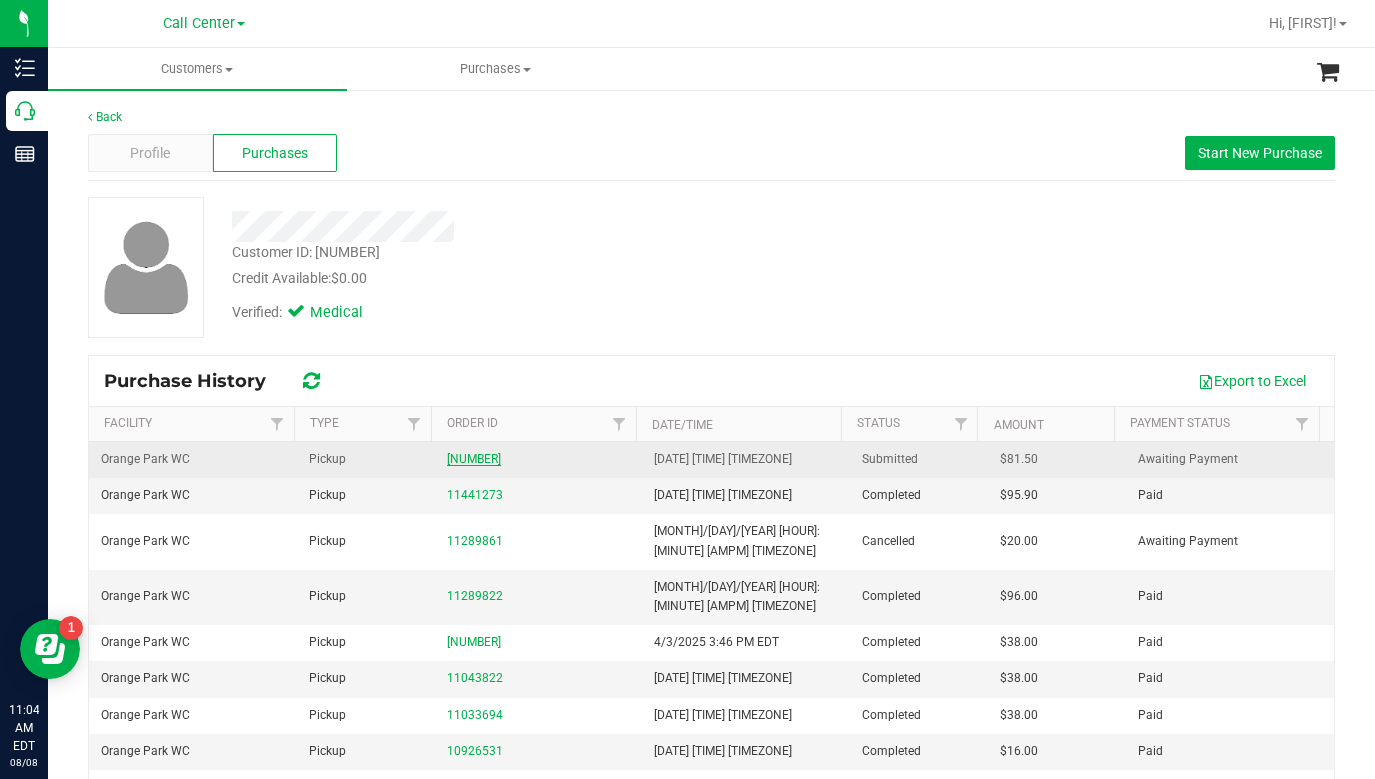 click on "[NUMBER]" at bounding box center [474, 459] 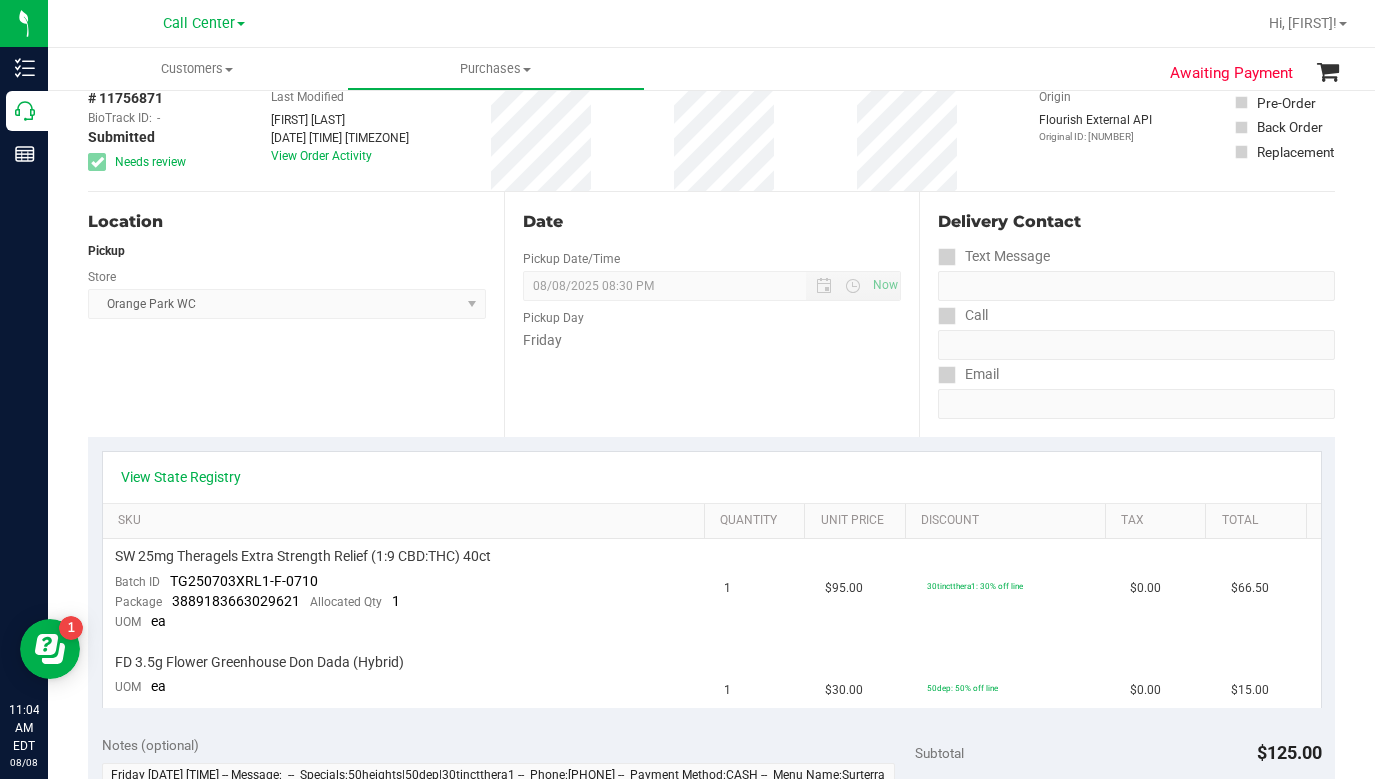 scroll, scrollTop: 100, scrollLeft: 0, axis: vertical 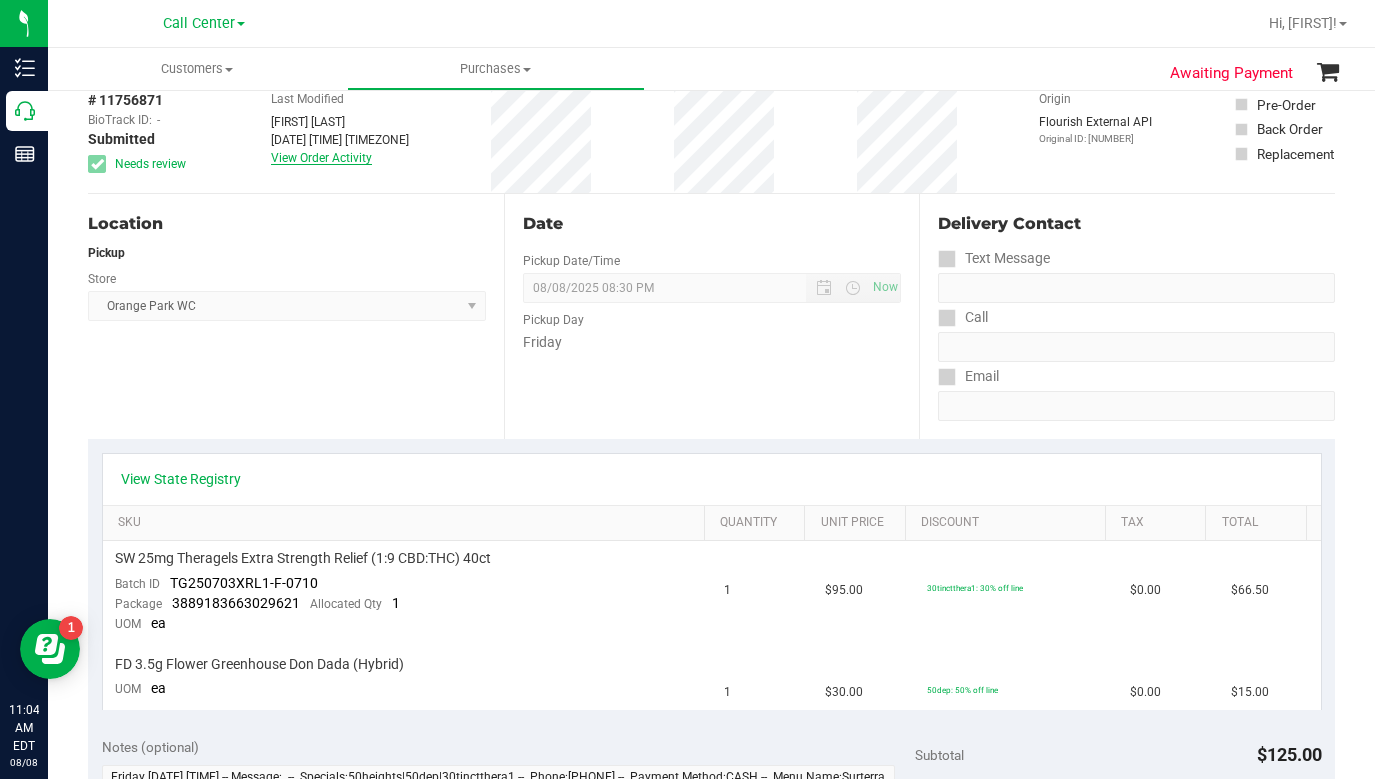 click on "View Order Activity" at bounding box center (321, 158) 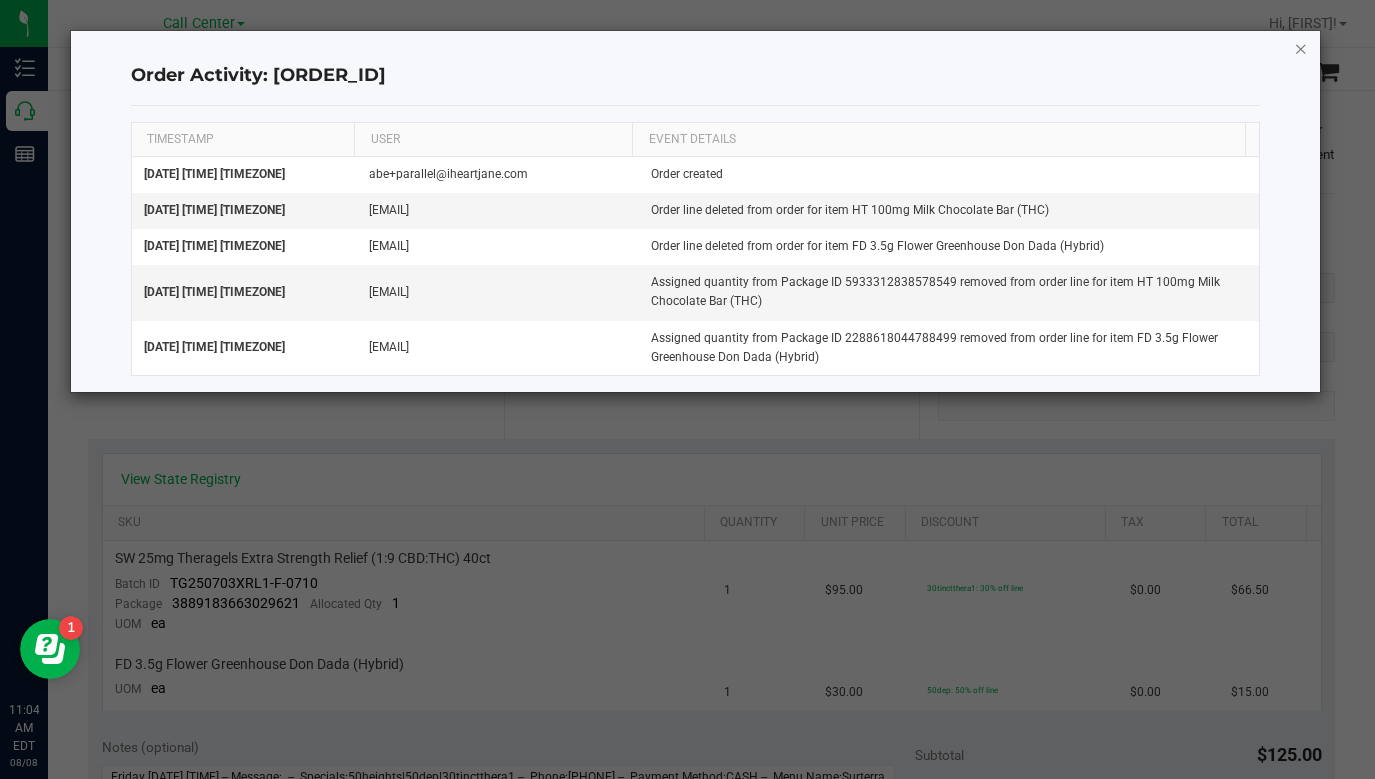 click 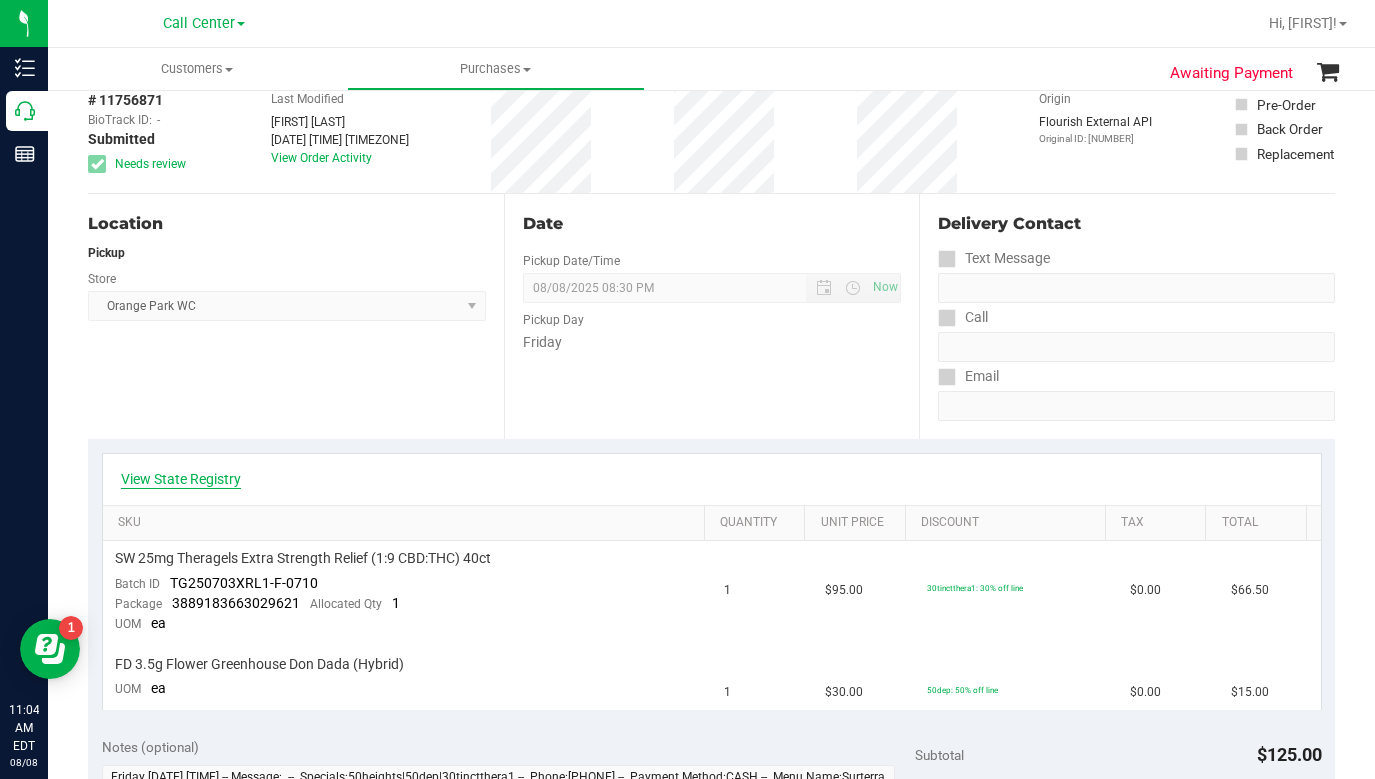 click on "View State Registry" at bounding box center (181, 479) 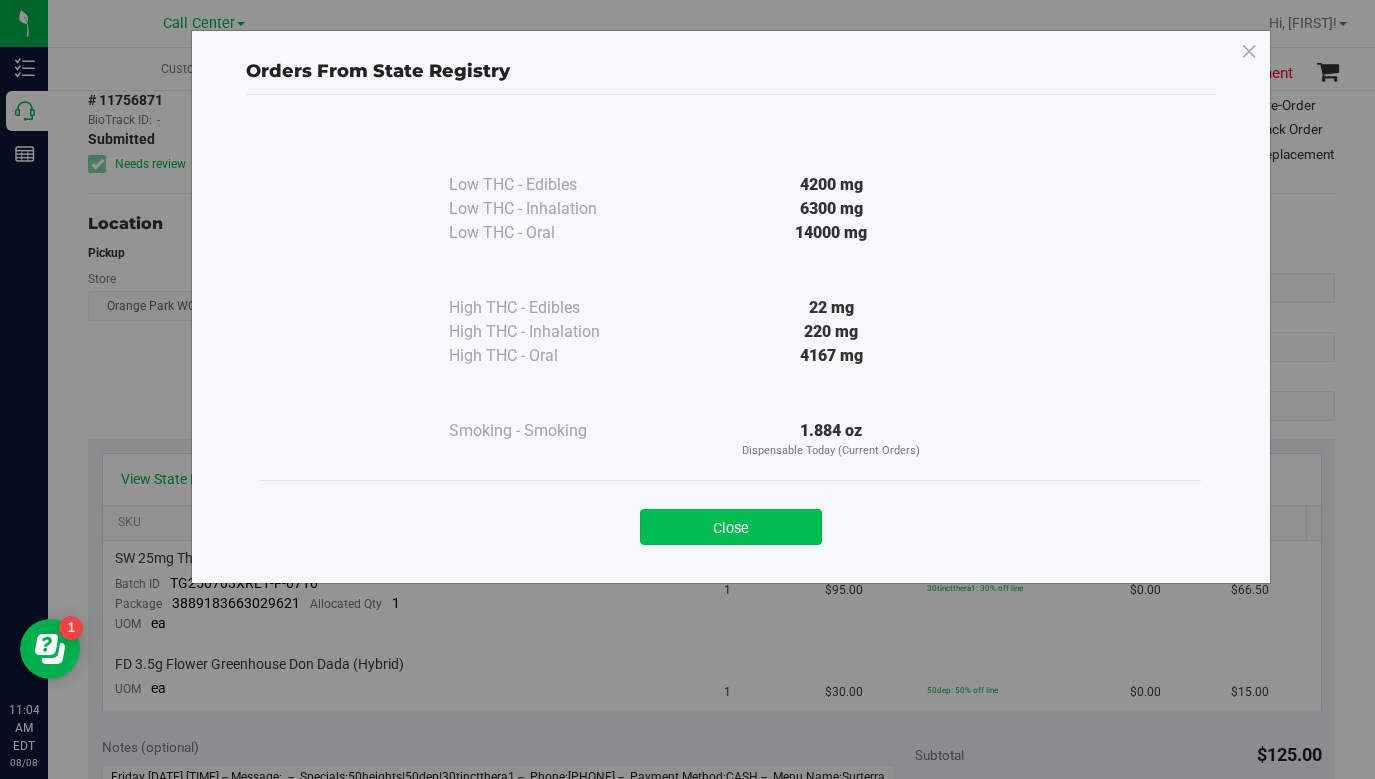 click on "Close" at bounding box center [731, 527] 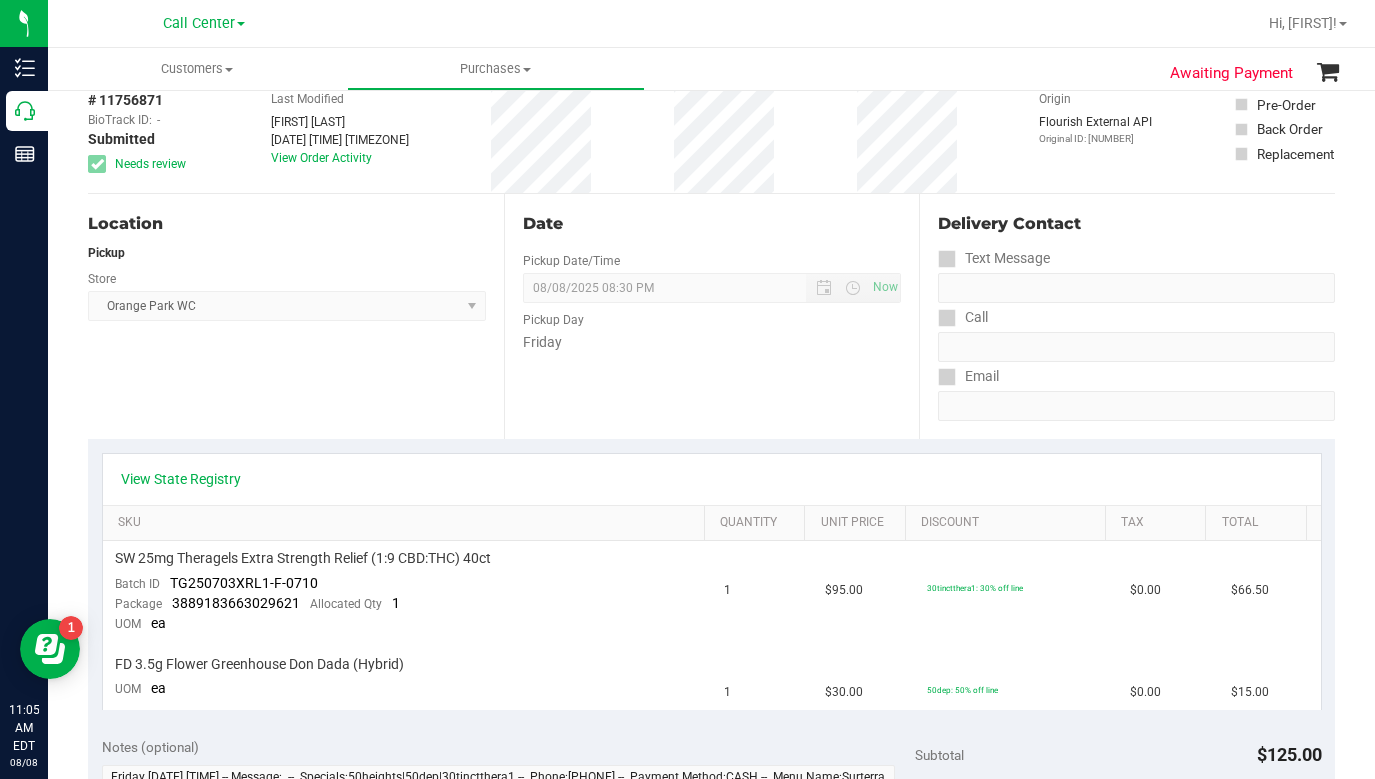 click on "Delivery Contact" at bounding box center [1136, 228] 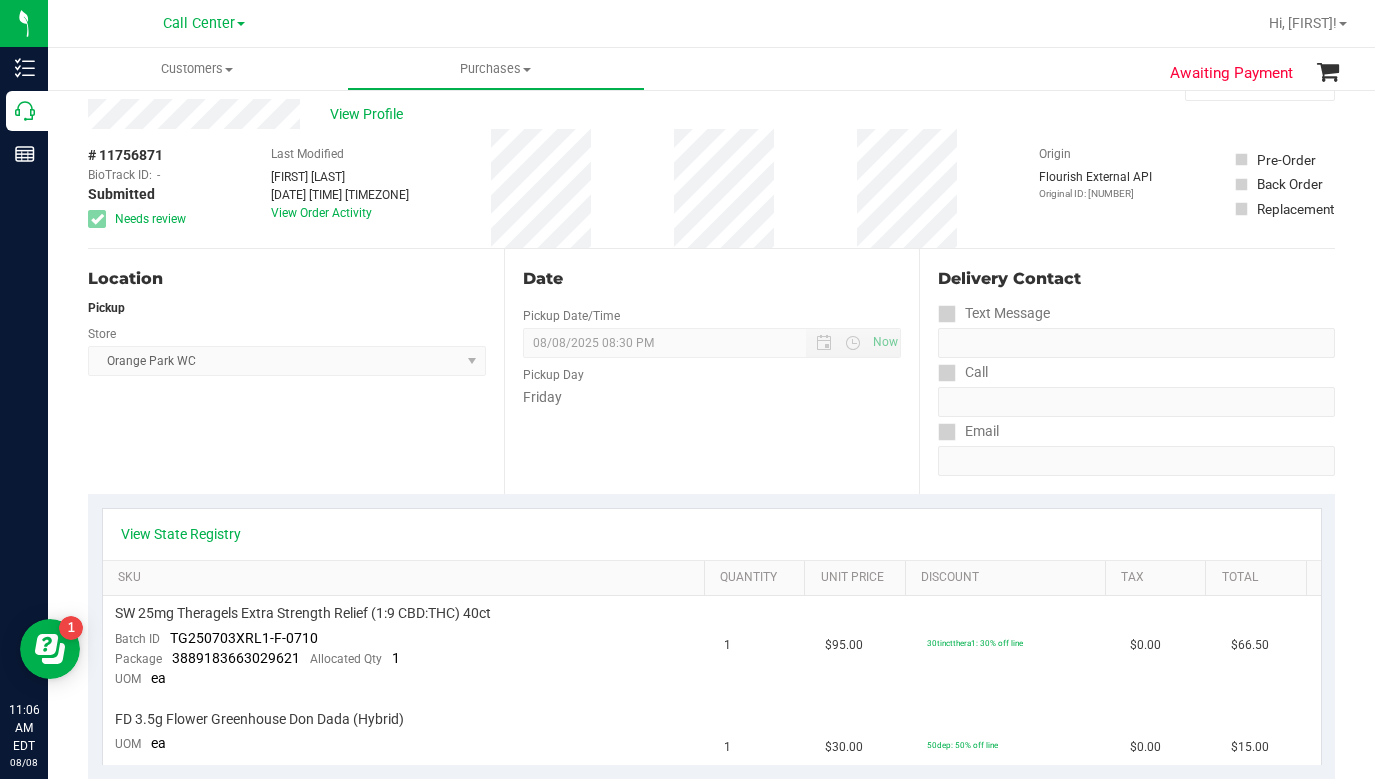 scroll, scrollTop: 0, scrollLeft: 0, axis: both 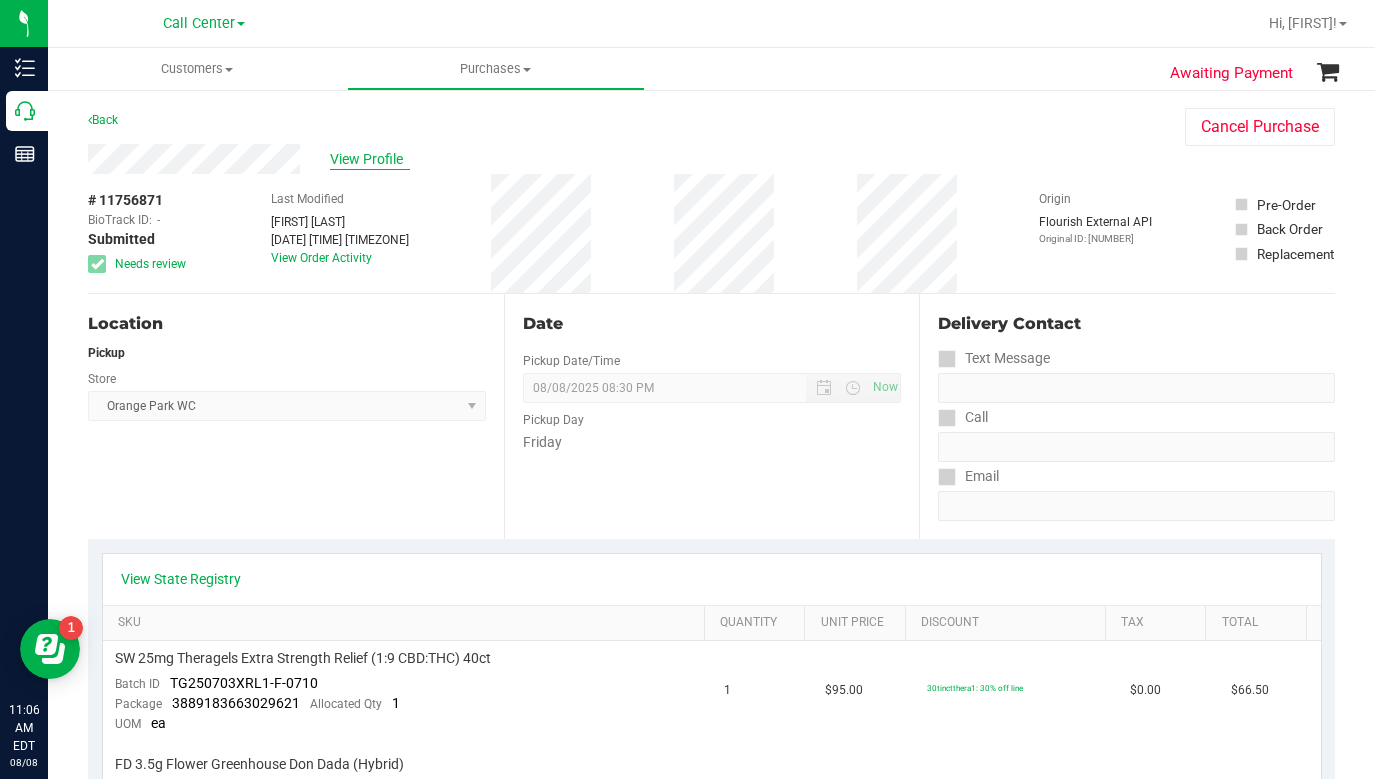click on "View Profile" at bounding box center (370, 159) 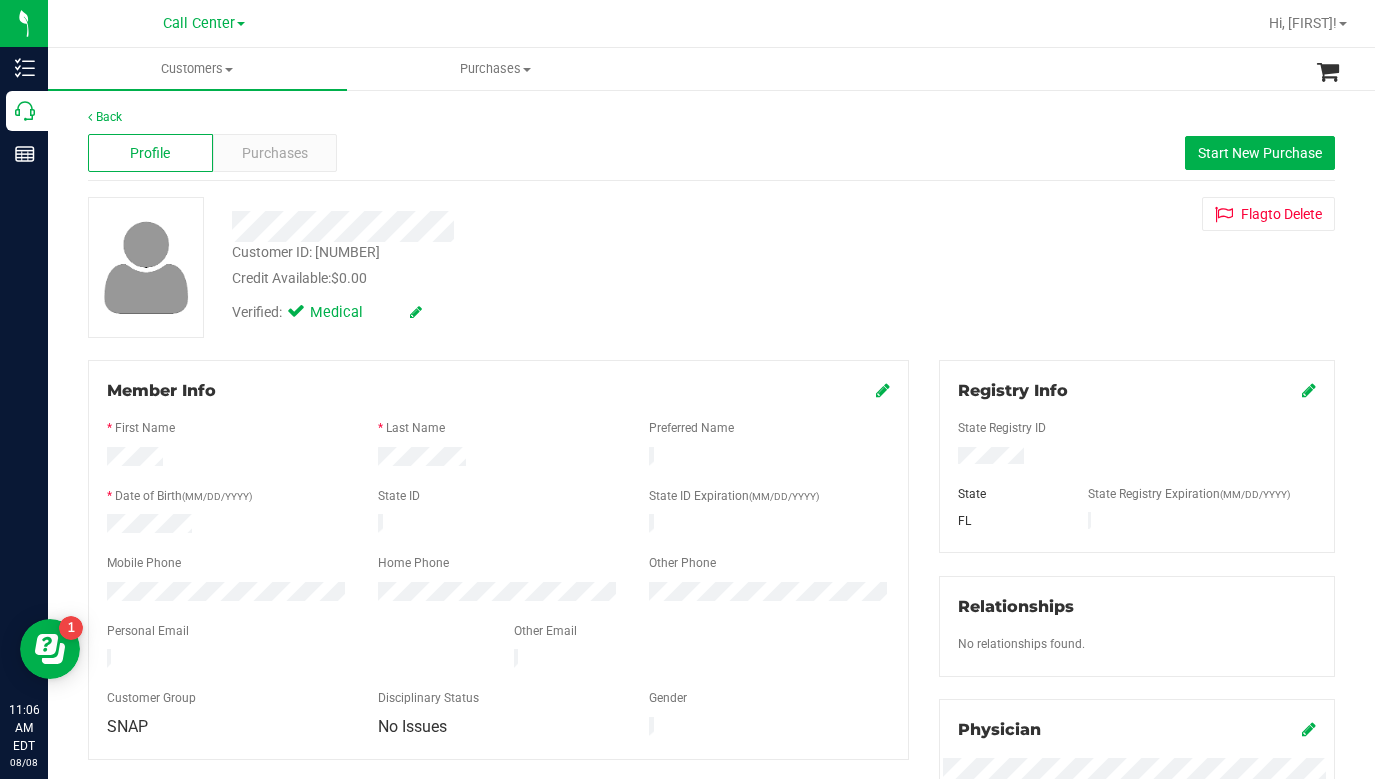 click on "Customer ID: [NUMBER]
Credit Available:
$0.00
Verified:
Medical
Flag  to Delete" at bounding box center (711, 267) 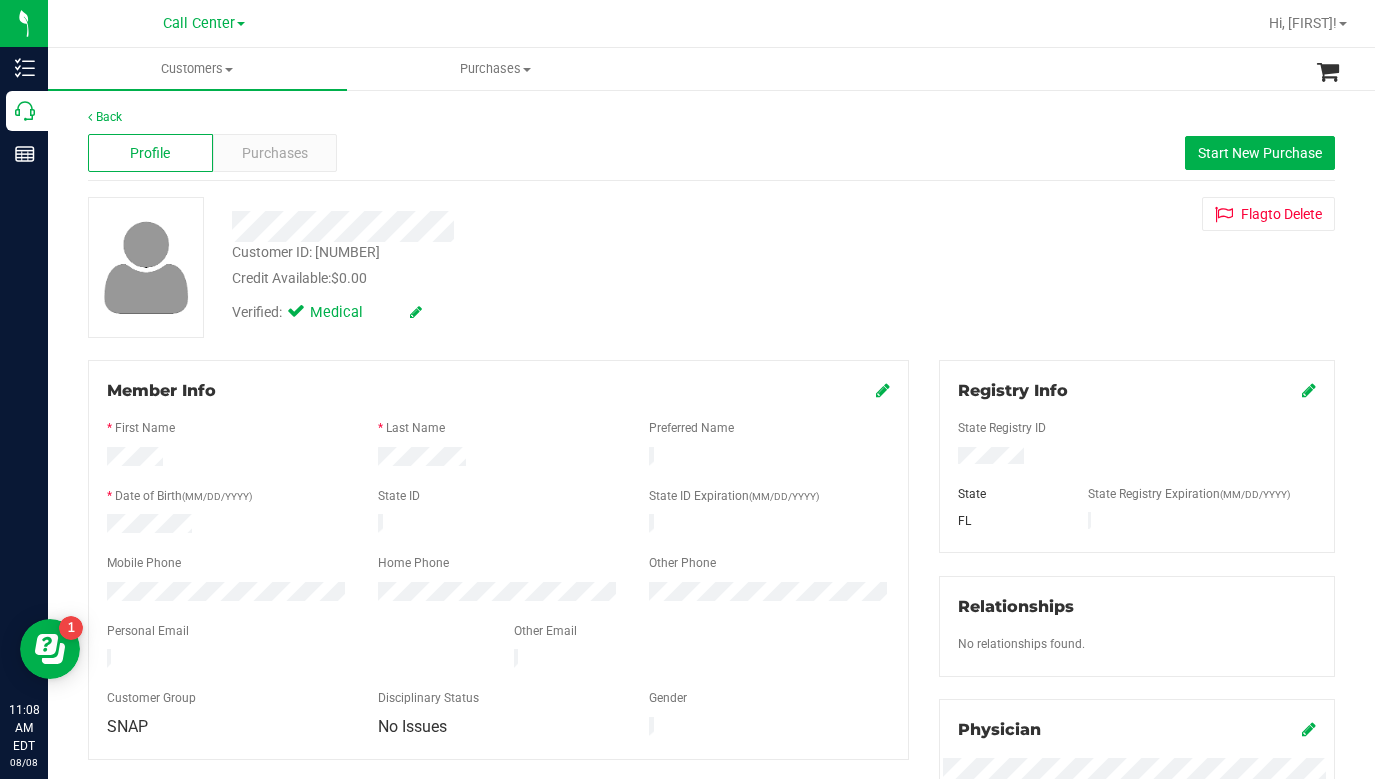 click on "Customer ID: [NUMBER]
Credit Available:
$0.00
Verified:
Medical
Flag  to Delete" at bounding box center (711, 267) 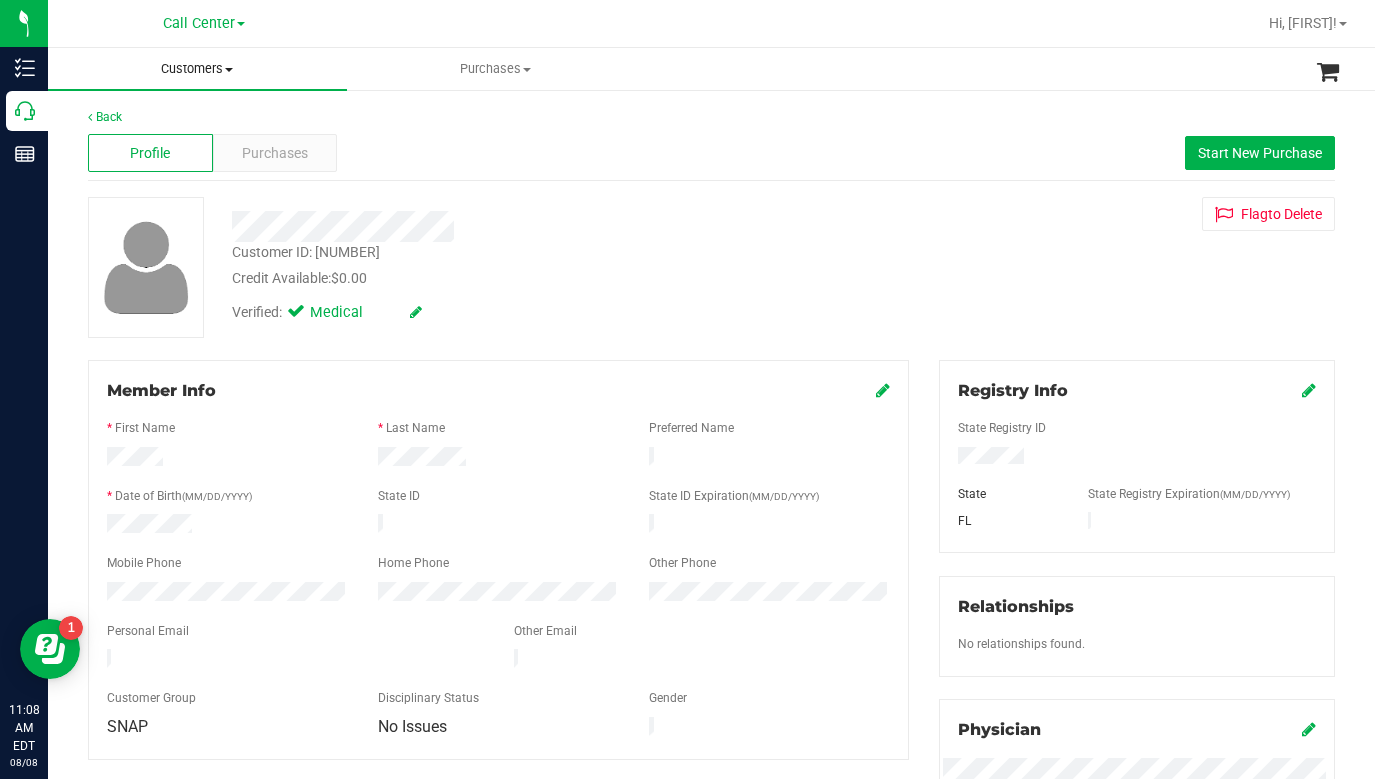 click on "Customers" at bounding box center [197, 69] 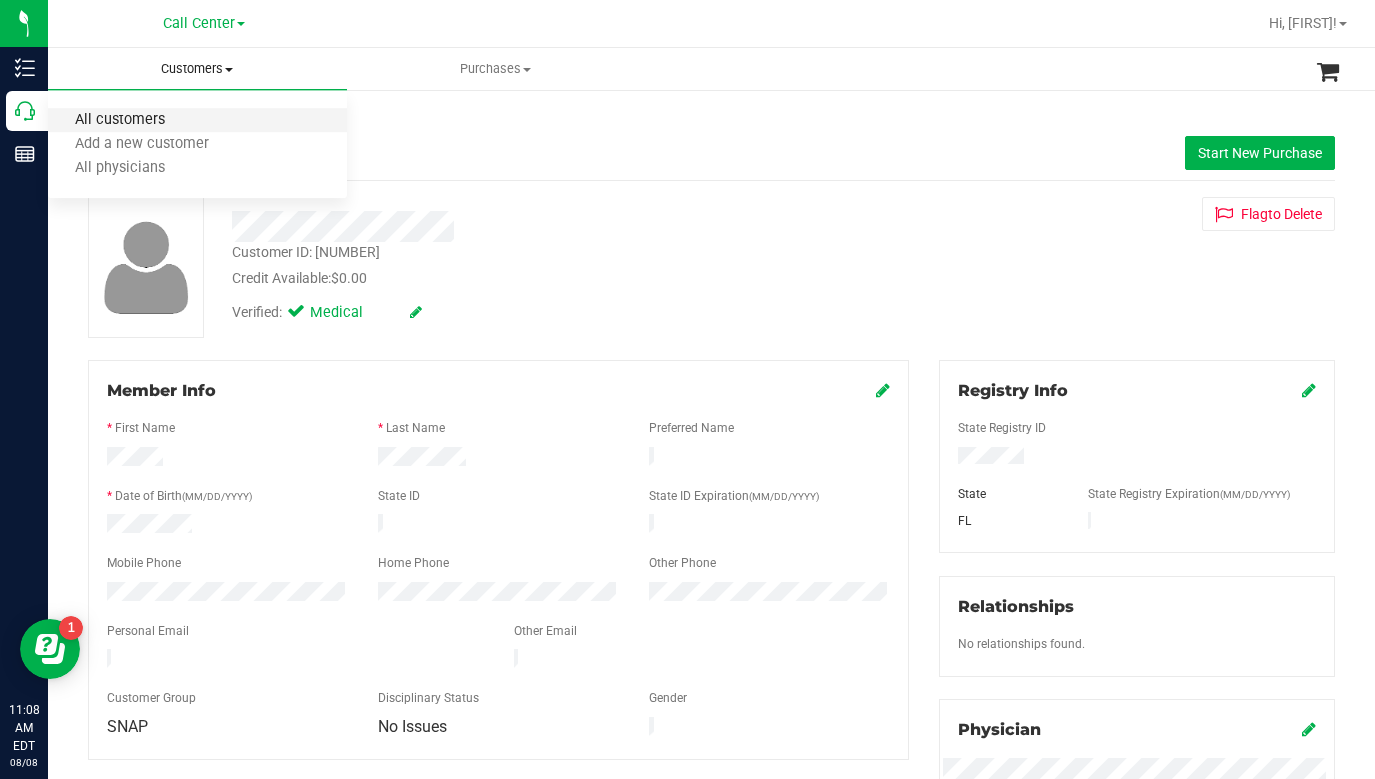 click on "All customers" at bounding box center (120, 120) 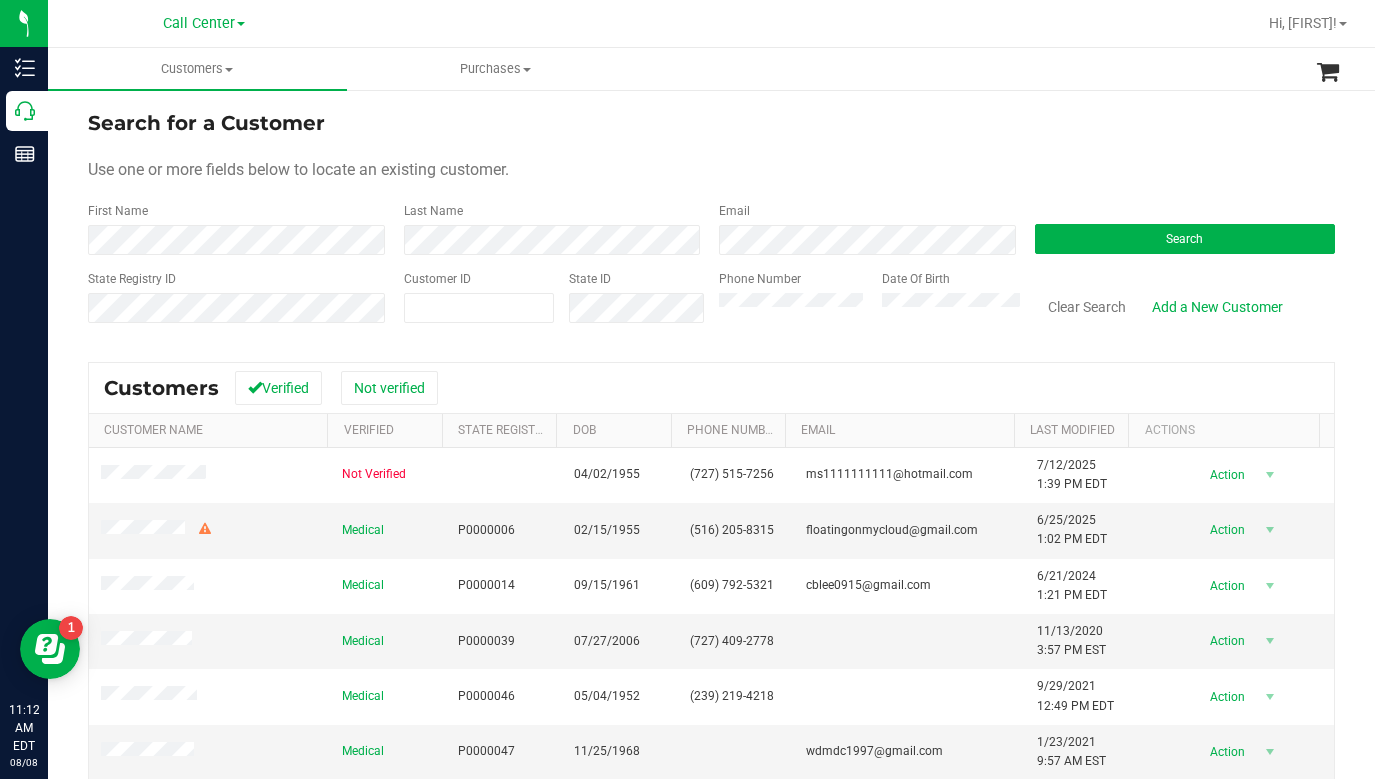drag, startPoint x: 1048, startPoint y: 184, endPoint x: 1023, endPoint y: 202, distance: 30.805843 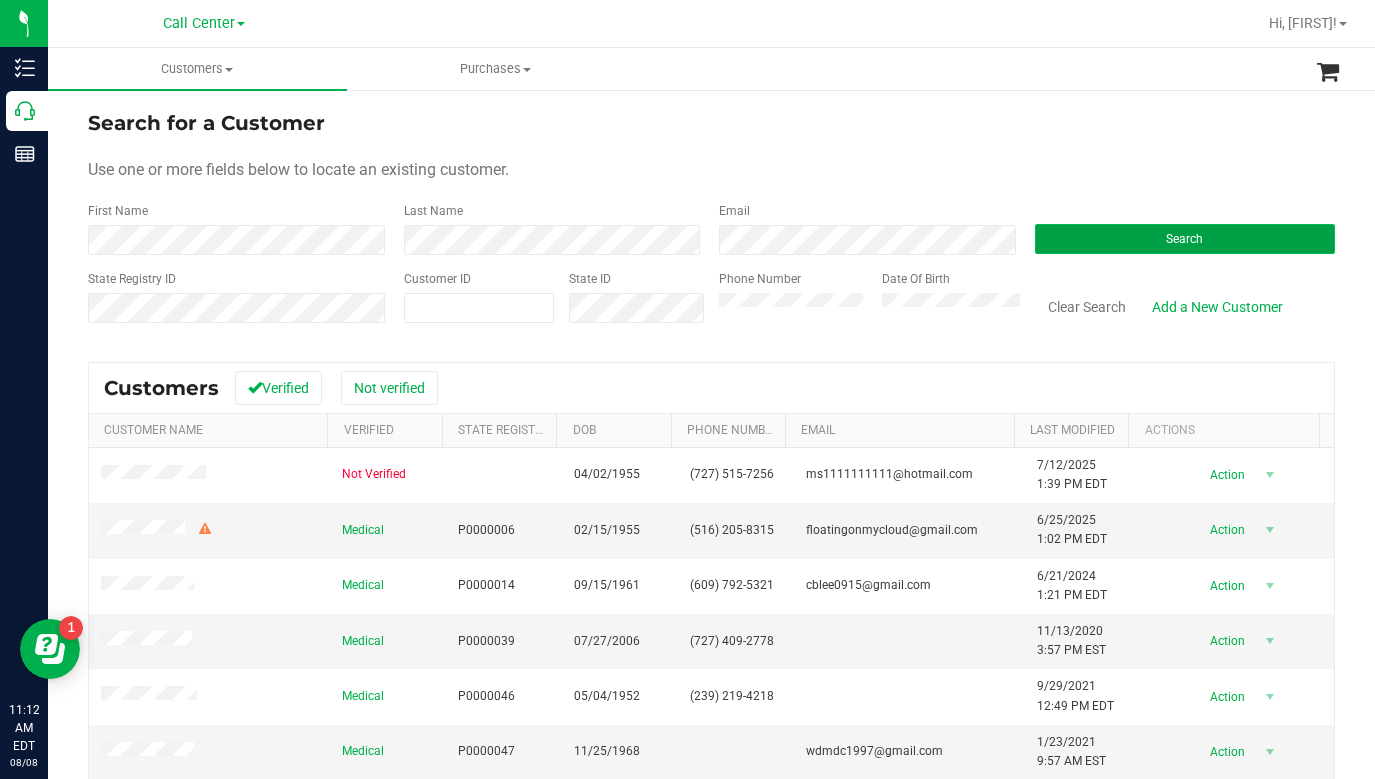 click on "Search" at bounding box center [1185, 239] 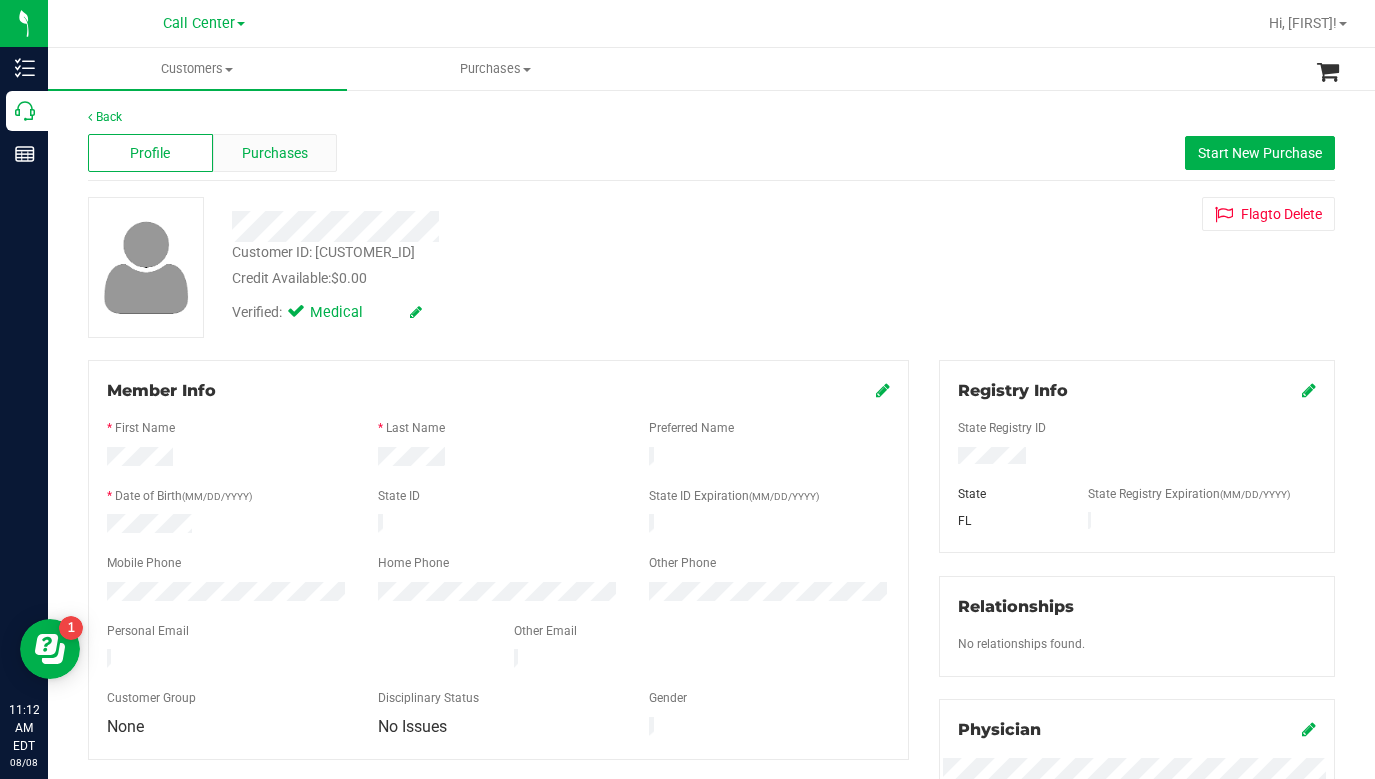 click on "Purchases" at bounding box center [275, 153] 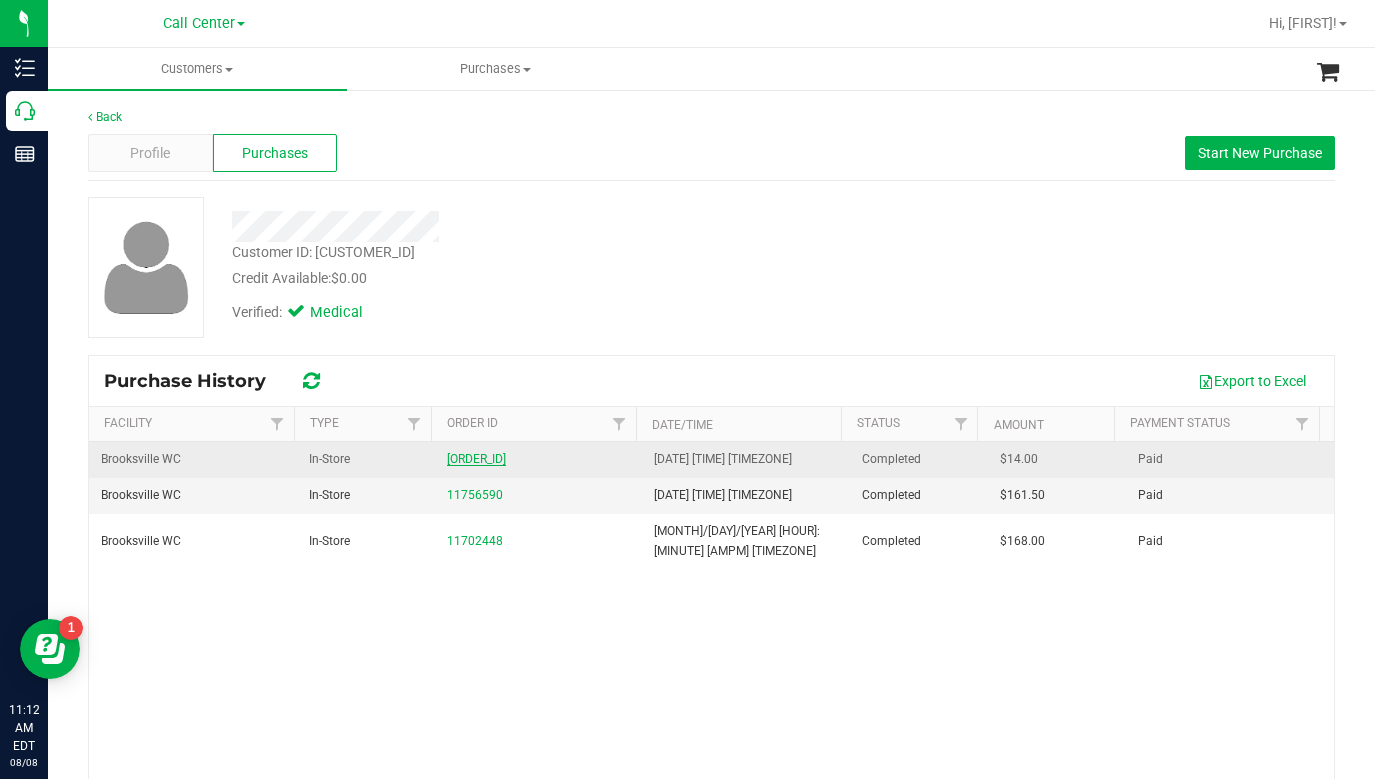 click on "[ORDER_ID]" at bounding box center [476, 459] 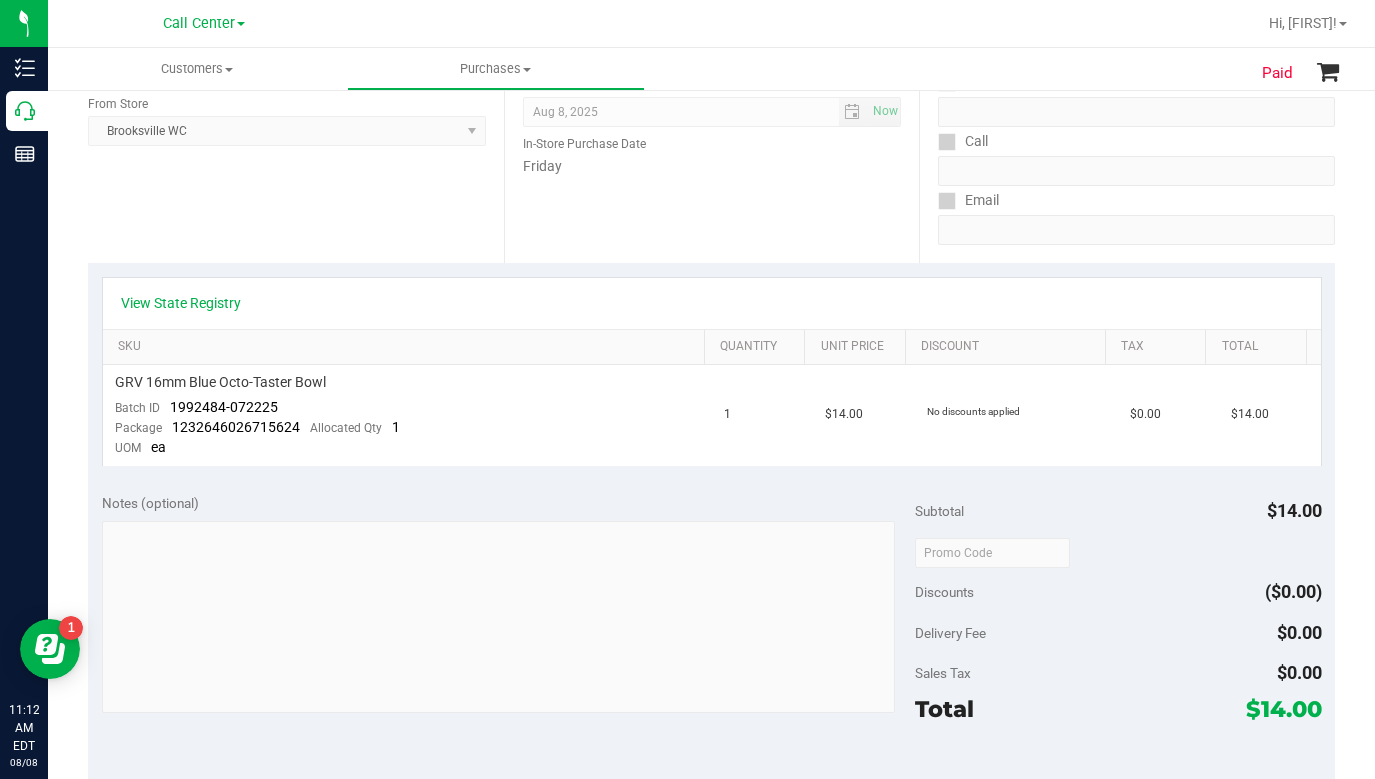 scroll, scrollTop: 0, scrollLeft: 0, axis: both 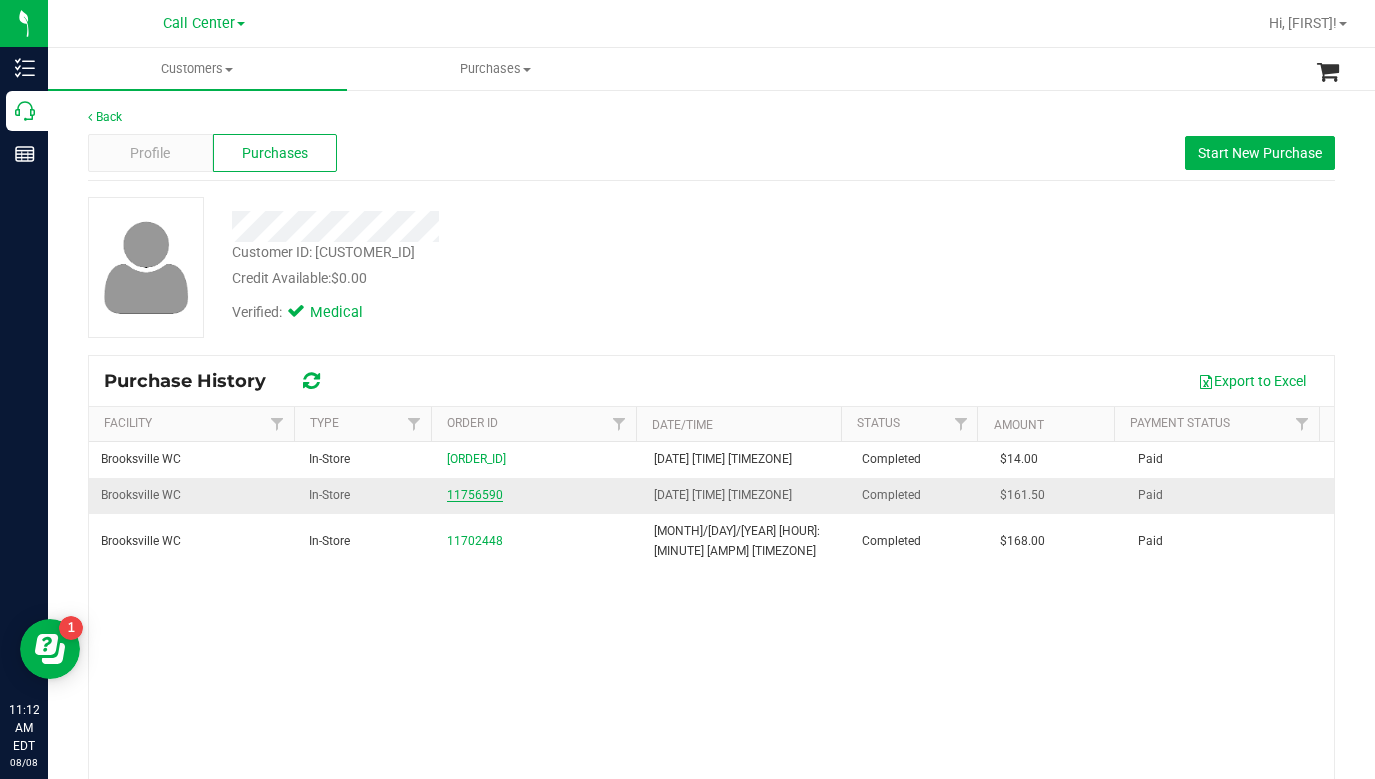 click on "11756590" at bounding box center (475, 495) 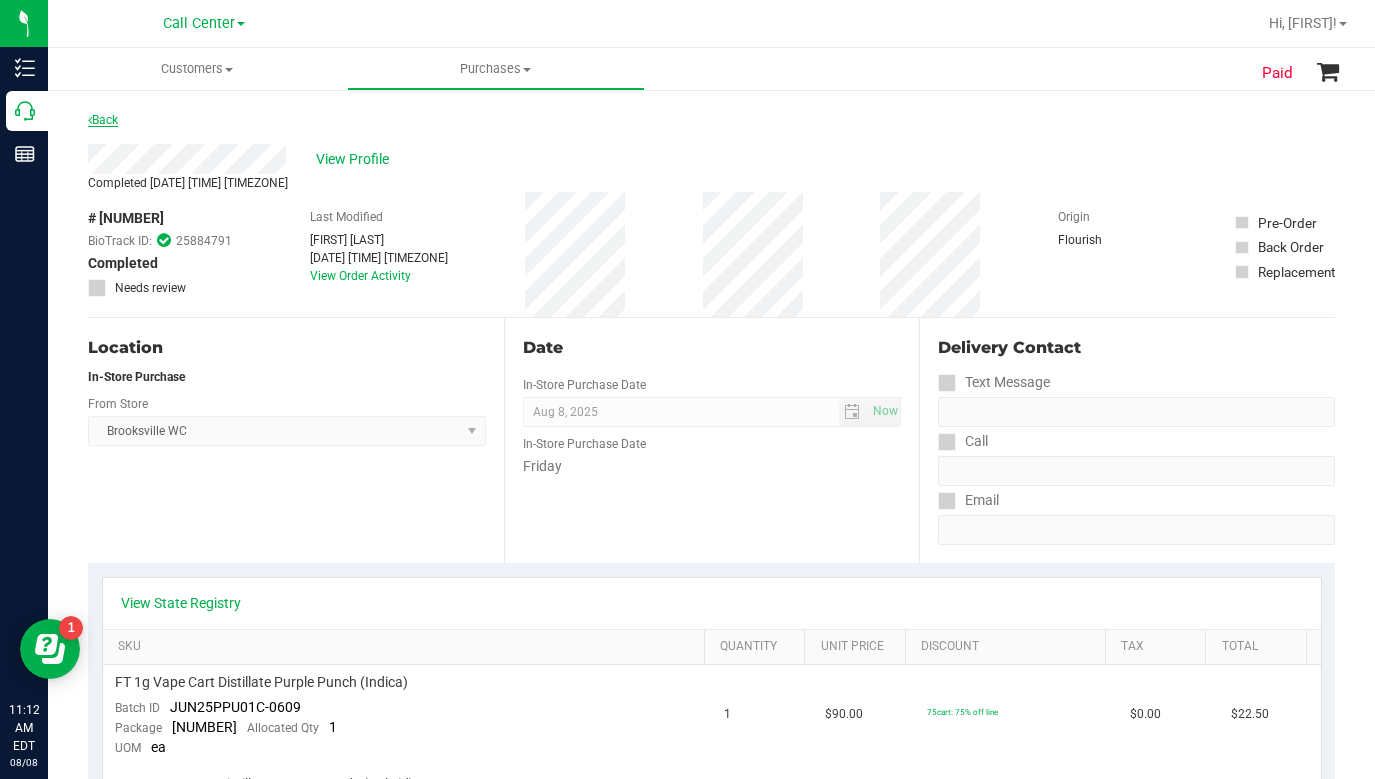 click on "Back" at bounding box center (103, 120) 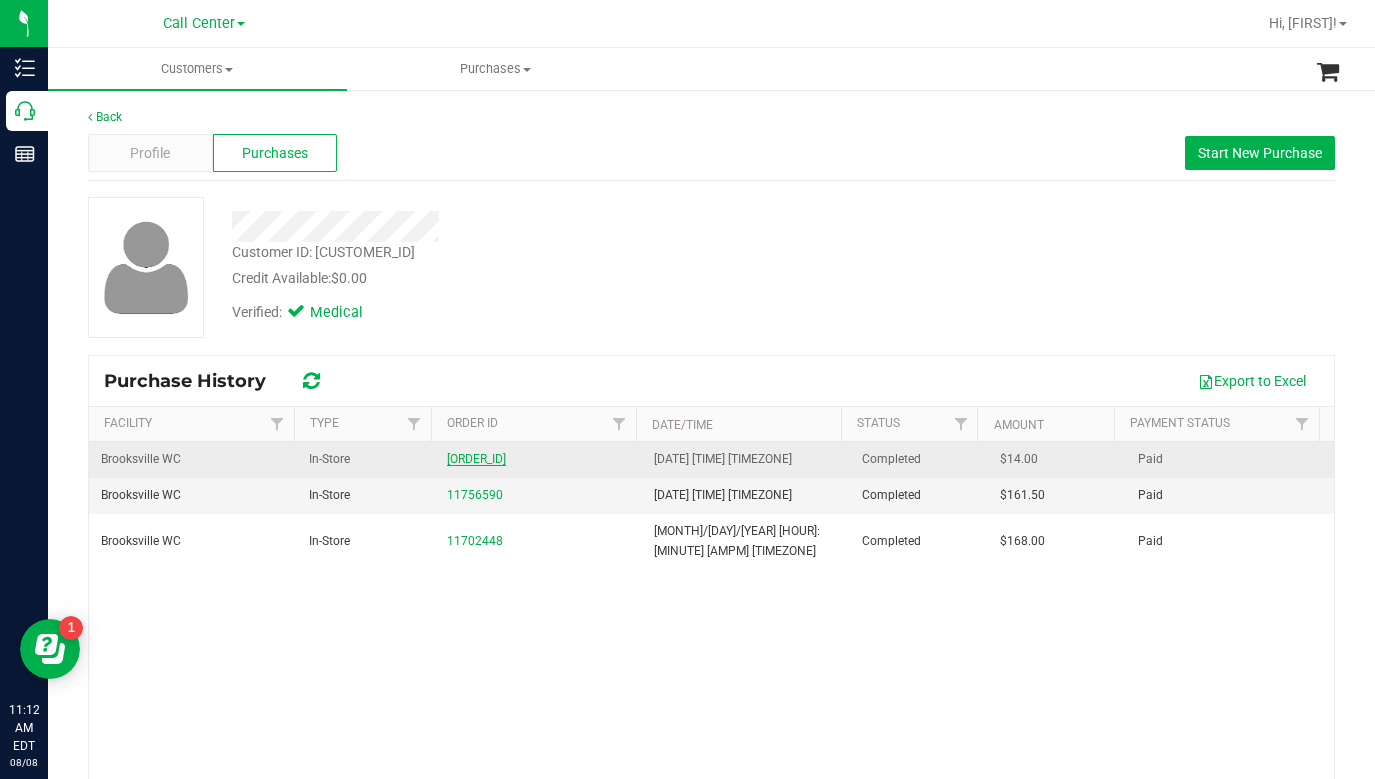 click on "[ORDER_ID]" at bounding box center [476, 459] 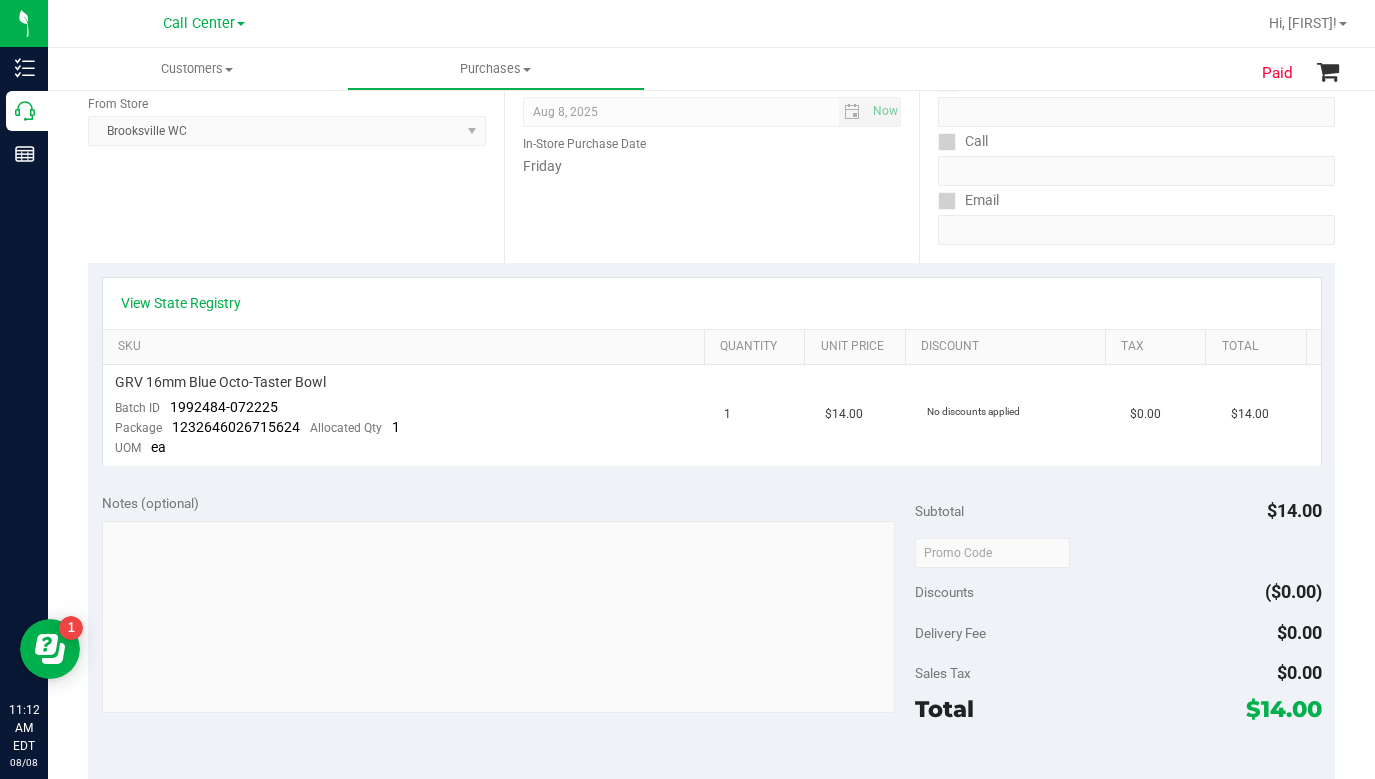 scroll, scrollTop: 0, scrollLeft: 0, axis: both 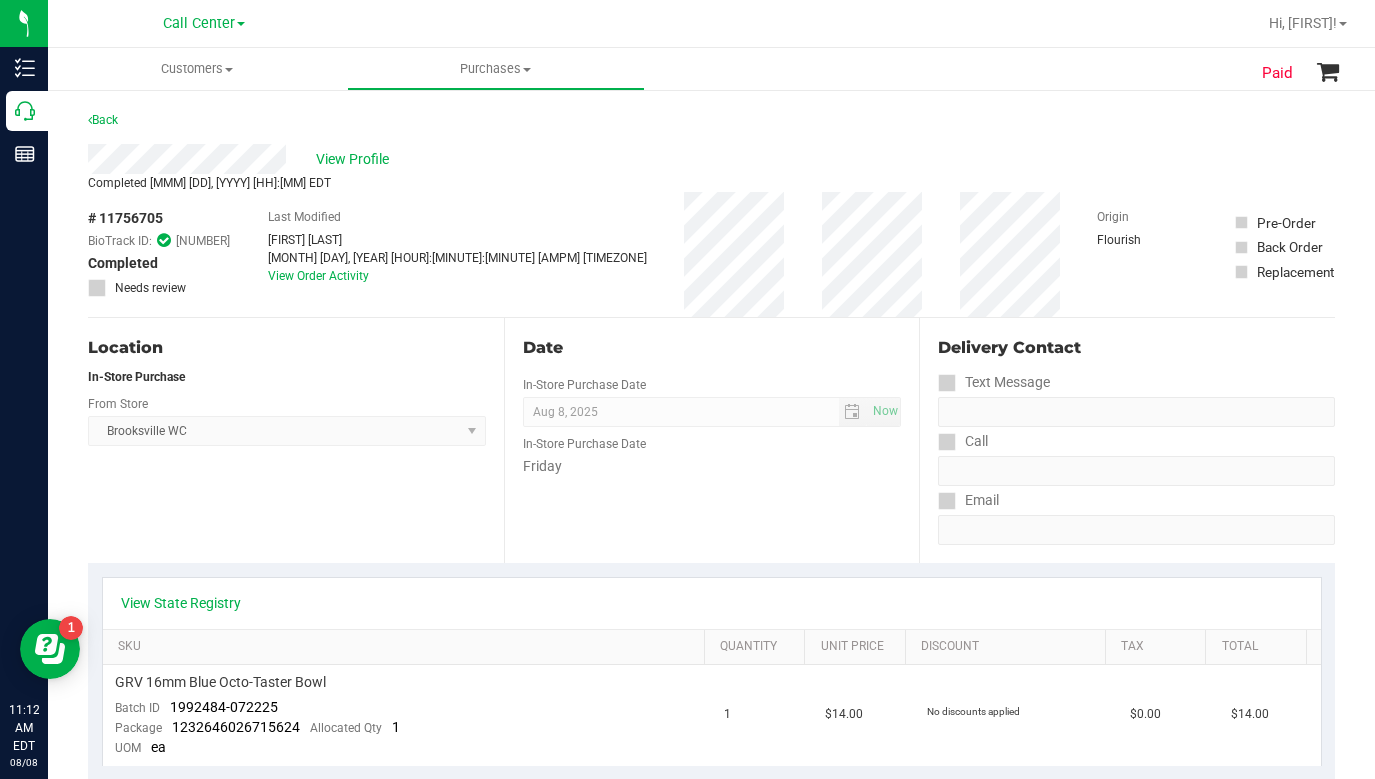 click on "Location
In-Store Purchase
From Store
Brooksville WC Select Store Bonita Springs WC Boynton Beach WC Bradenton WC Brandon WC Brooksville WC Call Center Clermont WC Crestview WC Deerfield Beach WC Delray Beach WC Deltona WC Ft Walton Beach WC Ft. Lauderdale WC Ft. Myers WC Gainesville WC Jax Atlantic WC JAX DC REP Jax WC Key West WC Lakeland WC Largo WC Lehigh Acres DC REP Merritt Island WC Miami 72nd WC Miami Beach WC Miami Dadeland WC Miramar DC REP New Port Richey WC North Palm Beach WC North Port WC Ocala WC Orange Park WC Orlando Colonial WC Orlando DC REP Orlando WC Oviedo WC Palm Bay WC Palm Coast WC Panama City WC Pensacola WC Port Orange WC Port St. Lucie WC Sebring WC South Tampa WC St. Pete WC Summerfield WC Tallahassee DC REP Tallahassee WC Tampa DC Testing Tampa Warehouse Tampa WC TX Austin DC TX Plano Retail" at bounding box center (296, 440) 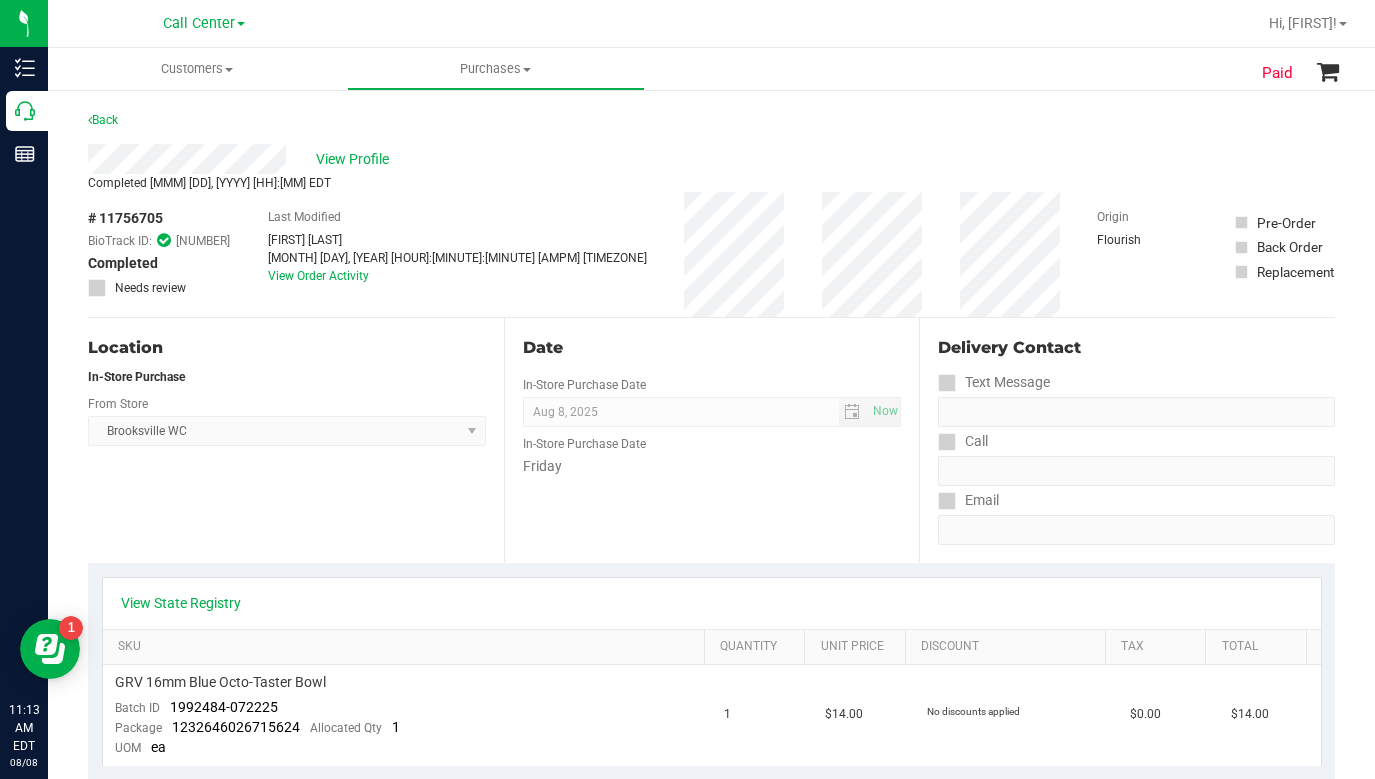 click on "Back" at bounding box center [711, 126] 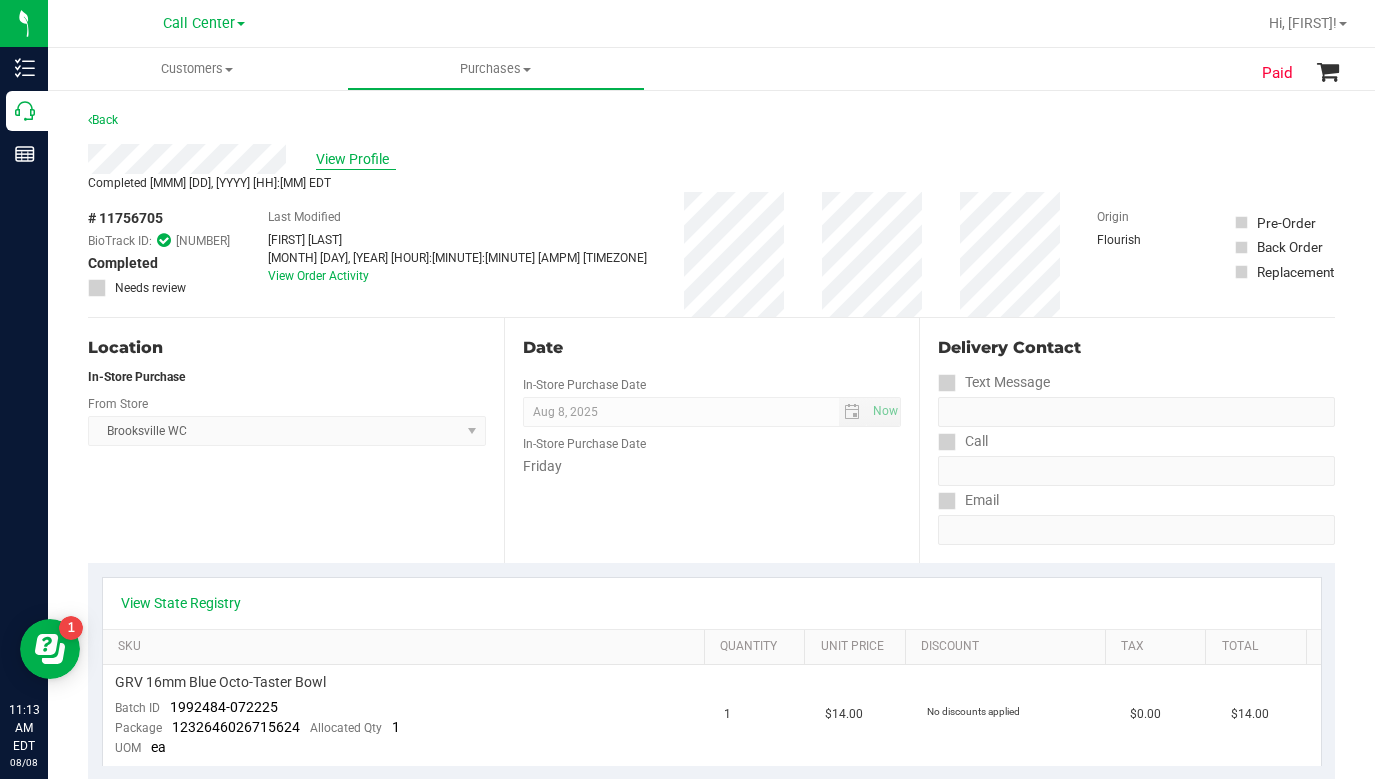 click on "View Profile" at bounding box center (356, 159) 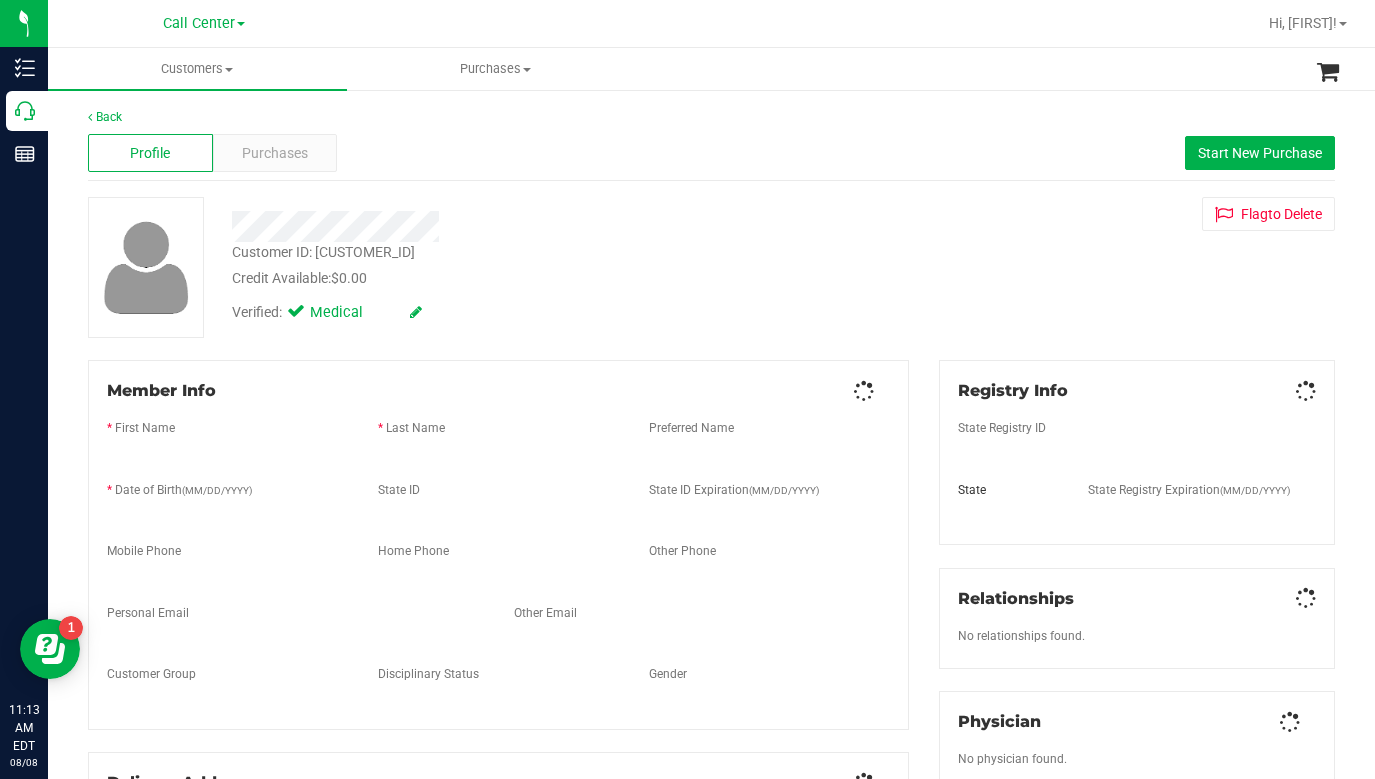 click on "Profile
Purchases
Start New Purchase" at bounding box center (711, 153) 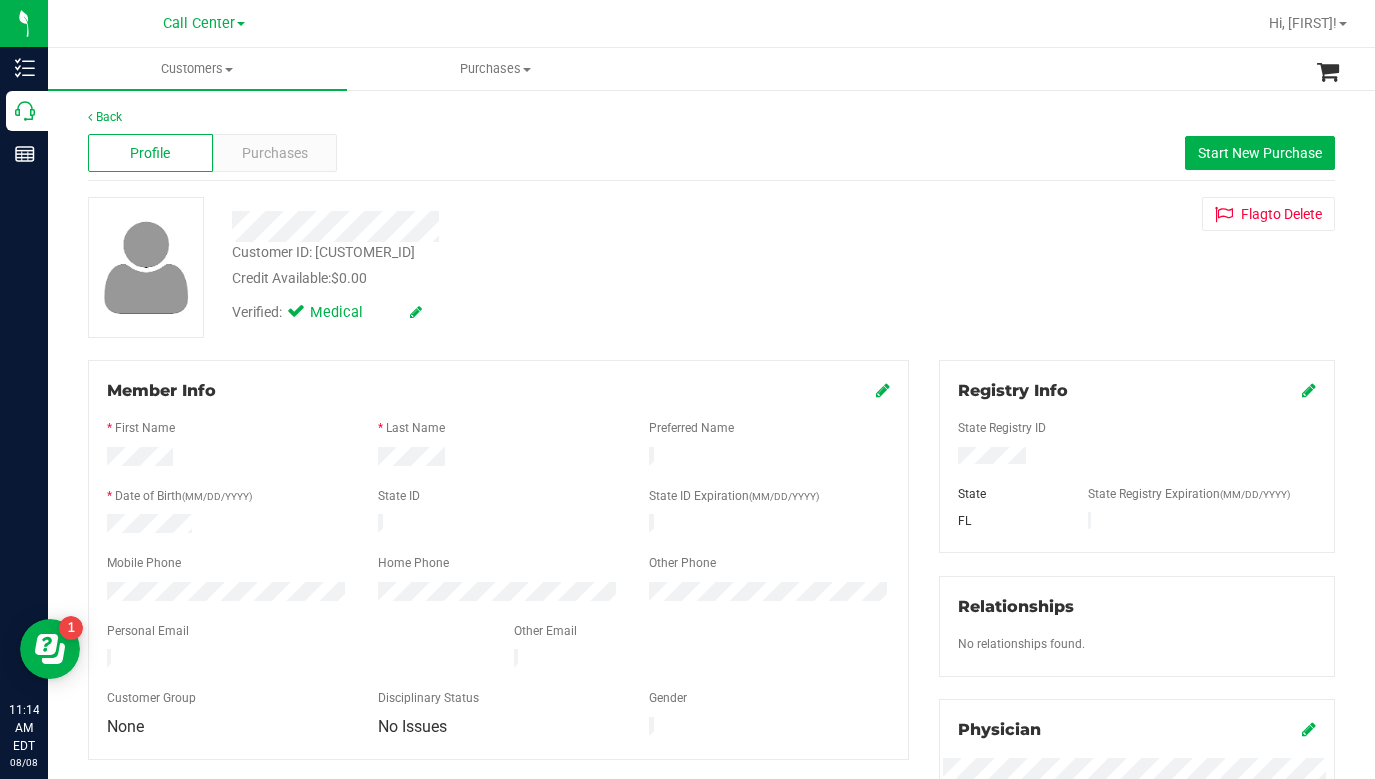 click on "Verified:
Medical" at bounding box center (536, 311) 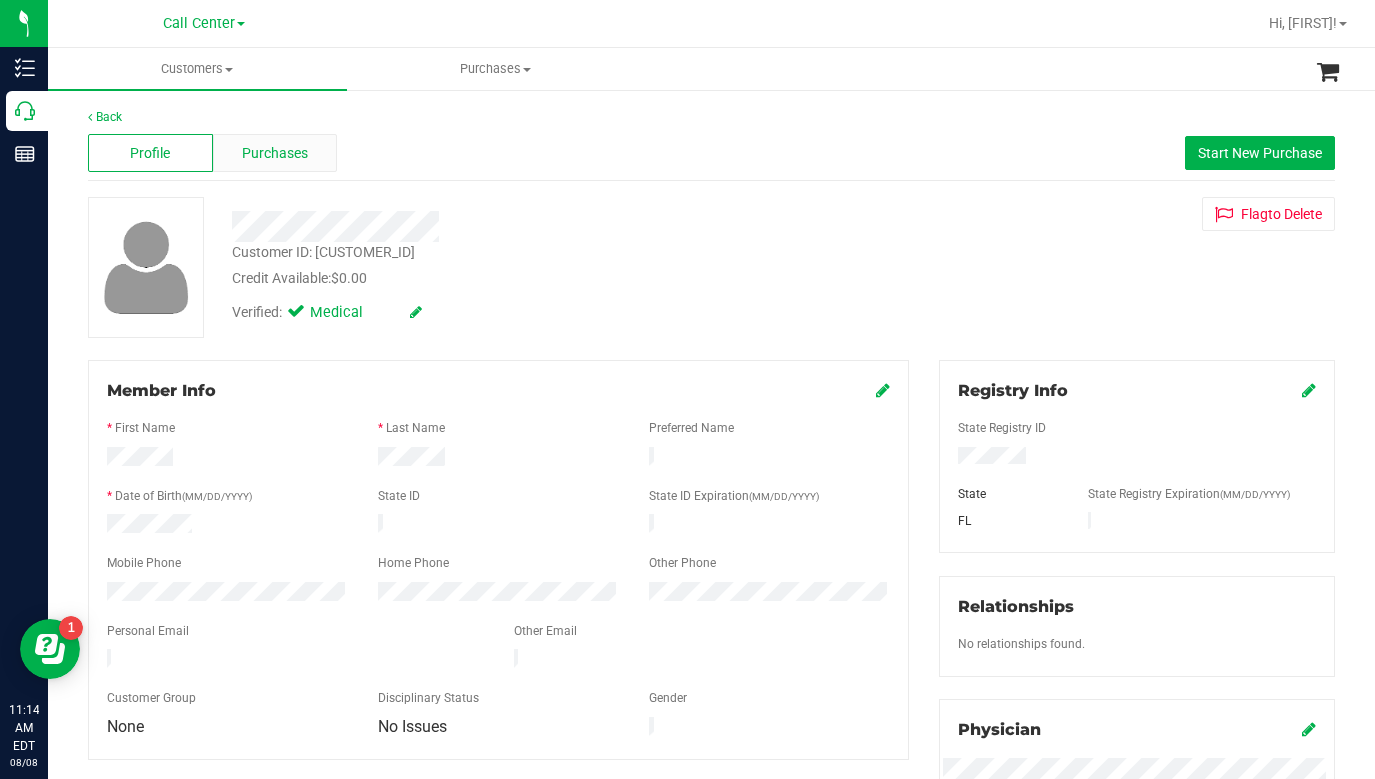click on "Purchases" at bounding box center (275, 153) 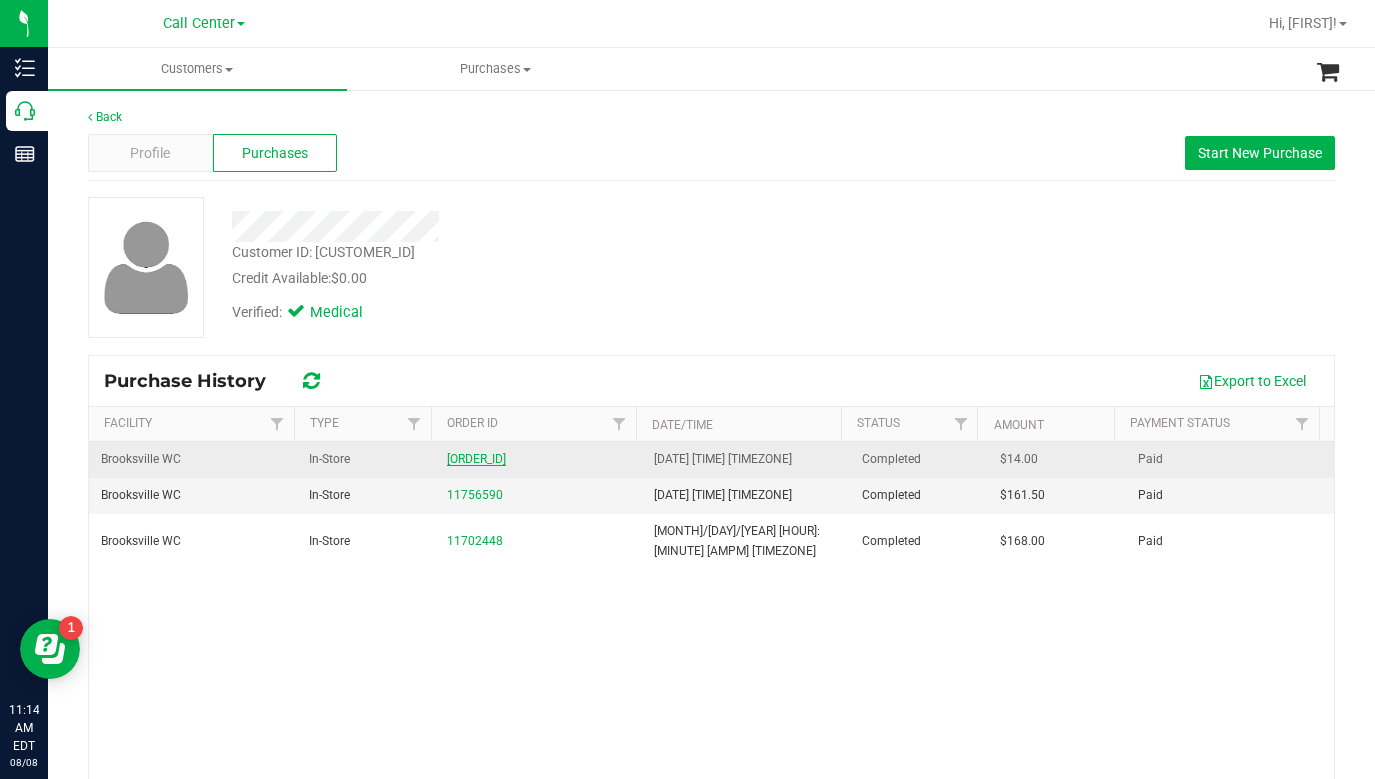 click on "[ORDER_ID]" at bounding box center (476, 459) 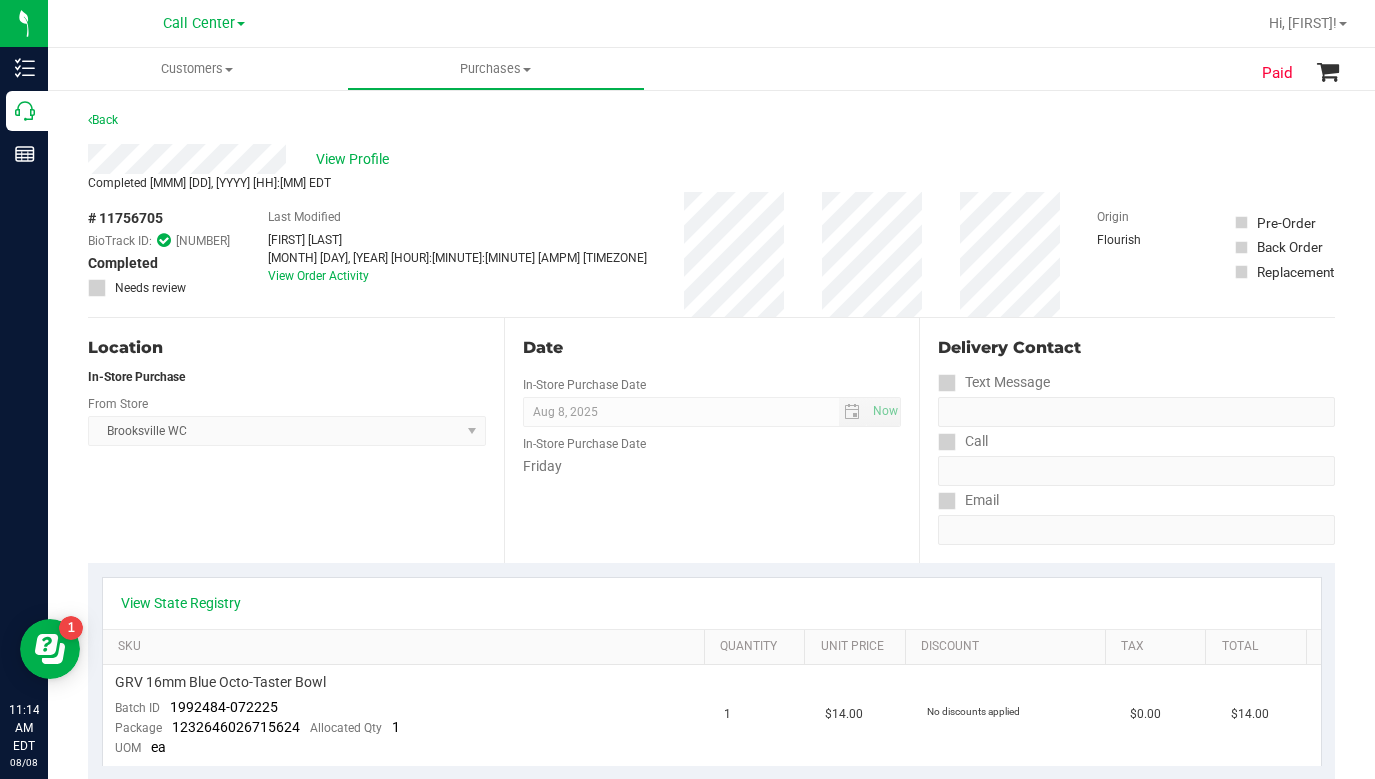 click on "Location
In-Store Purchase
From Store
Brooksville WC Select Store Bonita Springs WC Boynton Beach WC Bradenton WC Brandon WC Brooksville WC Call Center Clermont WC Crestview WC Deerfield Beach WC Delray Beach WC Deltona WC Ft Walton Beach WC Ft. Lauderdale WC Ft. Myers WC Gainesville WC Jax Atlantic WC JAX DC REP Jax WC Key West WC Lakeland WC Largo WC Lehigh Acres DC REP Merritt Island WC Miami 72nd WC Miami Beach WC Miami Dadeland WC Miramar DC REP New Port Richey WC North Palm Beach WC North Port WC Ocala WC Orange Park WC Orlando Colonial WC Orlando DC REP Orlando WC Oviedo WC Palm Bay WC Palm Coast WC Panama City WC Pensacola WC Port Orange WC Port St. Lucie WC Sebring WC South Tampa WC St. Pete WC Summerfield WC Tallahassee DC REP Tallahassee WC Tampa DC Testing Tampa Warehouse Tampa WC TX Austin DC TX Plano Retail" at bounding box center (296, 440) 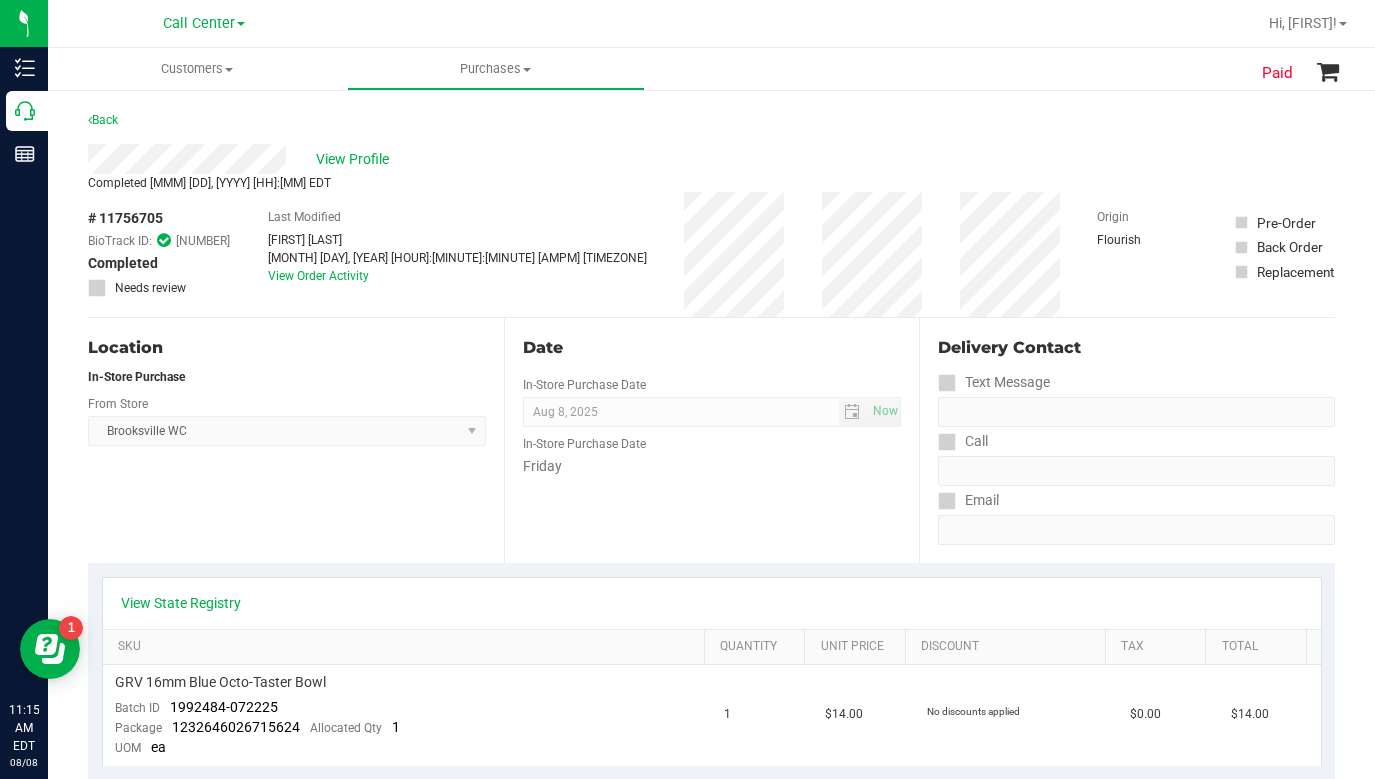 click on "Origin
Flourish" at bounding box center [1147, 254] 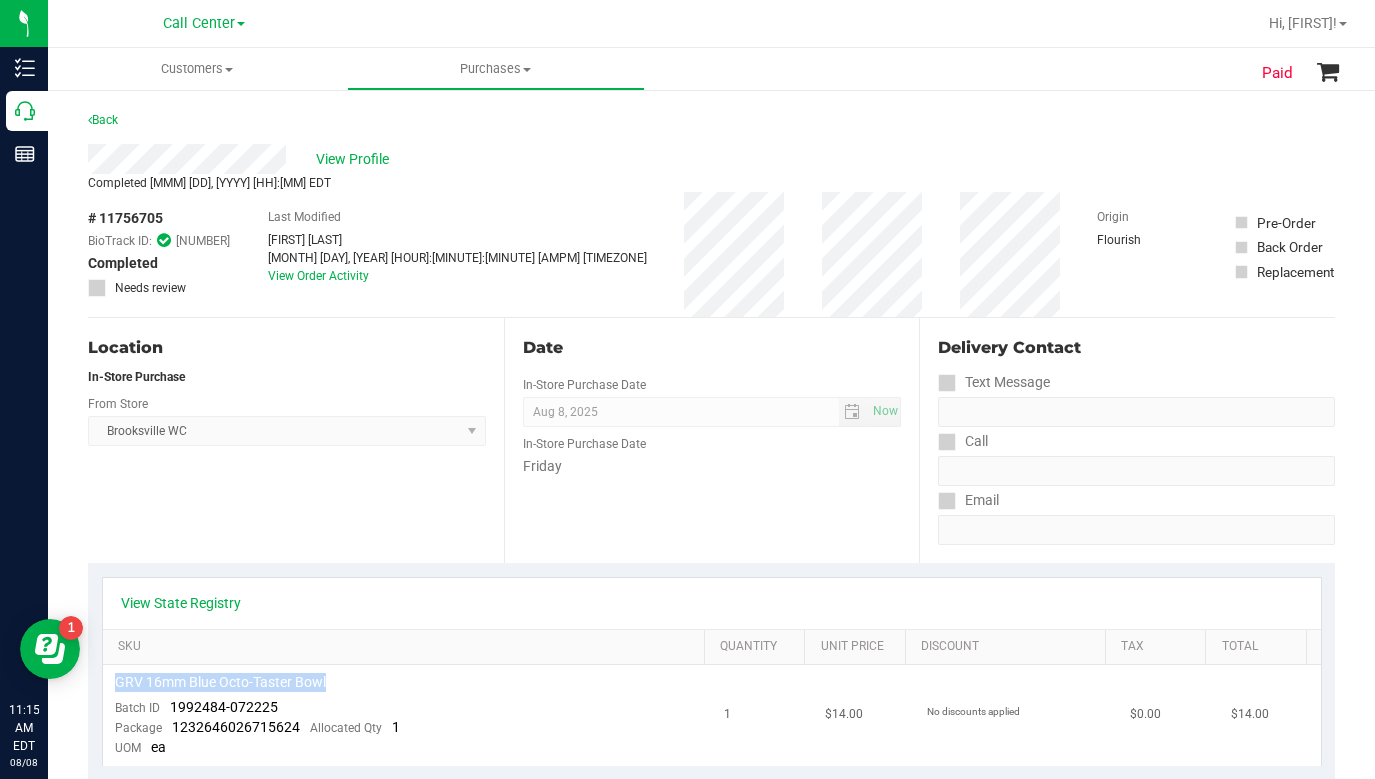 drag, startPoint x: 111, startPoint y: 681, endPoint x: 328, endPoint y: 687, distance: 217.08293 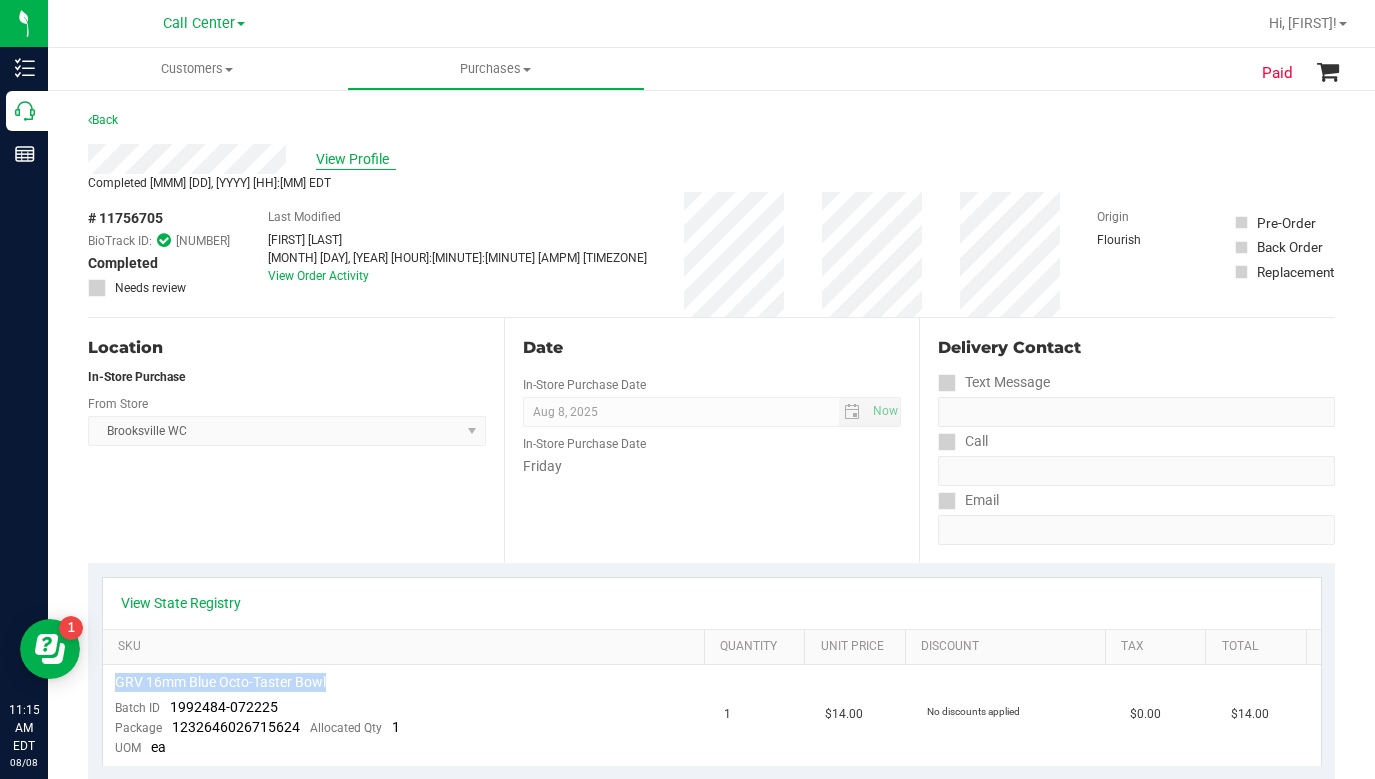 click on "View Profile" at bounding box center [356, 159] 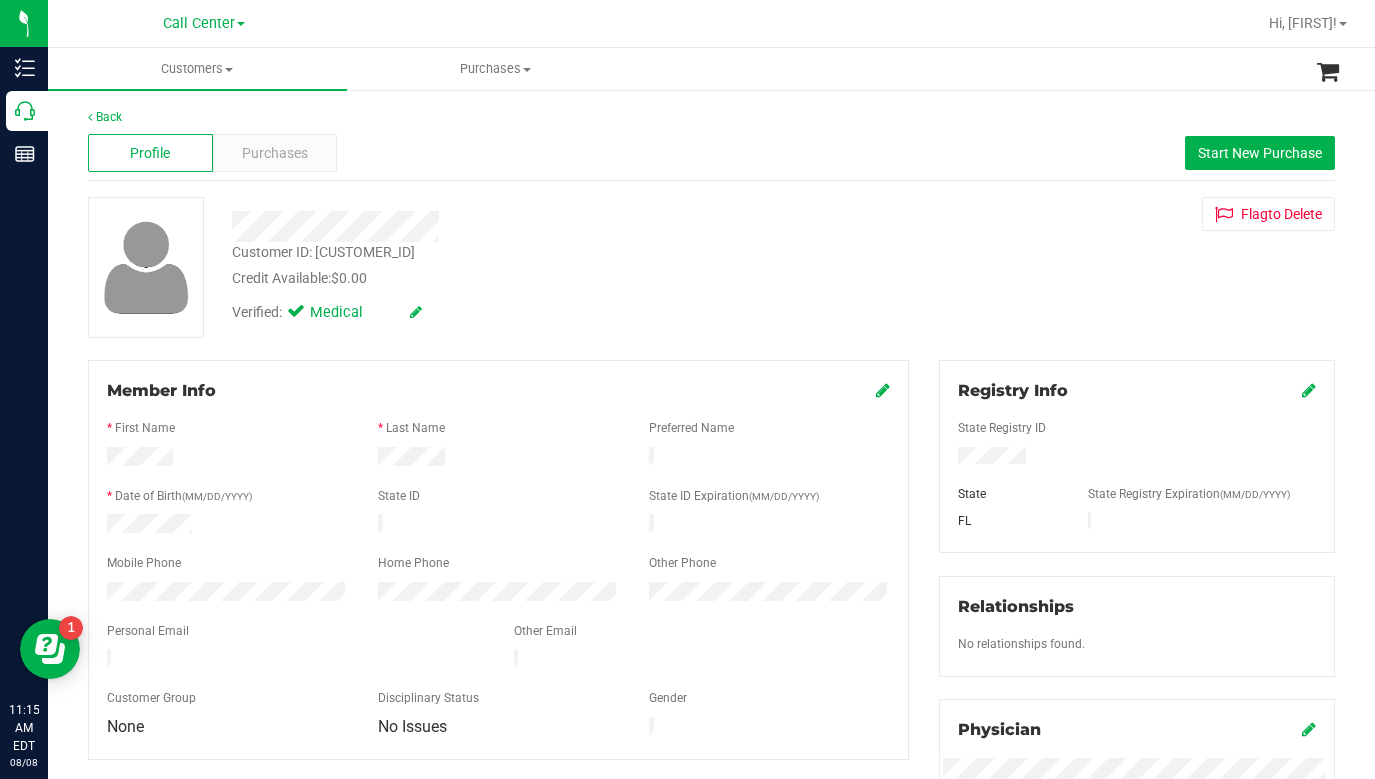 click on "Customer ID: [CUSTOMER_ID]" at bounding box center (323, 252) 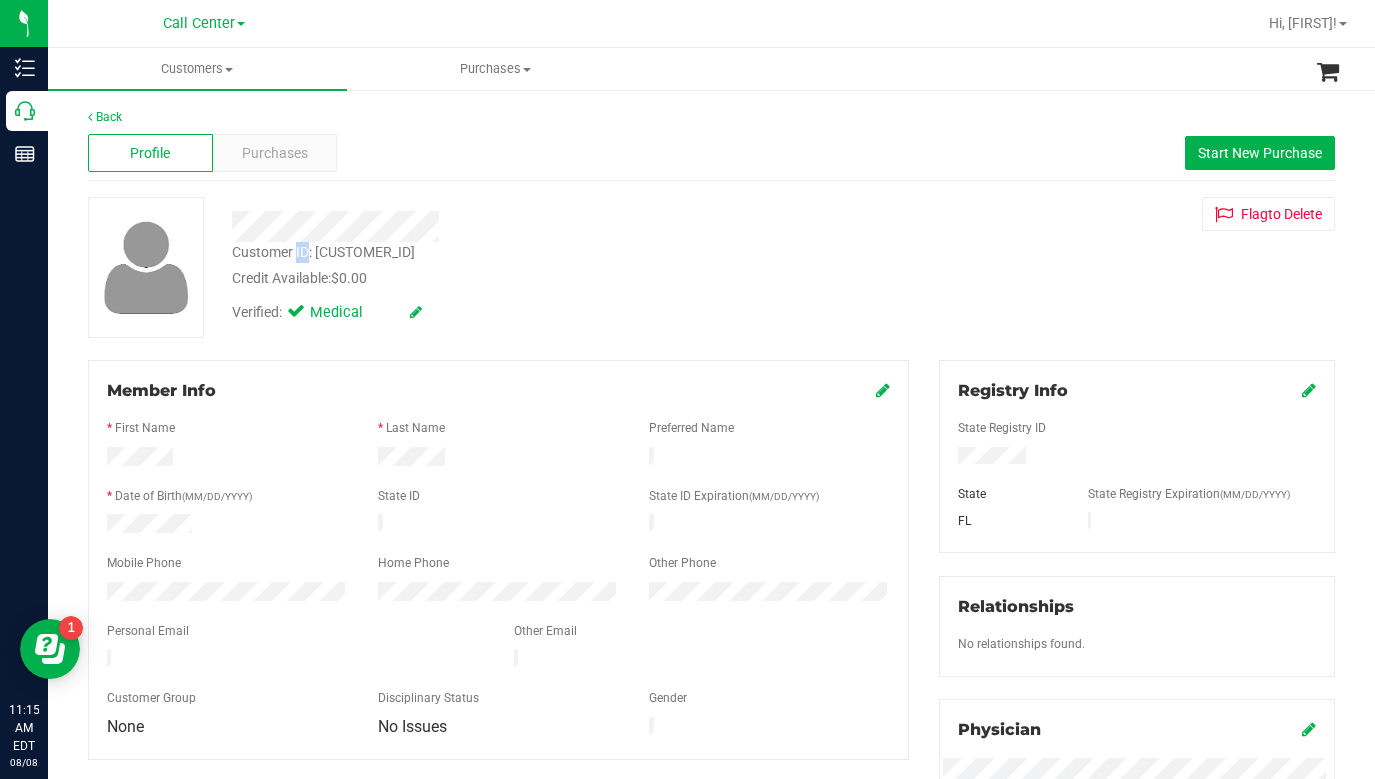 click on "Customer ID: [CUSTOMER_ID]" at bounding box center (323, 252) 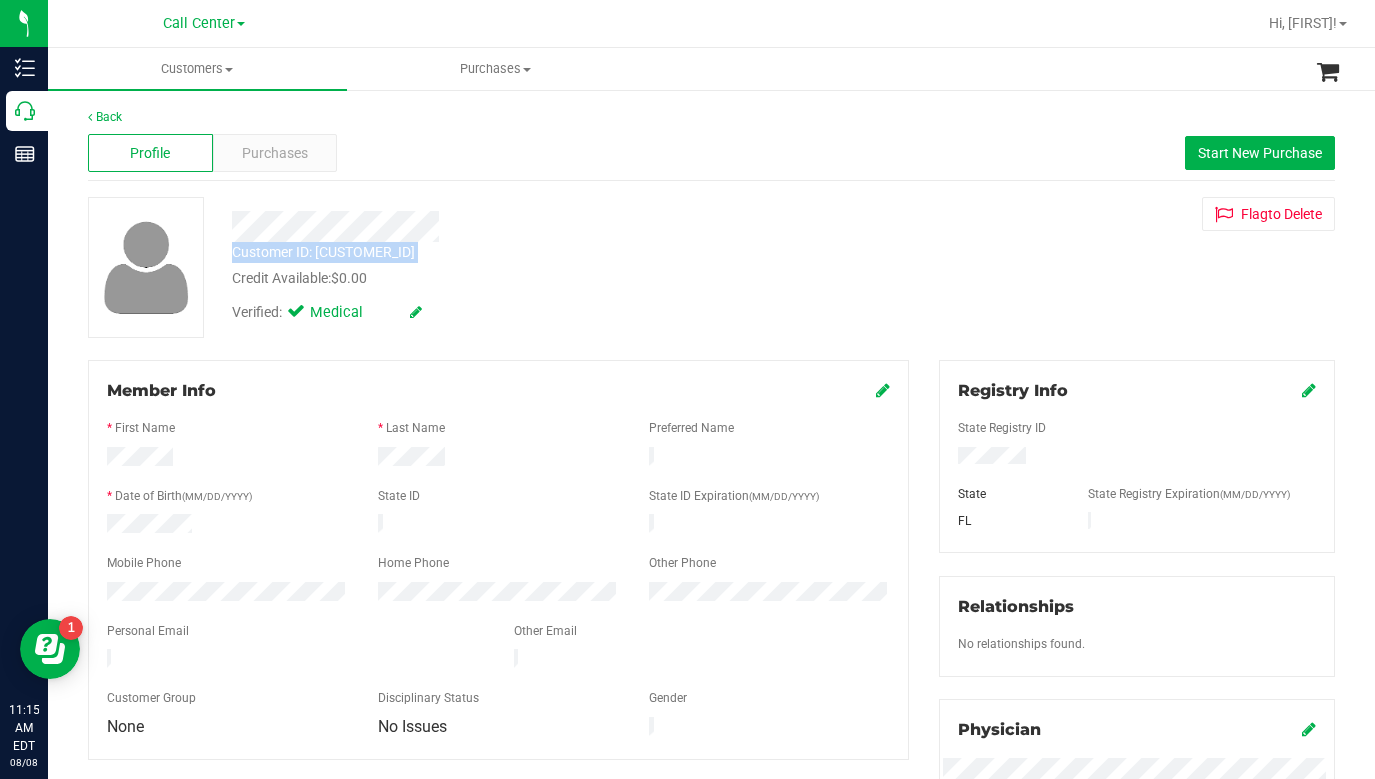 click on "Customer ID: [CUSTOMER_ID]" at bounding box center [323, 252] 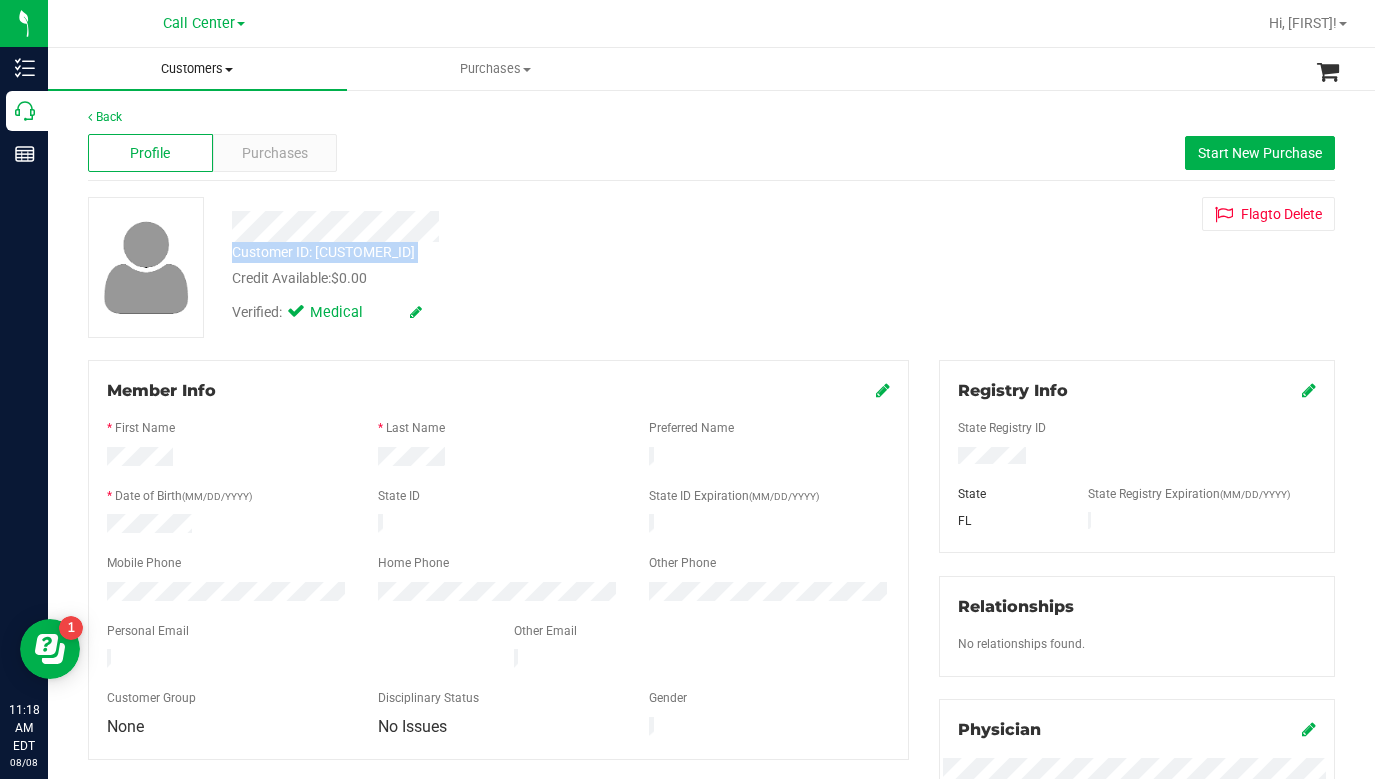 click at bounding box center [229, 70] 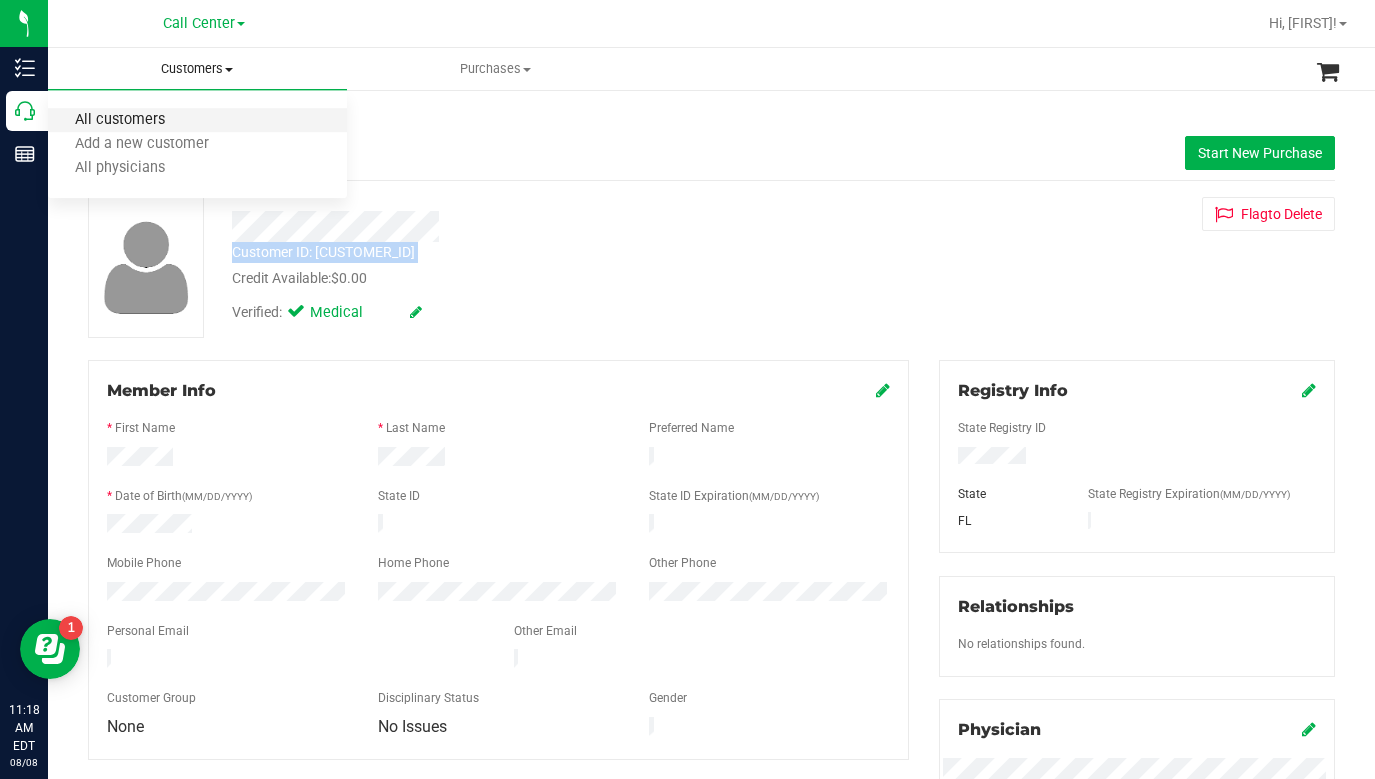 click on "All customers" at bounding box center [120, 120] 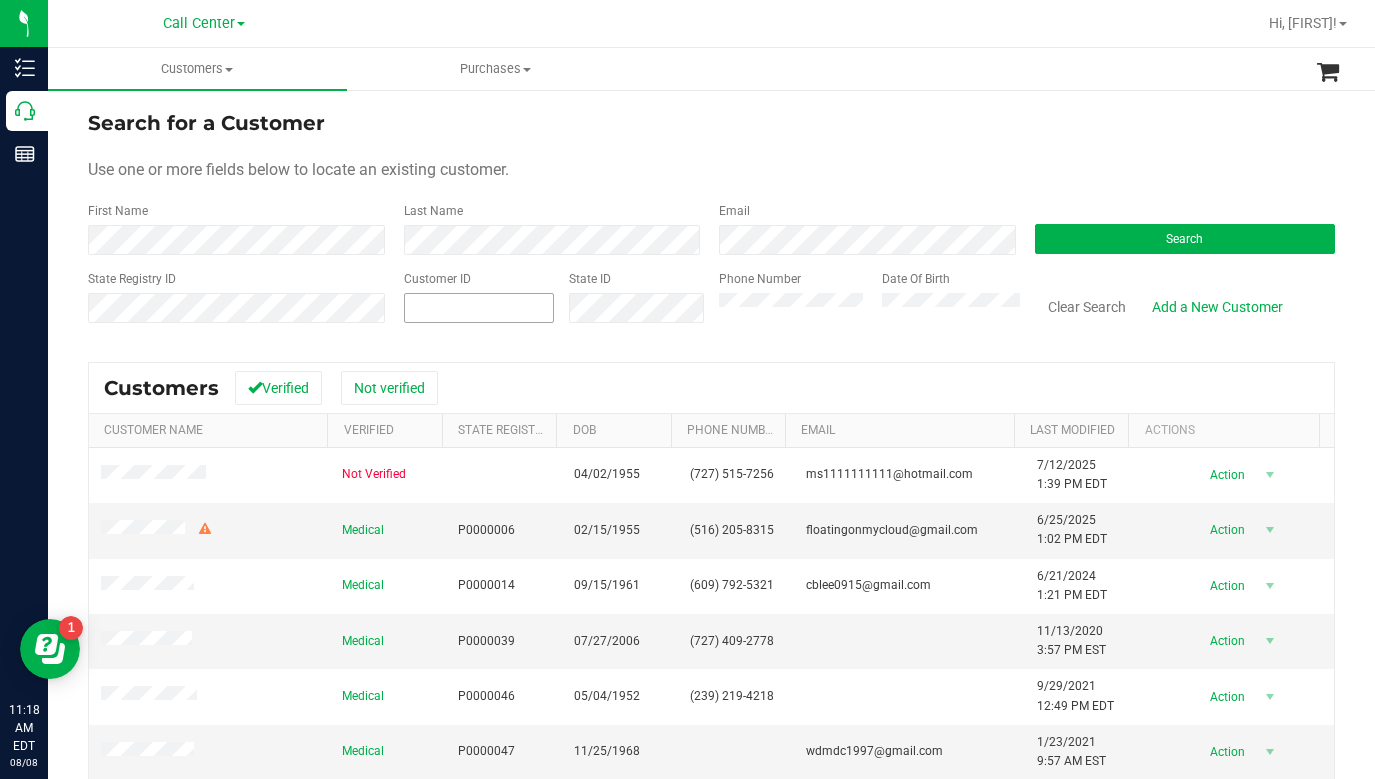 click at bounding box center (479, 308) 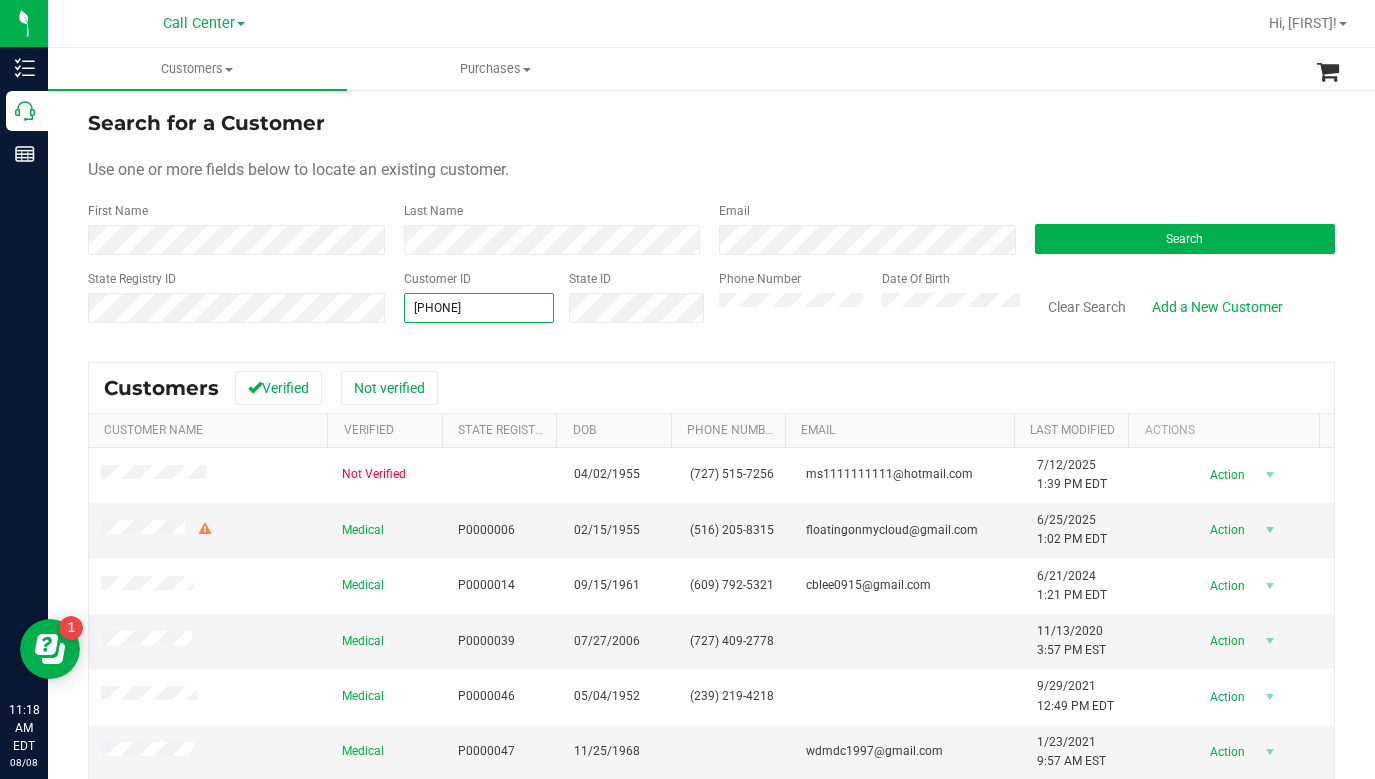 click on "[PHONE]" at bounding box center (479, 308) 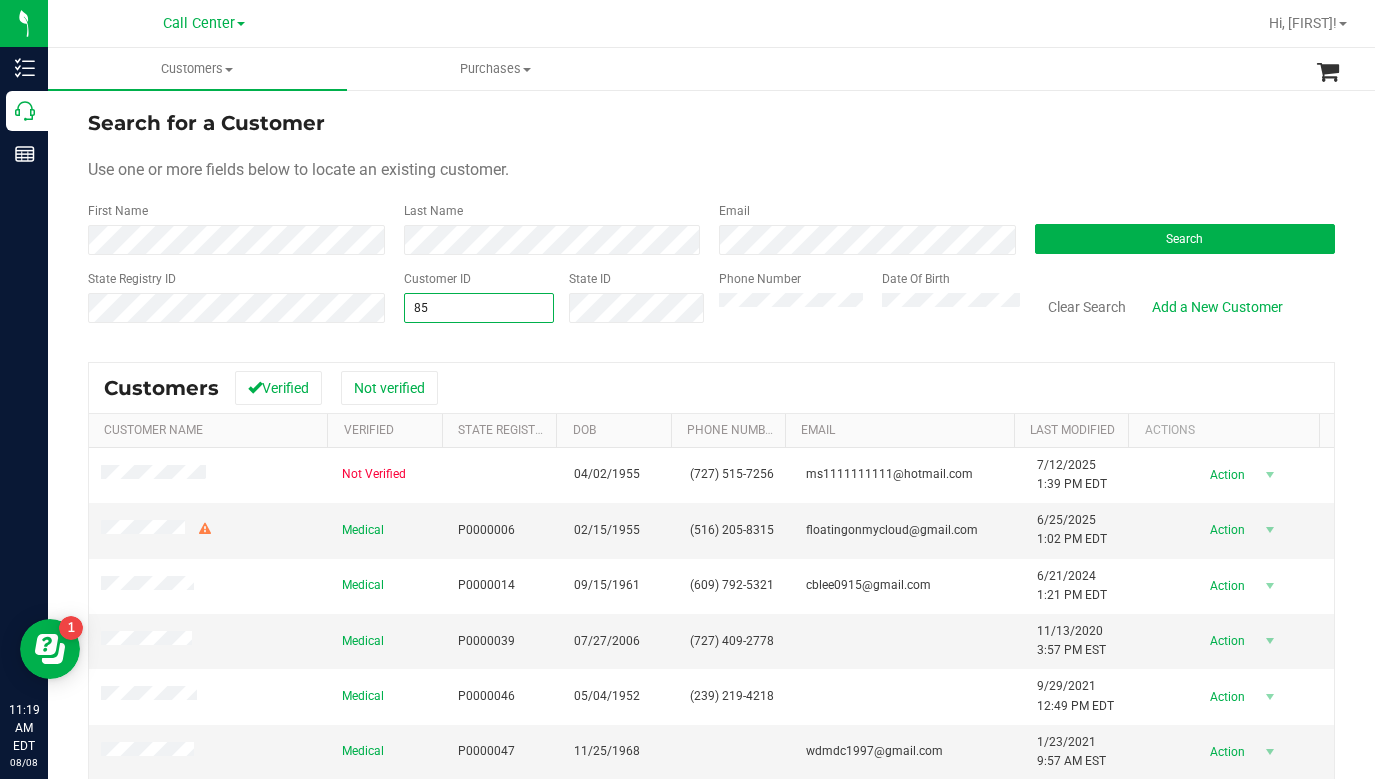 type on "8" 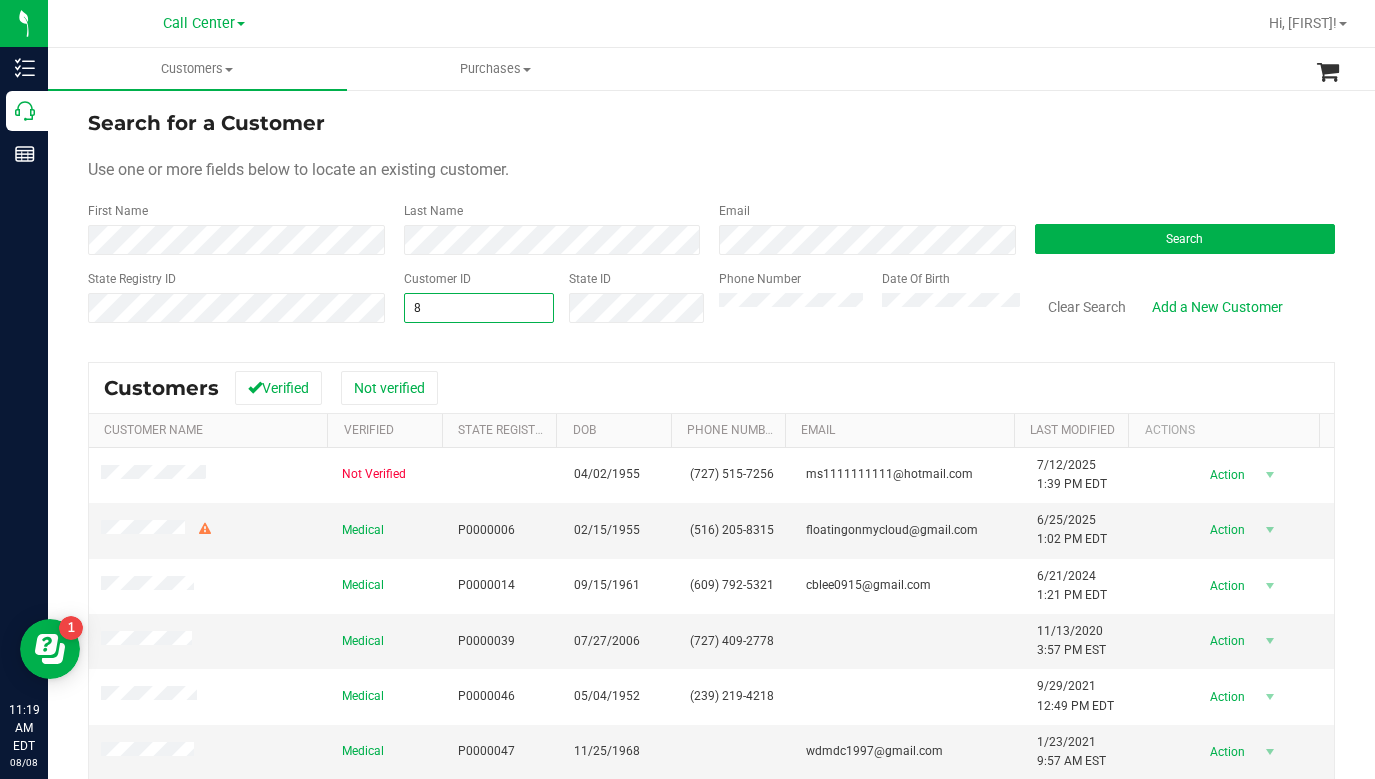 type 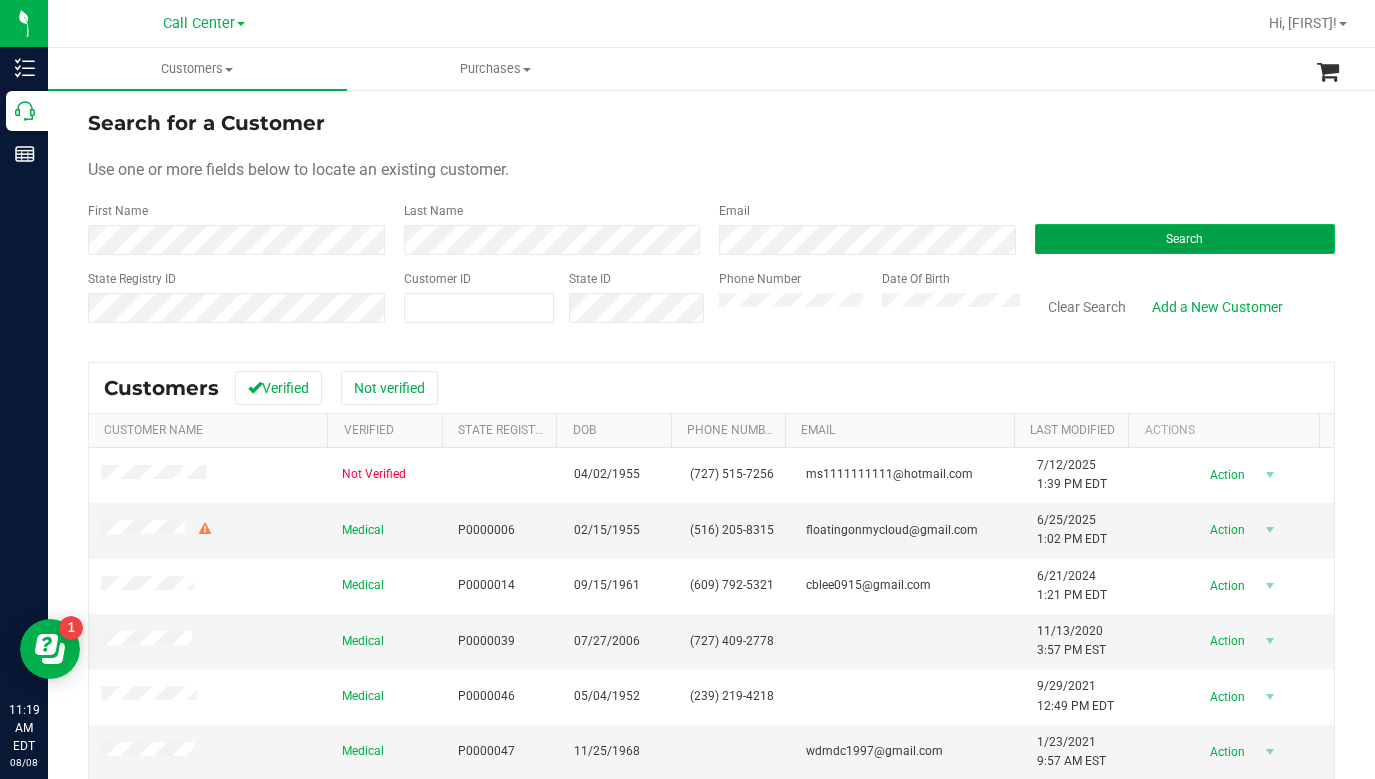 click on "Search" at bounding box center [1185, 239] 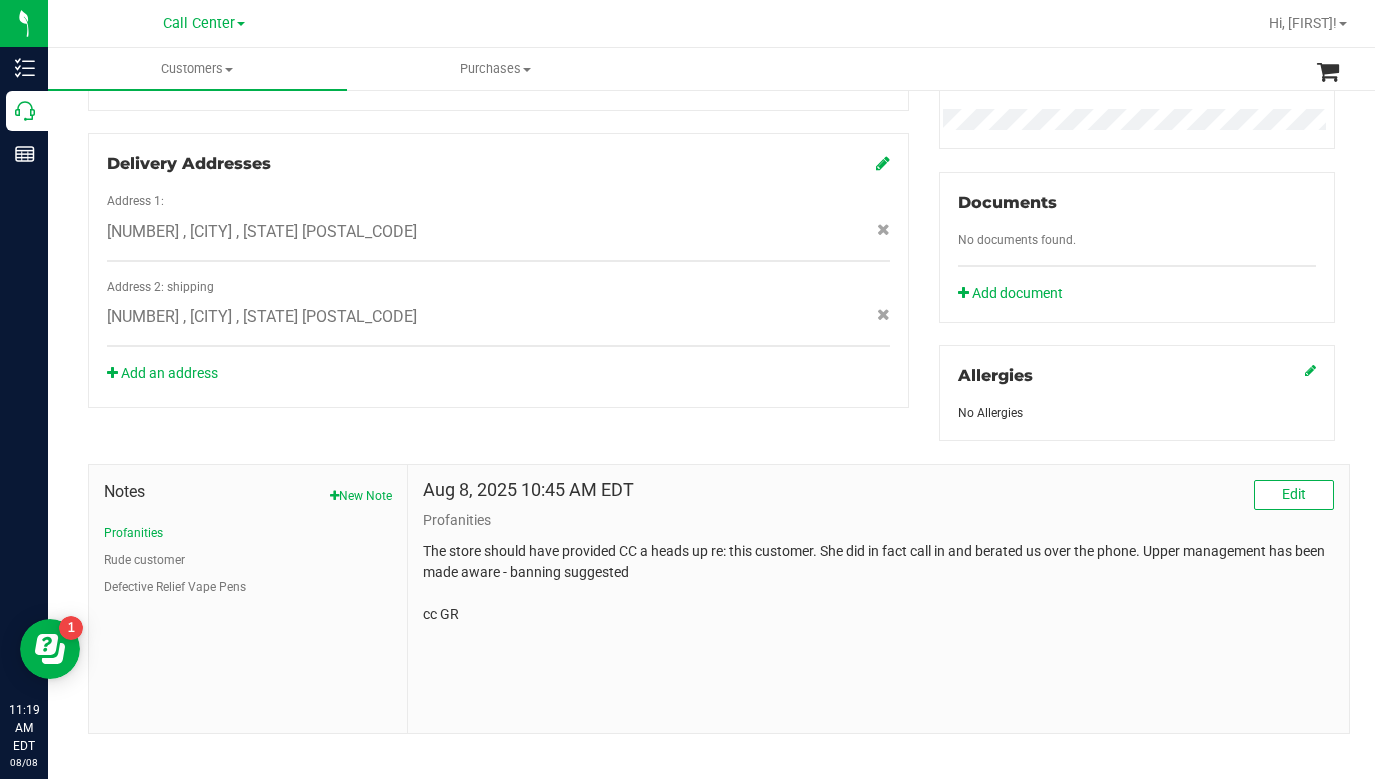 scroll, scrollTop: 667, scrollLeft: 0, axis: vertical 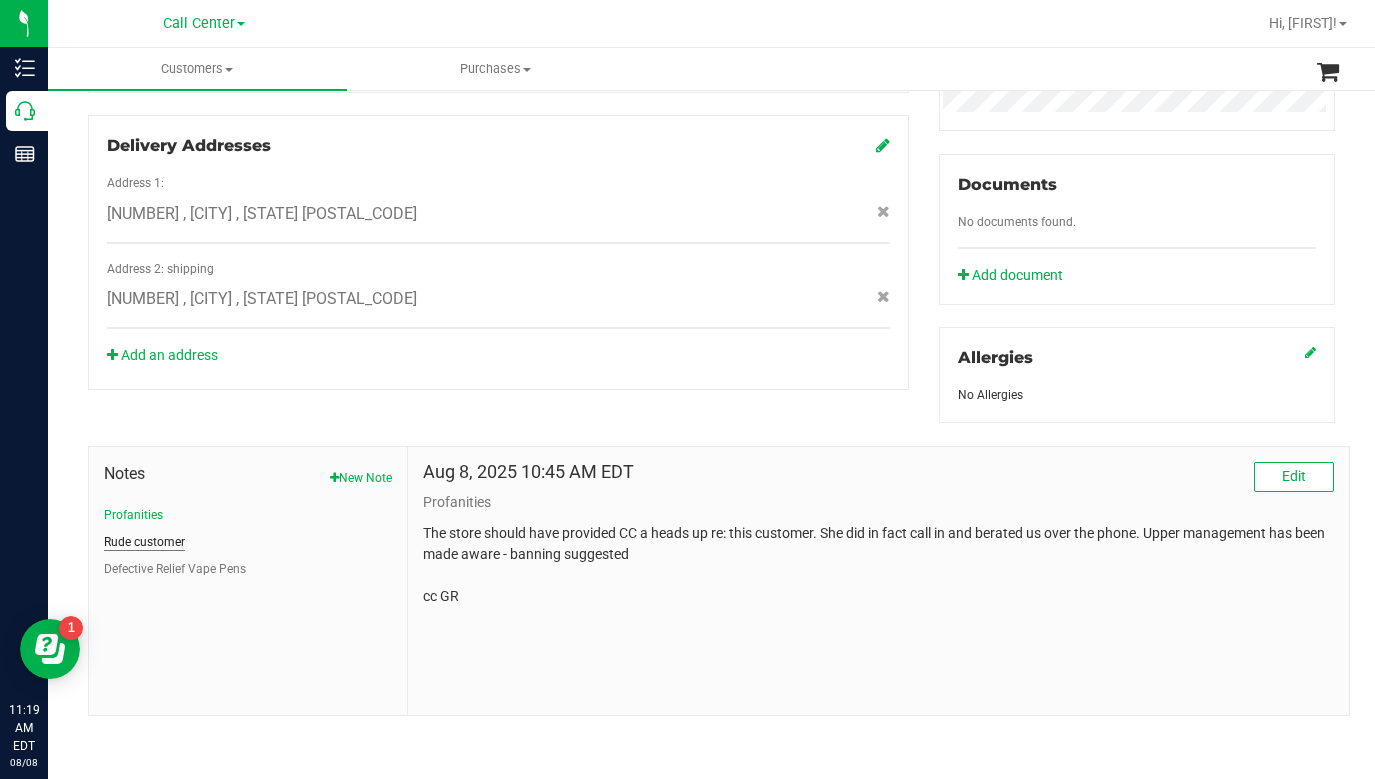 click on "Rude customer" at bounding box center [144, 542] 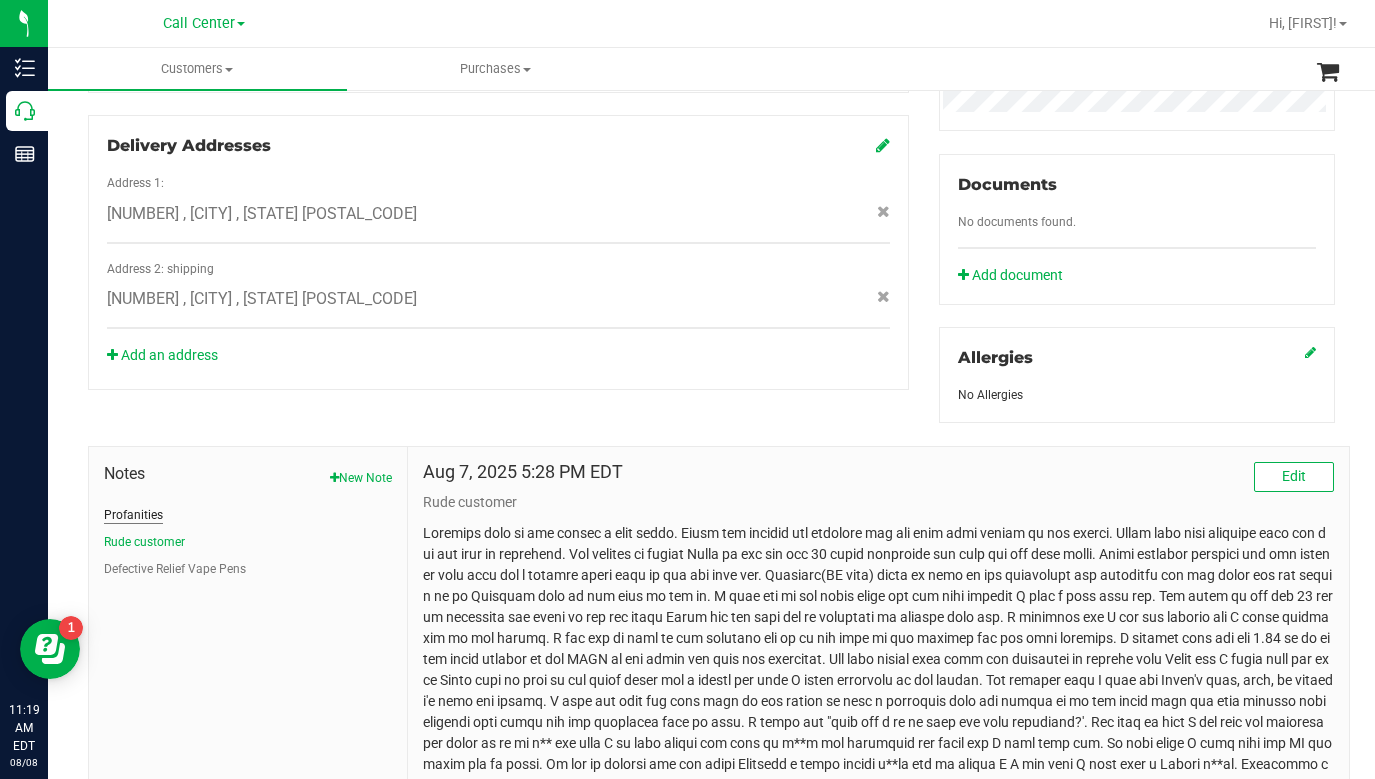 click on "Profanities" at bounding box center (133, 515) 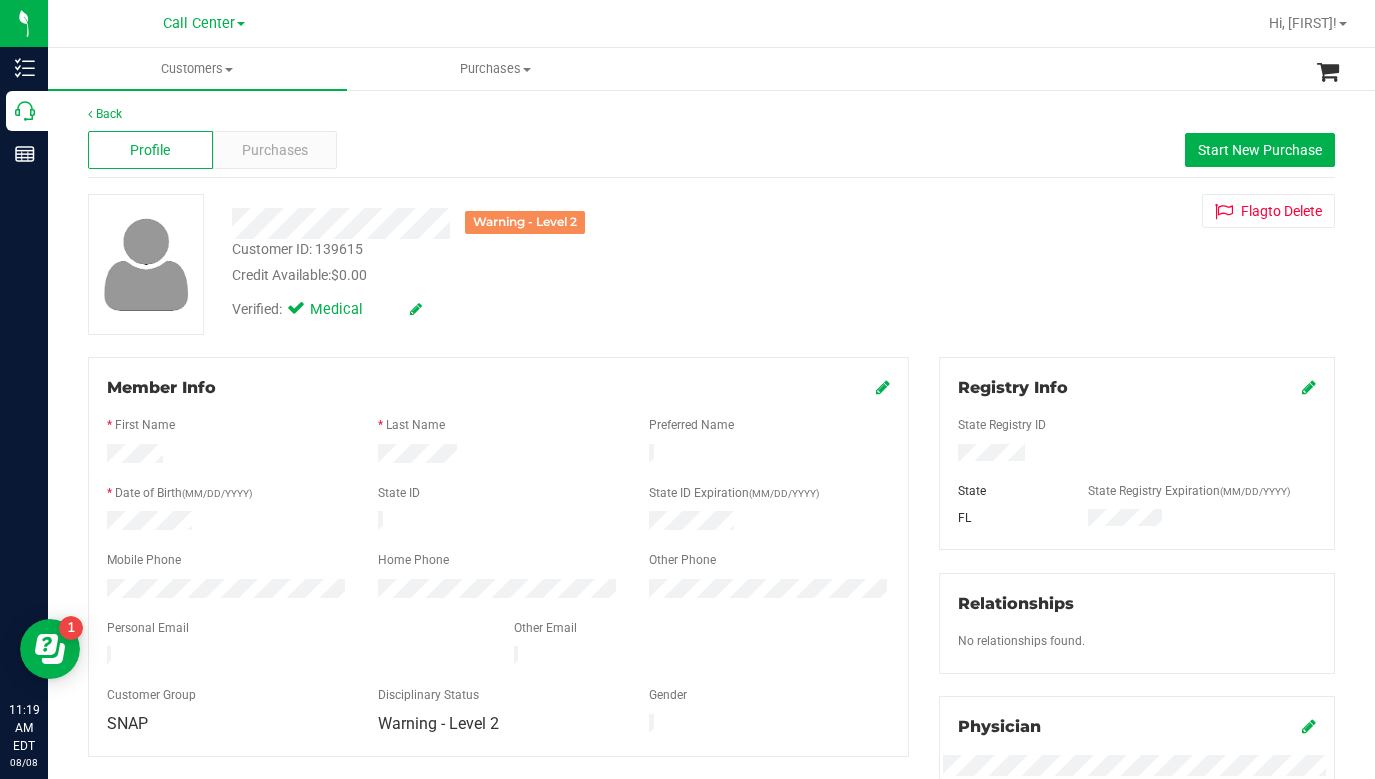 scroll, scrollTop: 0, scrollLeft: 0, axis: both 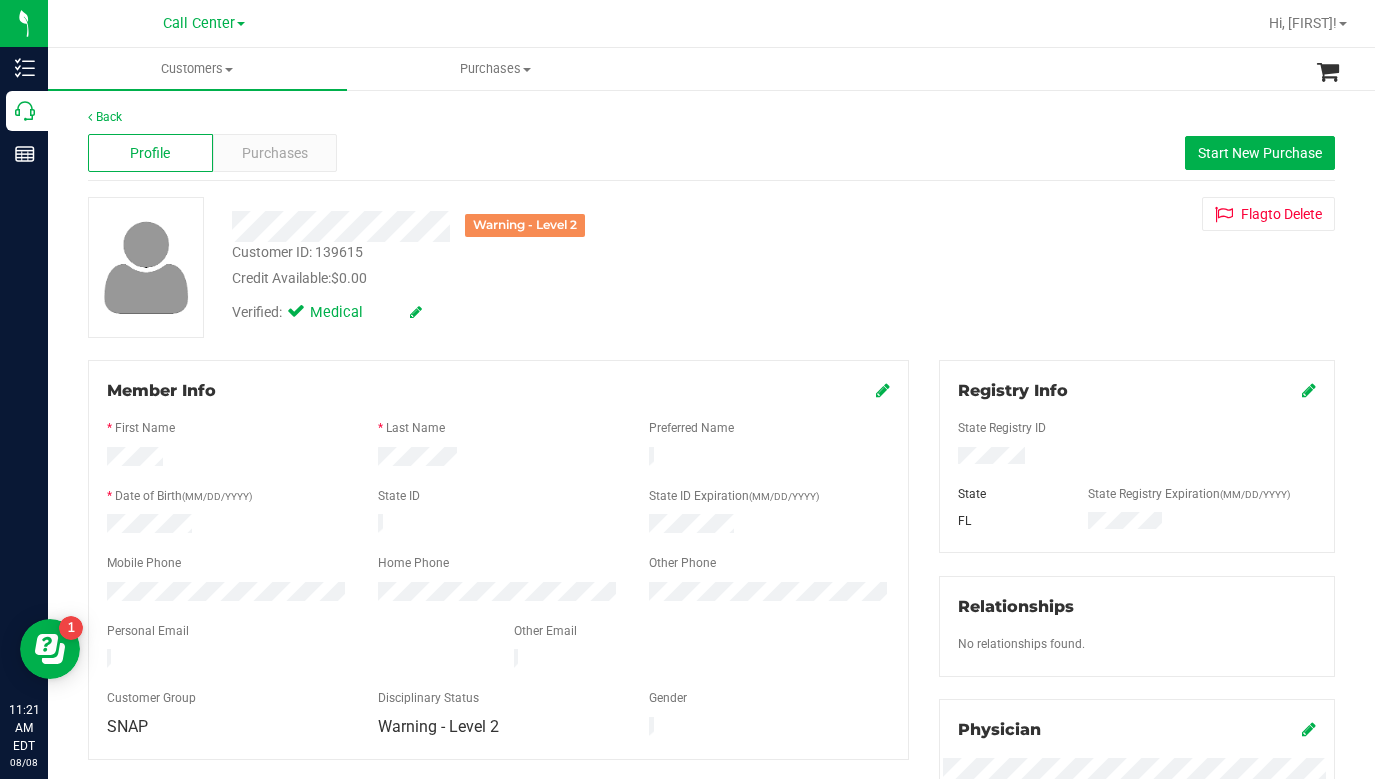 click on "Warning - Level 2
Customer ID: 139615
Credit Available:
$0.00
Verified:
Medical
Flag  to Delete" at bounding box center (711, 267) 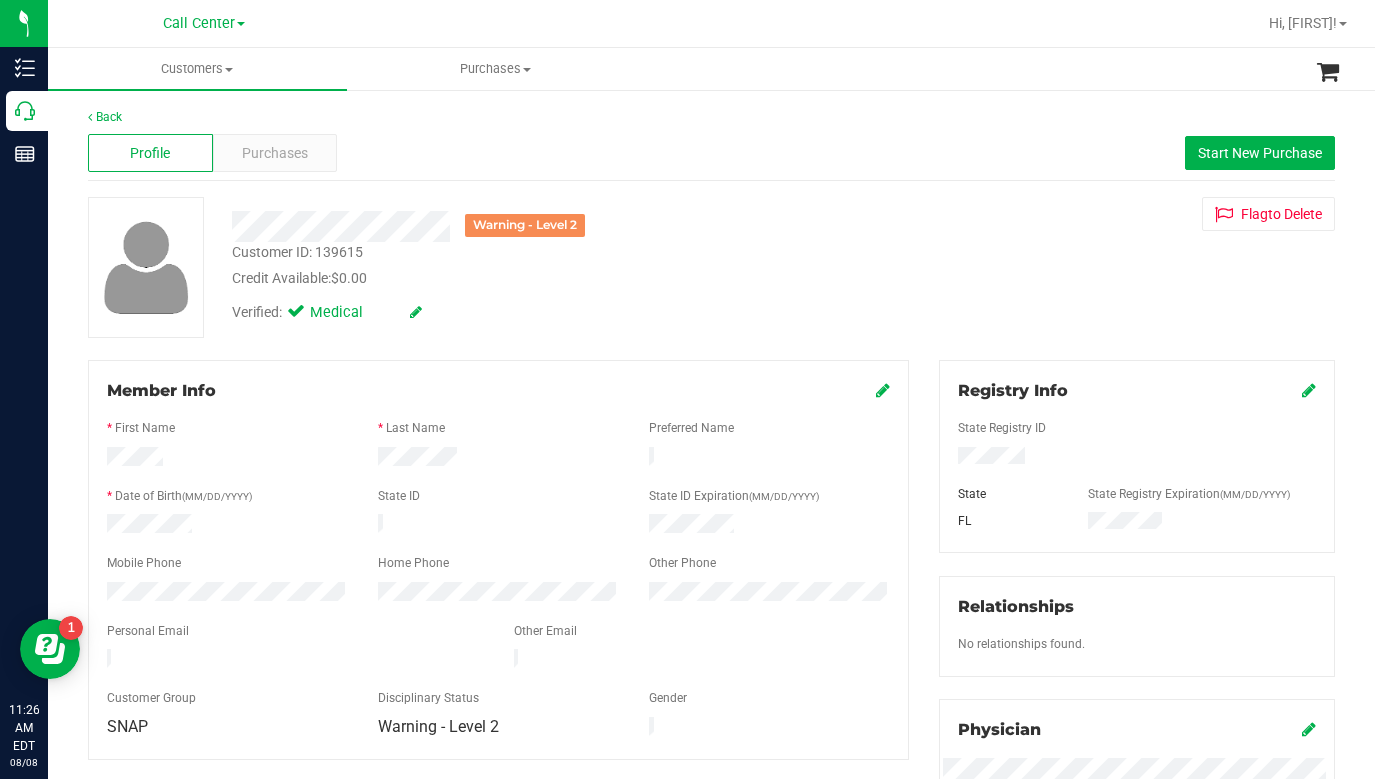click on "Warning - Level 2
Customer ID: 139615
Credit Available:
$0.00
Verified:
Medical
Flag  to Delete" at bounding box center (711, 267) 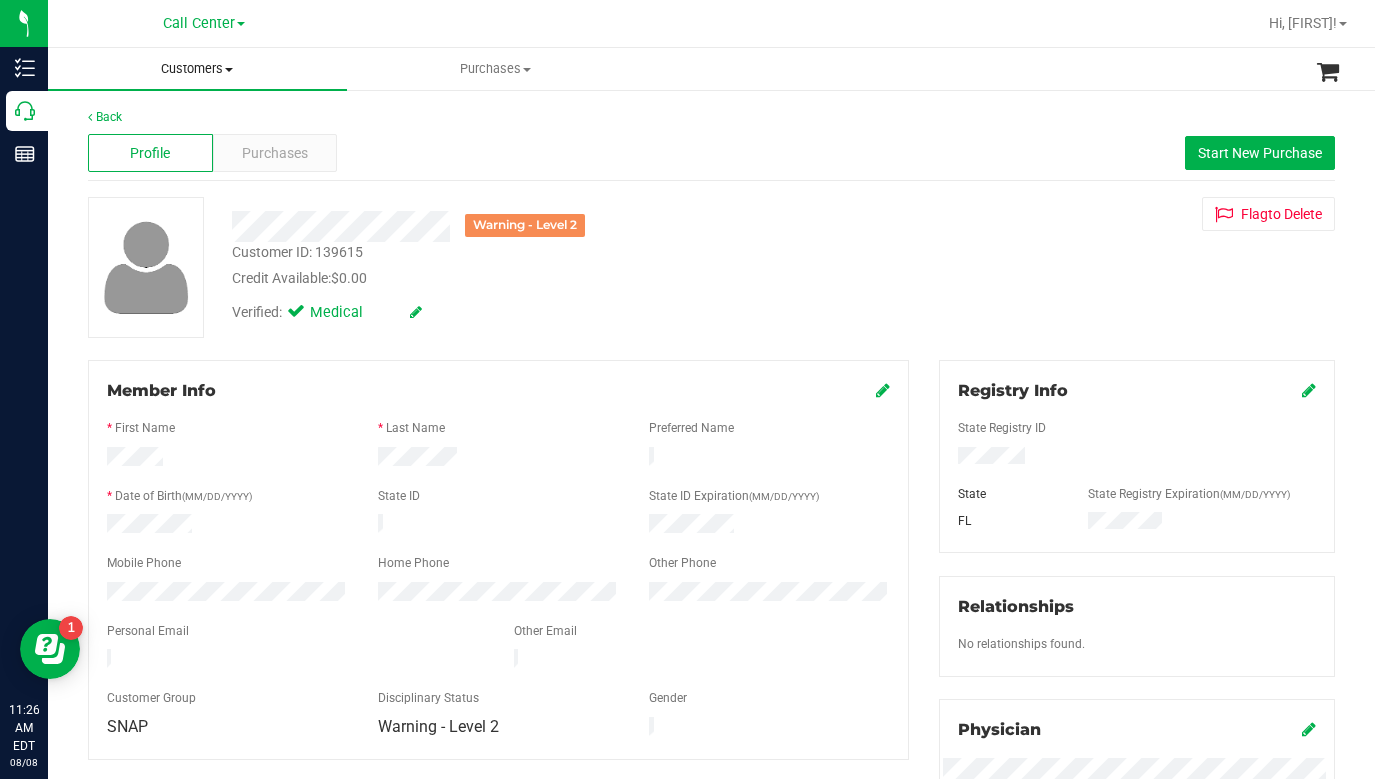 click at bounding box center [229, 70] 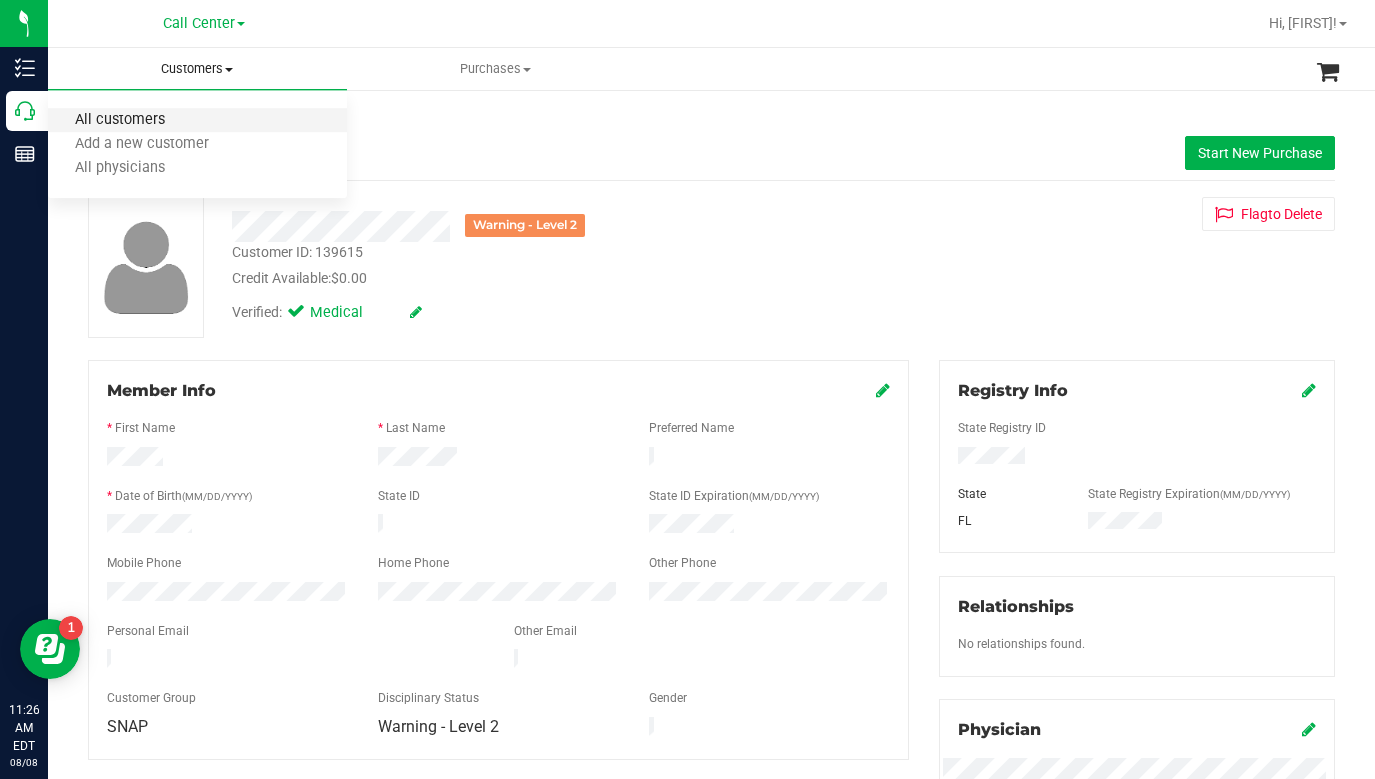 click on "All customers" at bounding box center (120, 120) 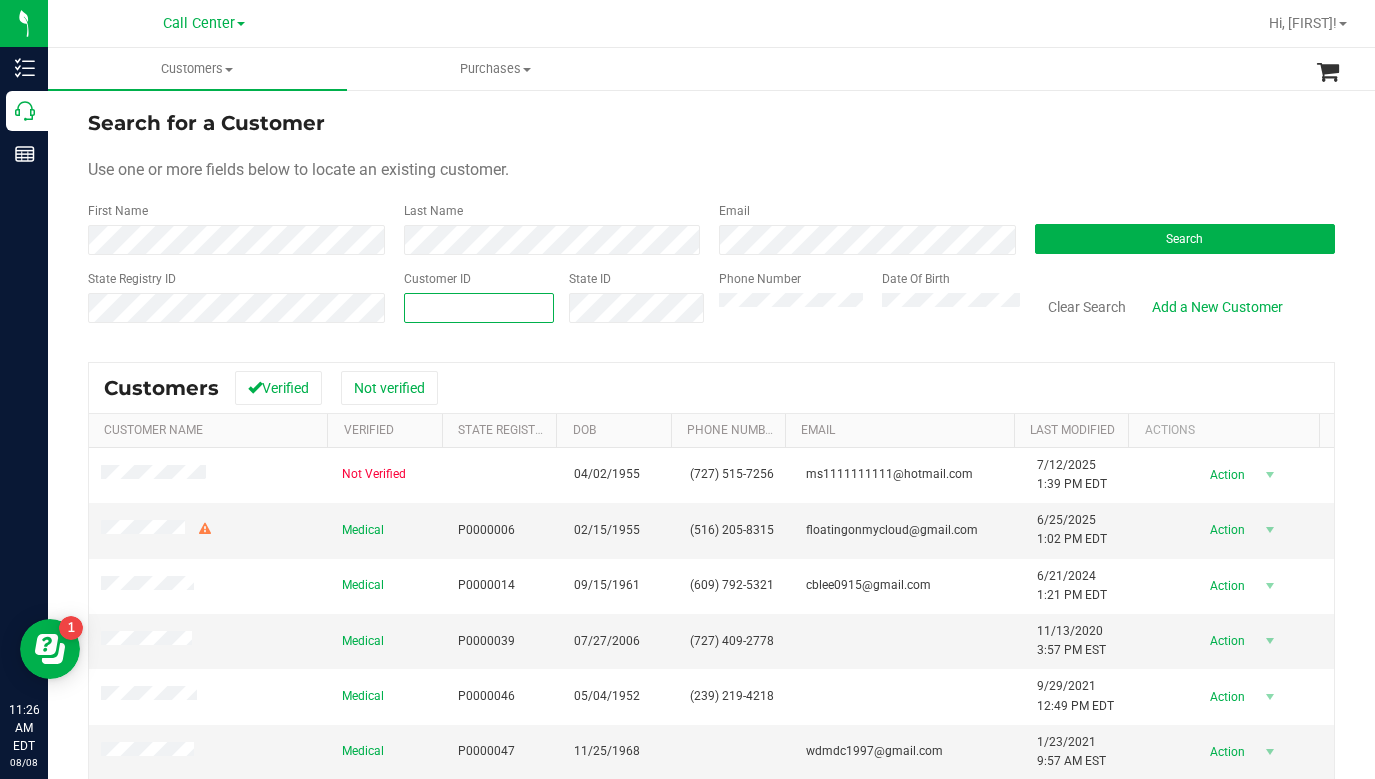 click at bounding box center [479, 308] 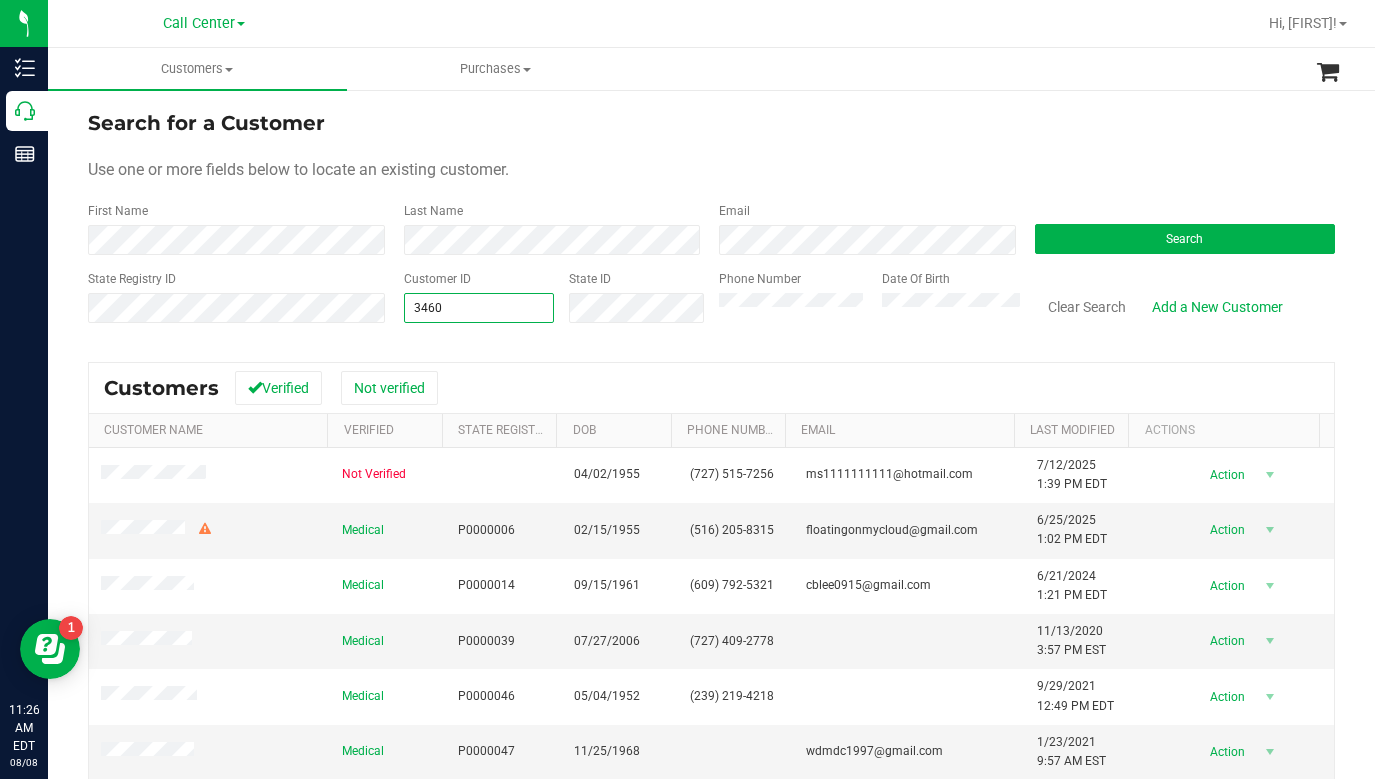 type on "[NUMBER]" 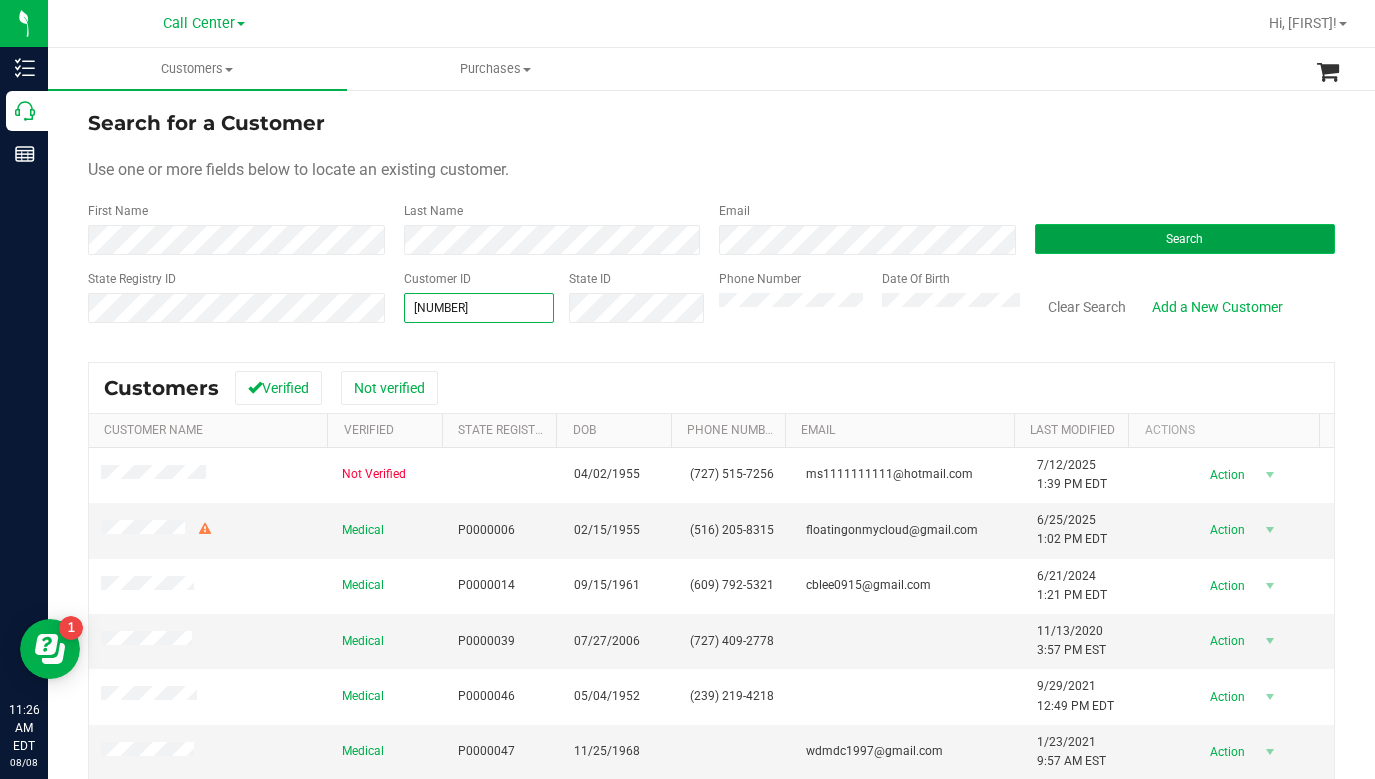 type on "[NUMBER]" 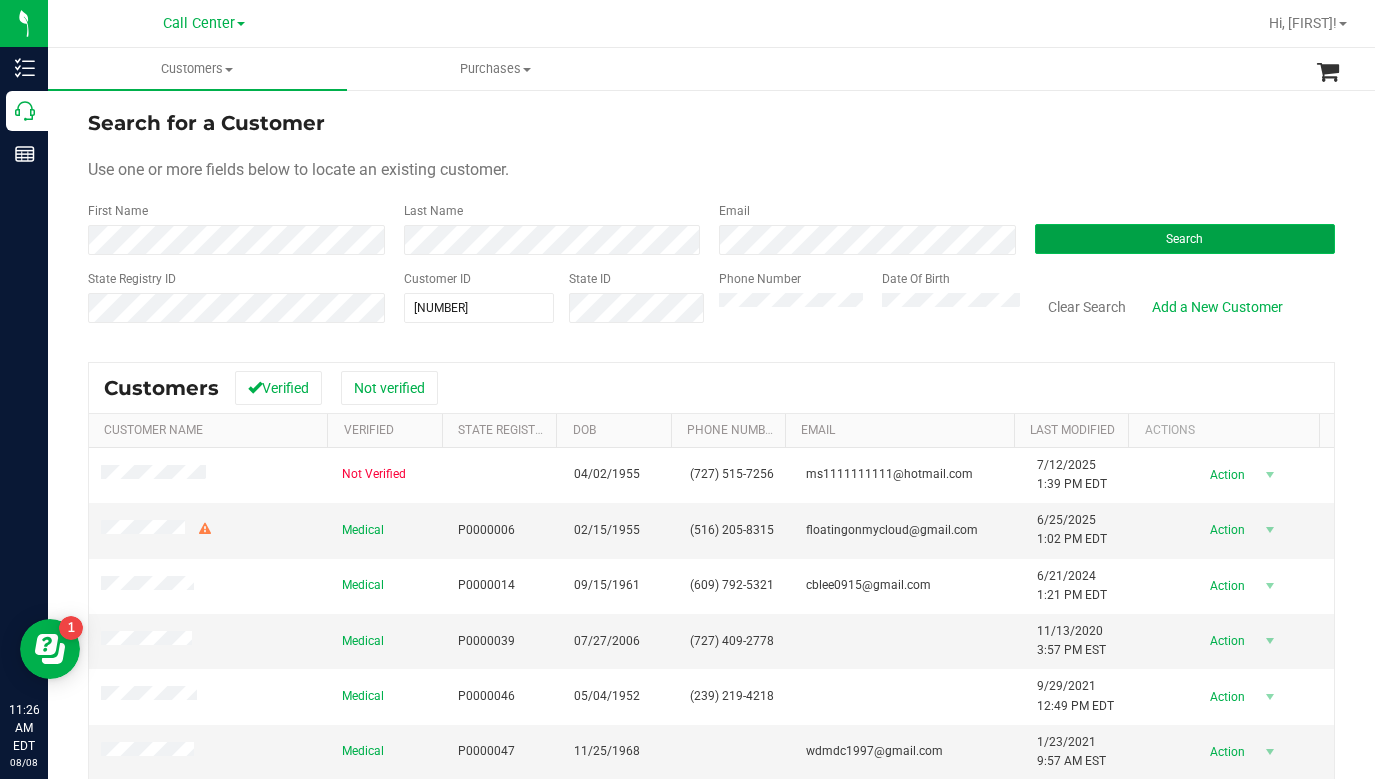 click on "Search" at bounding box center (1185, 239) 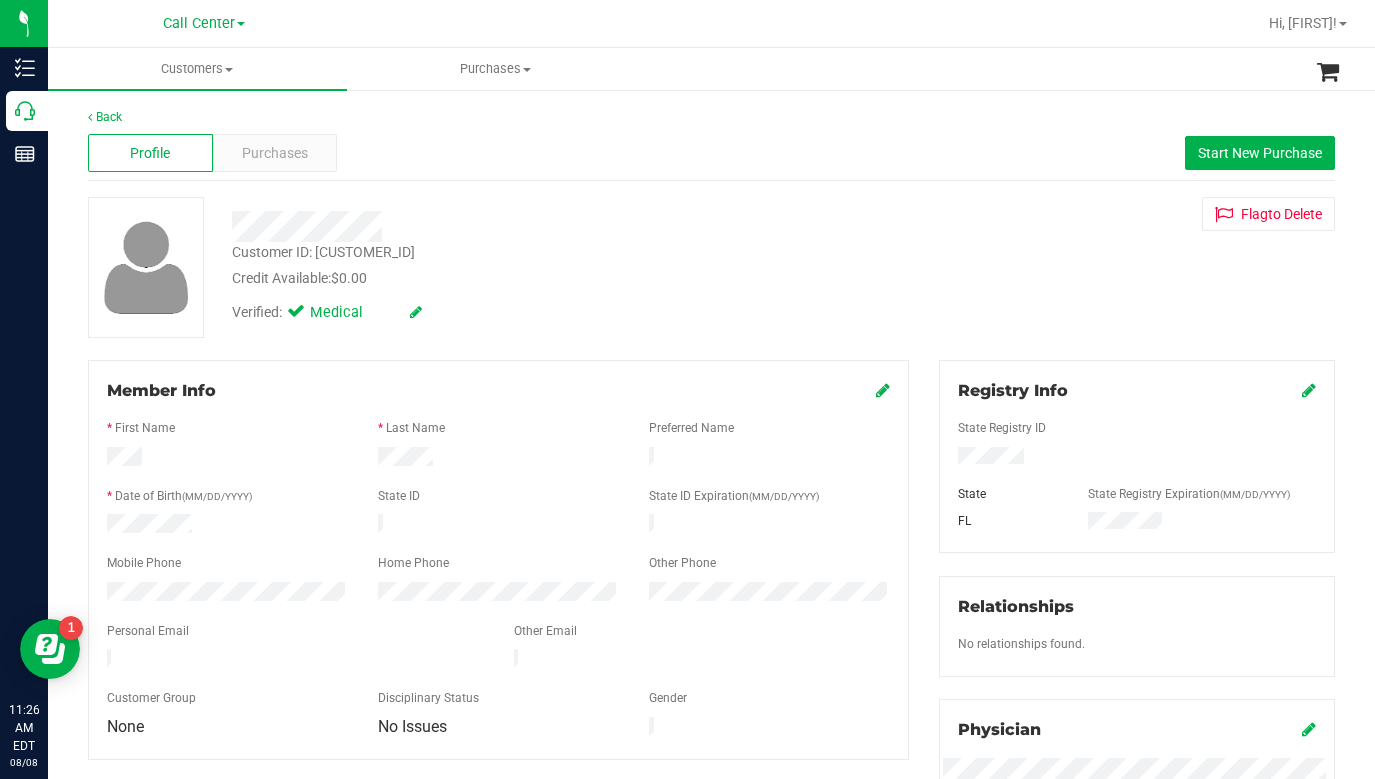 click on "Customer ID: [NUMBER]
Credit Available:
$0.00
Verified:
Medical
Flag  to Delete" at bounding box center [711, 267] 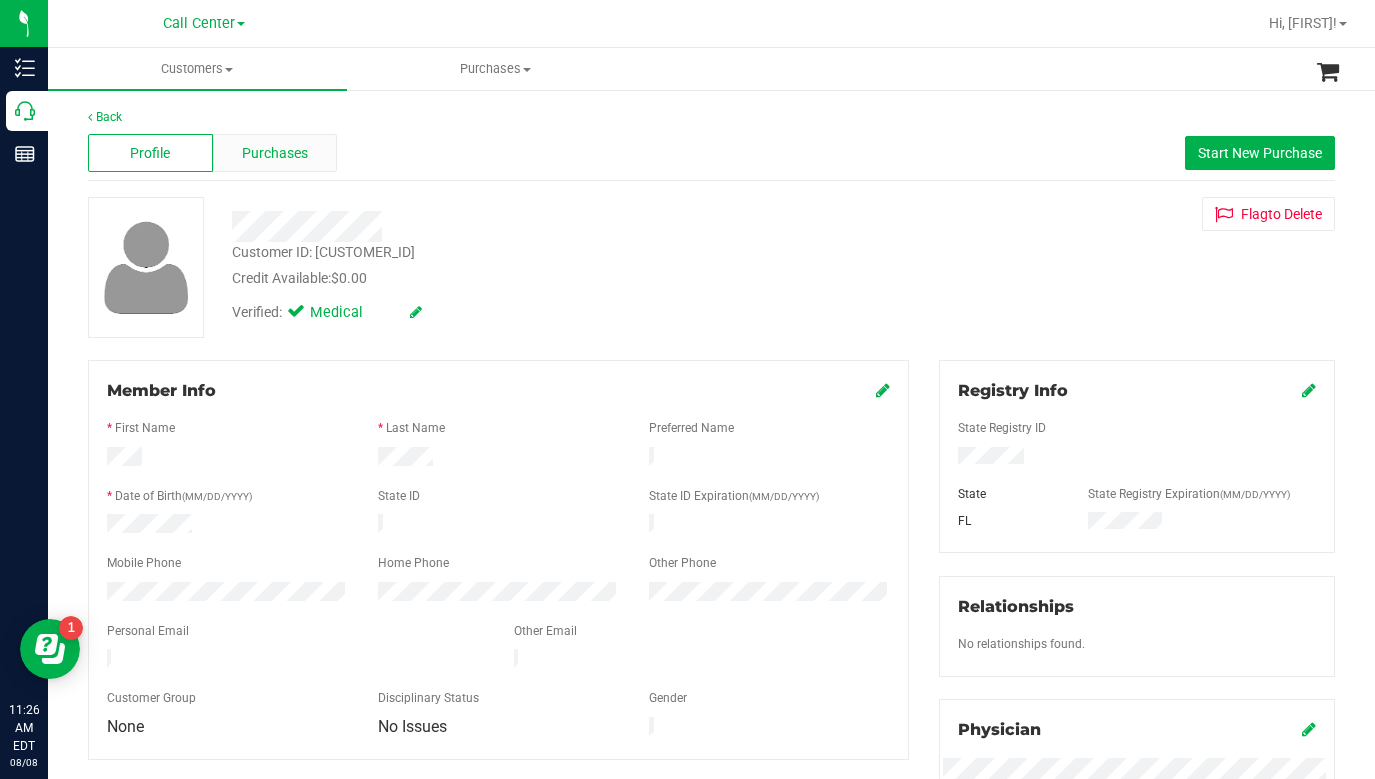 click on "Purchases" at bounding box center (275, 153) 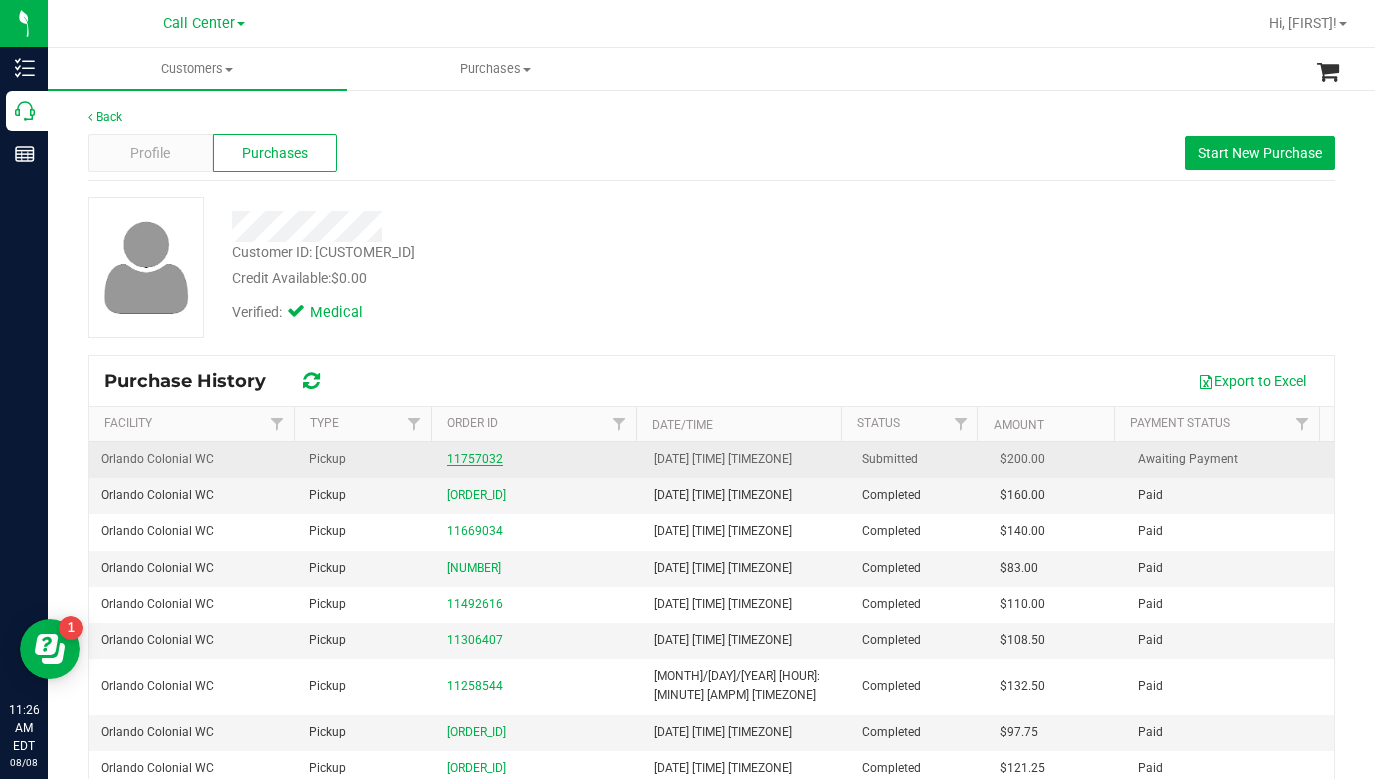 click on "11757032" at bounding box center (475, 459) 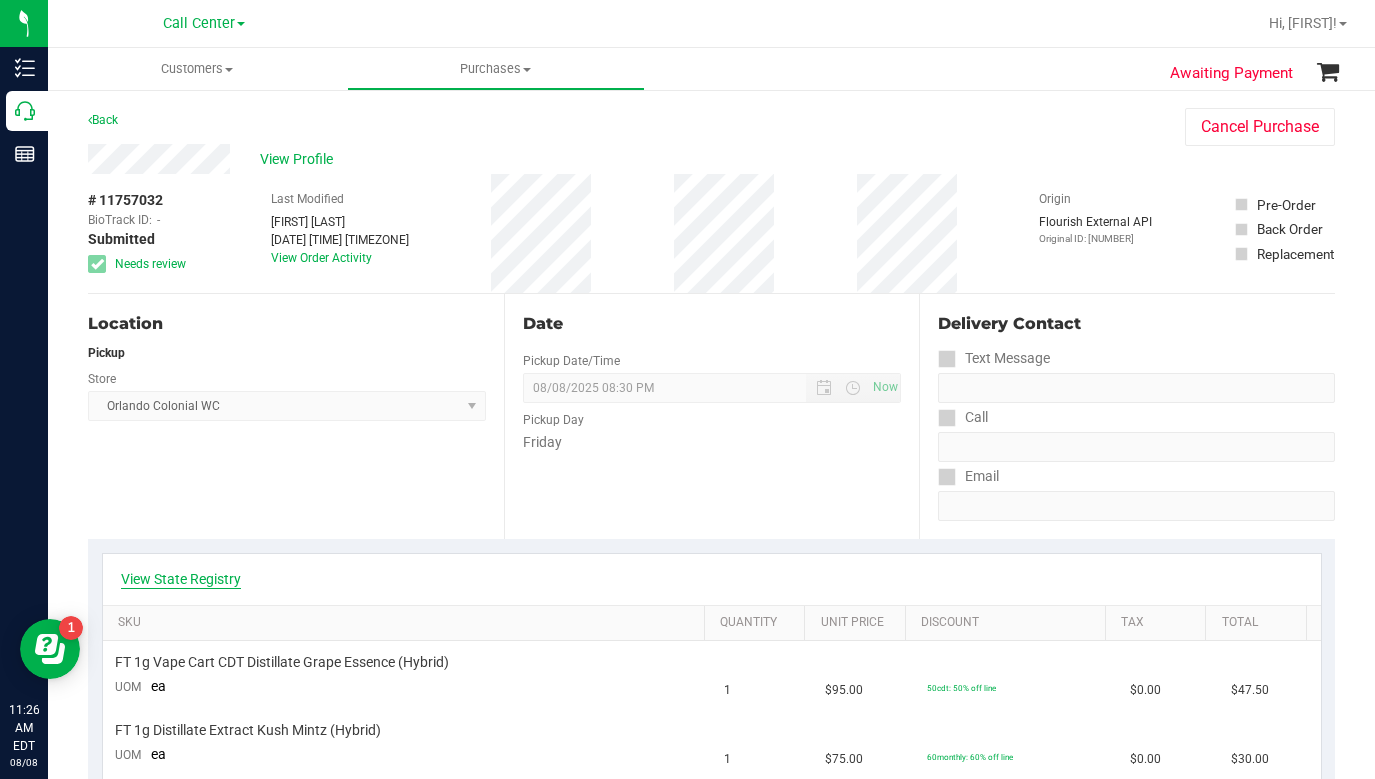 click on "View State Registry" at bounding box center (181, 579) 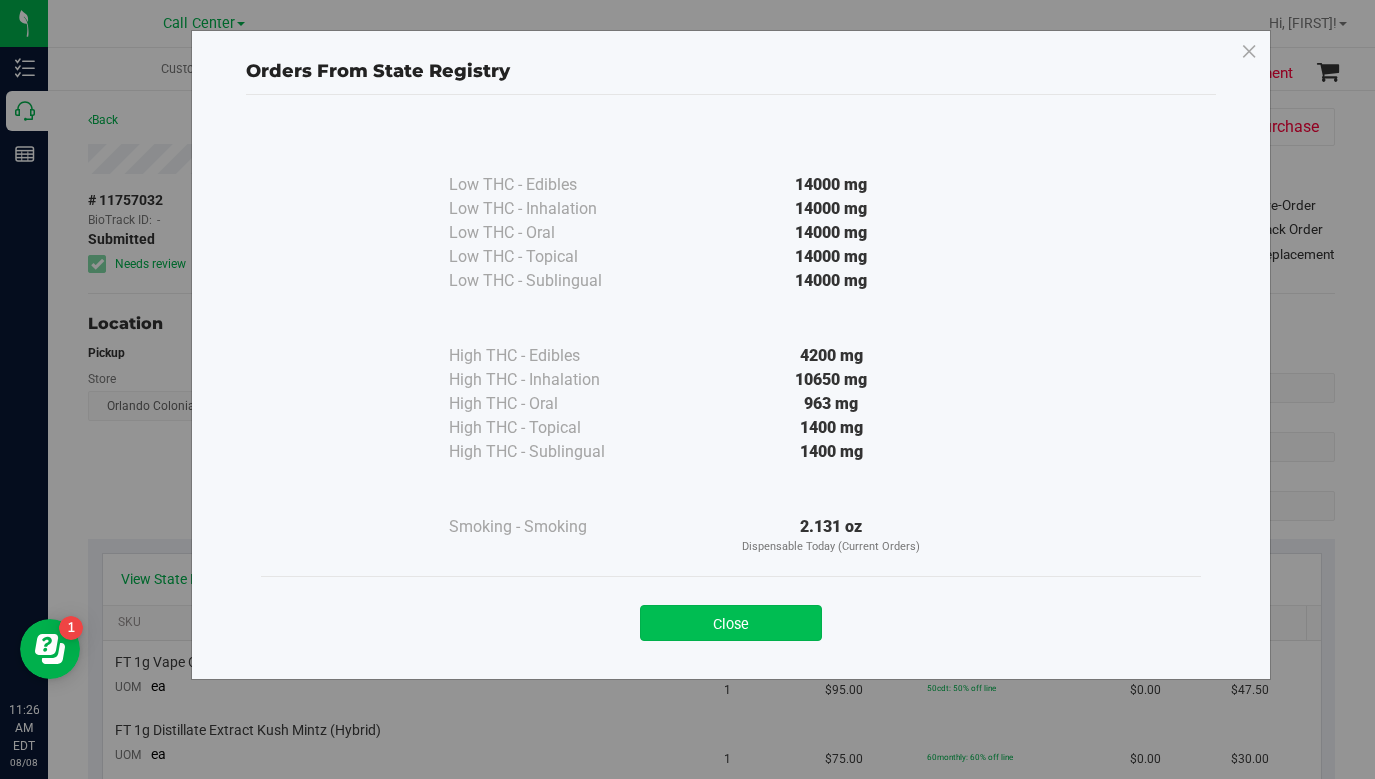 click on "Close" at bounding box center (731, 623) 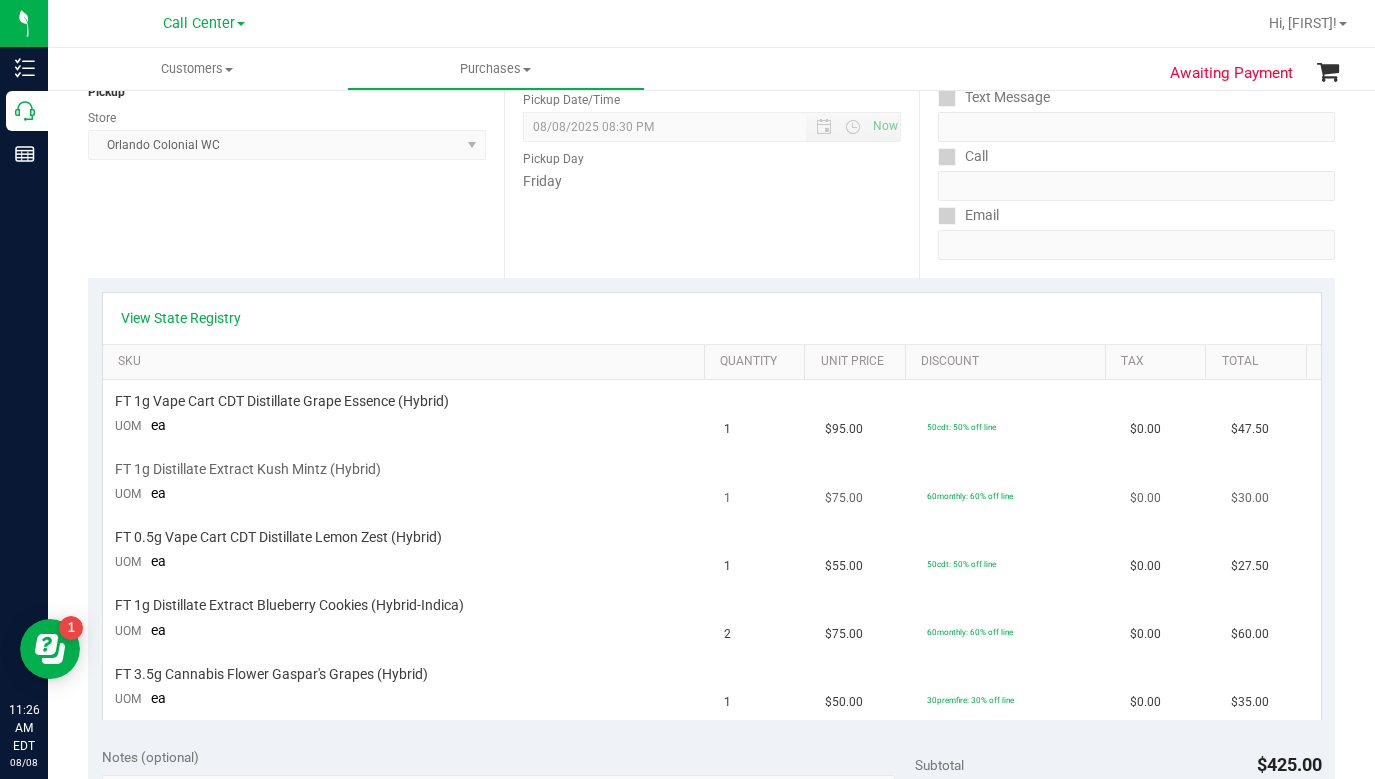 scroll, scrollTop: 200, scrollLeft: 0, axis: vertical 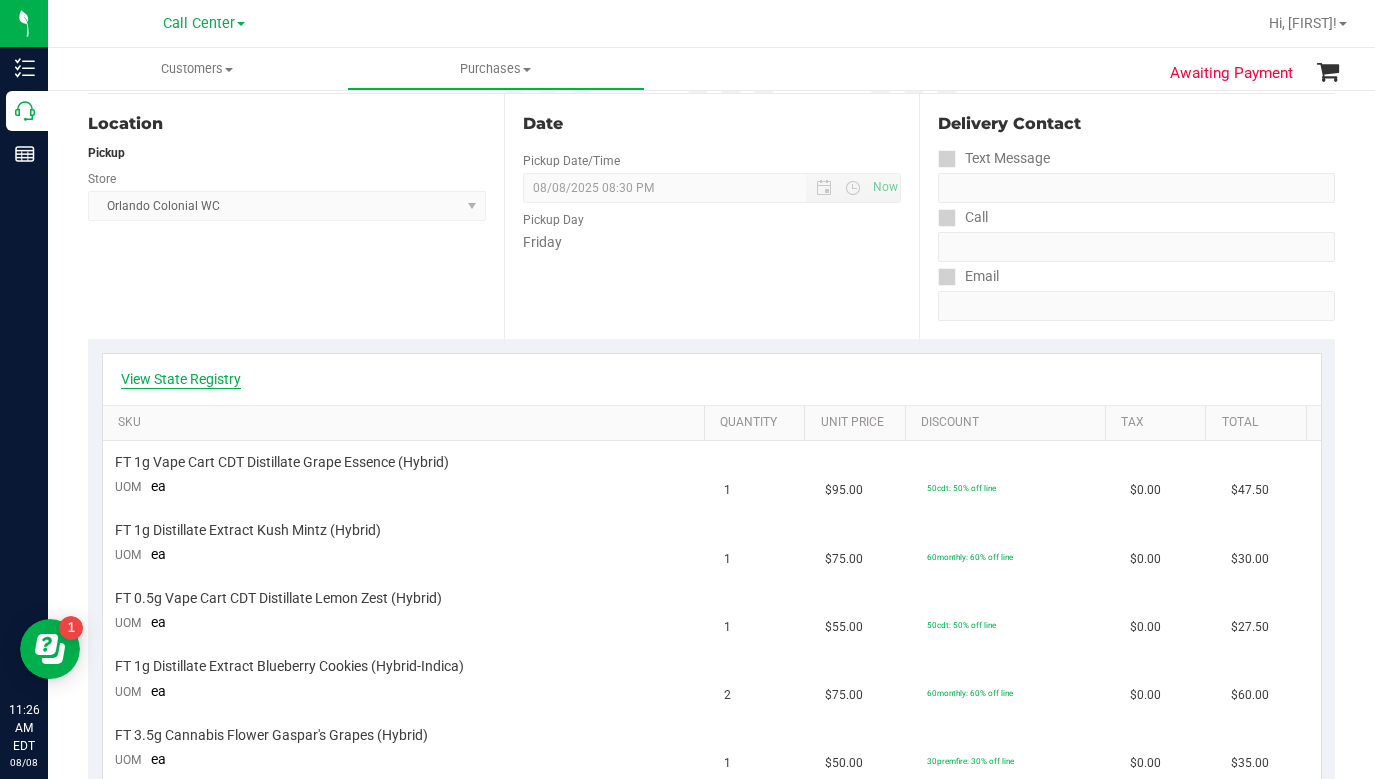 click on "View State Registry" at bounding box center [181, 379] 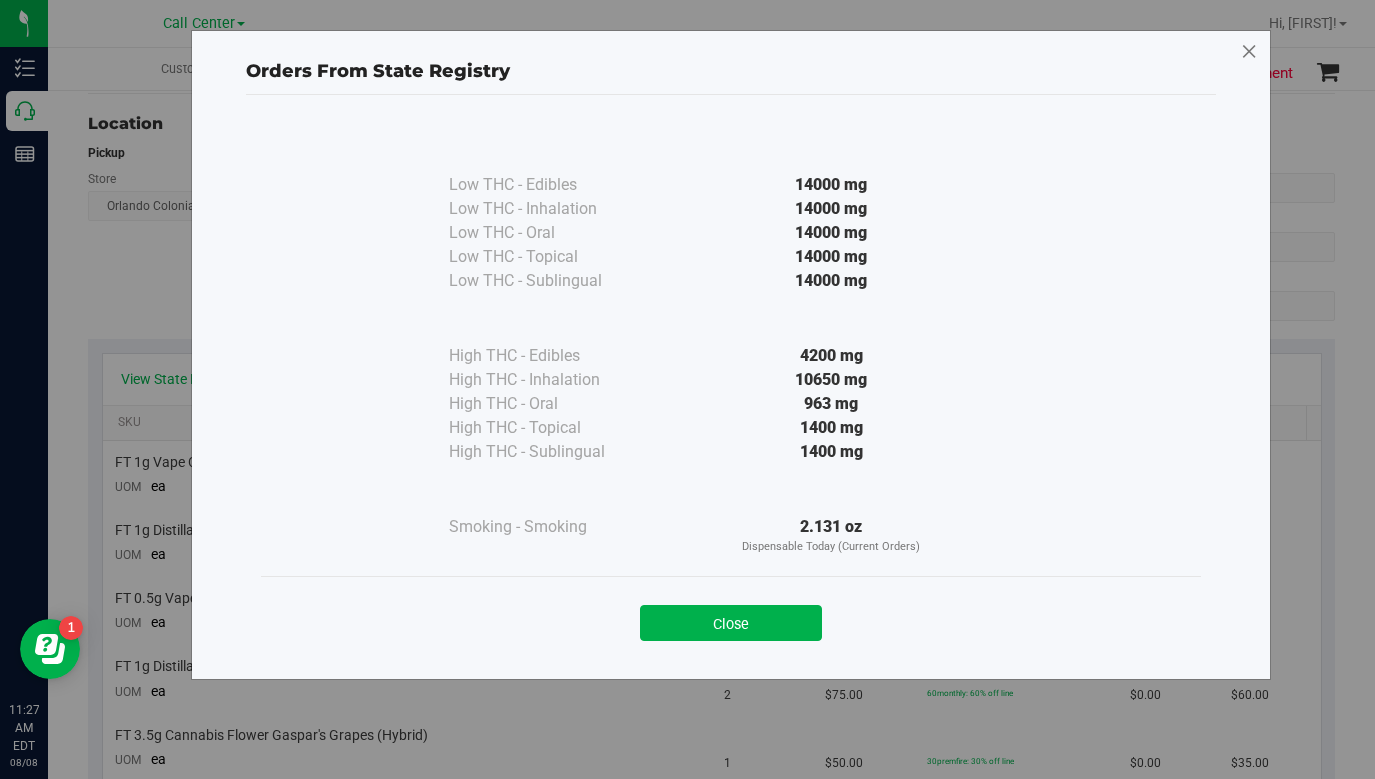 click at bounding box center (1249, 52) 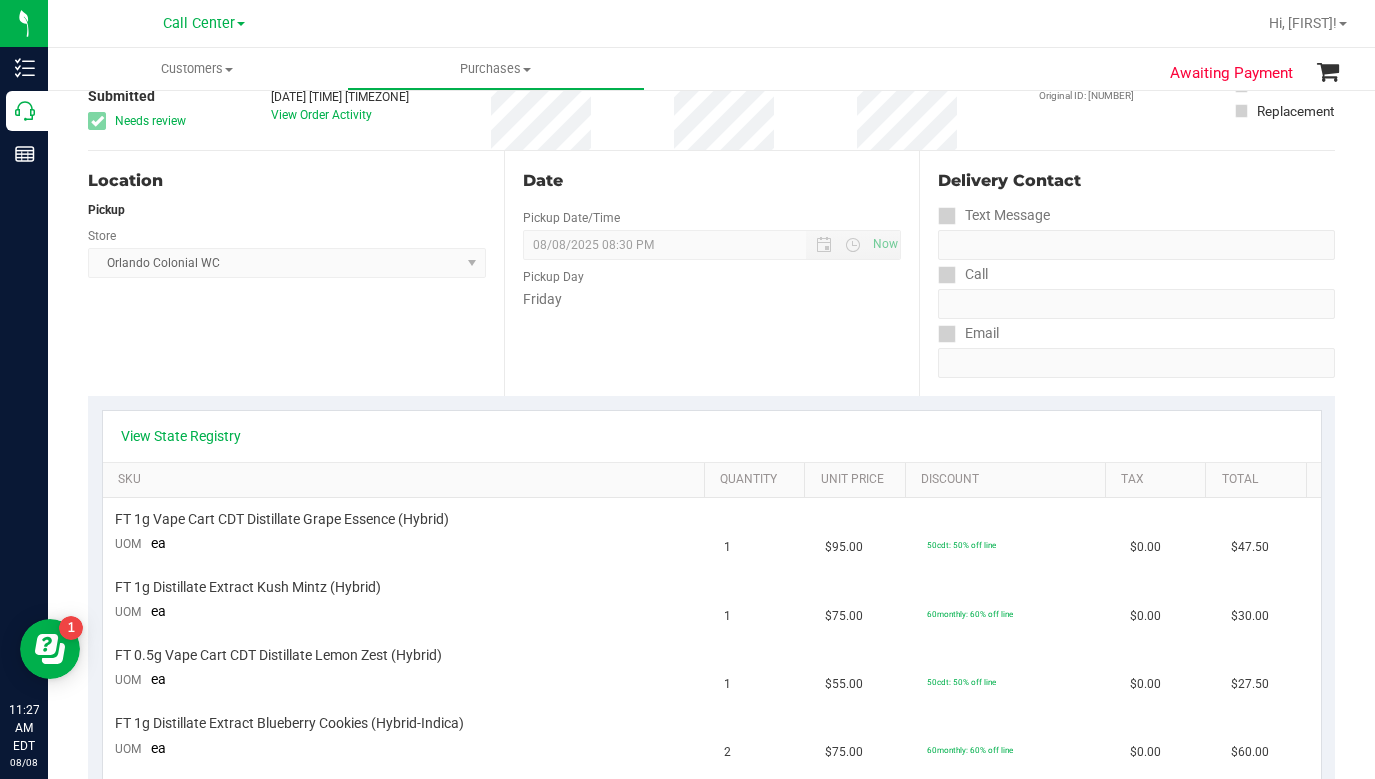 scroll, scrollTop: 100, scrollLeft: 0, axis: vertical 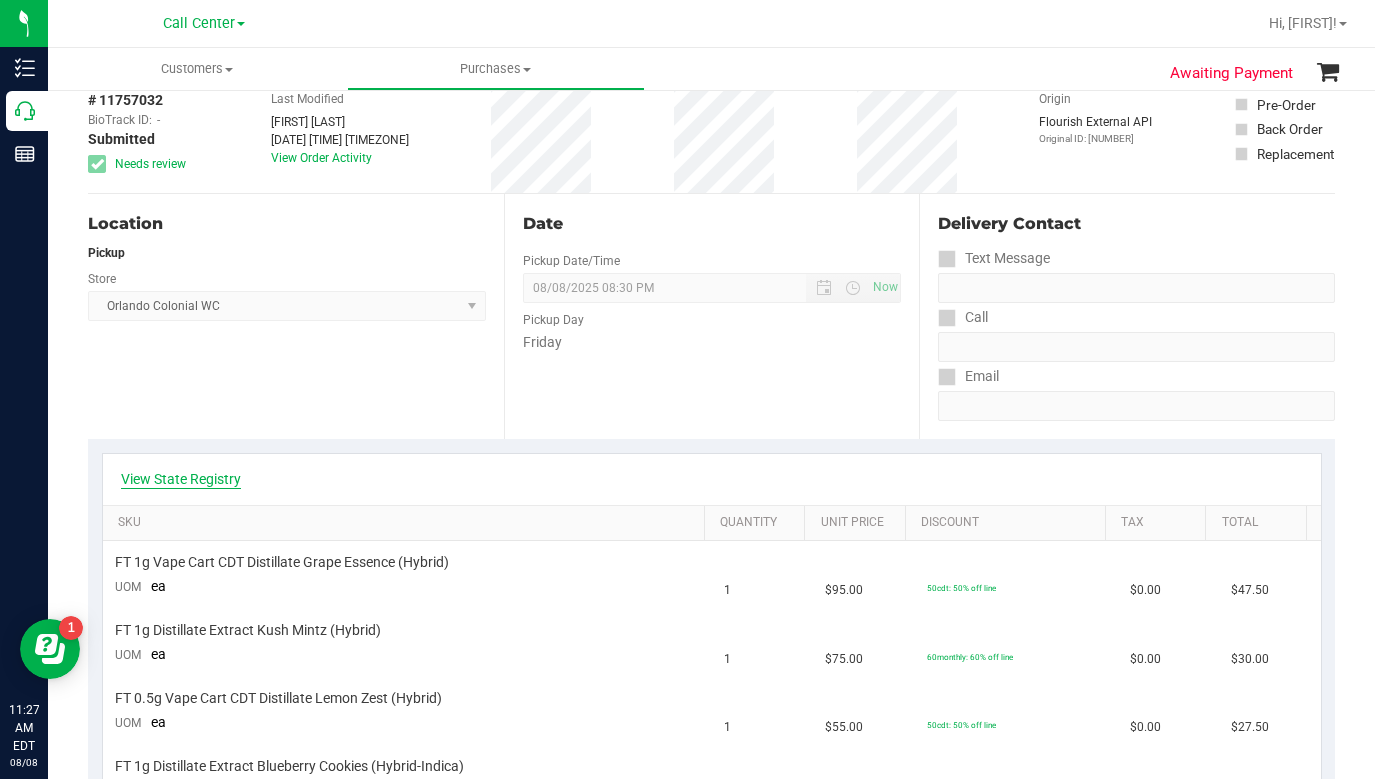 click on "View State Registry" at bounding box center [181, 479] 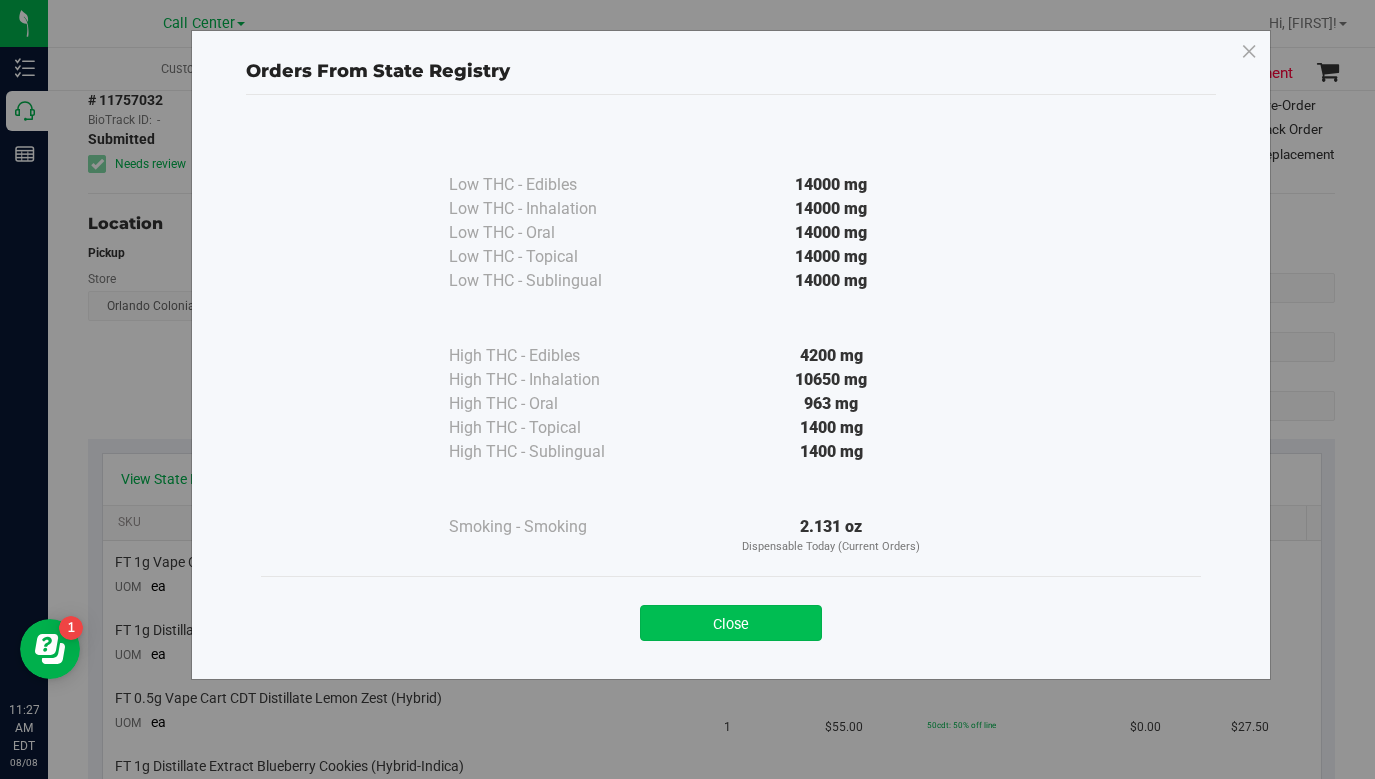 click on "Close" at bounding box center [731, 623] 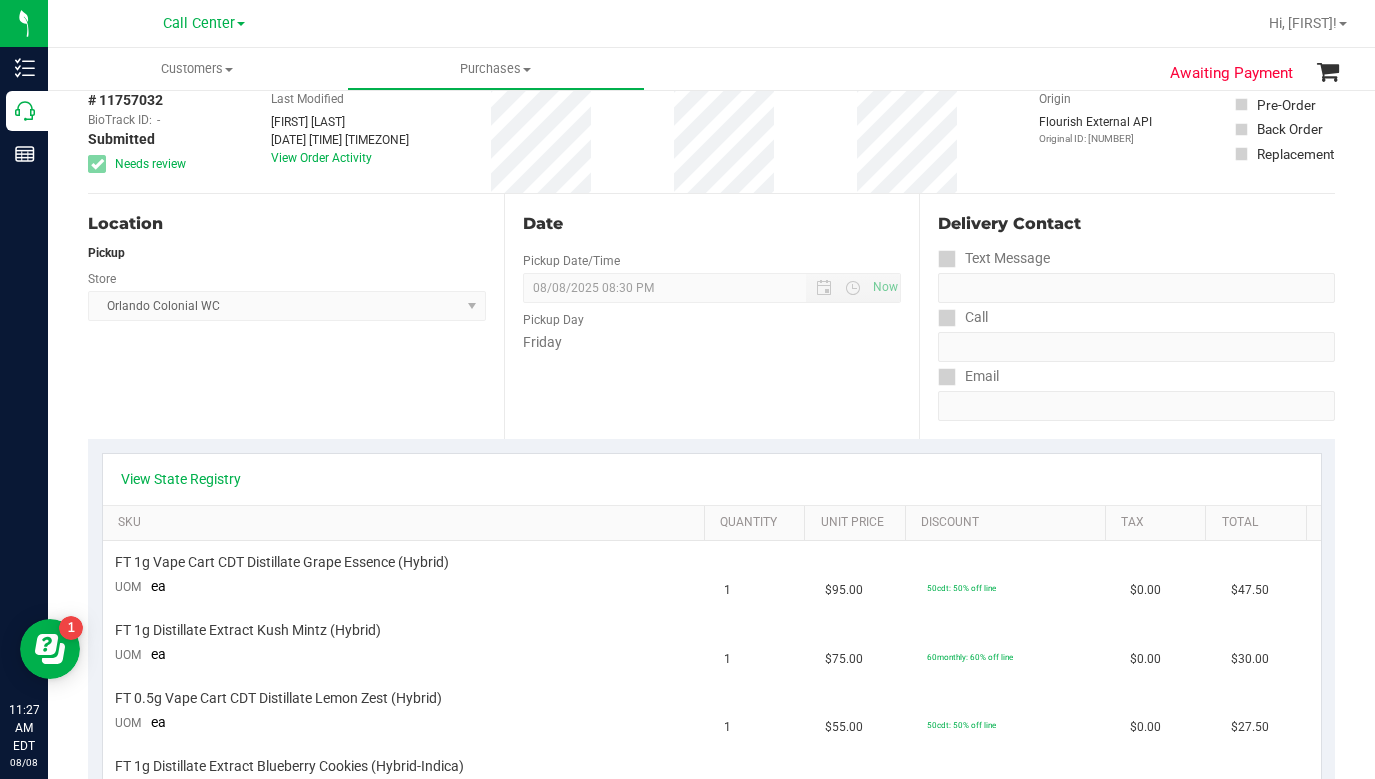 click on "Original ID: [NUMBER]" at bounding box center [1095, 138] 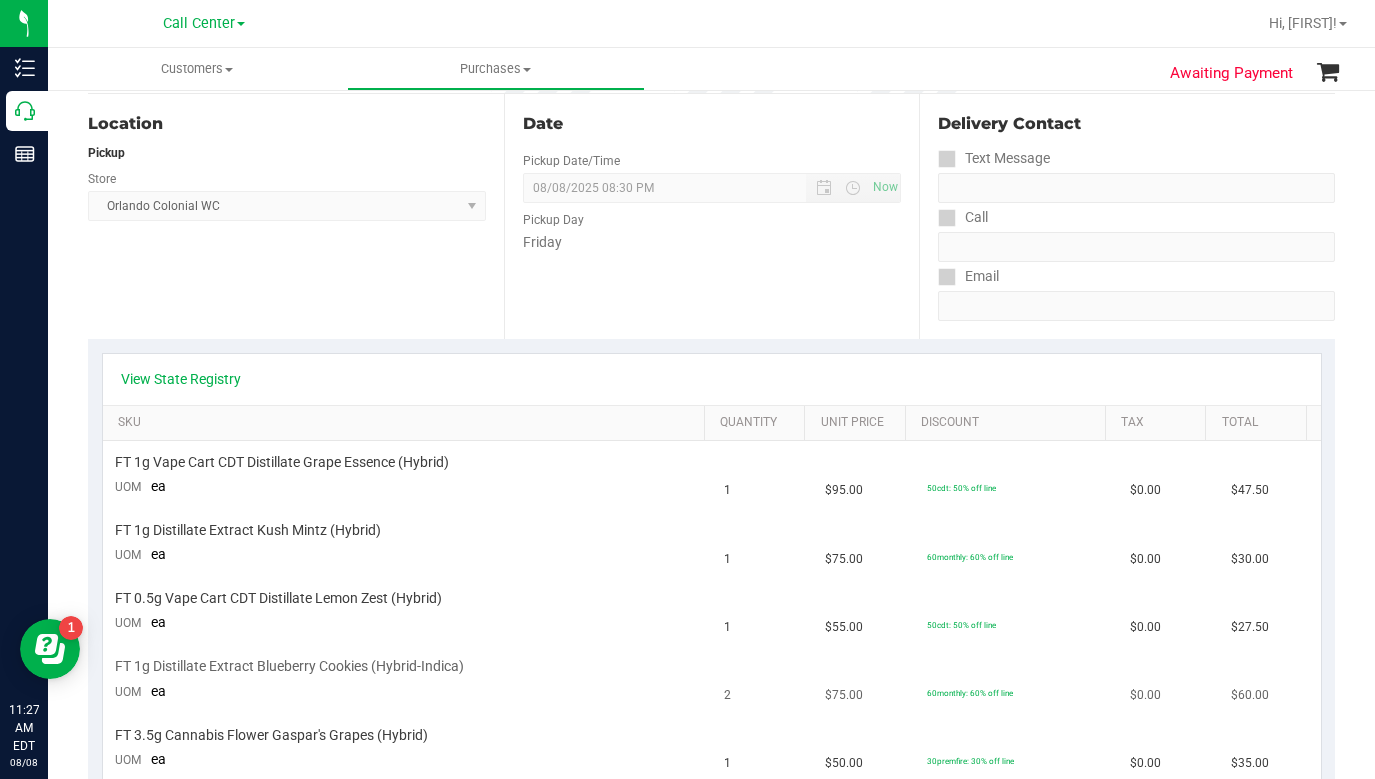 scroll, scrollTop: 300, scrollLeft: 0, axis: vertical 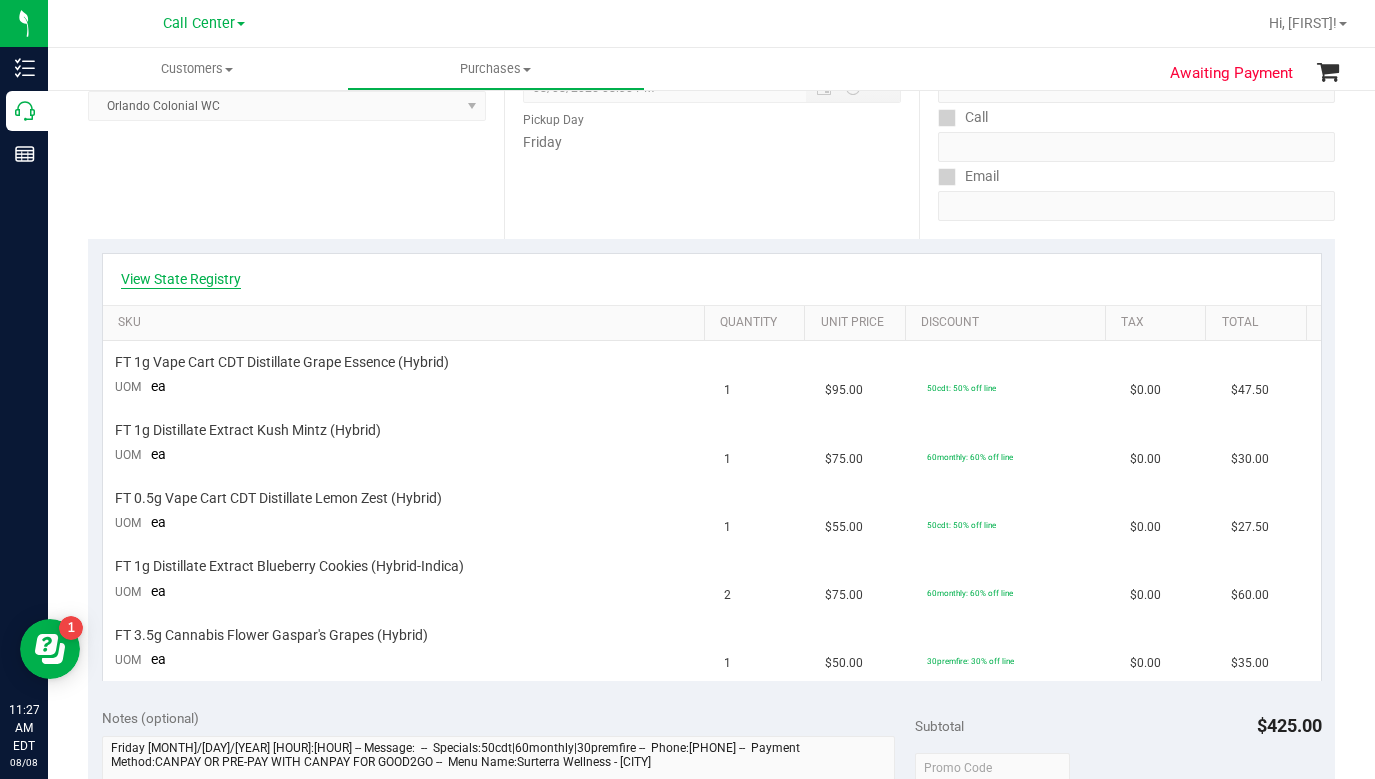 click on "View State Registry" at bounding box center (181, 279) 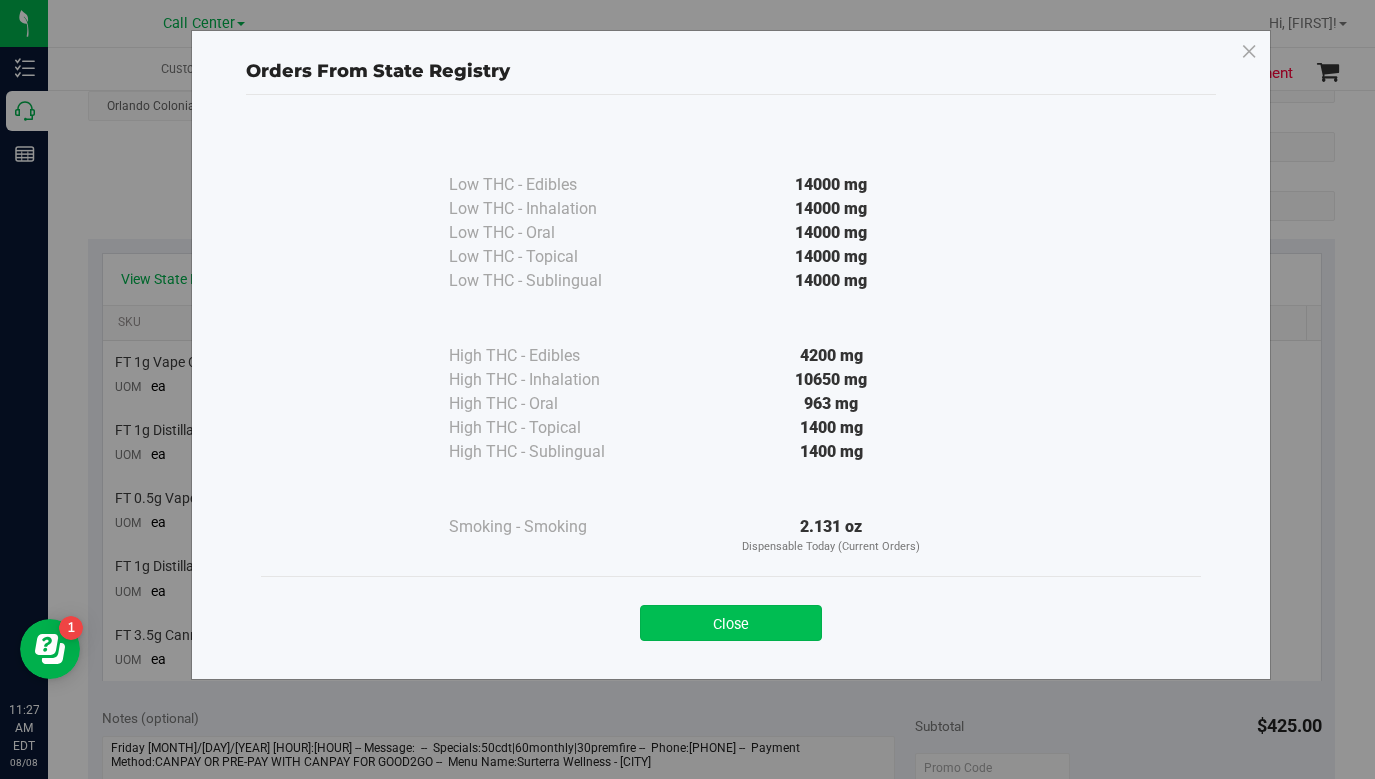 click on "Close" at bounding box center [731, 623] 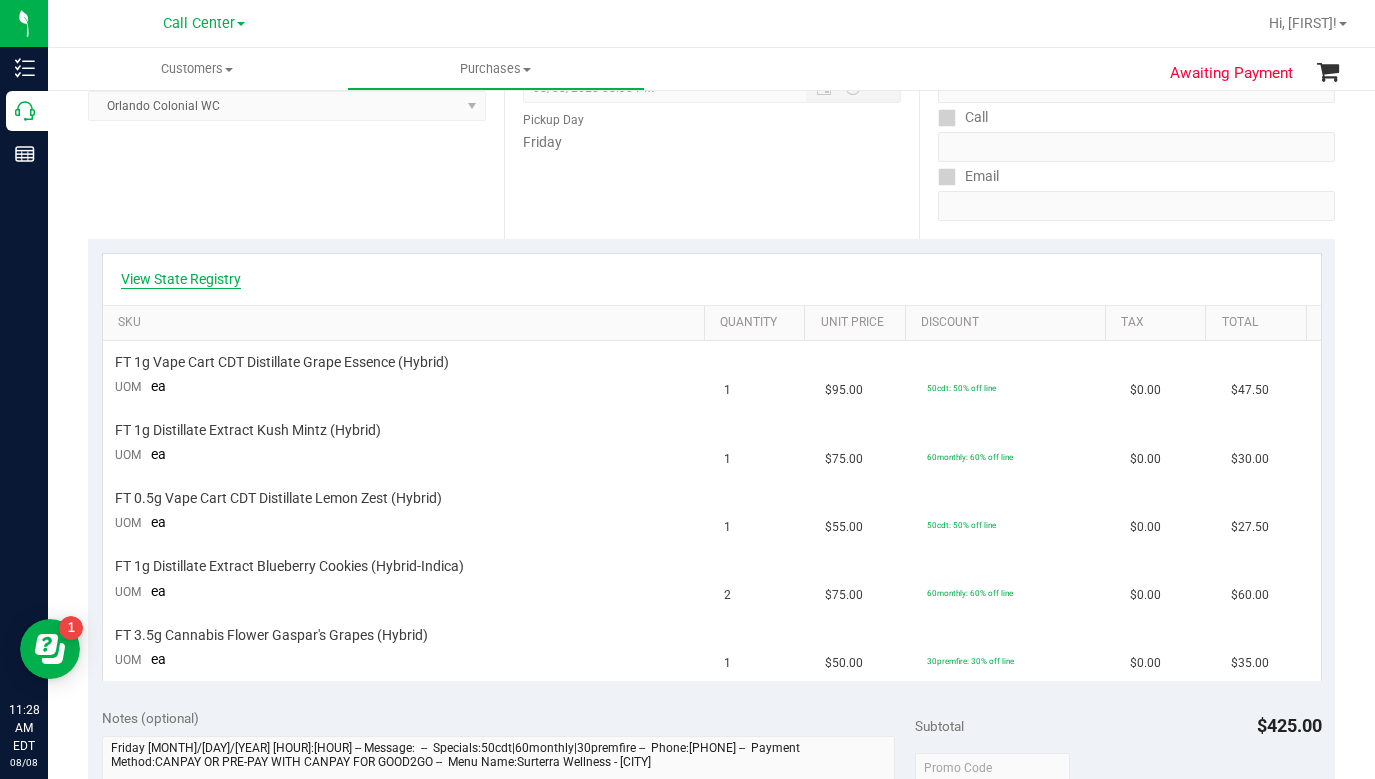 click on "View State Registry" at bounding box center [181, 279] 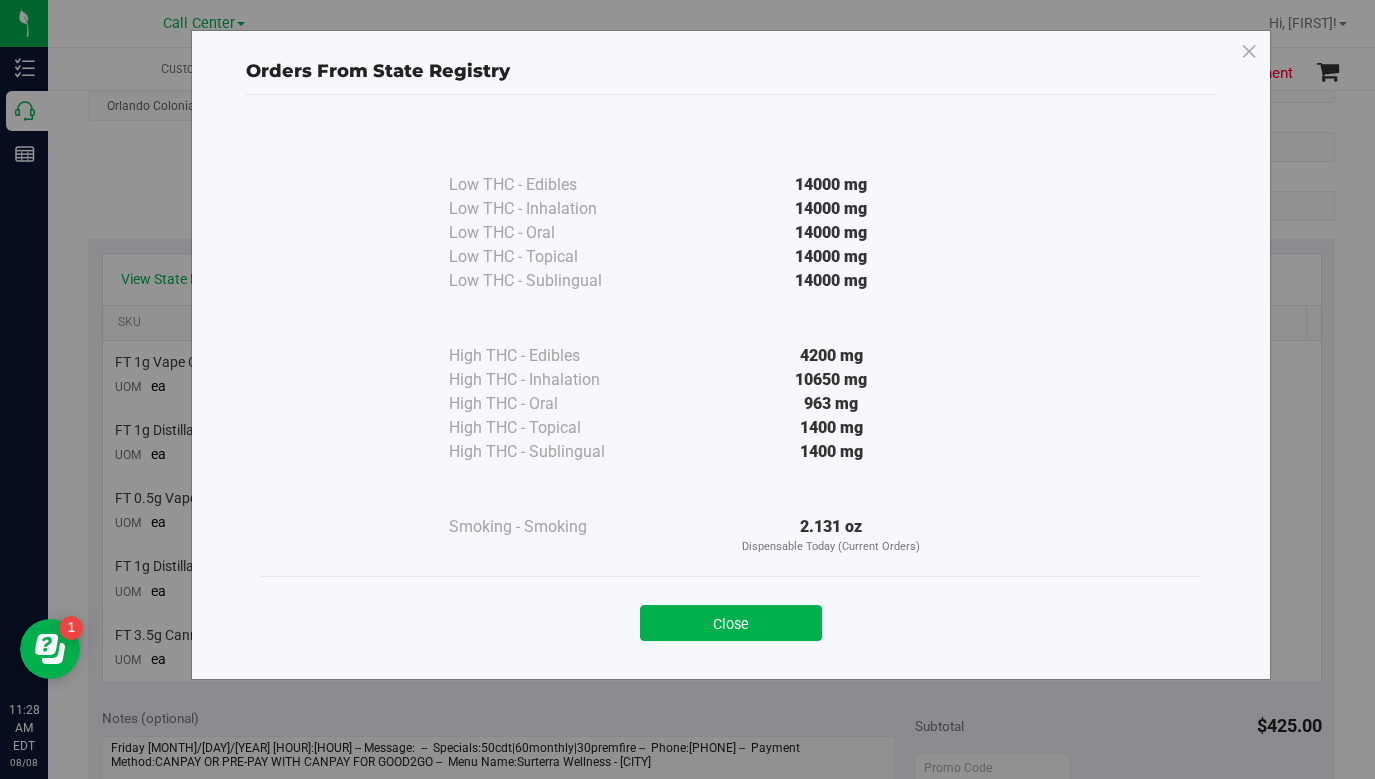 drag, startPoint x: 793, startPoint y: 375, endPoint x: 871, endPoint y: 378, distance: 78.05767 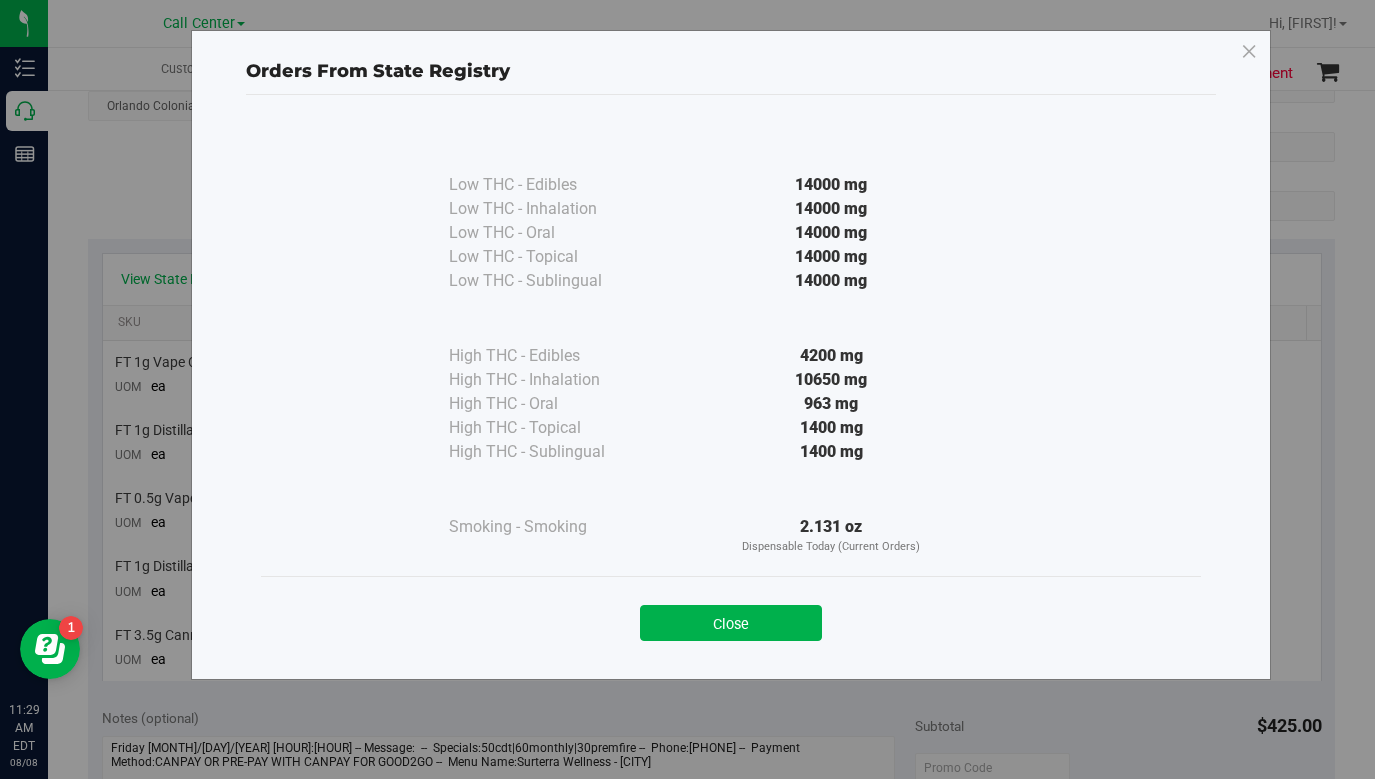 drag, startPoint x: 1251, startPoint y: 55, endPoint x: 1063, endPoint y: 134, distance: 203.92401 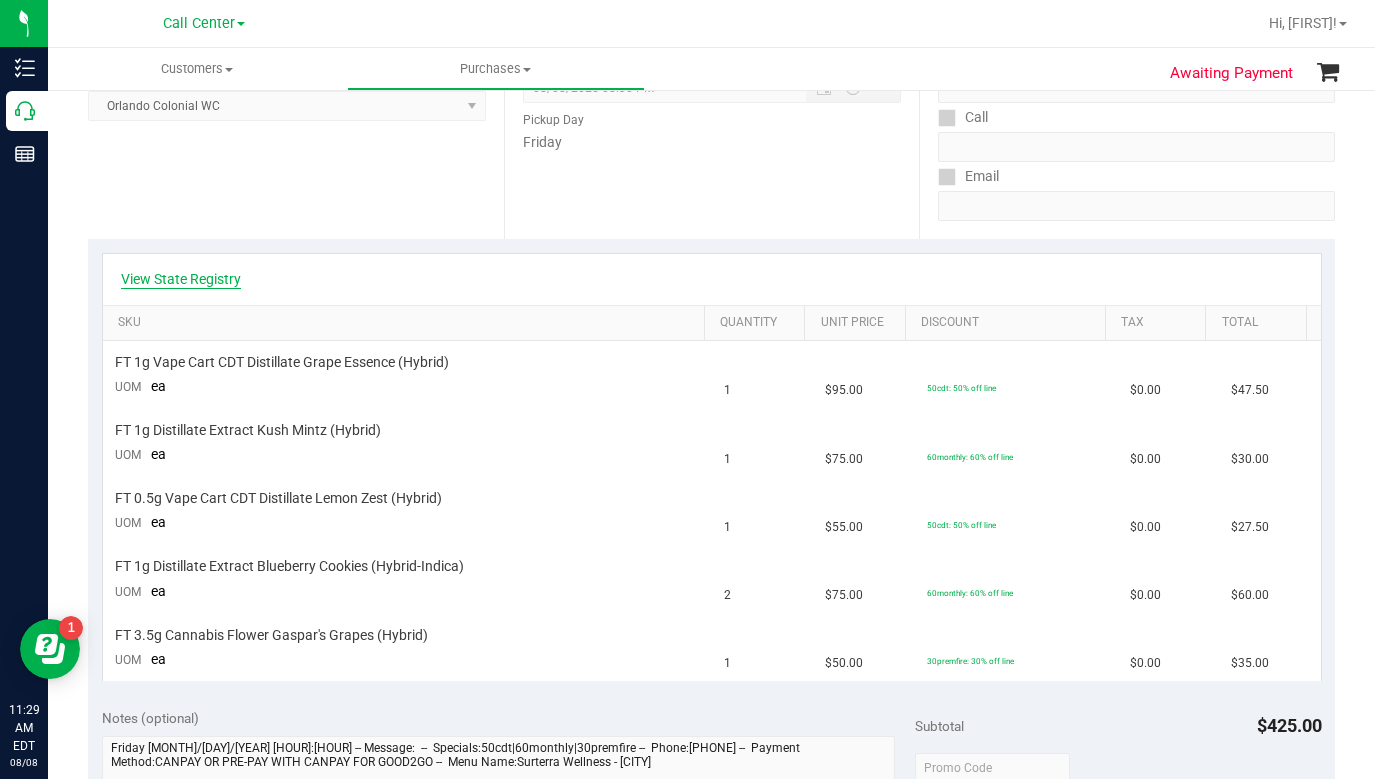 click on "View State Registry" at bounding box center [181, 279] 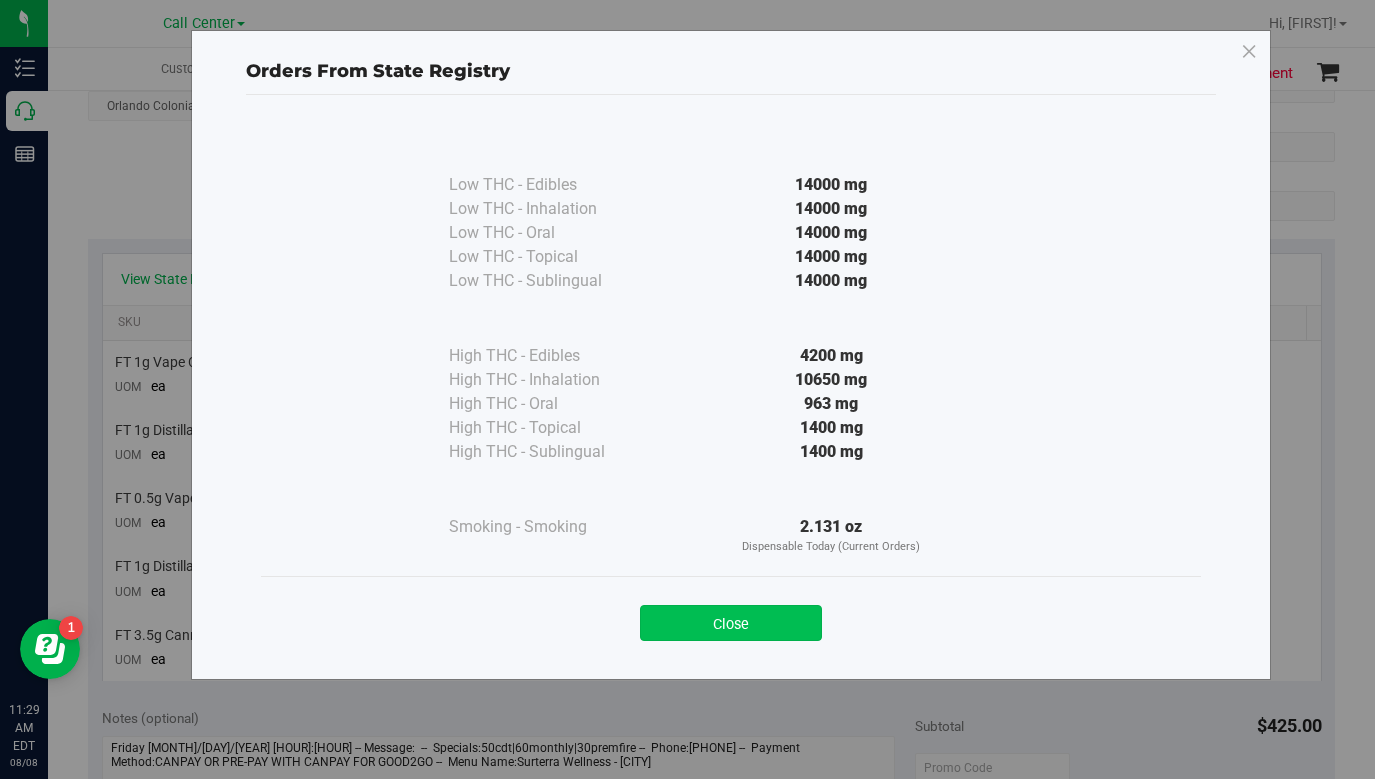 click on "Close" at bounding box center [731, 623] 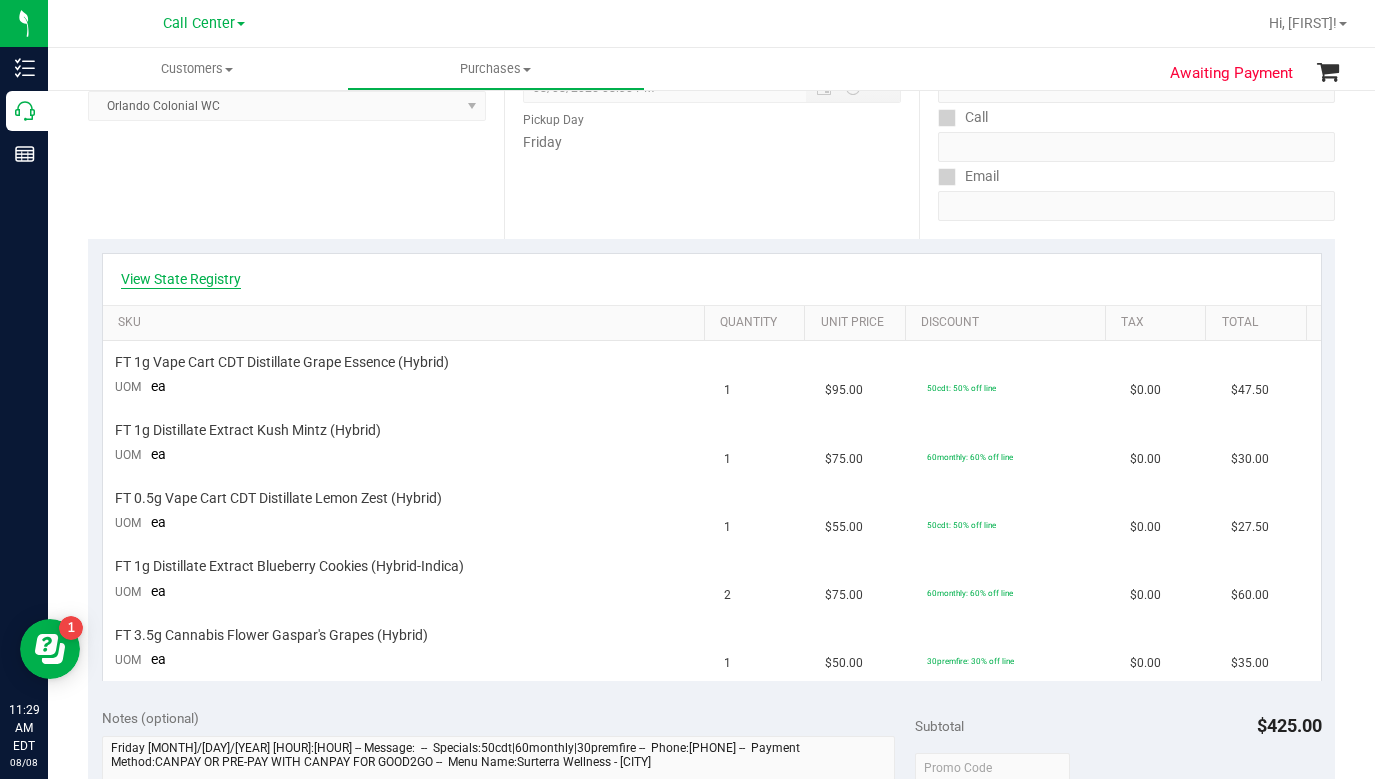 click on "View State Registry" at bounding box center [181, 279] 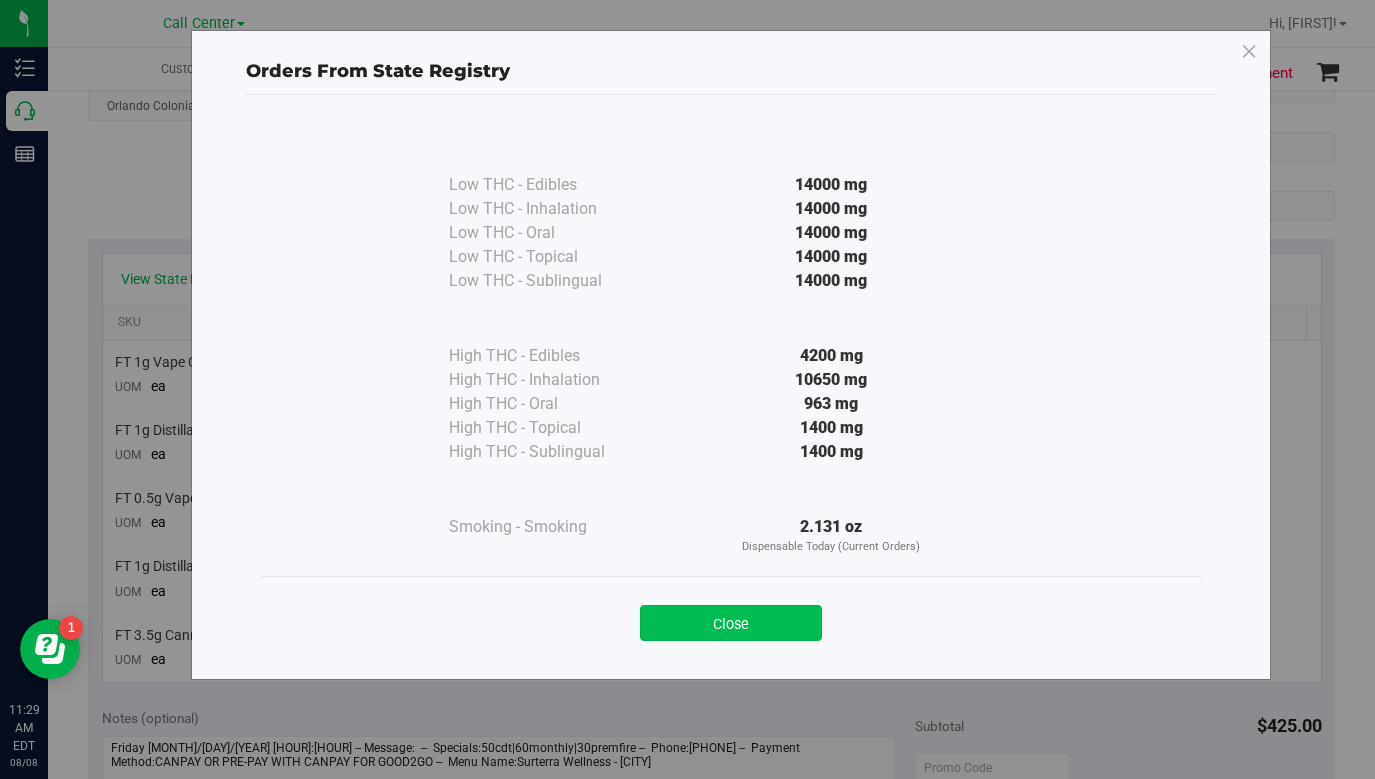 click on "Close" at bounding box center (731, 623) 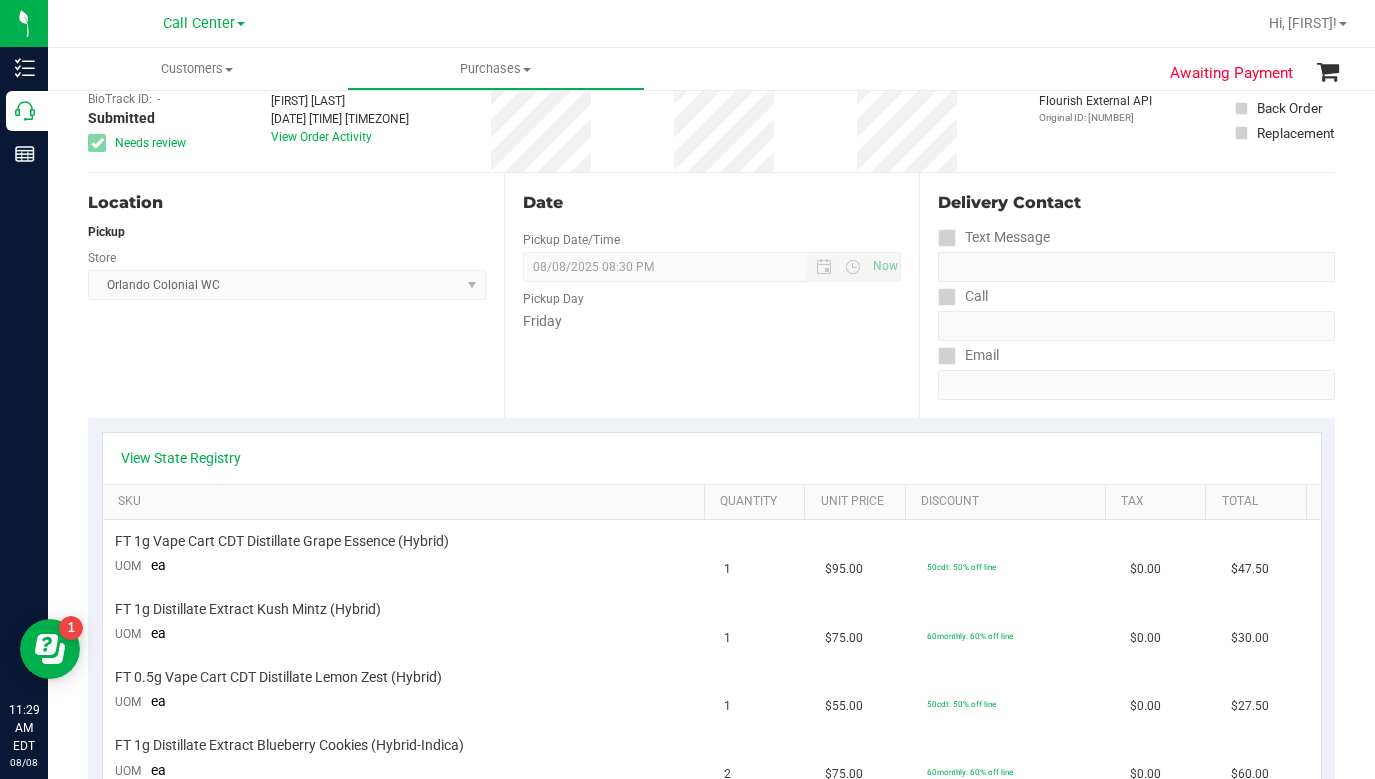 scroll, scrollTop: 100, scrollLeft: 0, axis: vertical 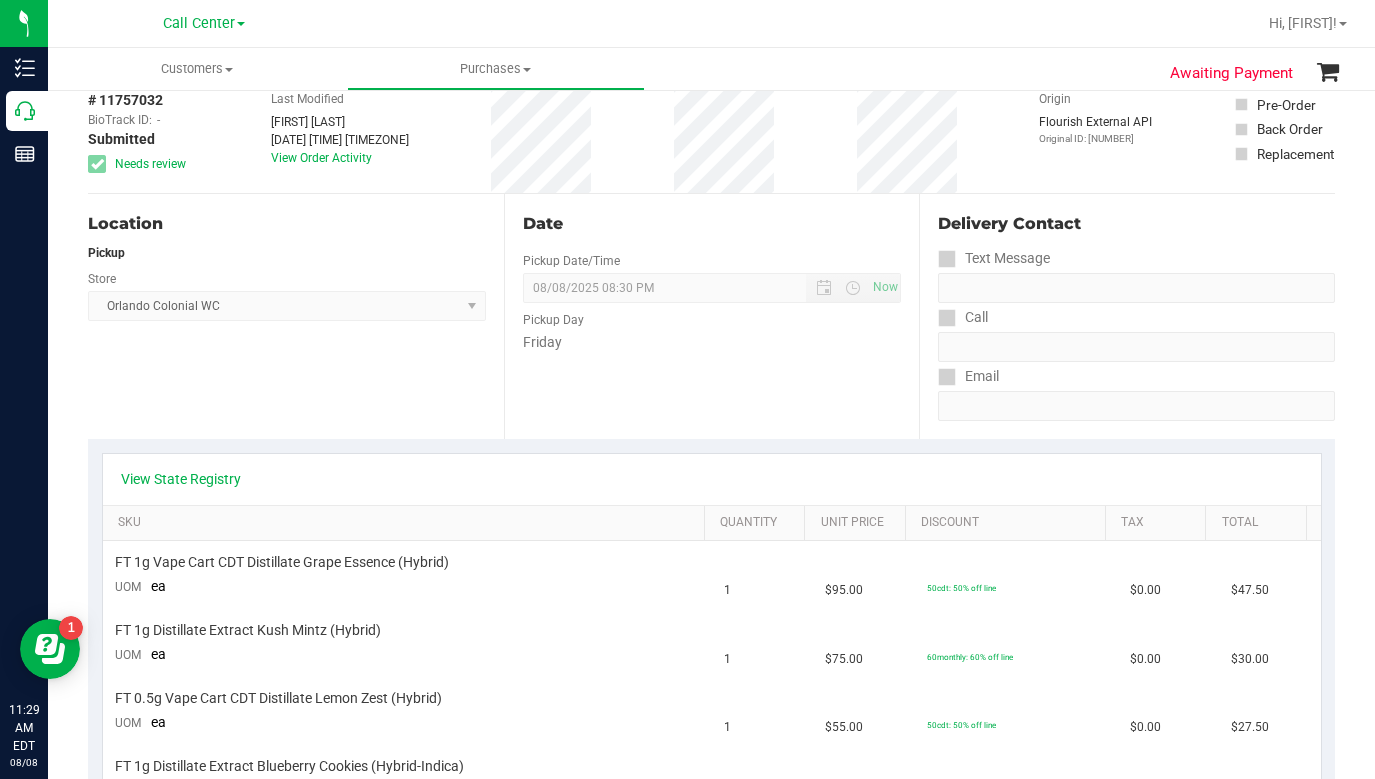 click on "Location
Pickup
Store
Orlando Colonial WC Select Store Bonita Springs WC Boynton Beach WC Bradenton WC Brandon WC Brooksville WC Call Center Clermont WC Crestview WC Deerfield Beach WC Delray Beach WC Deltona WC Ft Walton Beach WC Ft. Lauderdale WC Ft. Myers WC Gainesville WC Jax Atlantic WC JAX DC REP Jax WC Key West WC Lakeland WC Largo WC Lehigh Acres DC REP Merritt Island WC Miami 72nd WC Miami Beach WC Miami Dadeland WC Miramar DC REP New Port Richey WC North Palm Beach WC North Port WC Ocala WC Orange Park WC Orlando Colonial WC Orlando DC REP Orlando WC Oviedo WC Palm Bay WC Palm Coast WC Panama City WC Pensacola WC Port Orange WC Port St. Lucie WC Sebring WC South Tampa WC St. Pete WC Summerfield WC Tallahassee DC REP Tallahassee WC Tampa DC Testing Tampa Warehouse Tampa WC TX Austin DC TX Plano Retail WPB DC" at bounding box center (296, 316) 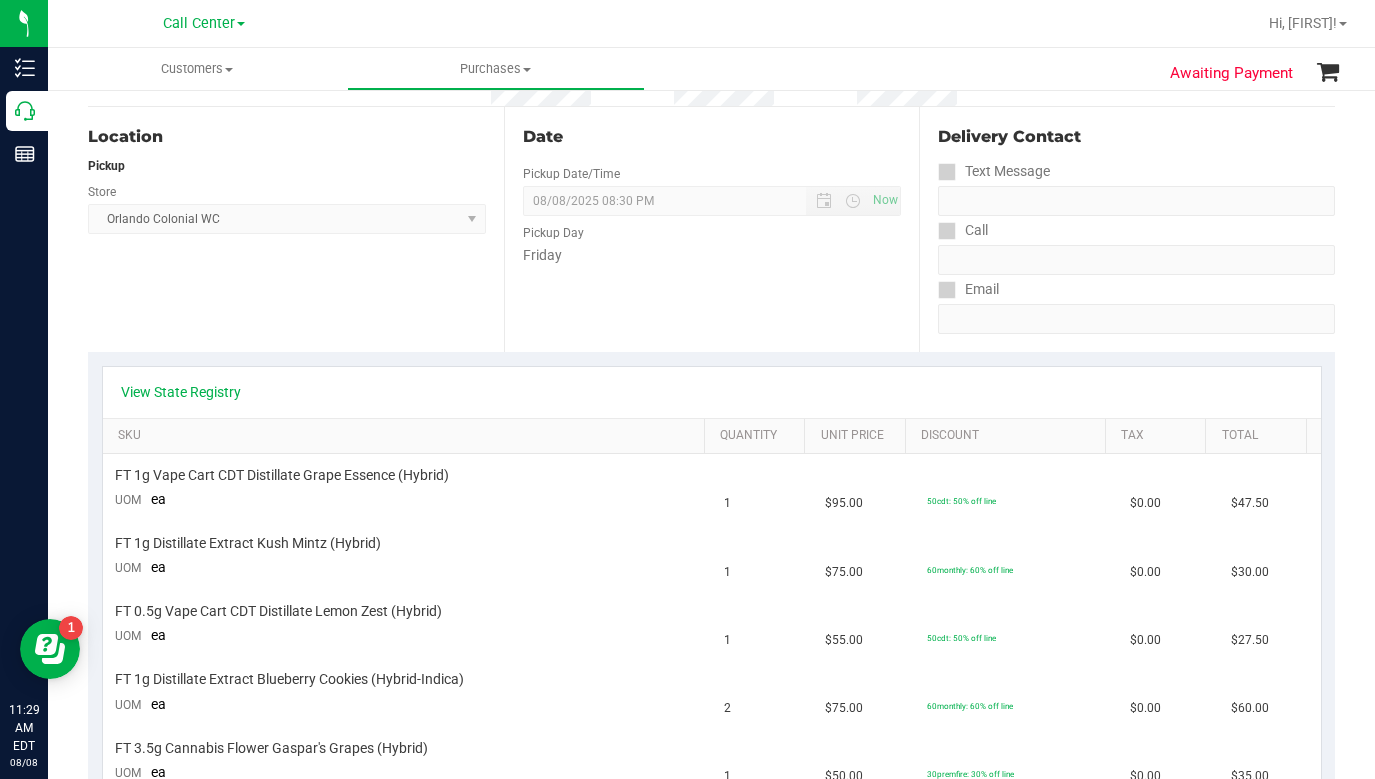 scroll, scrollTop: 100, scrollLeft: 0, axis: vertical 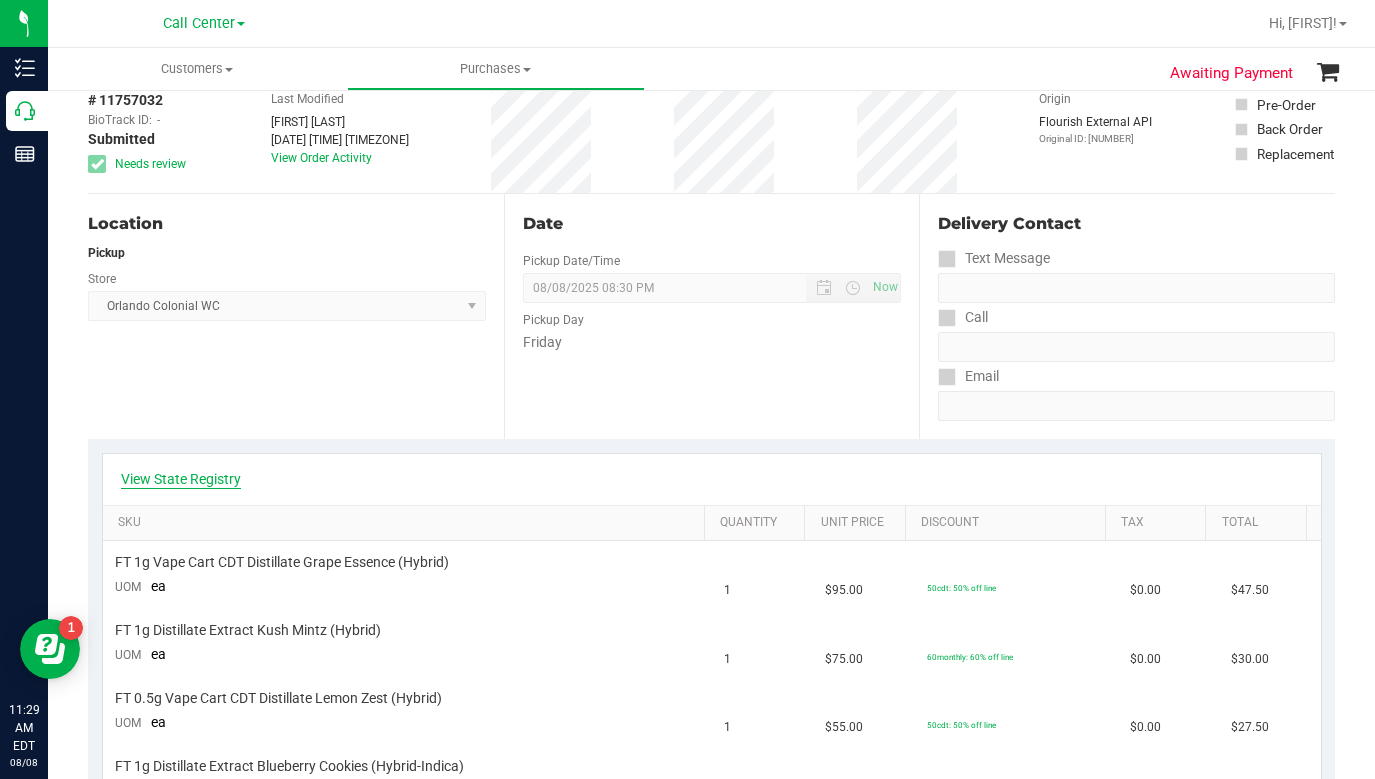 click on "View State Registry" at bounding box center [181, 479] 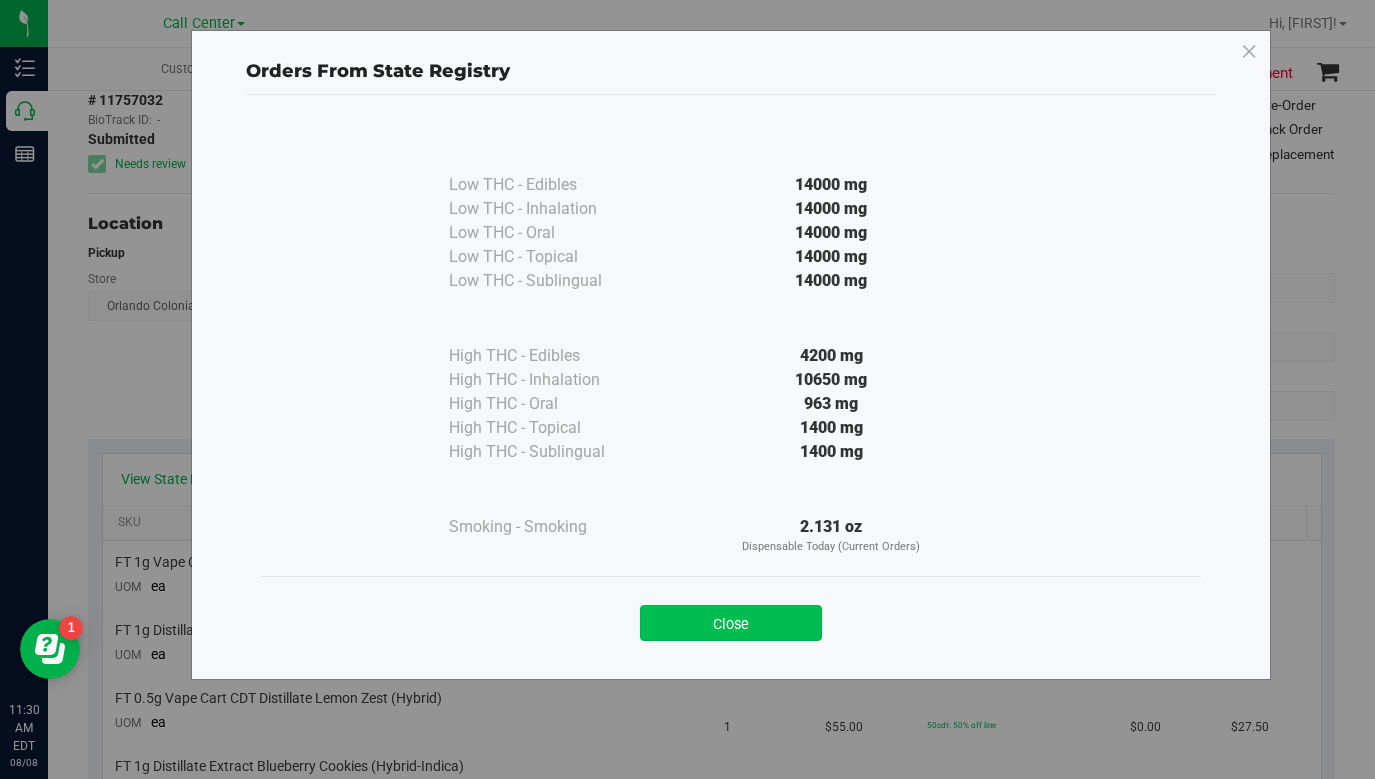 click on "Close" at bounding box center [731, 623] 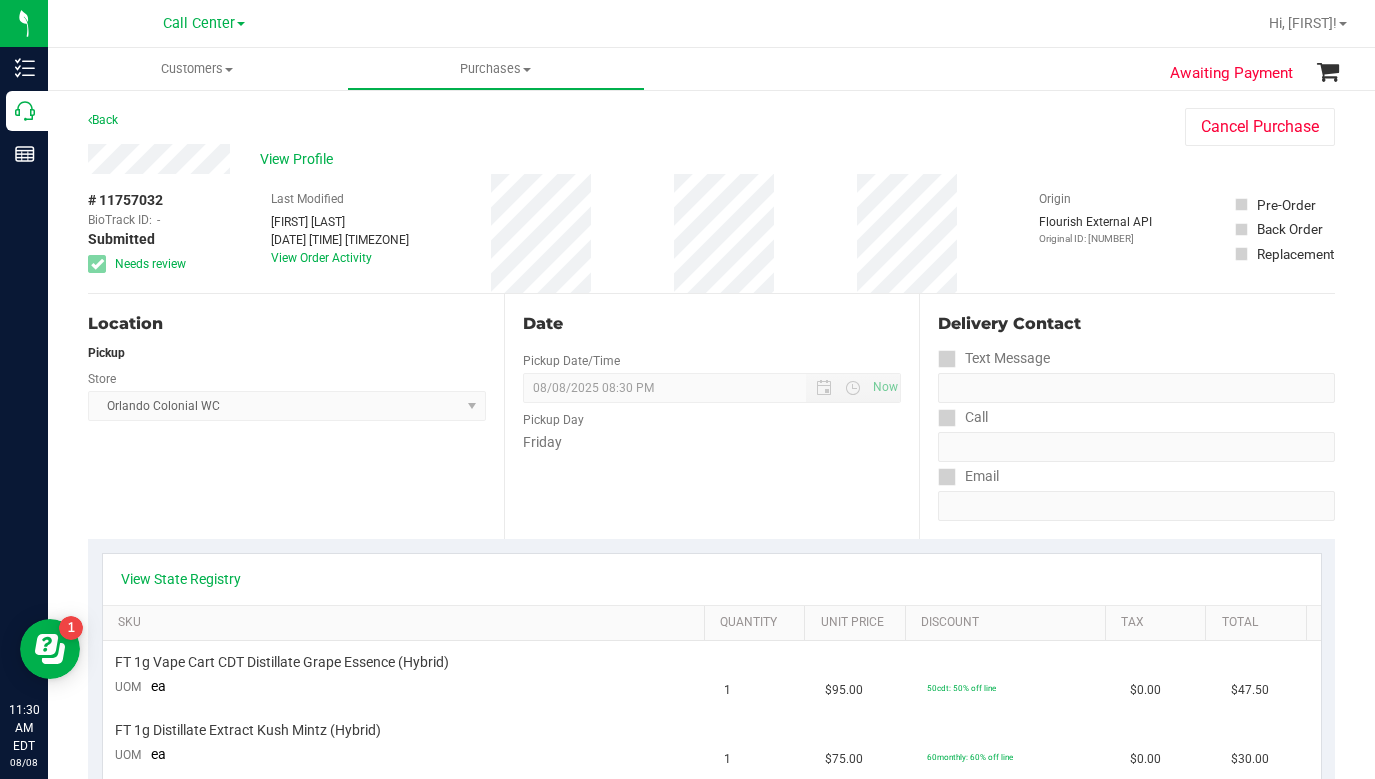scroll, scrollTop: 100, scrollLeft: 0, axis: vertical 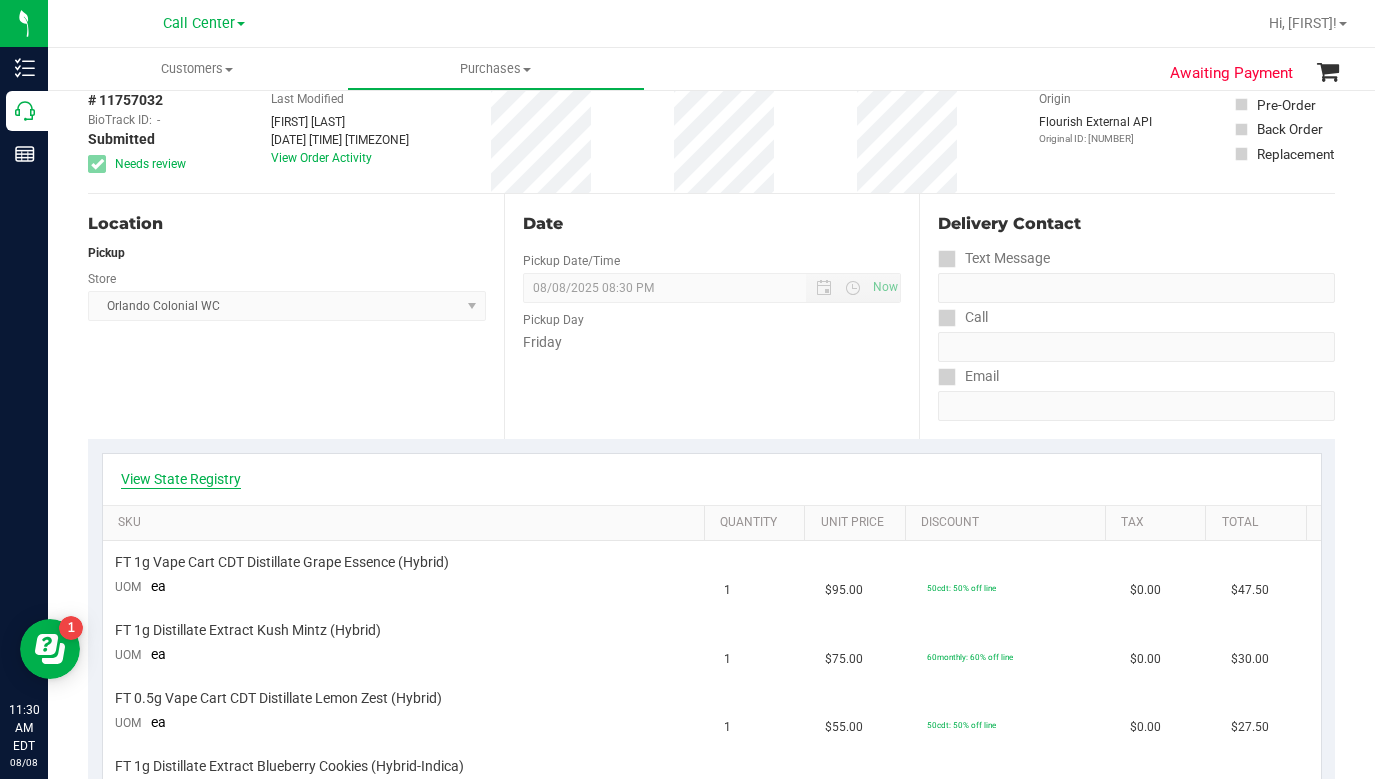 click on "View State Registry" at bounding box center [181, 479] 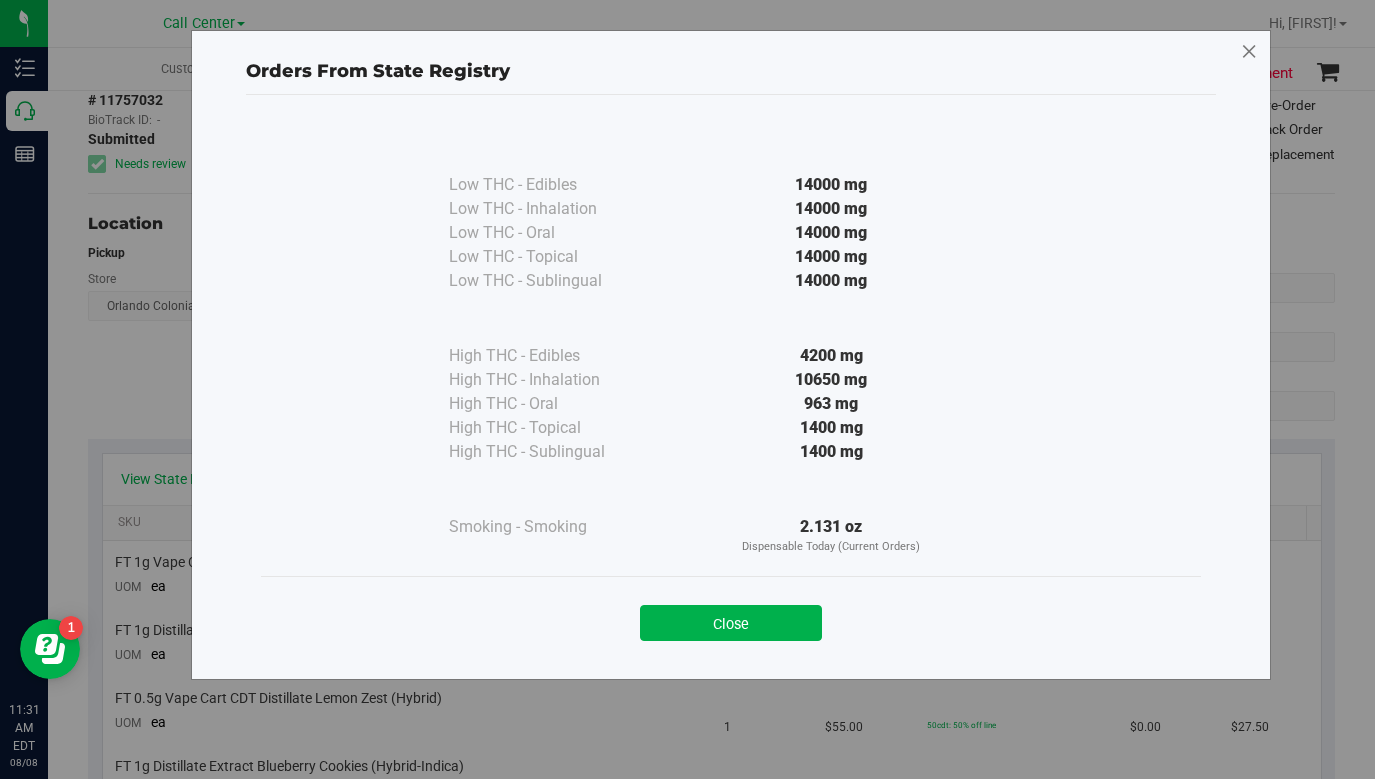 click at bounding box center [1249, 52] 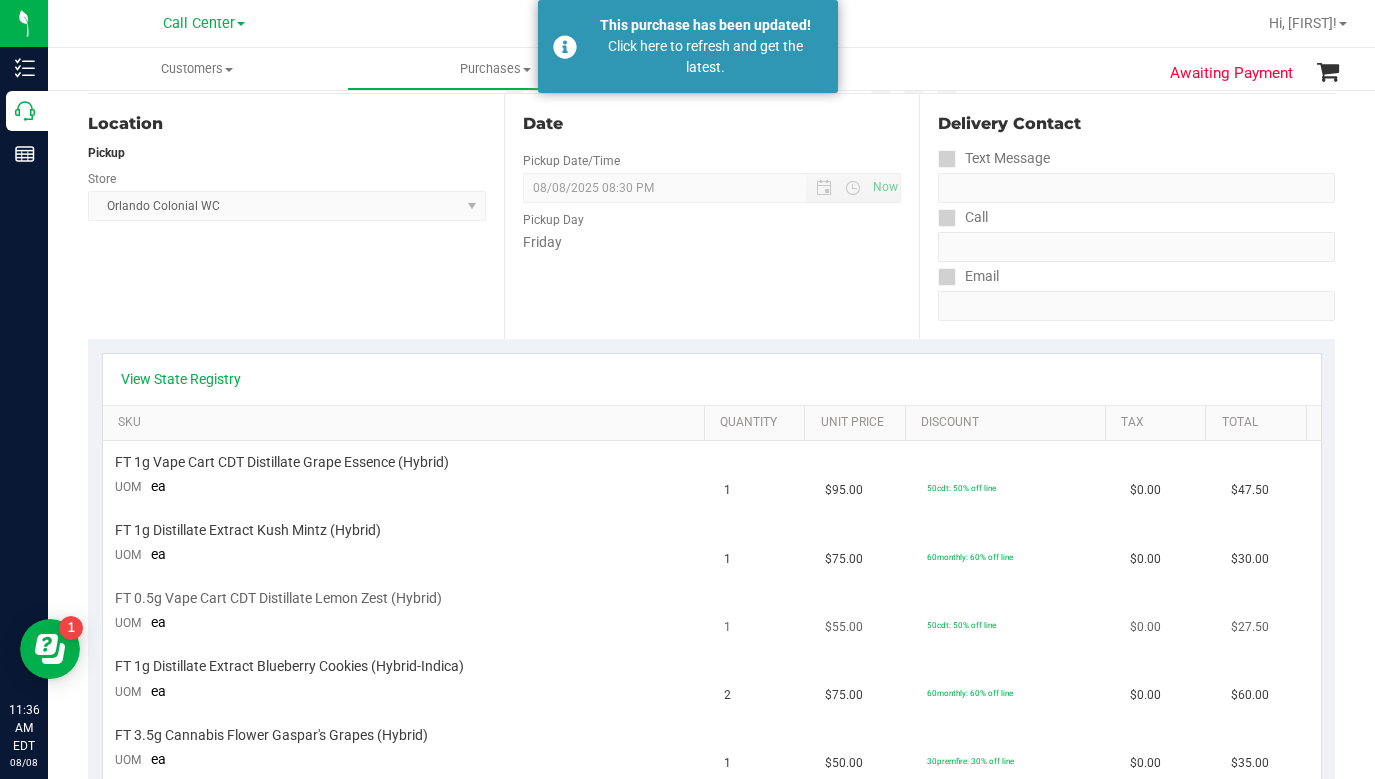 scroll, scrollTop: 0, scrollLeft: 0, axis: both 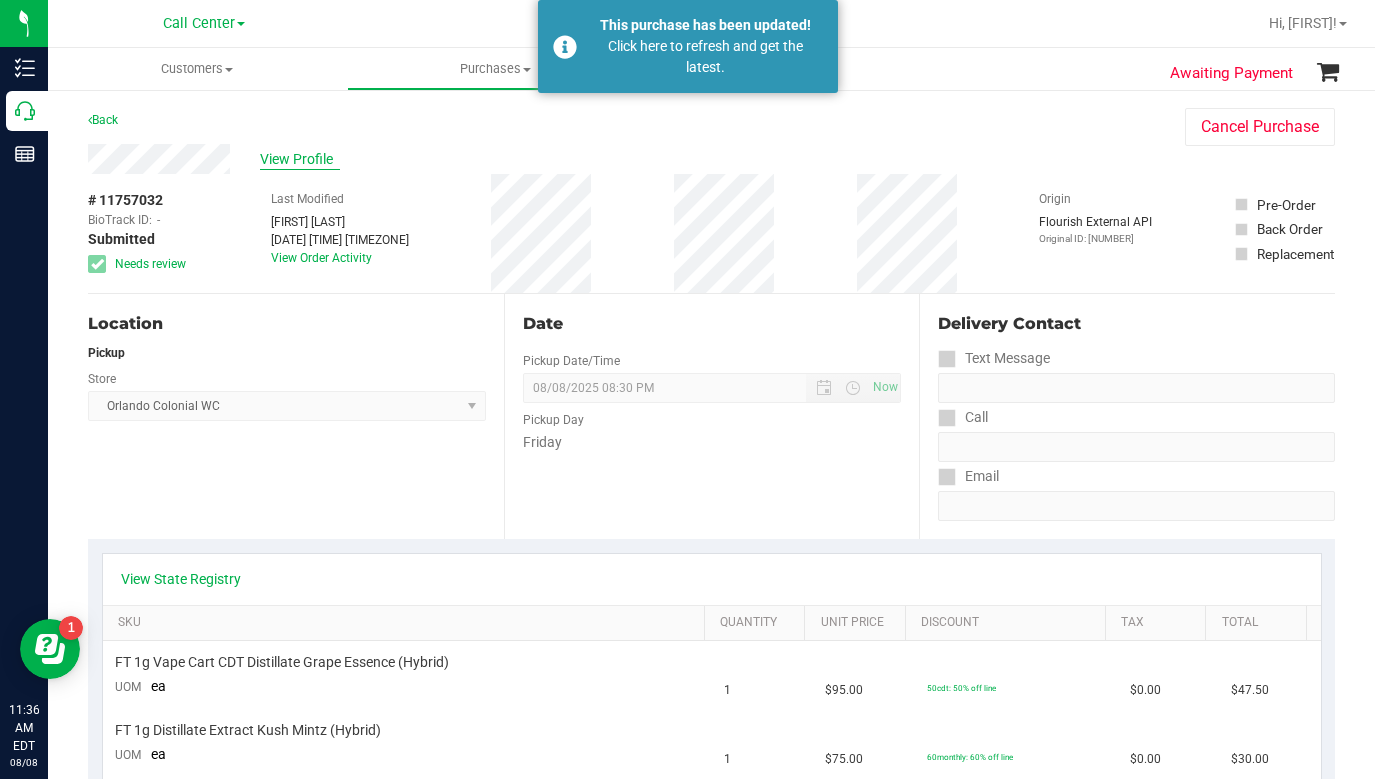 click on "View Profile" at bounding box center (300, 159) 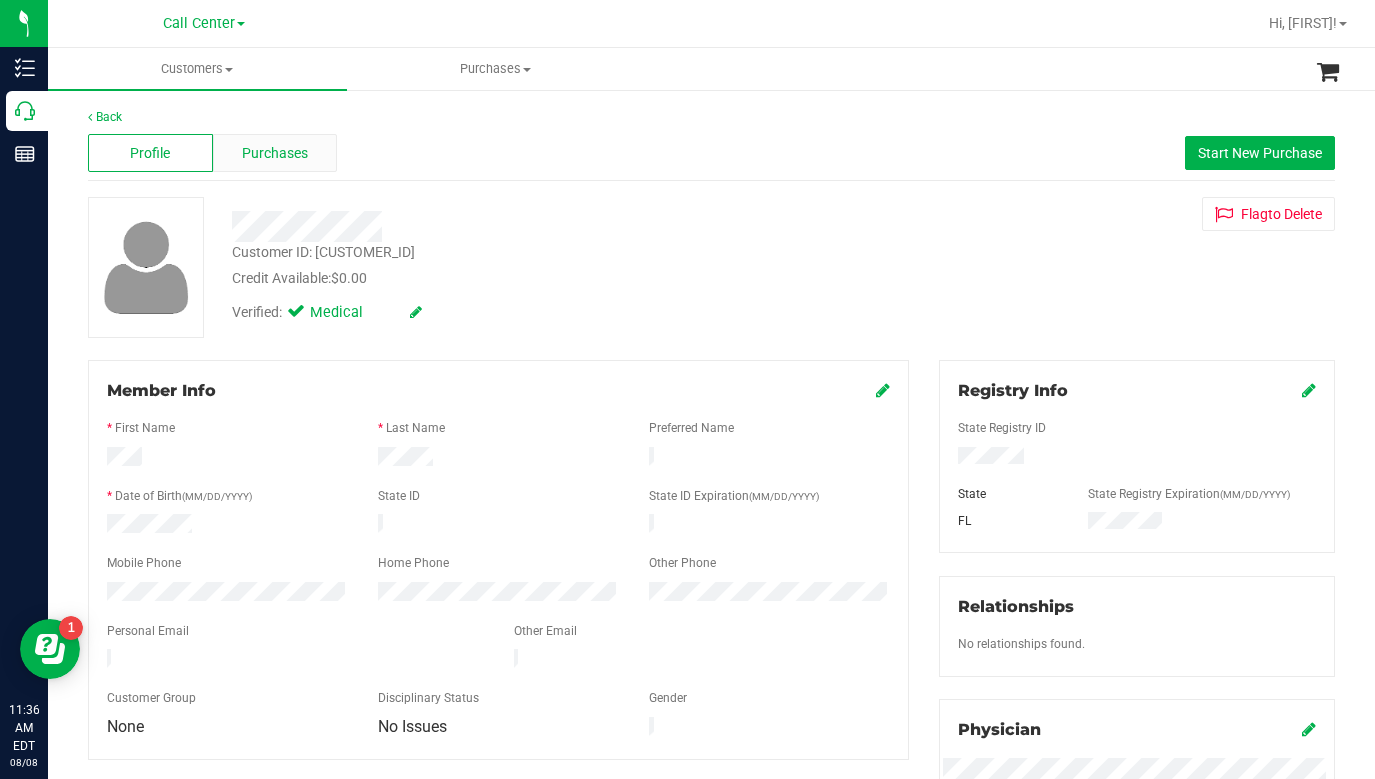 click on "Purchases" at bounding box center [275, 153] 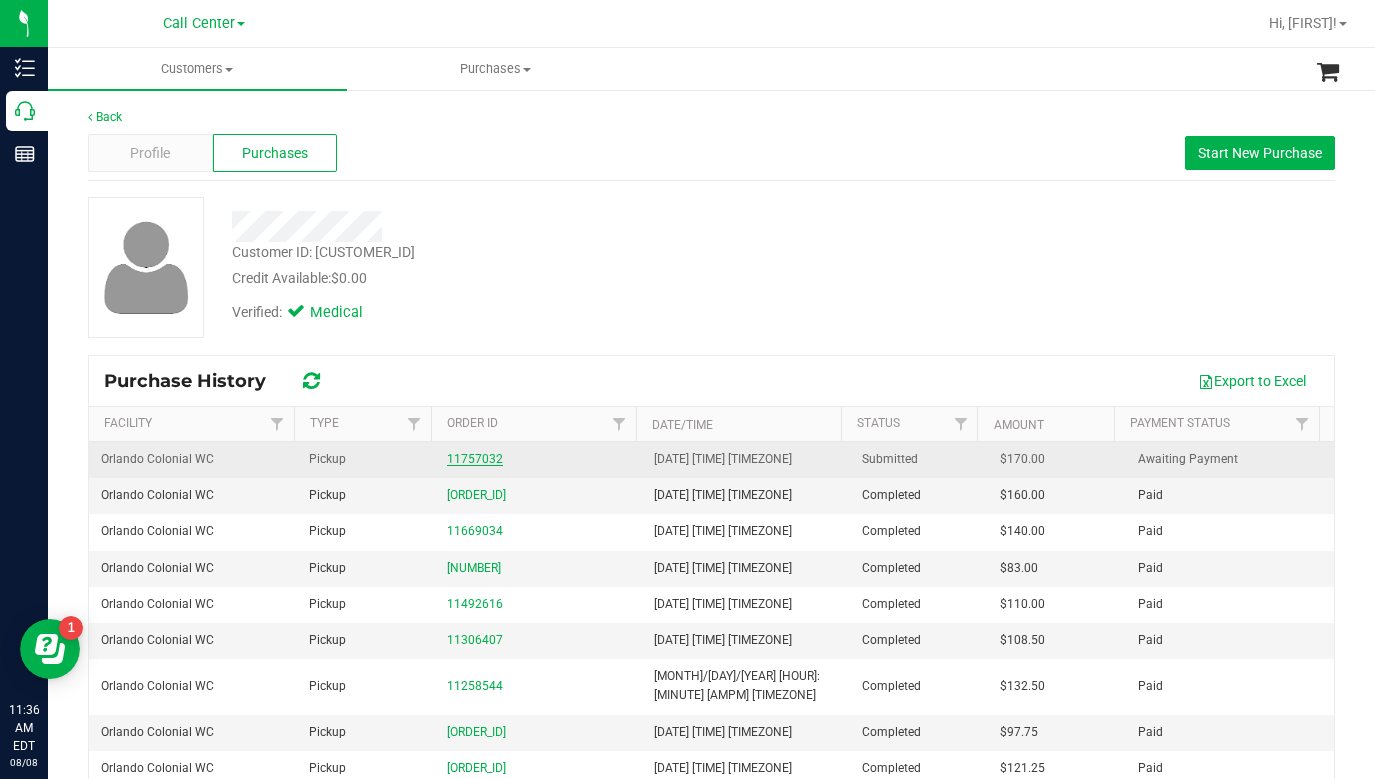click on "11757032" at bounding box center [475, 459] 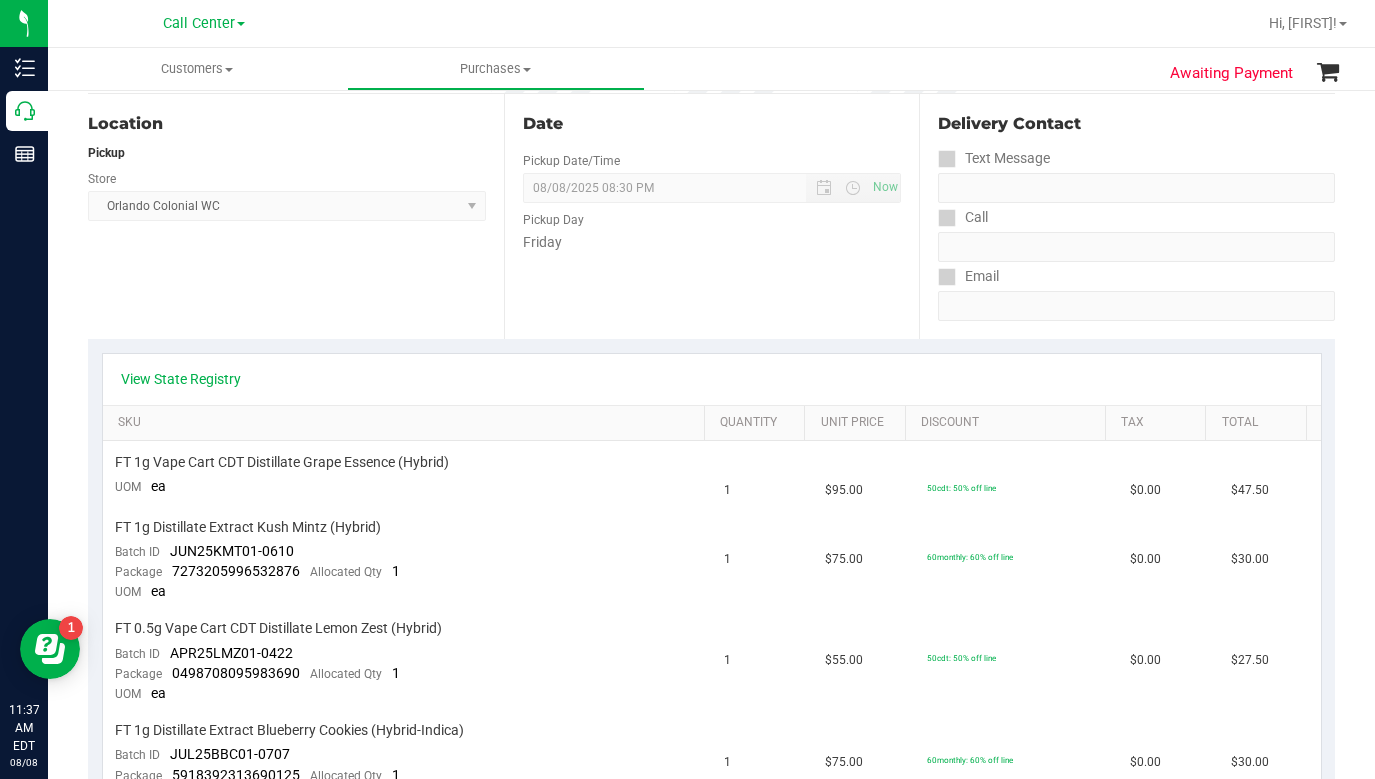 scroll, scrollTop: 0, scrollLeft: 0, axis: both 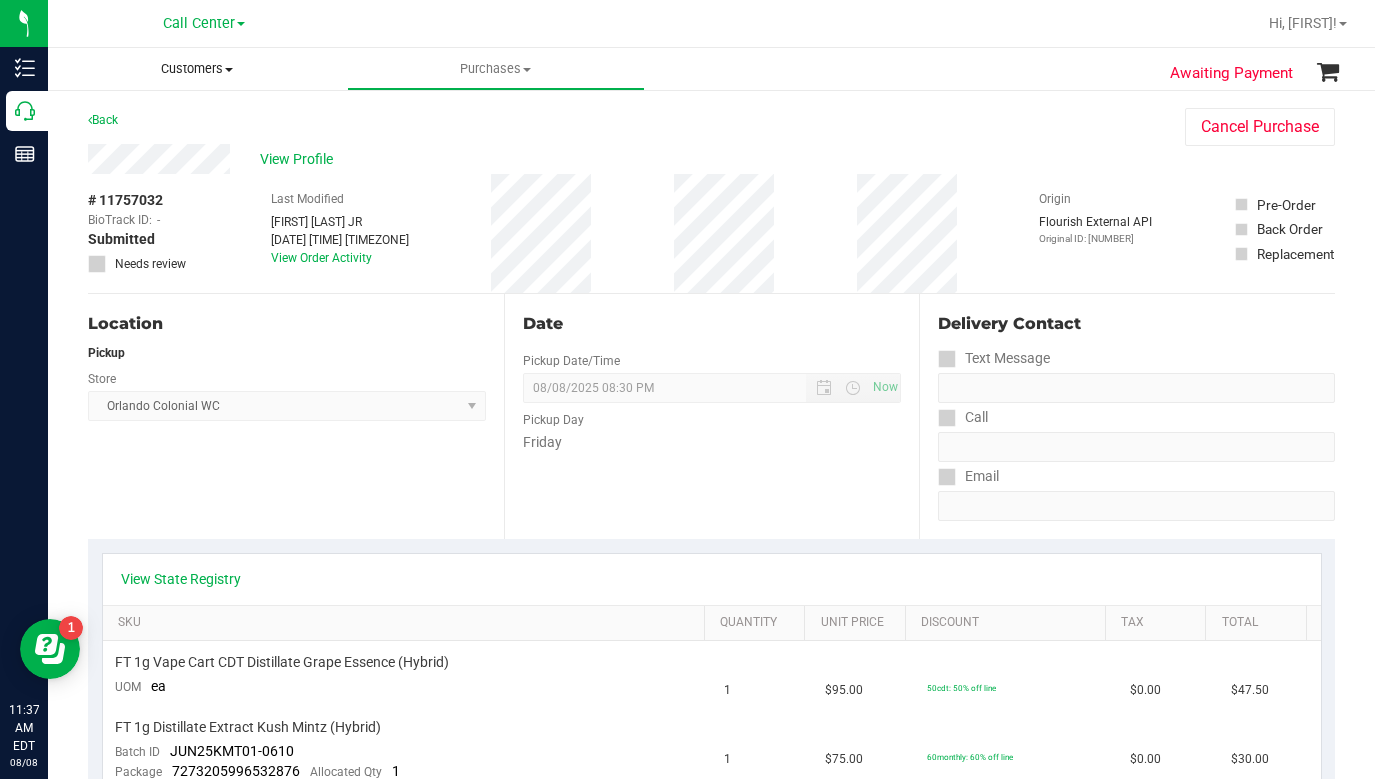 click at bounding box center (229, 70) 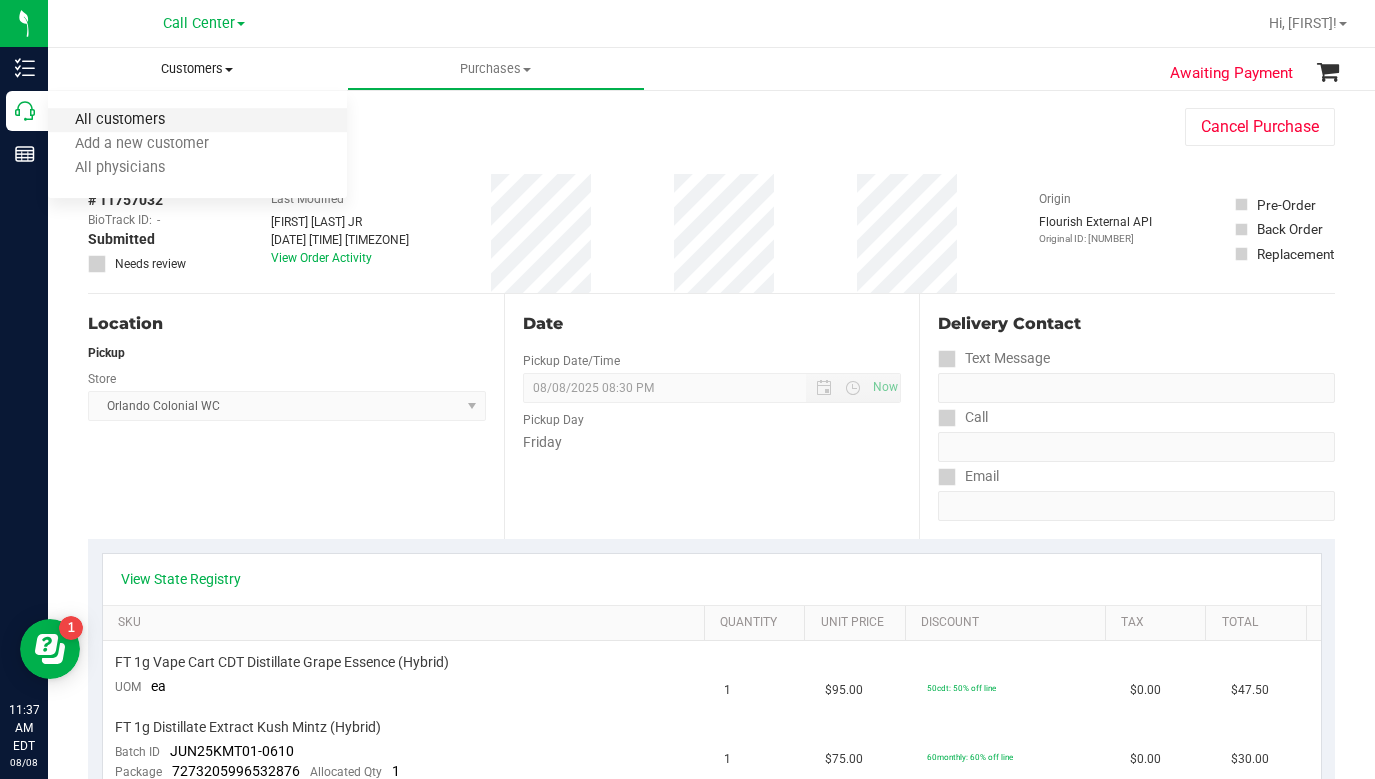click on "All customers" at bounding box center [120, 120] 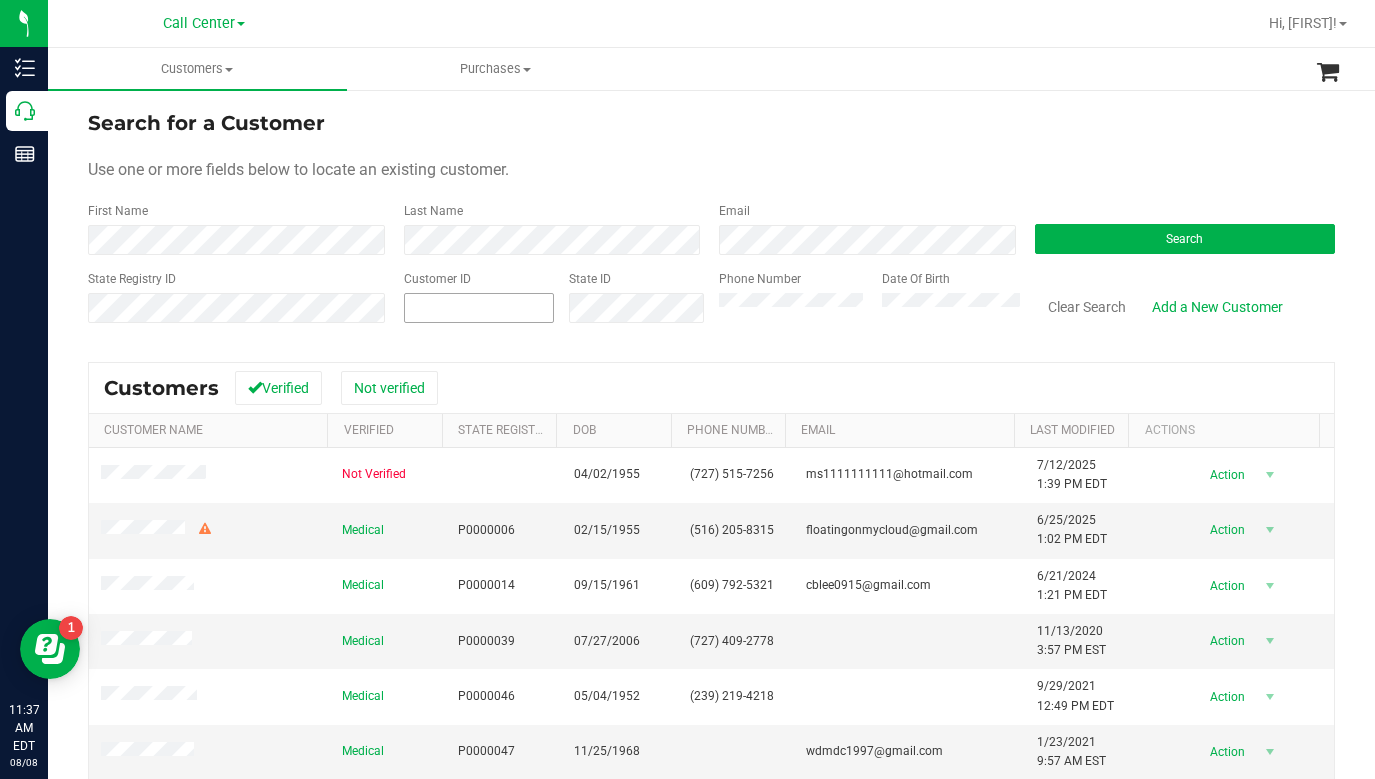 click at bounding box center (479, 308) 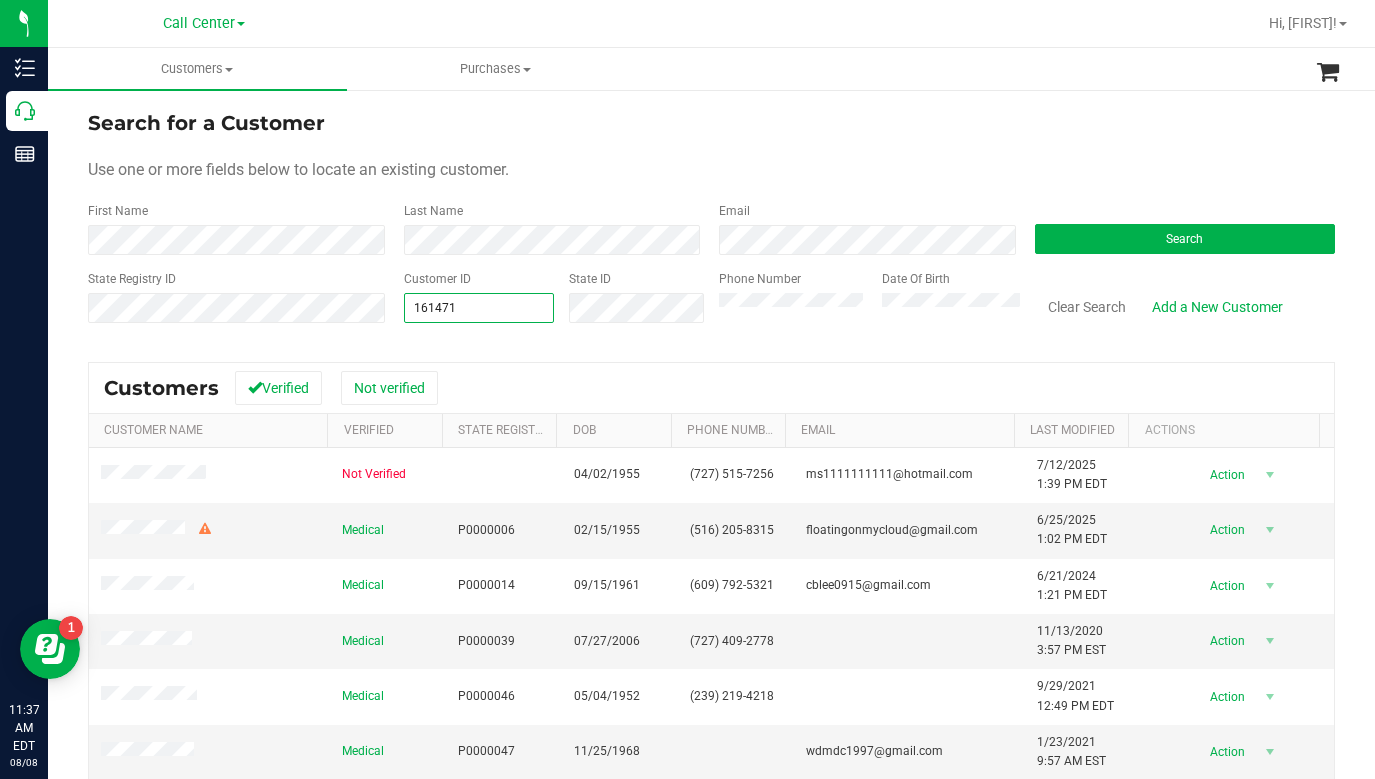 type on "[CUSTOMER_ID]" 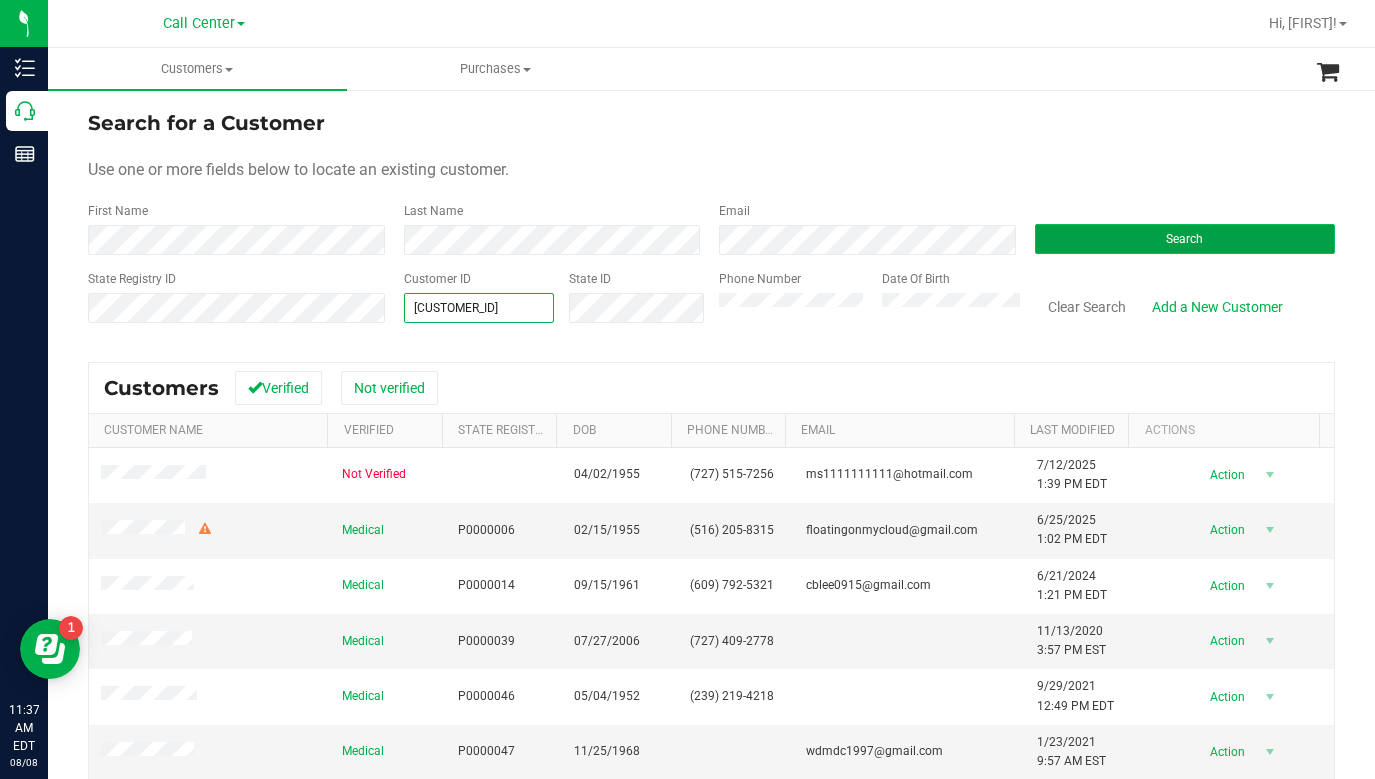 type on "[CUSTOMER_ID]" 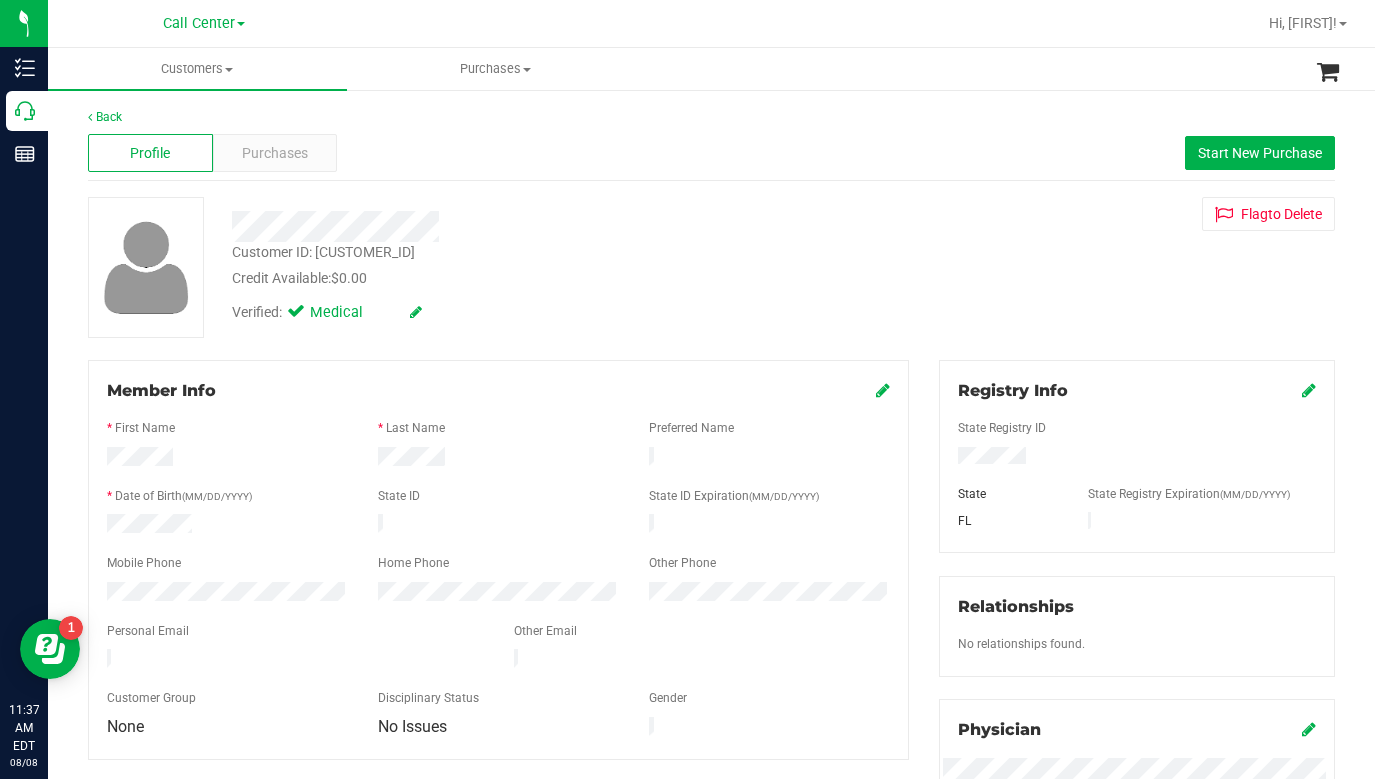 click on "Customer ID: [NUMBER]
Credit Available:
$0.00
Verified:
Medical
Flag  to Delete" at bounding box center (711, 267) 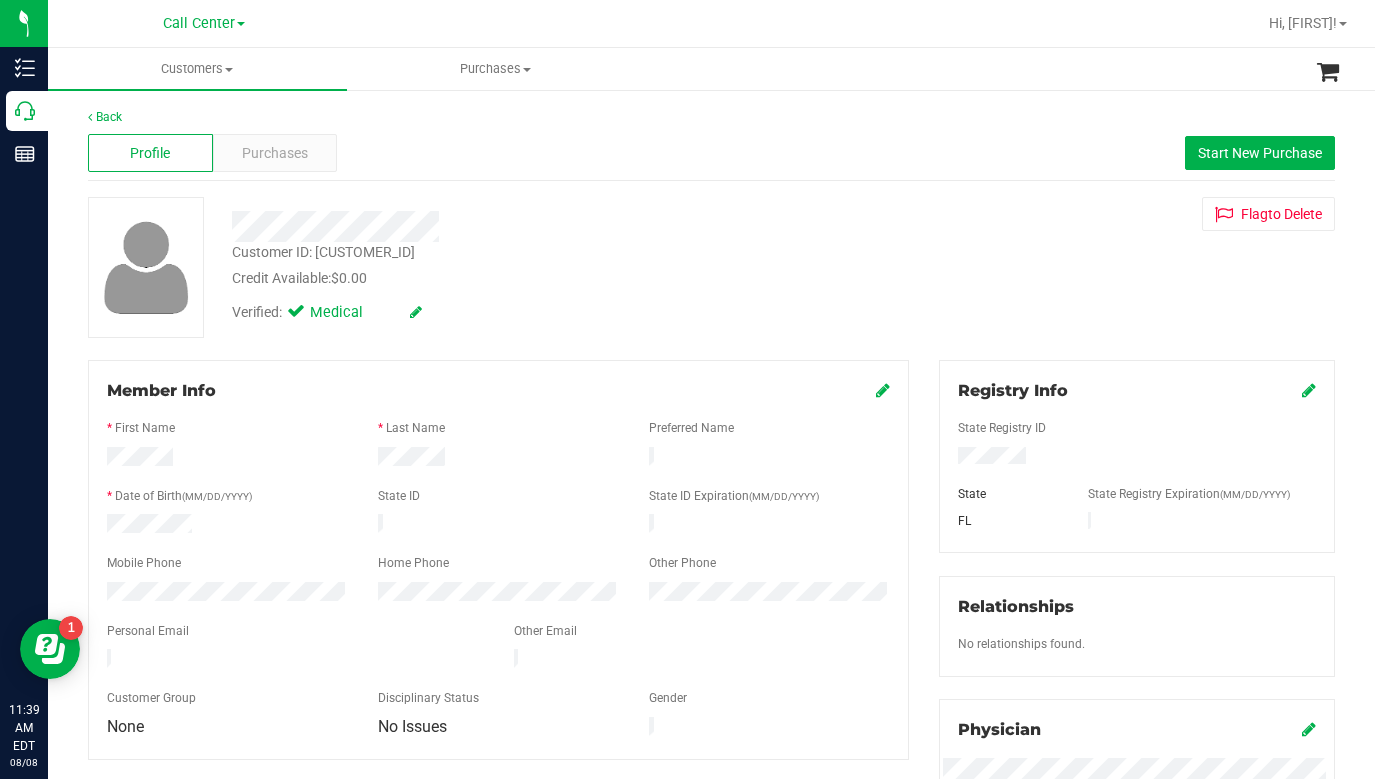 click on "Customer ID: [NUMBER]
Credit Available:
$0.00
Verified:
Medical
Flag  to Delete" at bounding box center [711, 267] 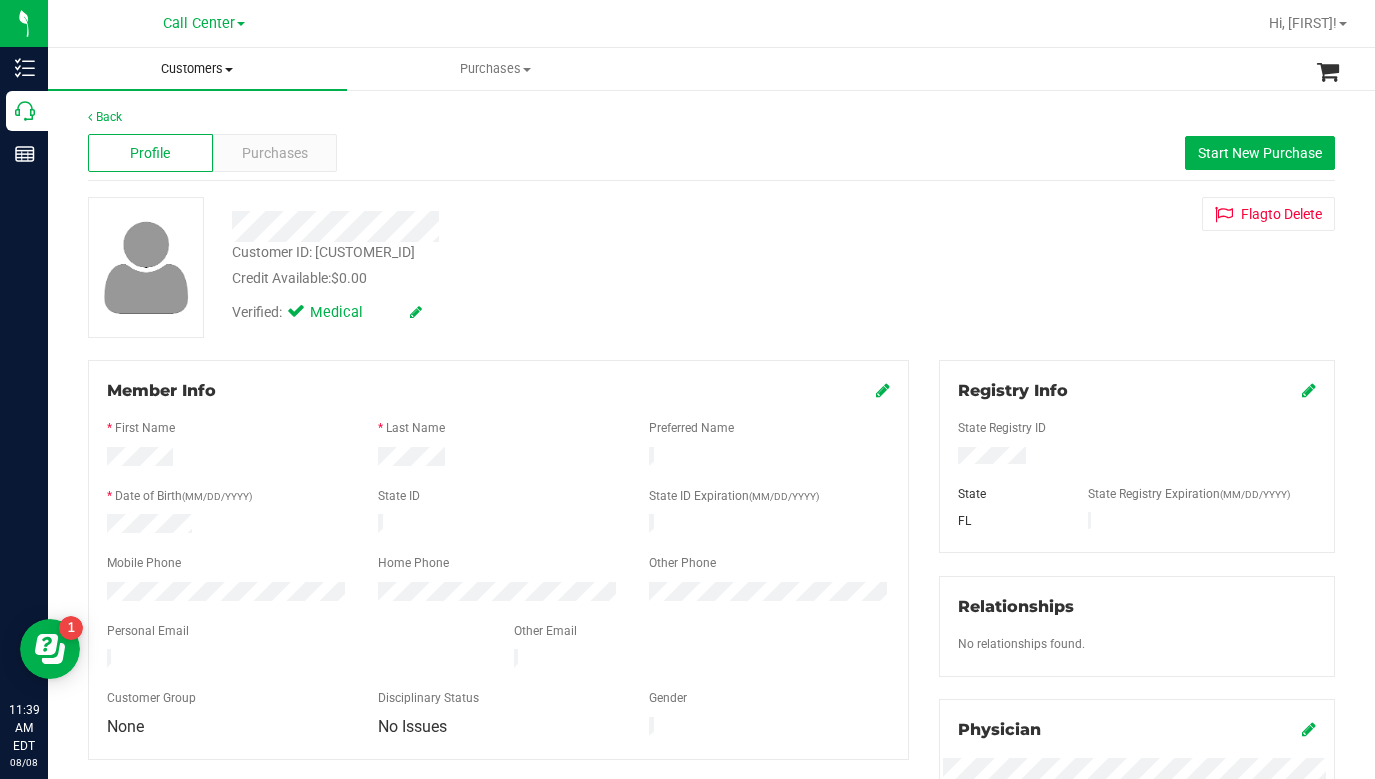 click on "Customers" at bounding box center (197, 69) 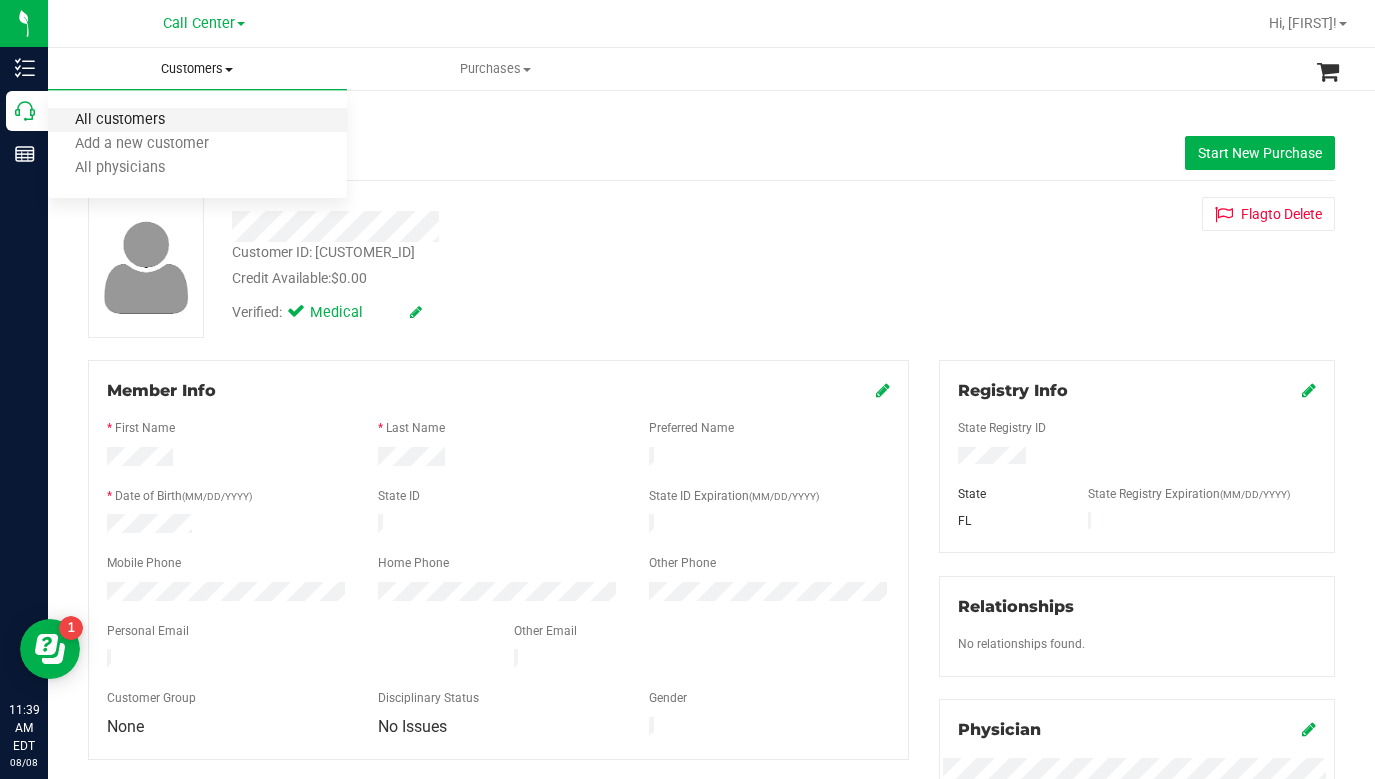 click on "All customers" at bounding box center [120, 120] 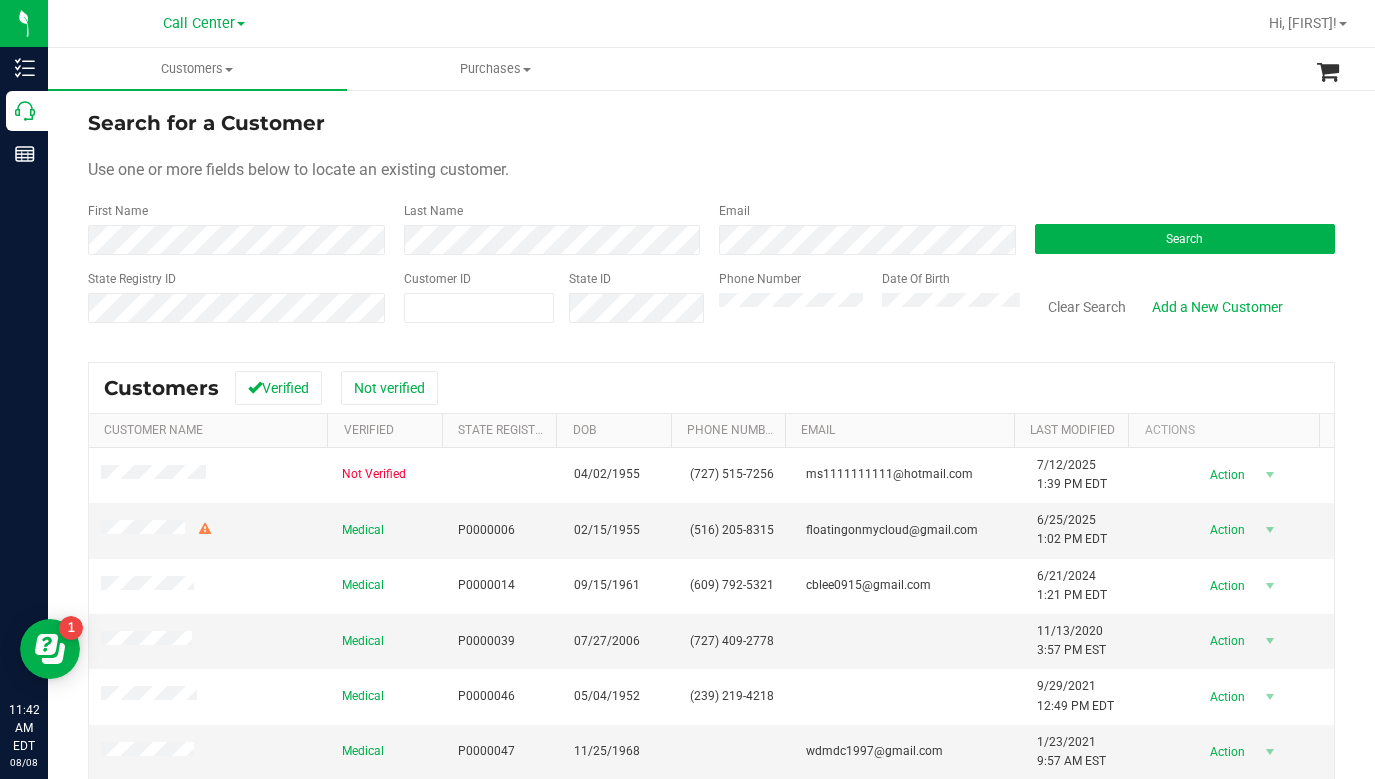 drag, startPoint x: 1193, startPoint y: 152, endPoint x: 1175, endPoint y: 157, distance: 18.681541 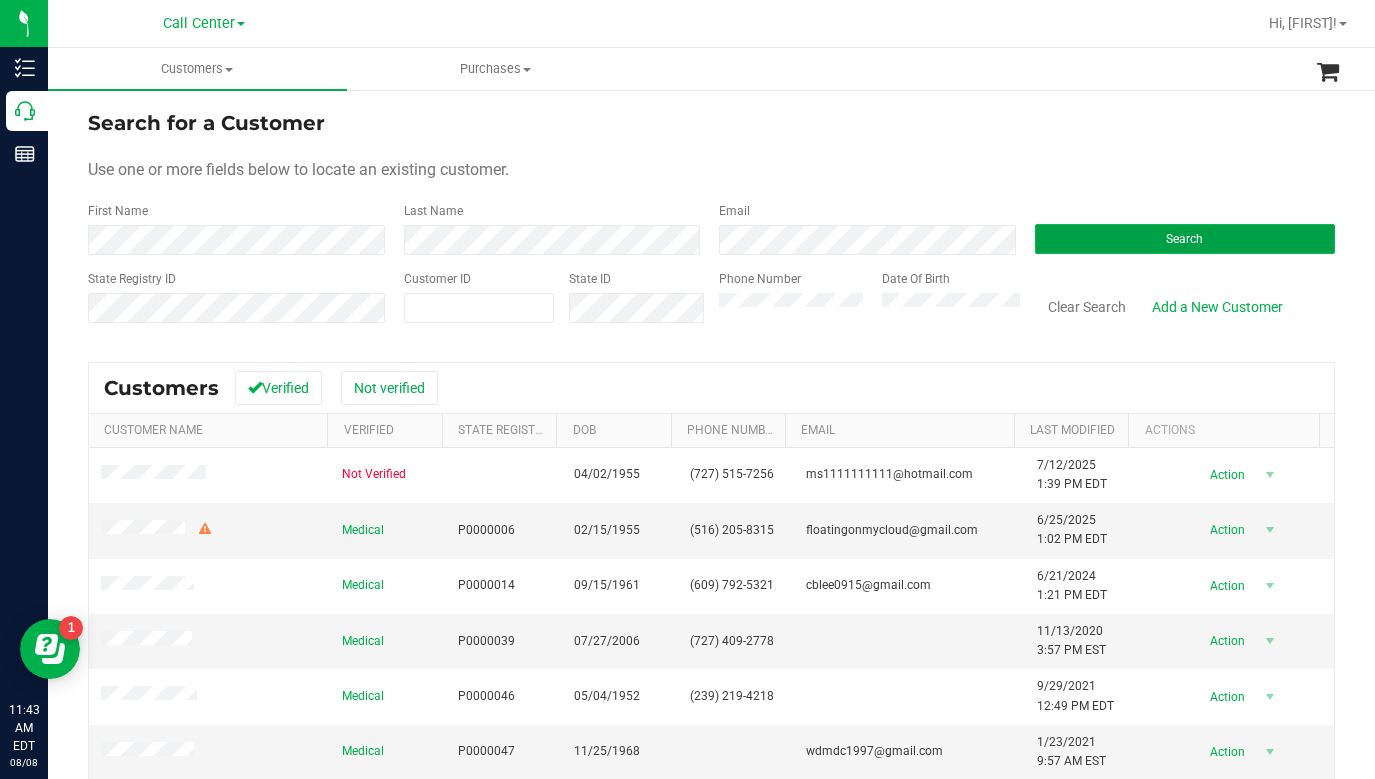 click on "Search" at bounding box center [1185, 239] 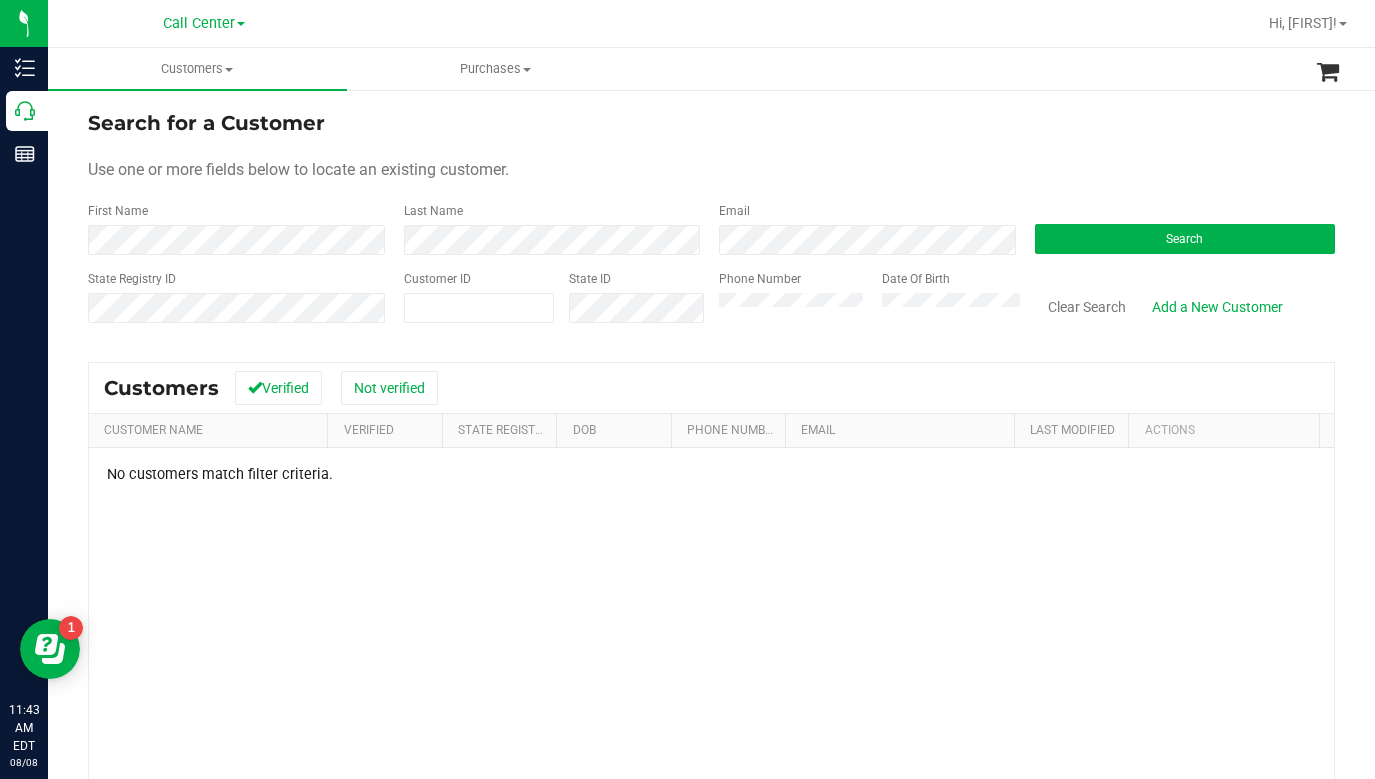 click on "Search for a Customer
Use one or more fields below to locate an existing customer.
First Name
Last Name
Email
Search
State Registry ID
Customer ID
State ID
Phone Number
Date Of Birth" at bounding box center [711, 224] 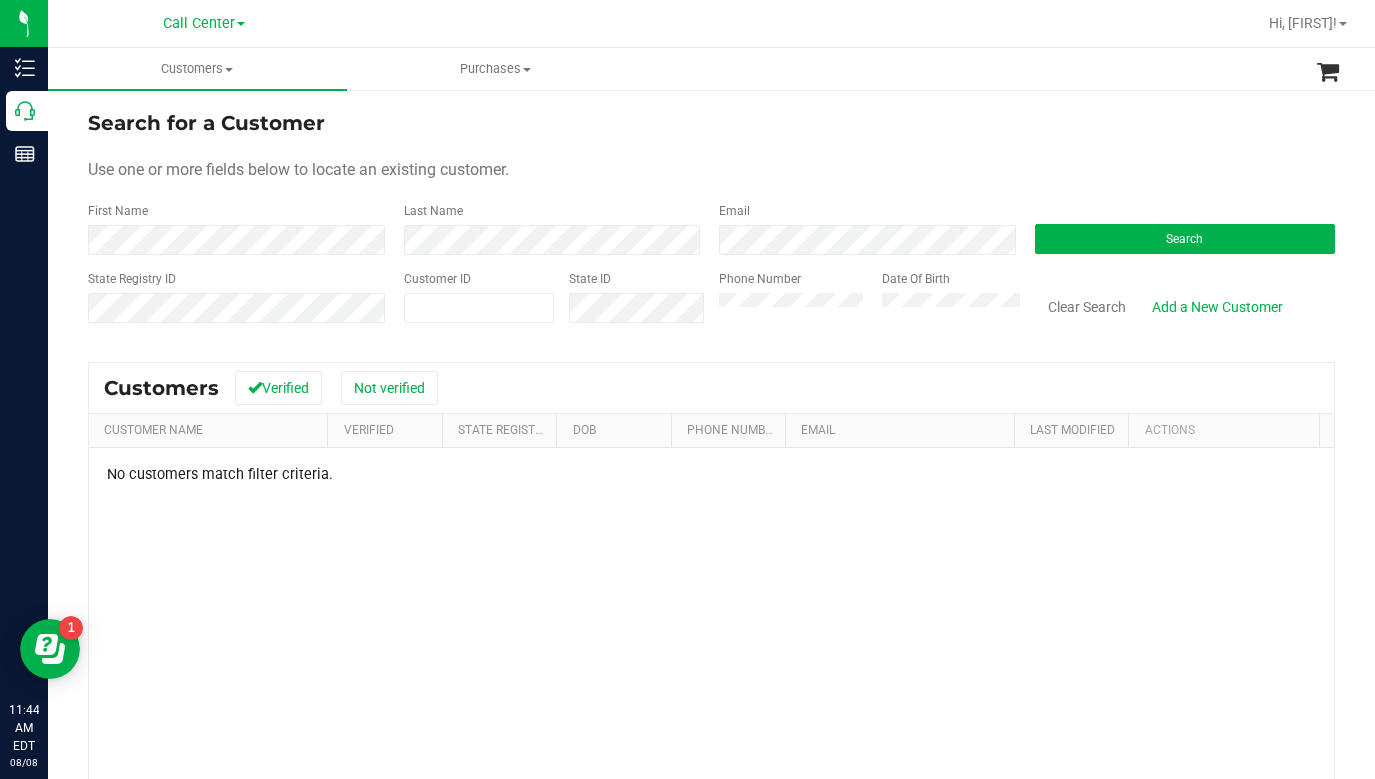 click on "Use one or more fields below to locate an existing customer." at bounding box center [711, 170] 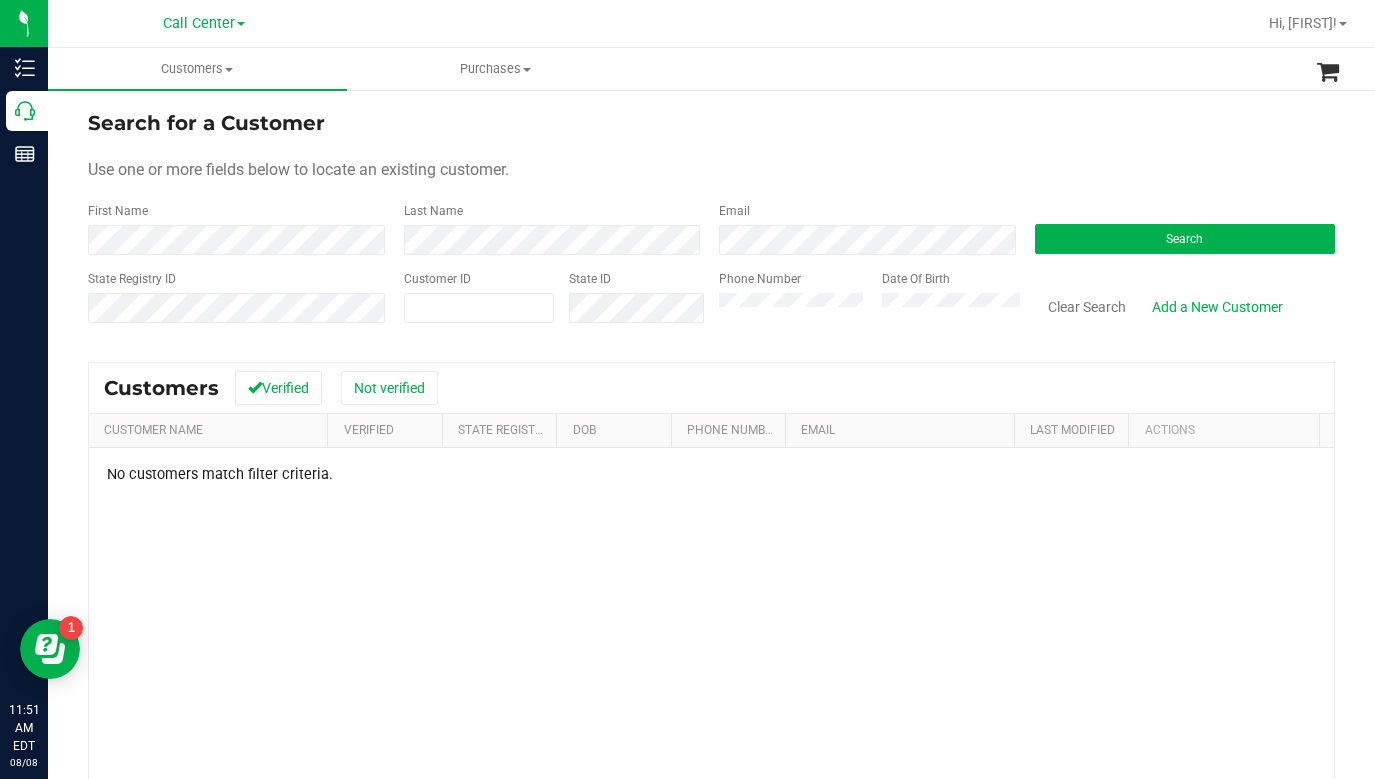 click on "Search for a Customer
Use one or more fields below to locate an existing customer.
First Name
Last Name
Email
Search
State Registry ID
Customer ID
State ID
Phone Number
Date Of Birth" at bounding box center (711, 224) 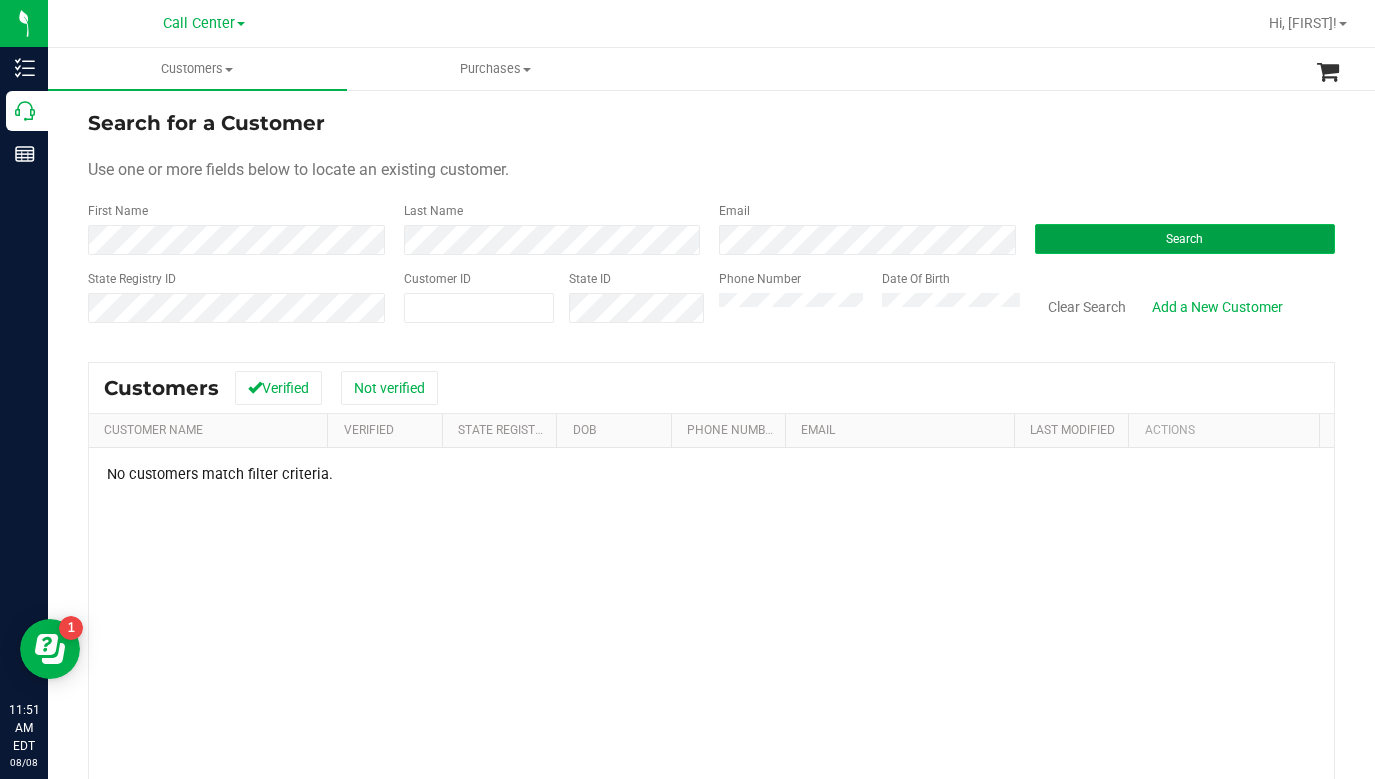 click on "Search" at bounding box center [1185, 239] 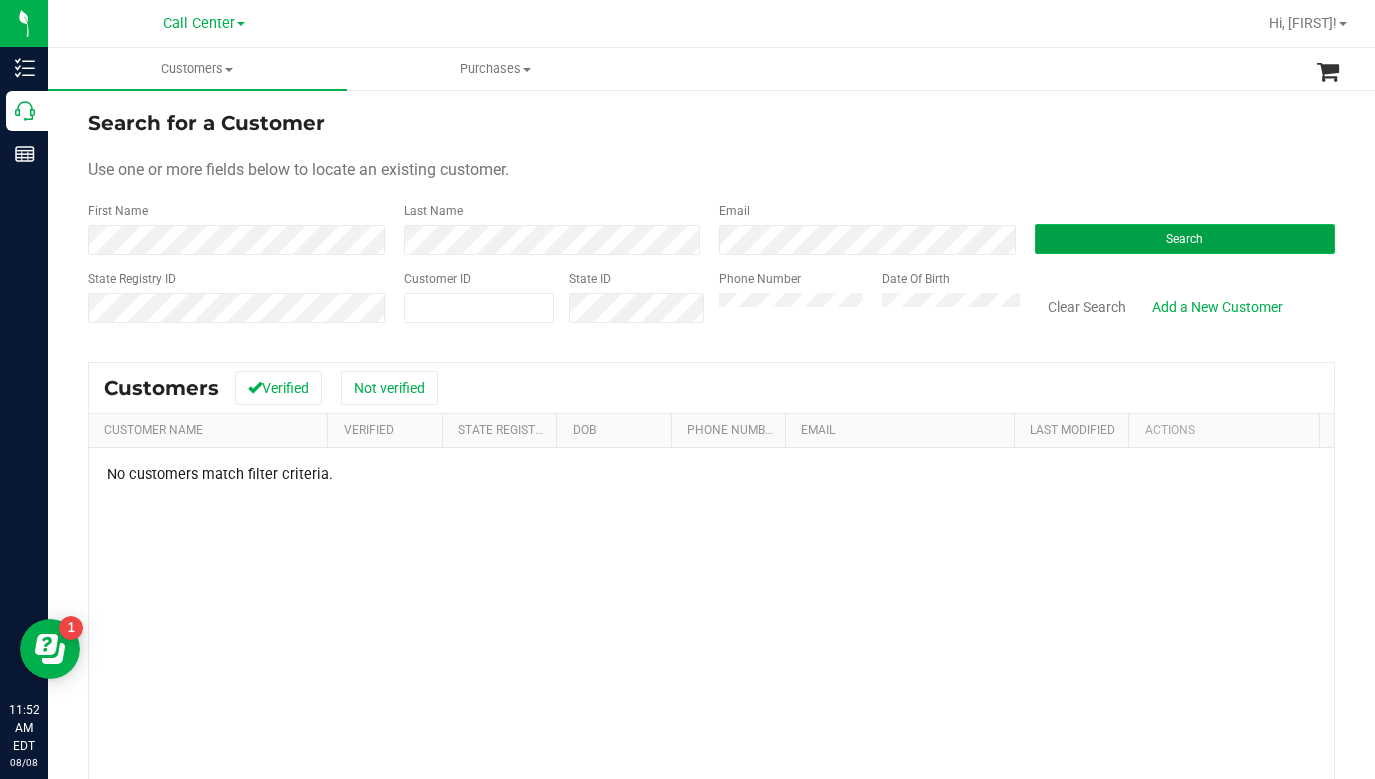 click on "Search" at bounding box center (1185, 239) 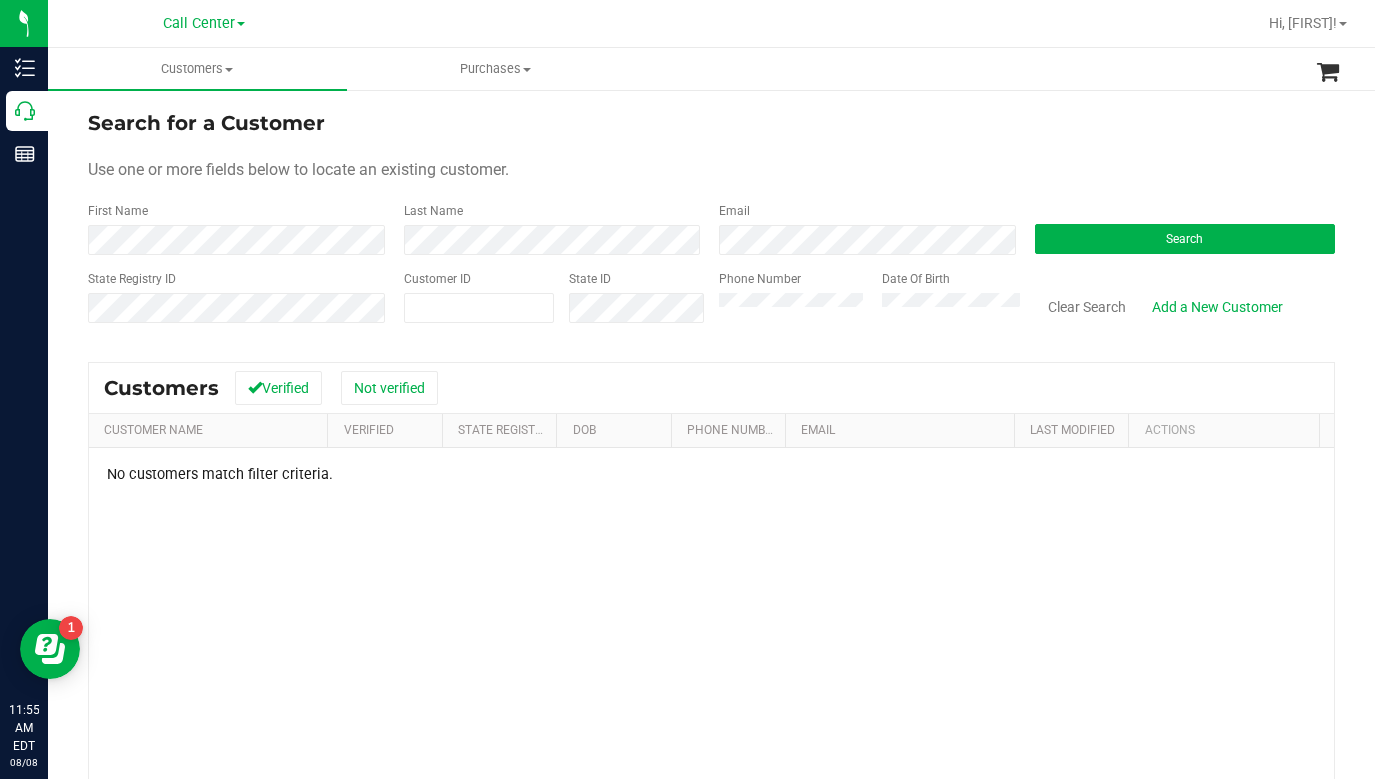 click on "Search for a Customer
Use one or more fields below to locate an existing customer.
First Name
Last Name
Email
Search
State Registry ID
Customer ID
State ID
Phone Number
Date Of Birth" at bounding box center [711, 224] 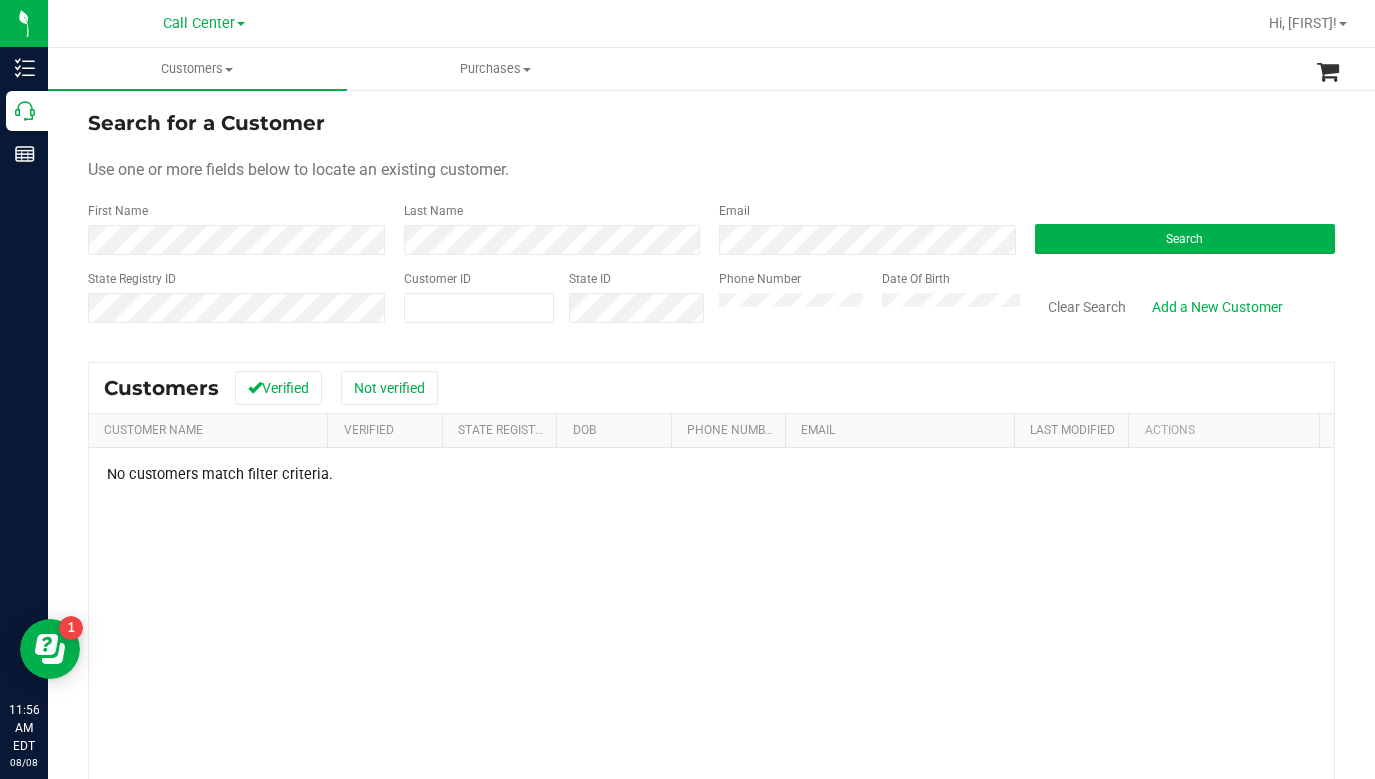 click on "Use one or more fields below to locate an existing customer." at bounding box center (711, 170) 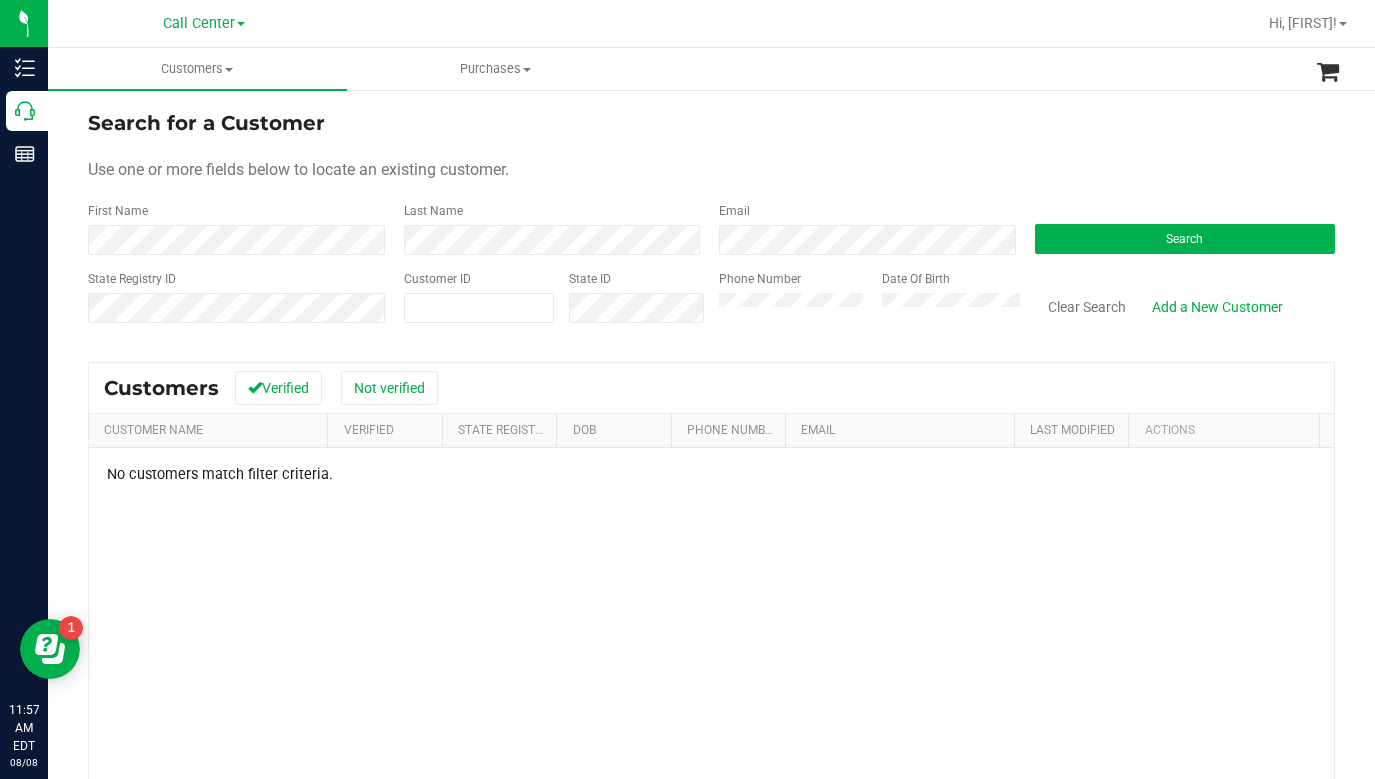 click on "Search for a Customer
Use one or more fields below to locate an existing customer.
First Name
Last Name
Email
Search
State Registry ID
Customer ID
State ID
Phone Number
Date Of Birth" at bounding box center (711, 224) 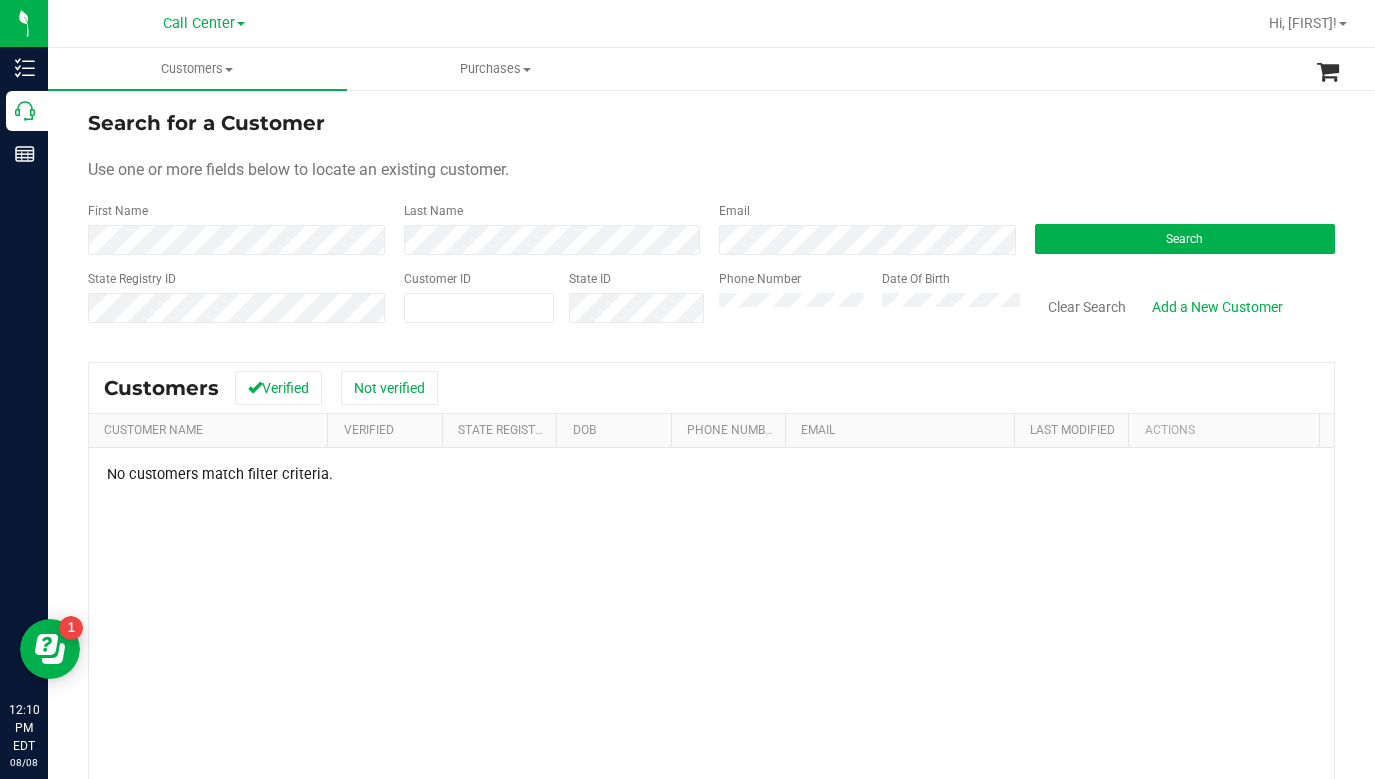 click on "Use one or more fields below to locate an existing customer." at bounding box center [711, 170] 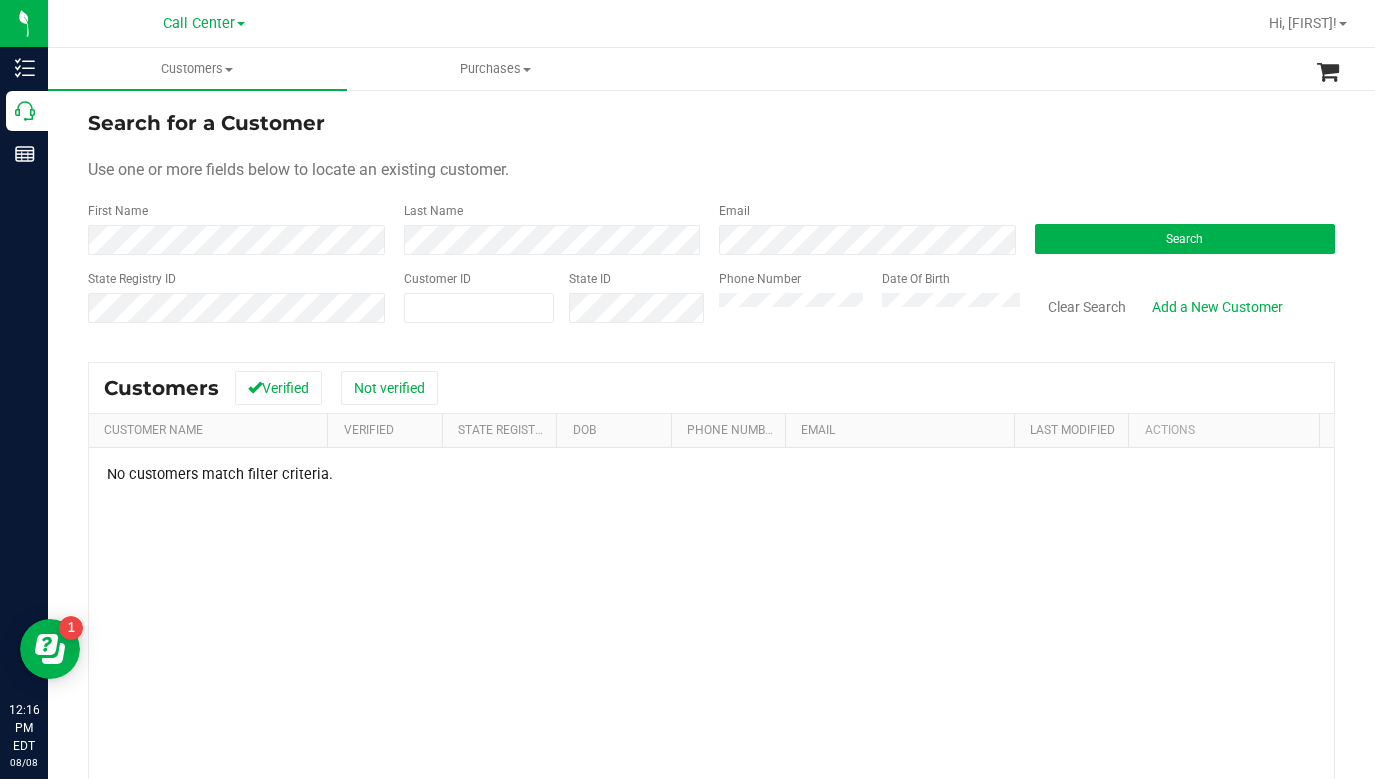click on "Use one or more fields below to locate an existing customer." at bounding box center (711, 170) 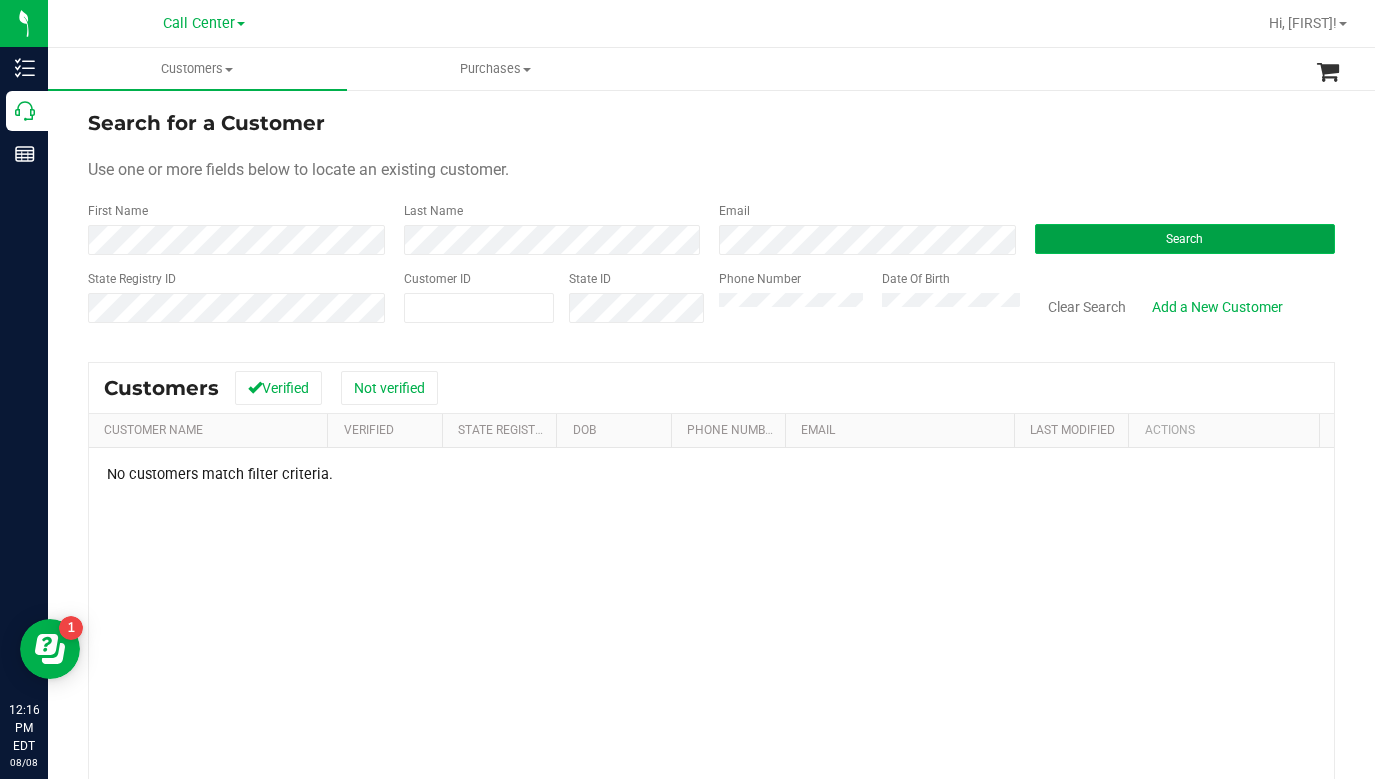 click on "Search" at bounding box center [1185, 239] 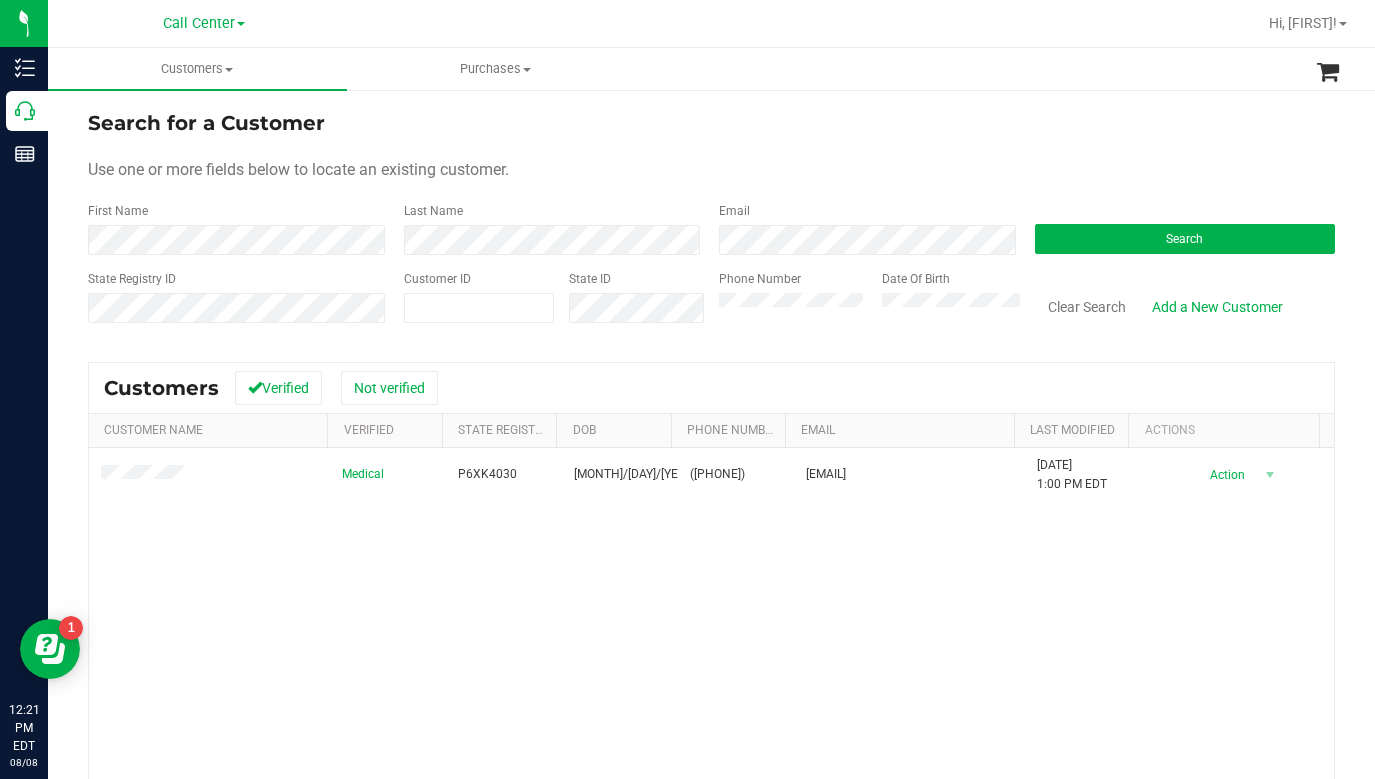 click on "Use one or more fields below to locate an existing customer." at bounding box center [711, 170] 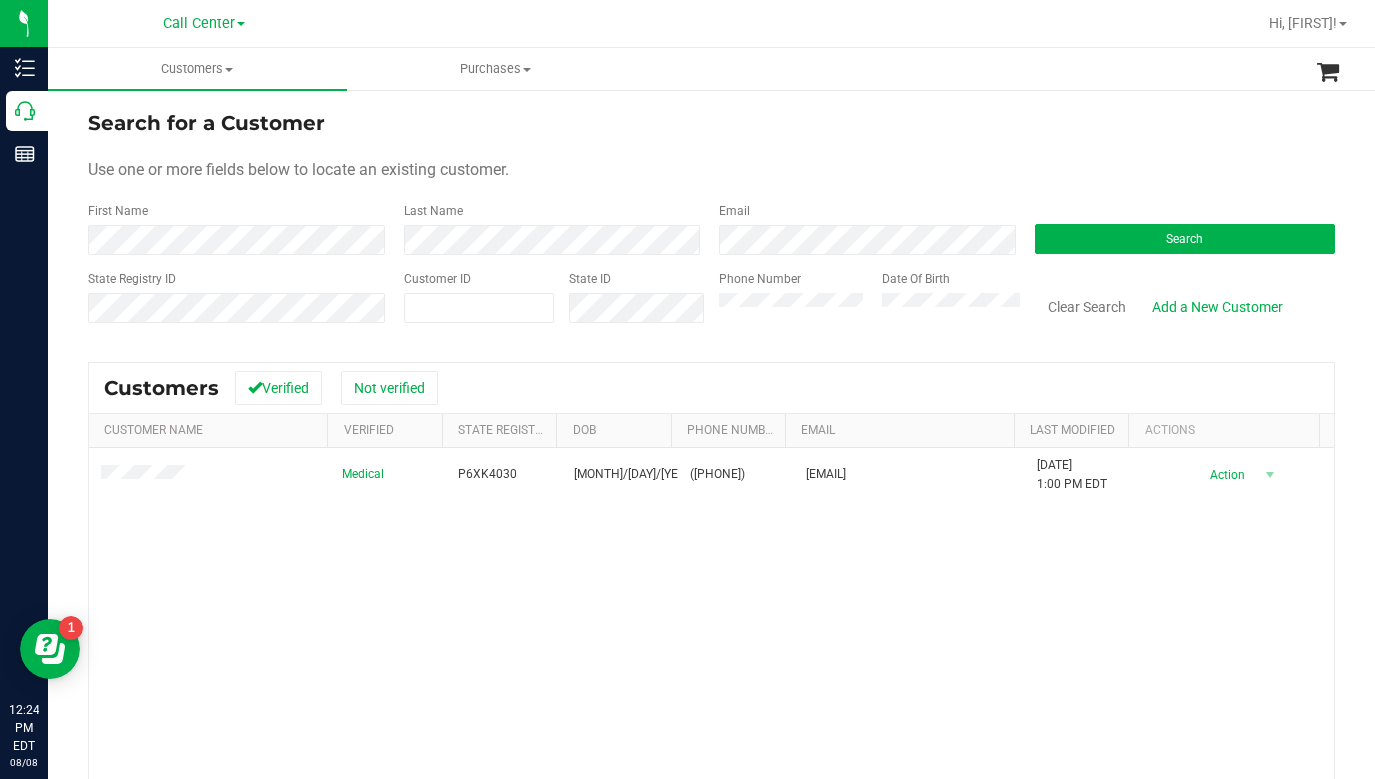click on "Medical P6XK4030 [MONTH]/[DAY]/[YEAR] ([PHONE]) [EMAIL] [MONTH]/[DAY]/[YEAR] [HOUR]:[MINUTE] [AMPM] [TIMEZONE]
Delete Profile
Action Action Create new purchase View profile View purchases" at bounding box center [711, 693] 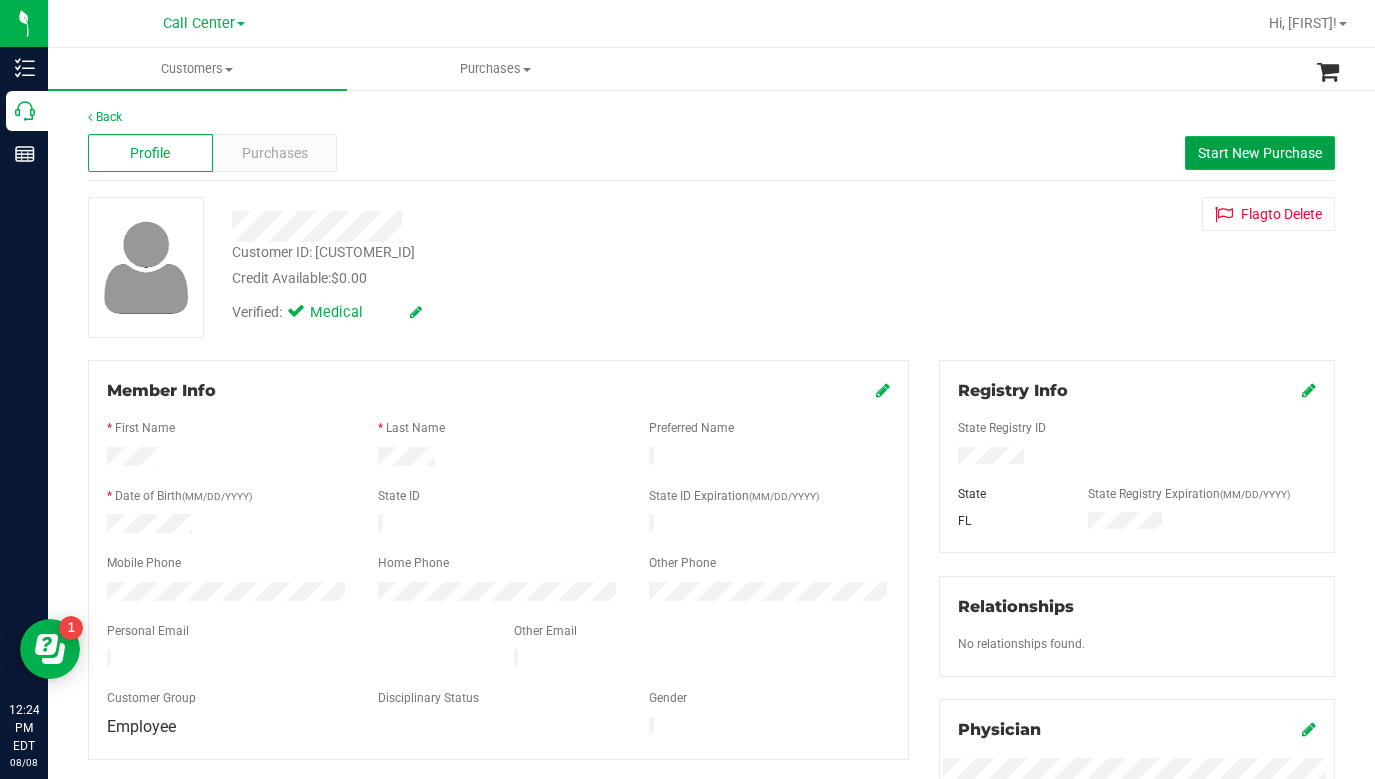 click on "Start New Purchase" at bounding box center [1260, 153] 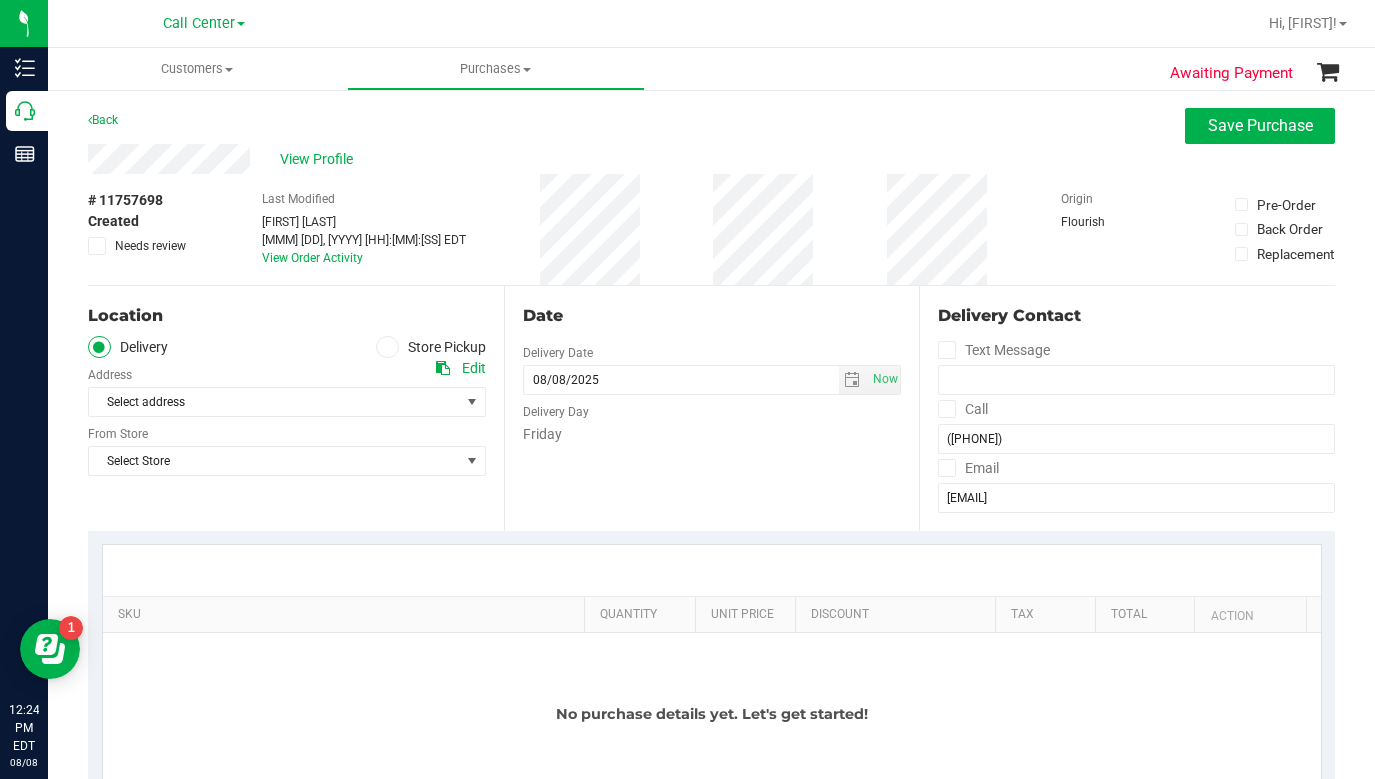 click at bounding box center (387, 347) 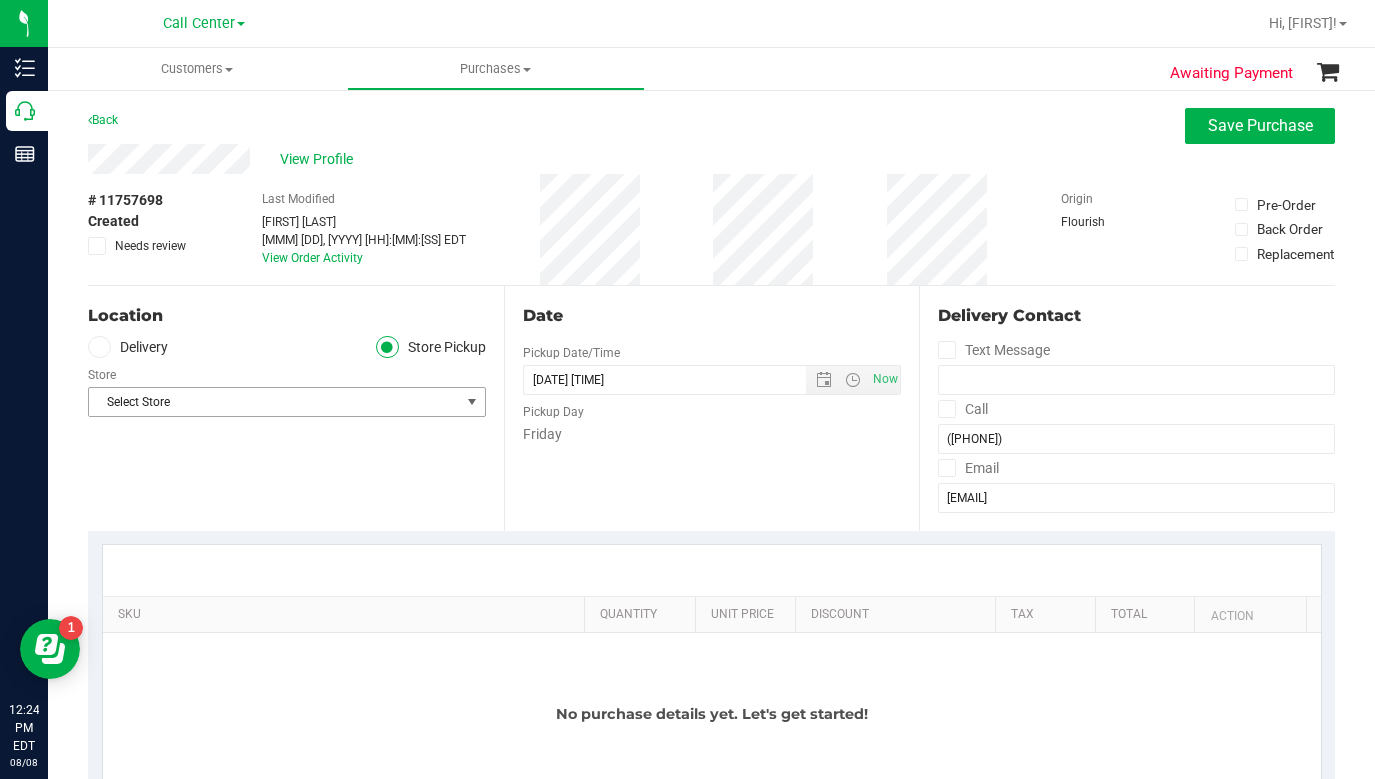 click on "Select Store" at bounding box center (274, 402) 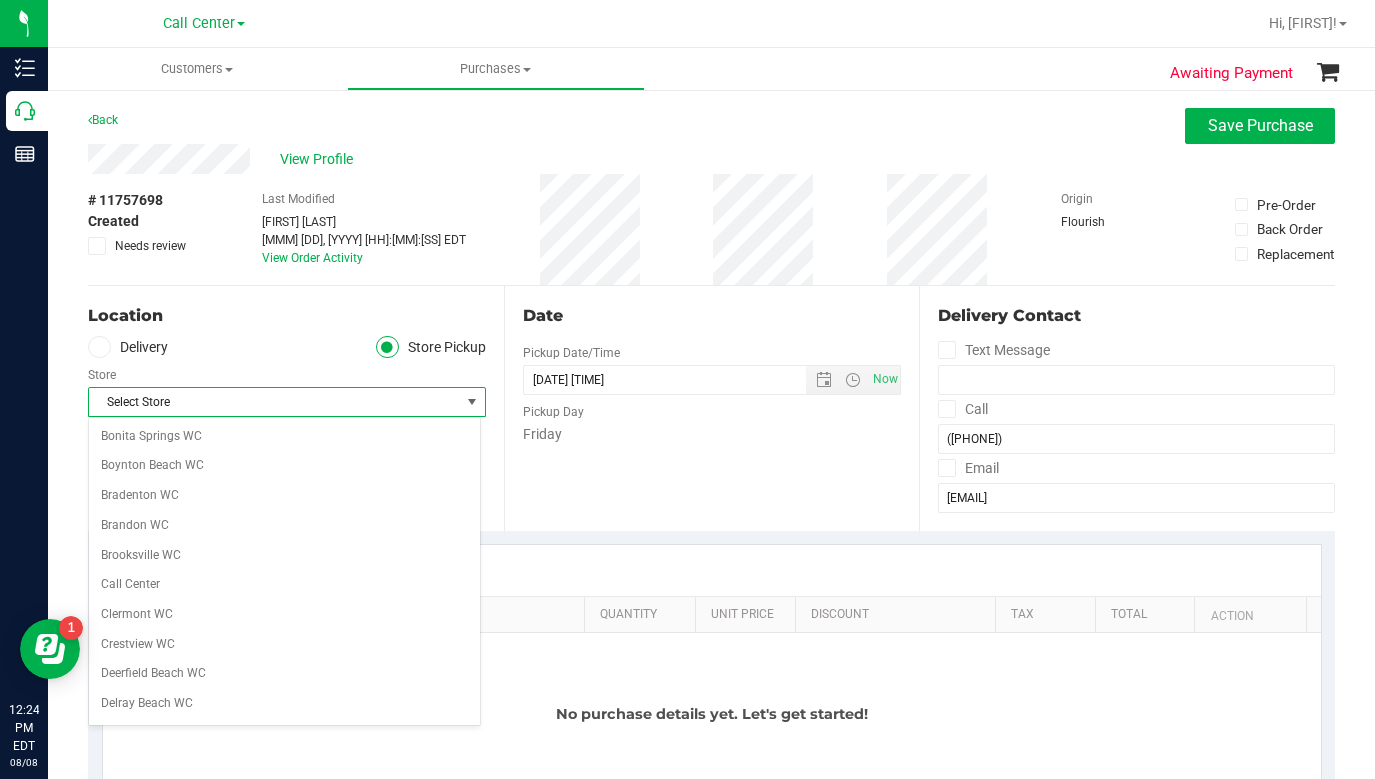 click on "Select Store" at bounding box center (274, 402) 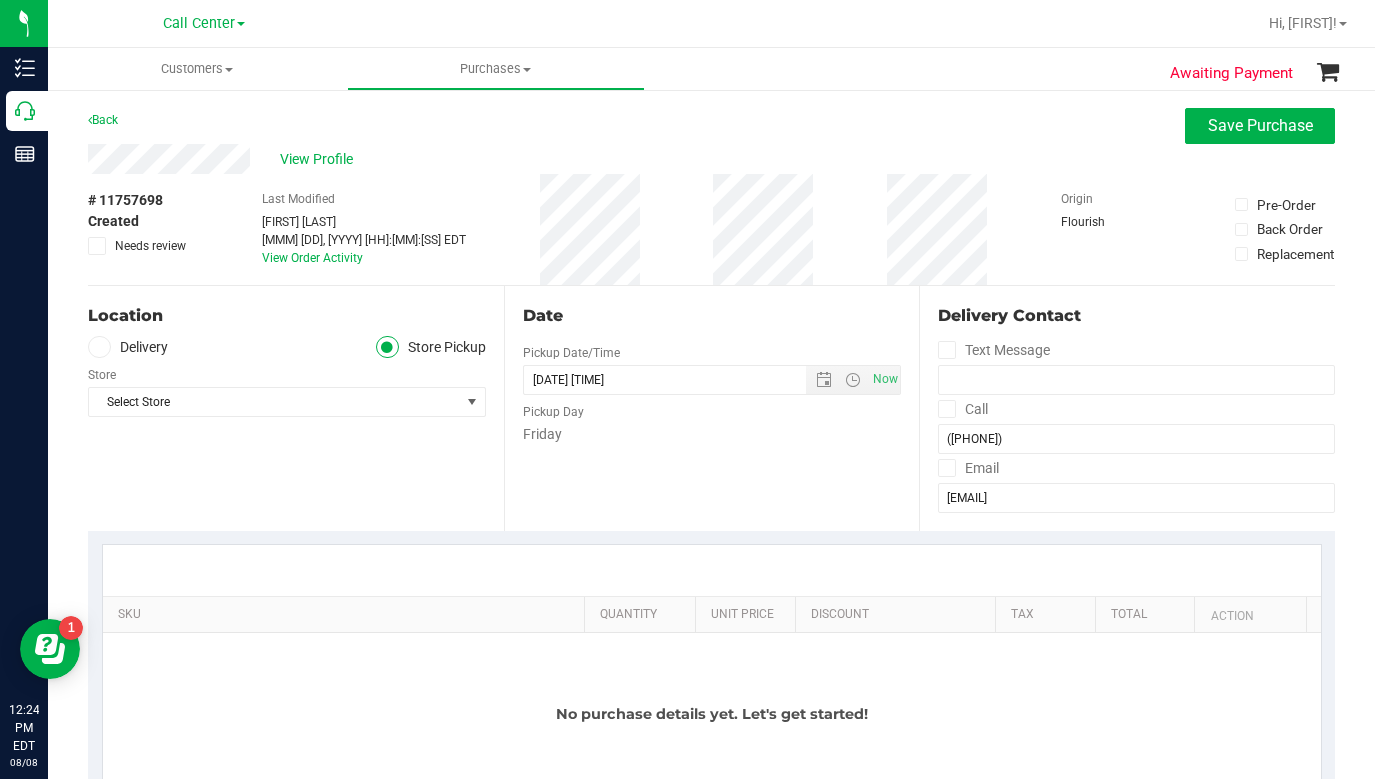click on "Location
Delivery
Store Pickup
Store
Select Store Select Store Bonita Springs WC Boynton Beach WC Bradenton WC Brandon WC Brooksville WC Call Center Clermont WC Crestview WC Deerfield Beach WC Delray Beach WC Deltona WC Ft Walton Beach WC Ft. Lauderdale WC Ft. Myers WC Gainesville WC Jax Atlantic WC JAX DC REP Jax WC Key West WC Lakeland WC Largo WC Lehigh Acres DC REP Merritt Island WC Miami 72nd WC Miami Beach WC Miami Dadeland WC Miramar DC REP New Port Richey WC North Palm Beach WC North Port WC Ocala WC Orange Park WC Orlando Colonial WC Orlando DC REP Orlando WC Oviedo WC Palm Bay WC Palm Coast WC Panama City WC Pensacola WC Port Orange WC" at bounding box center (296, 408) 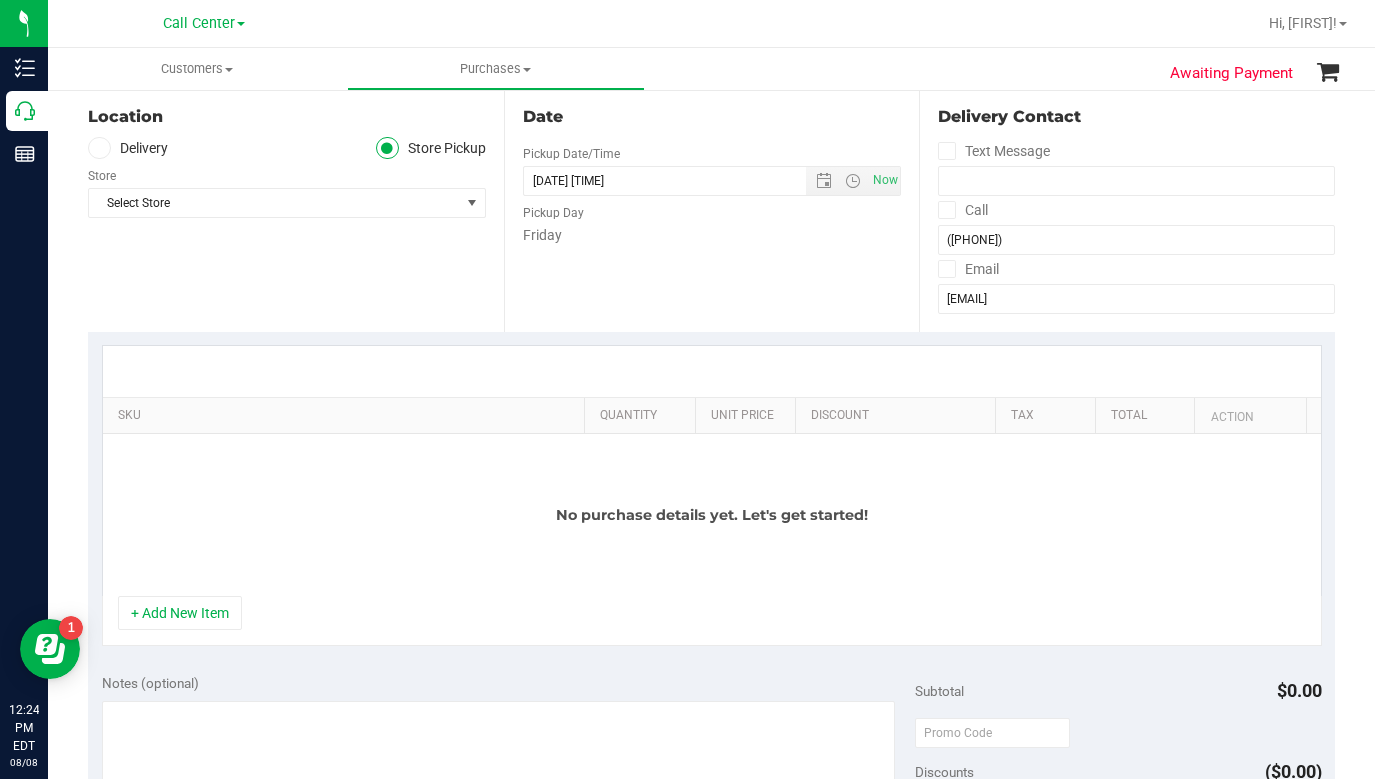 scroll, scrollTop: 200, scrollLeft: 0, axis: vertical 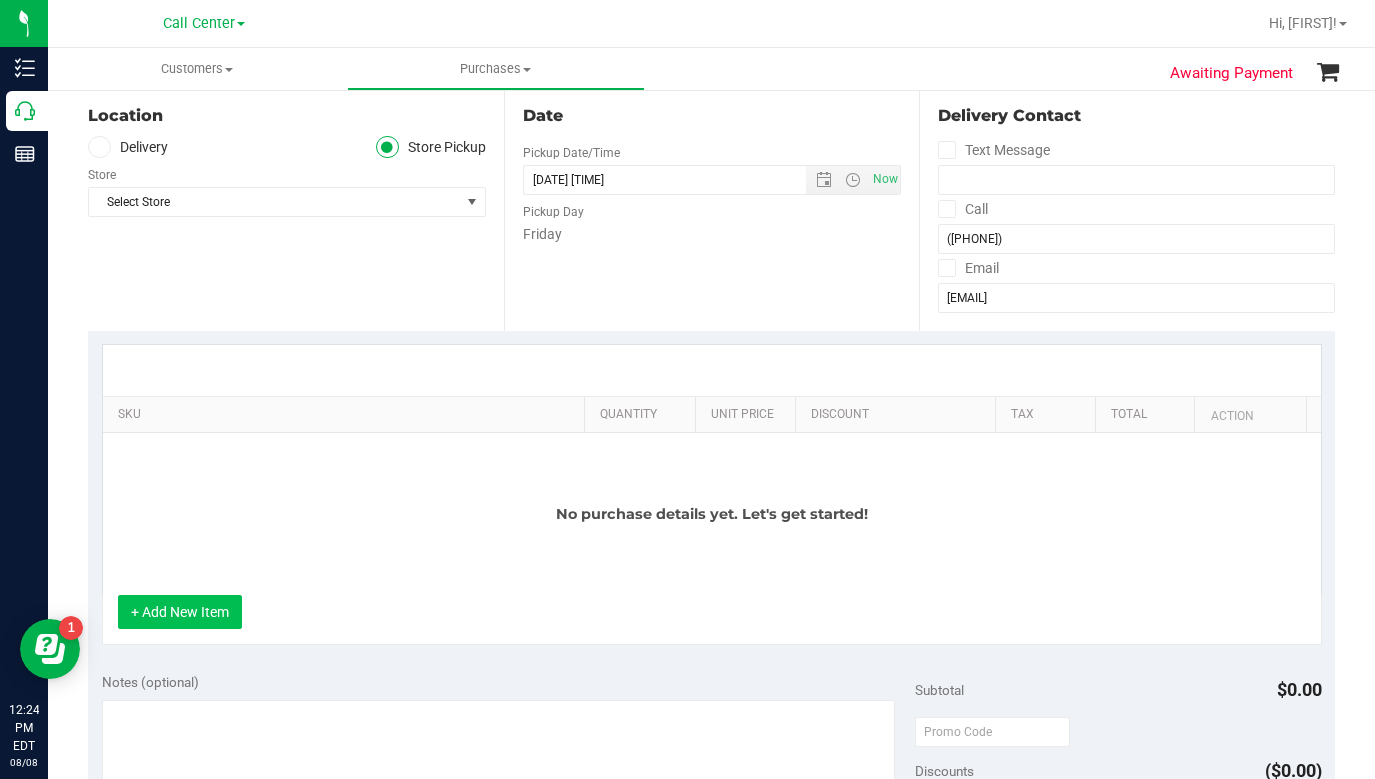 click on "+ Add New Item" at bounding box center (180, 612) 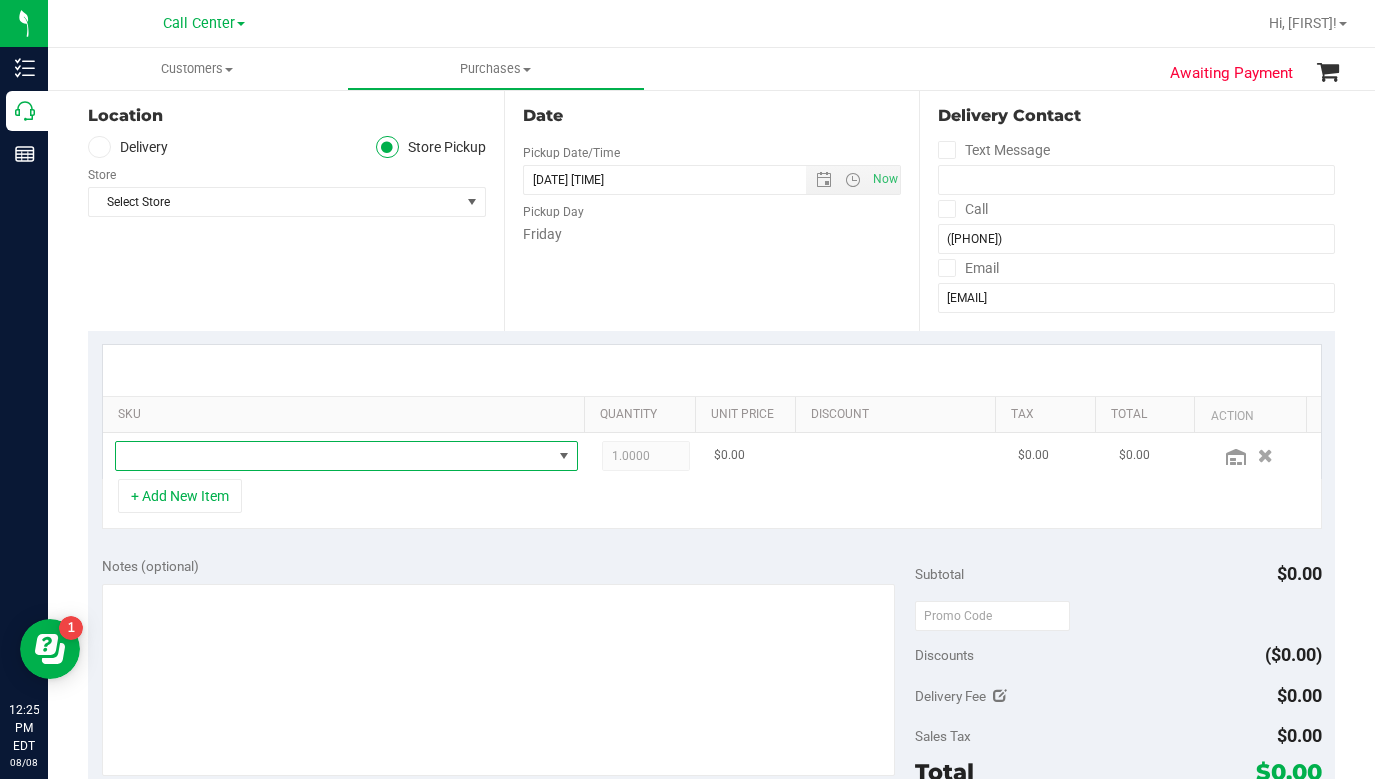 click at bounding box center [334, 456] 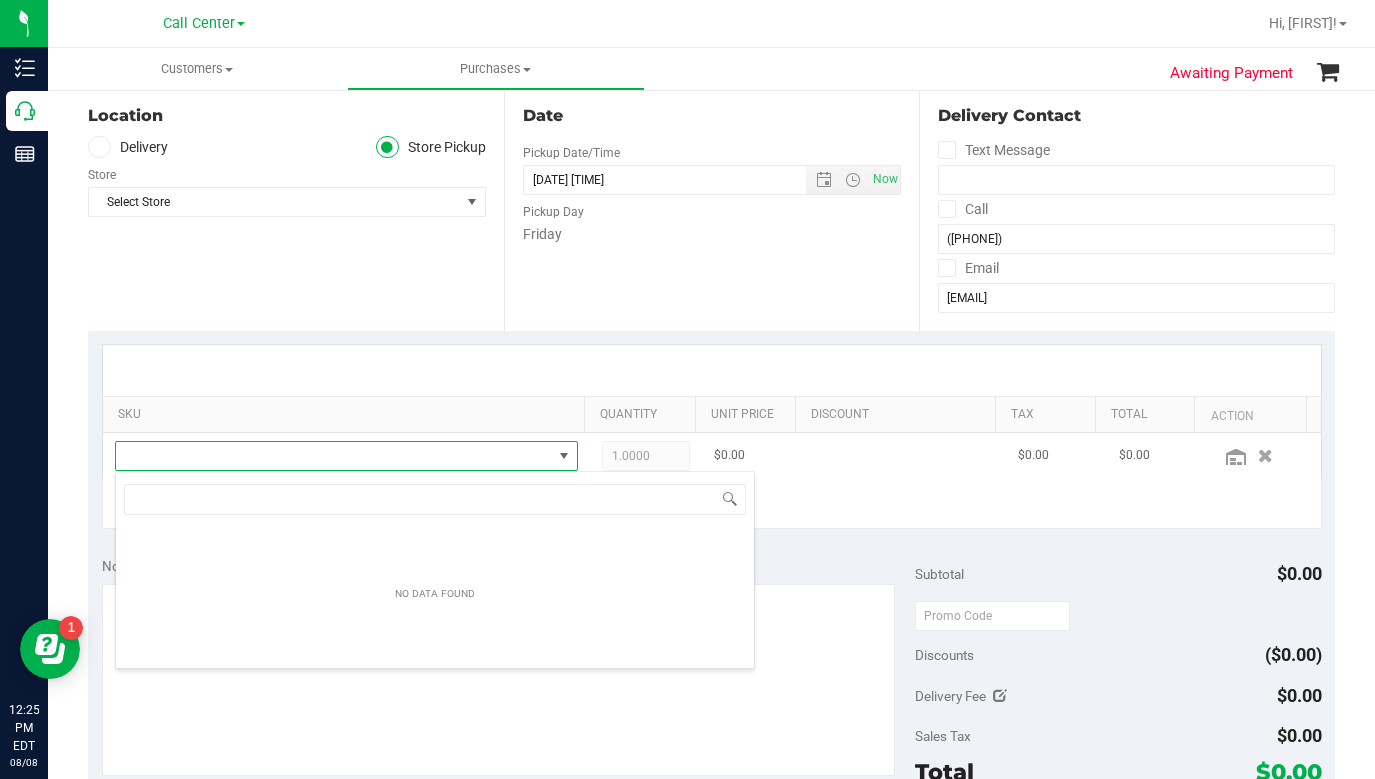 scroll, scrollTop: 99970, scrollLeft: 99549, axis: both 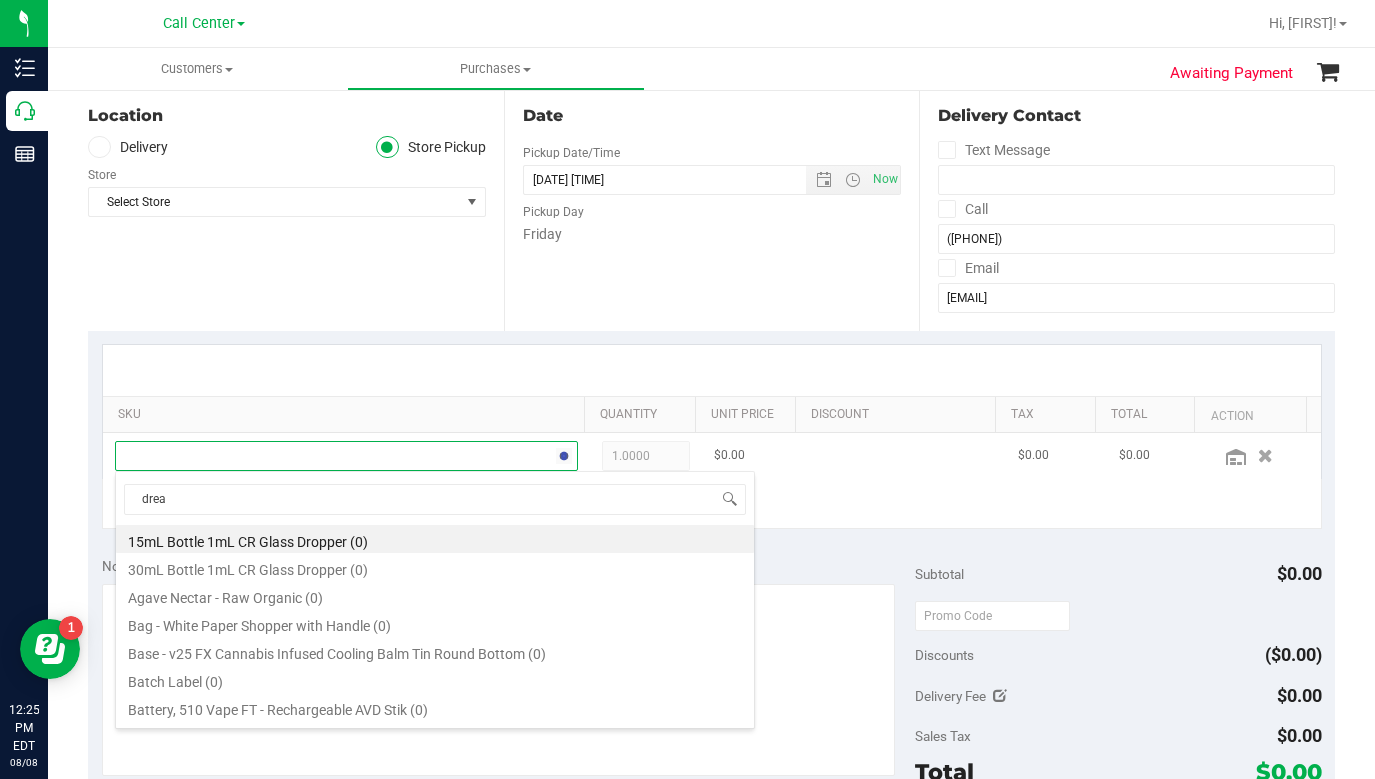 type on "dream" 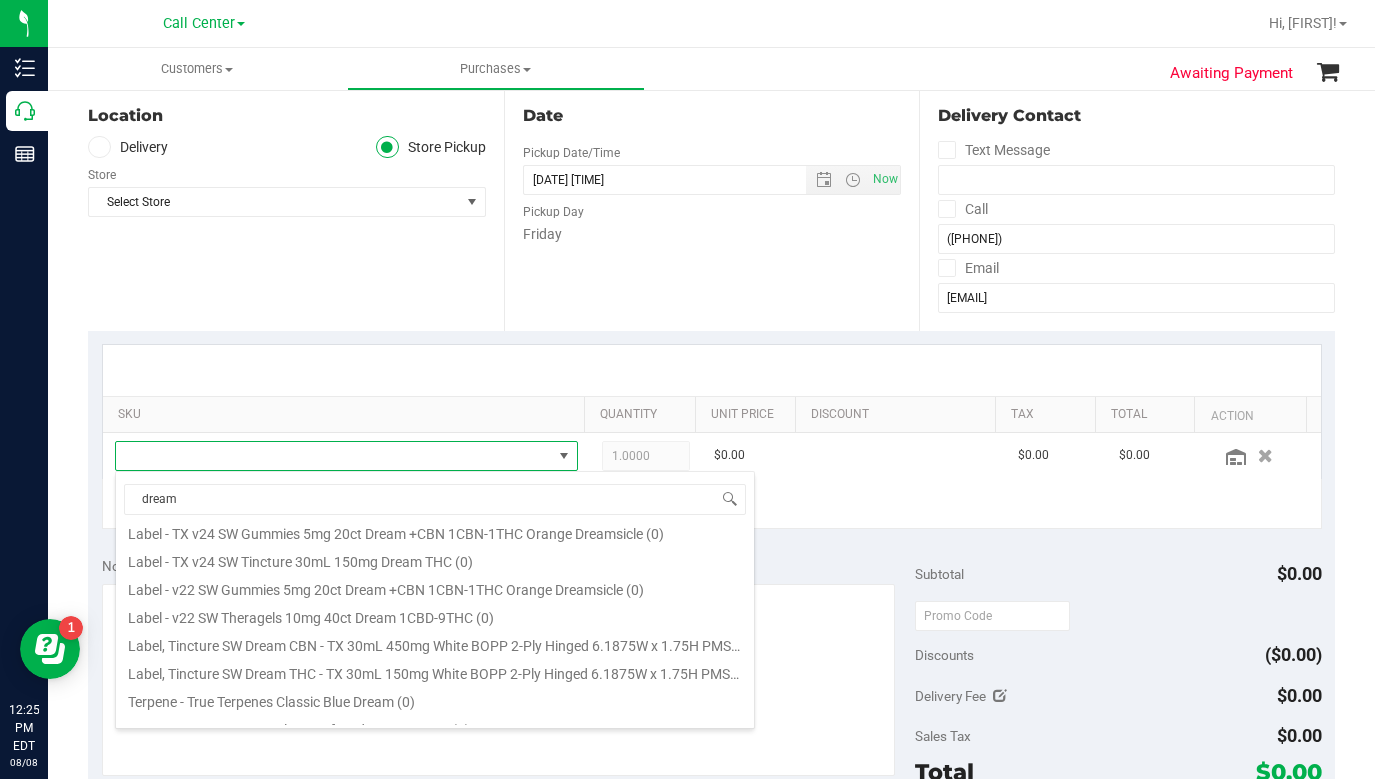 scroll, scrollTop: 136, scrollLeft: 0, axis: vertical 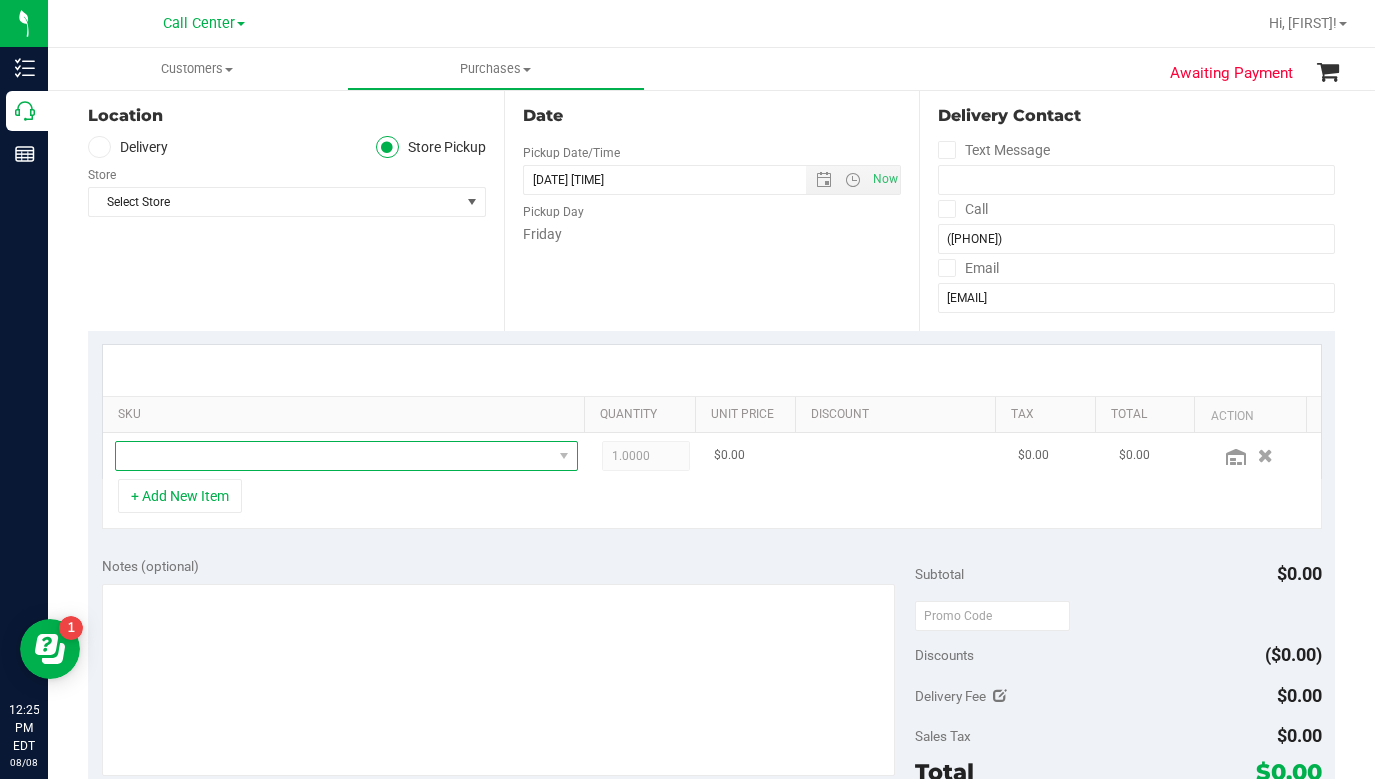 click at bounding box center [334, 456] 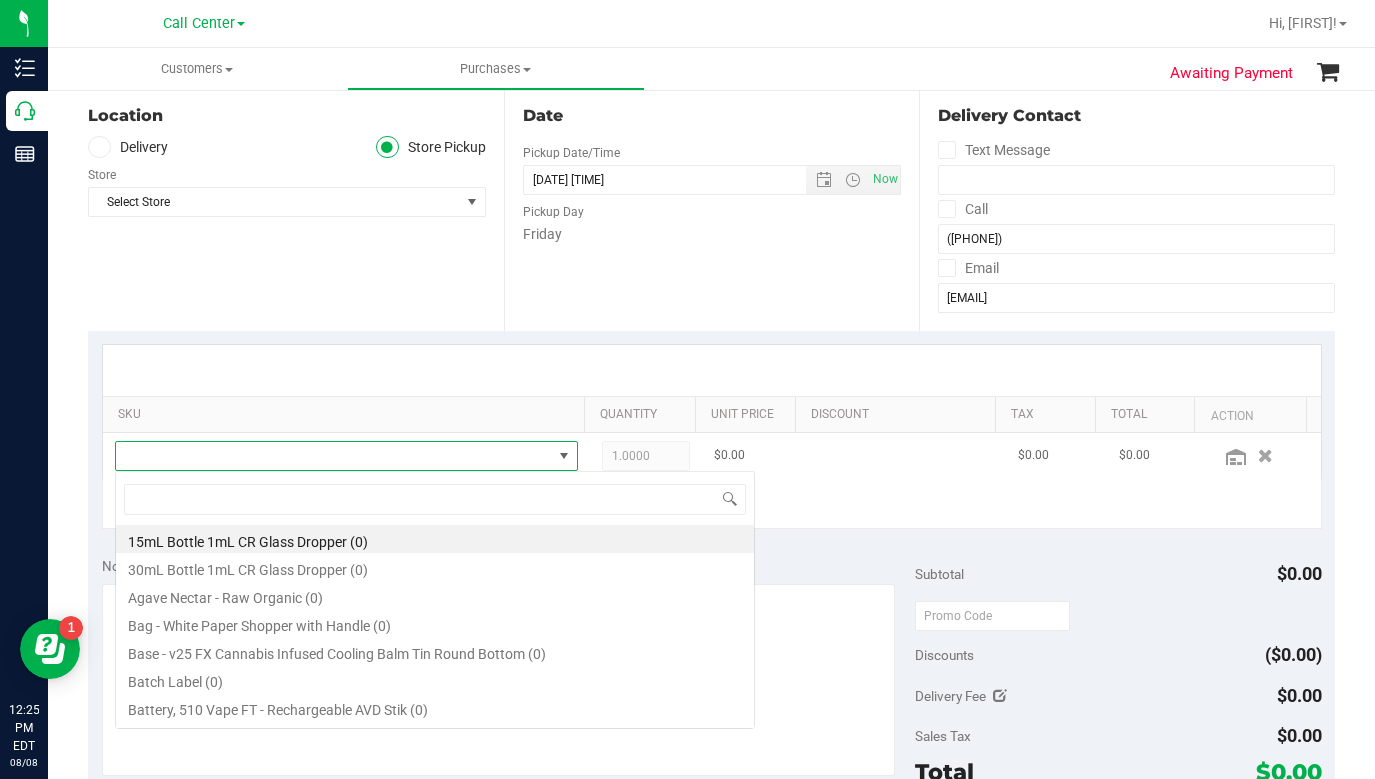 scroll, scrollTop: 99970, scrollLeft: 99549, axis: both 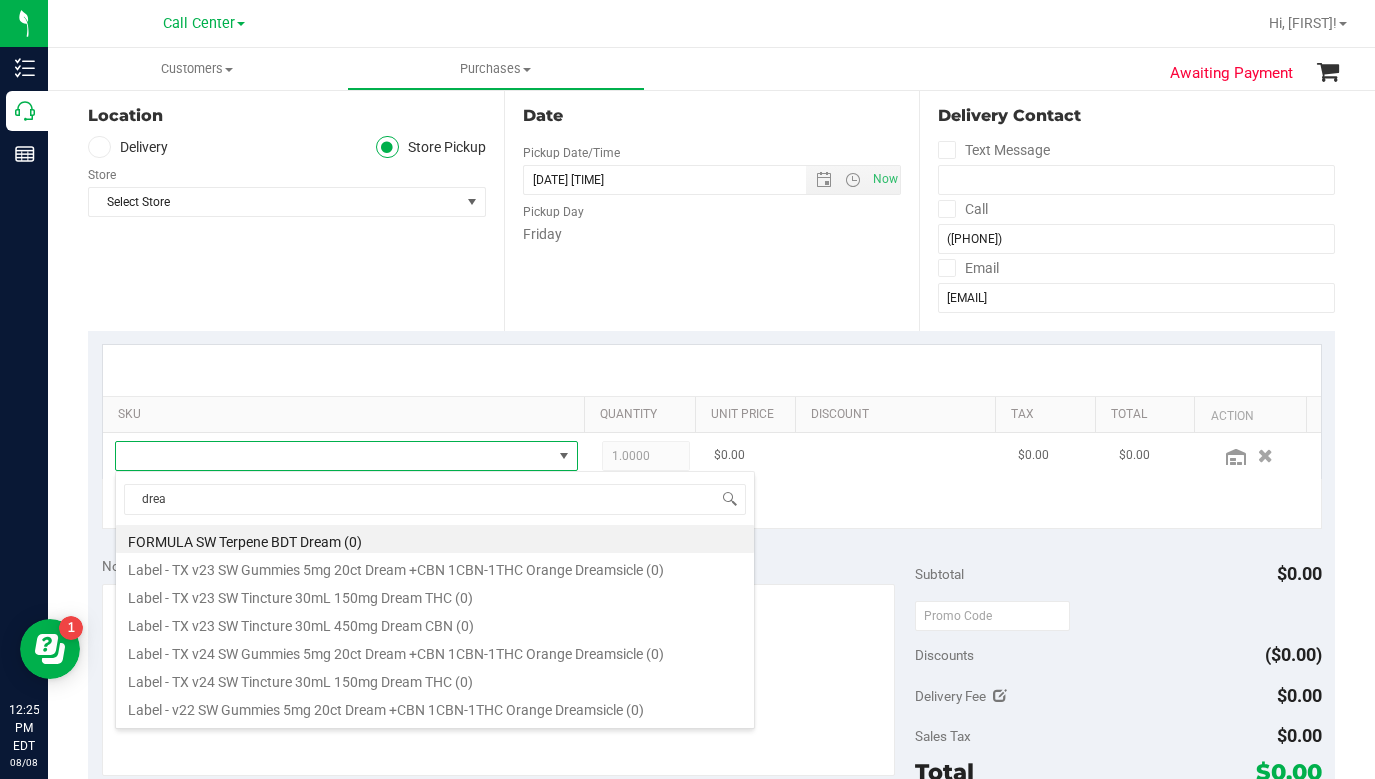 type on "dream" 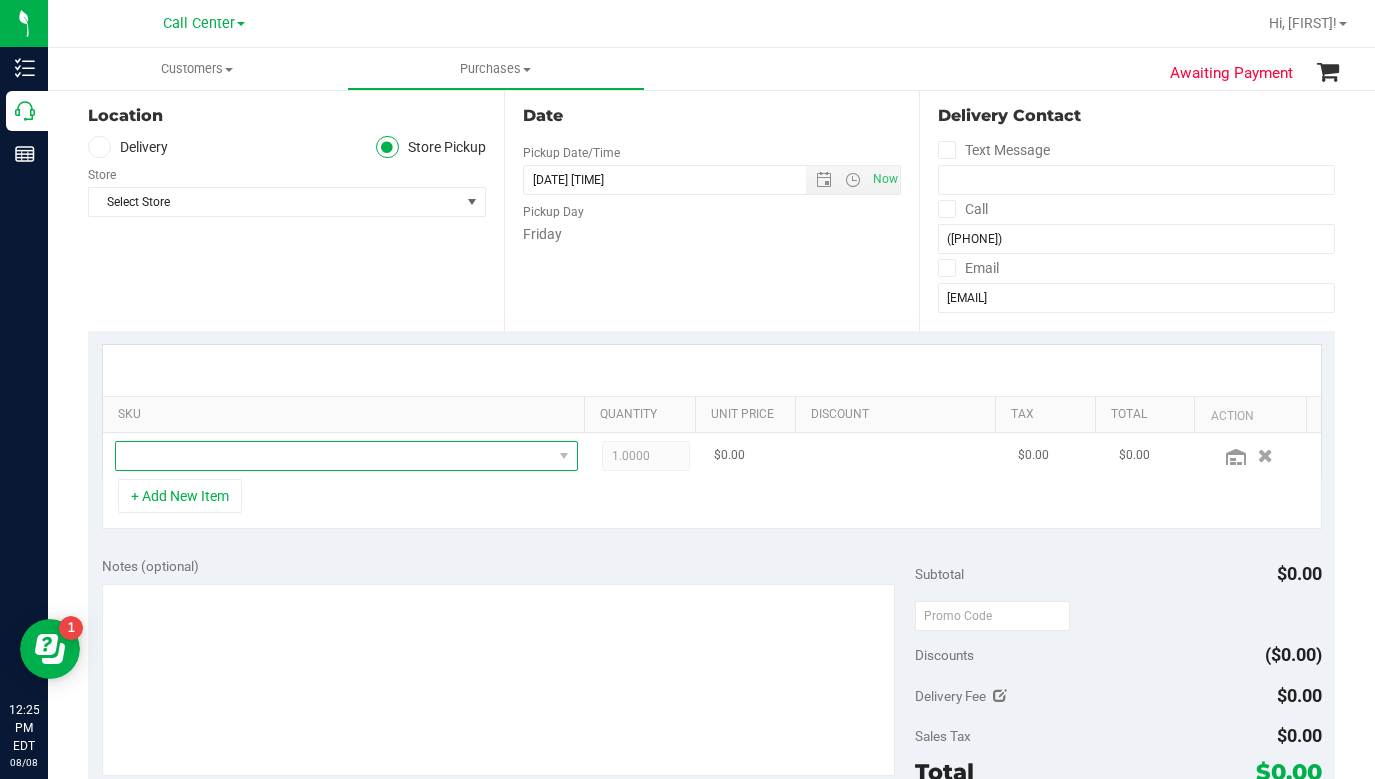 click at bounding box center [334, 456] 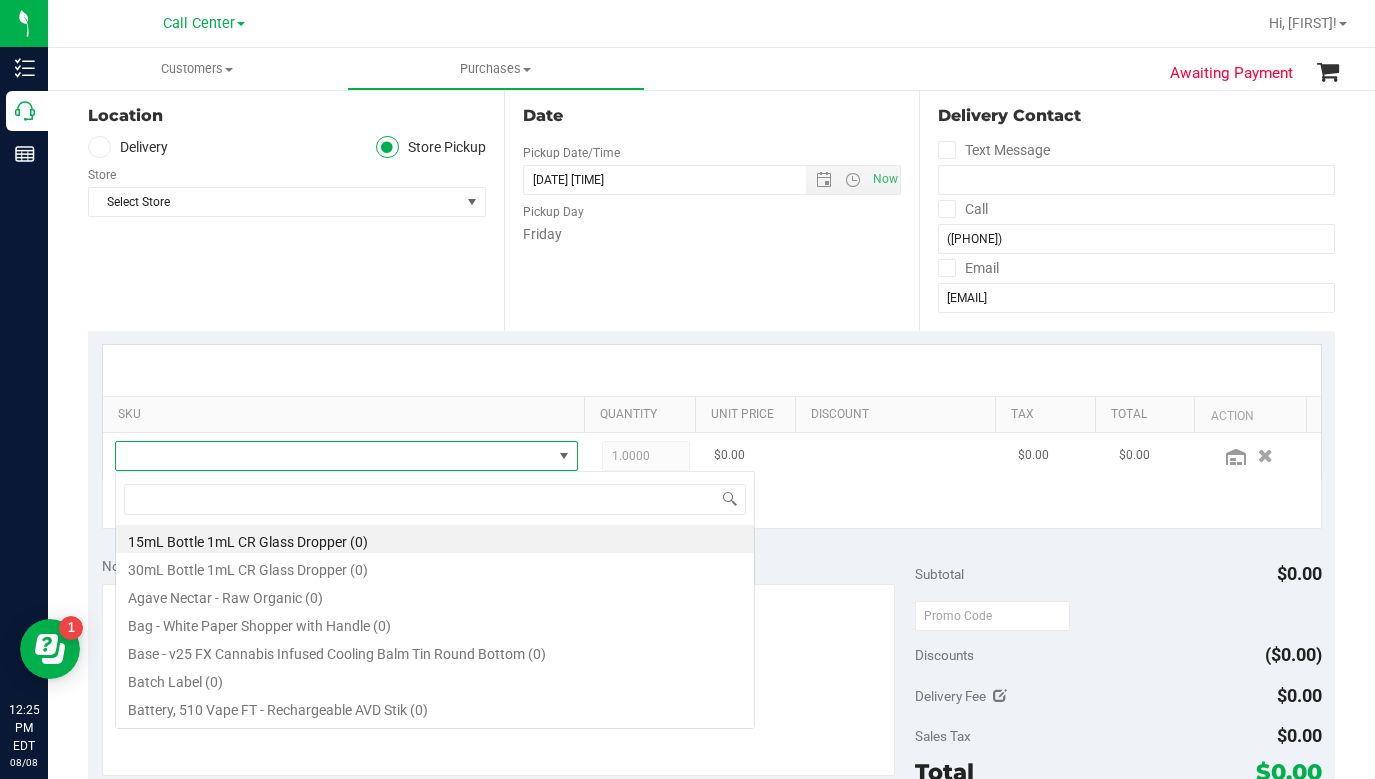 scroll, scrollTop: 99970, scrollLeft: 99549, axis: both 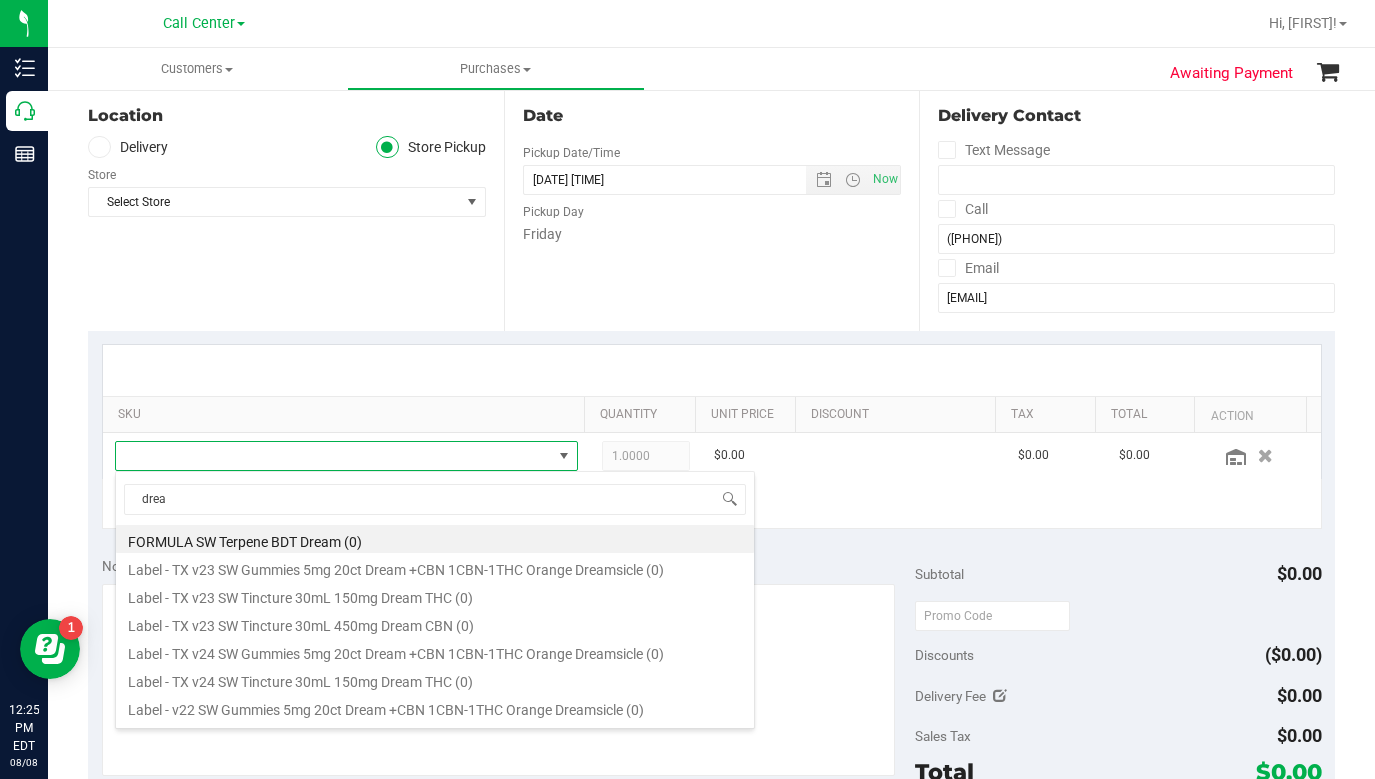 type on "dream" 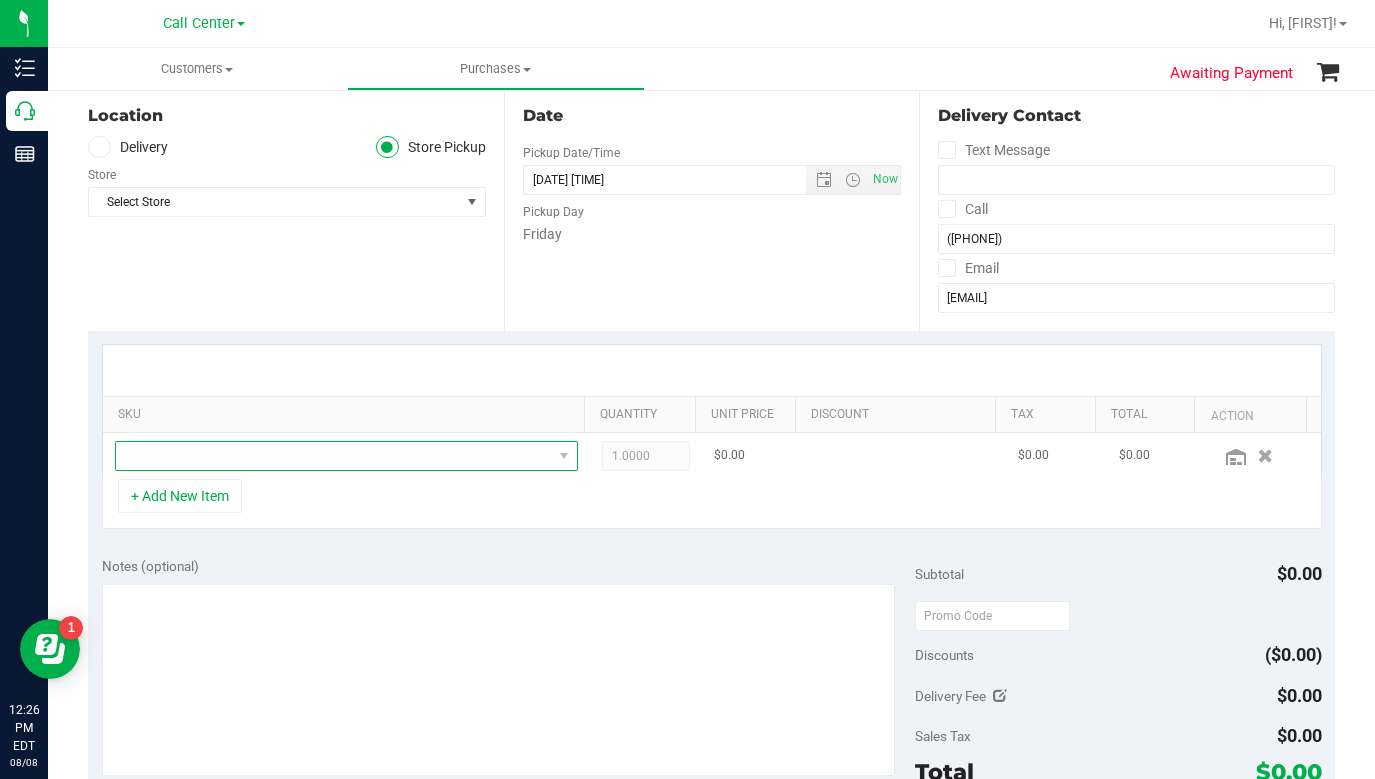click at bounding box center [334, 456] 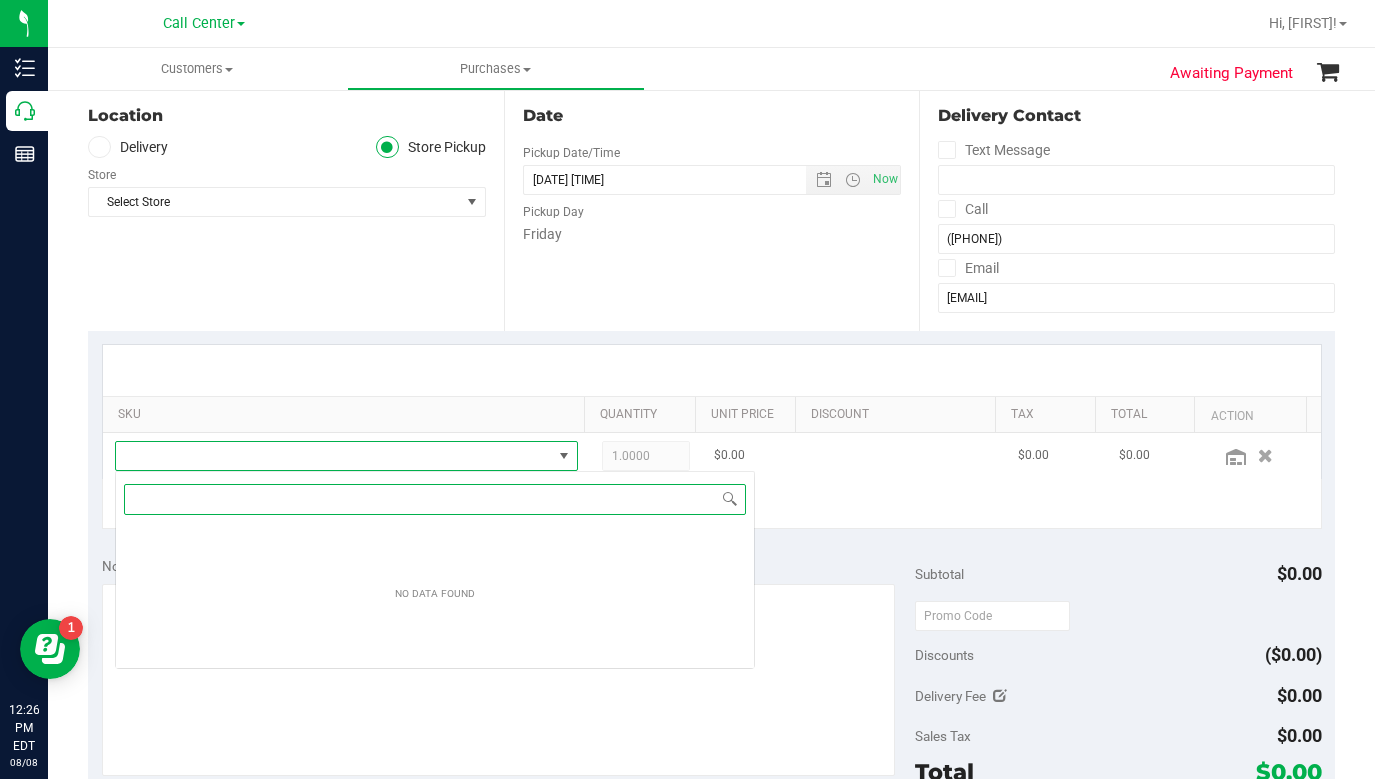 scroll, scrollTop: 99970, scrollLeft: 99549, axis: both 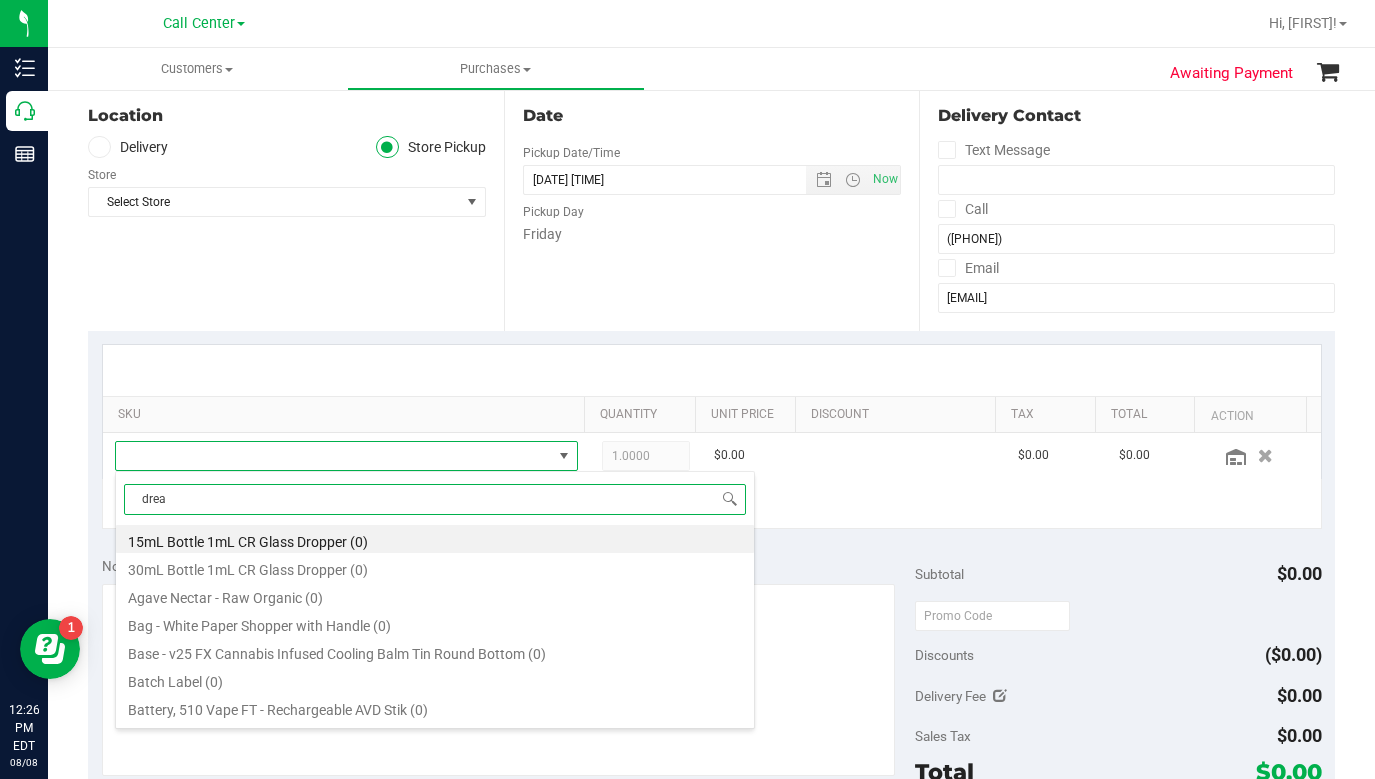type on "dream" 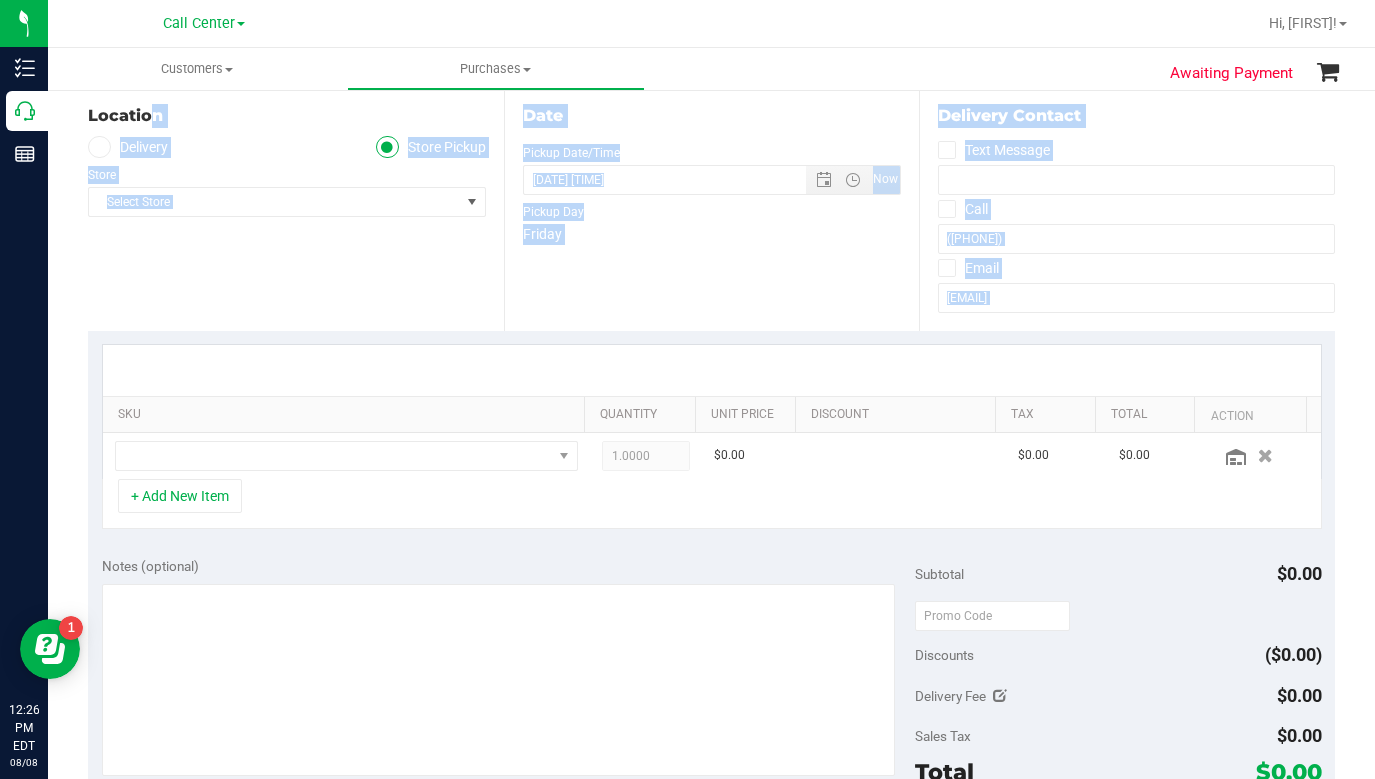 drag, startPoint x: 87, startPoint y: 302, endPoint x: 370, endPoint y: 361, distance: 289.08478 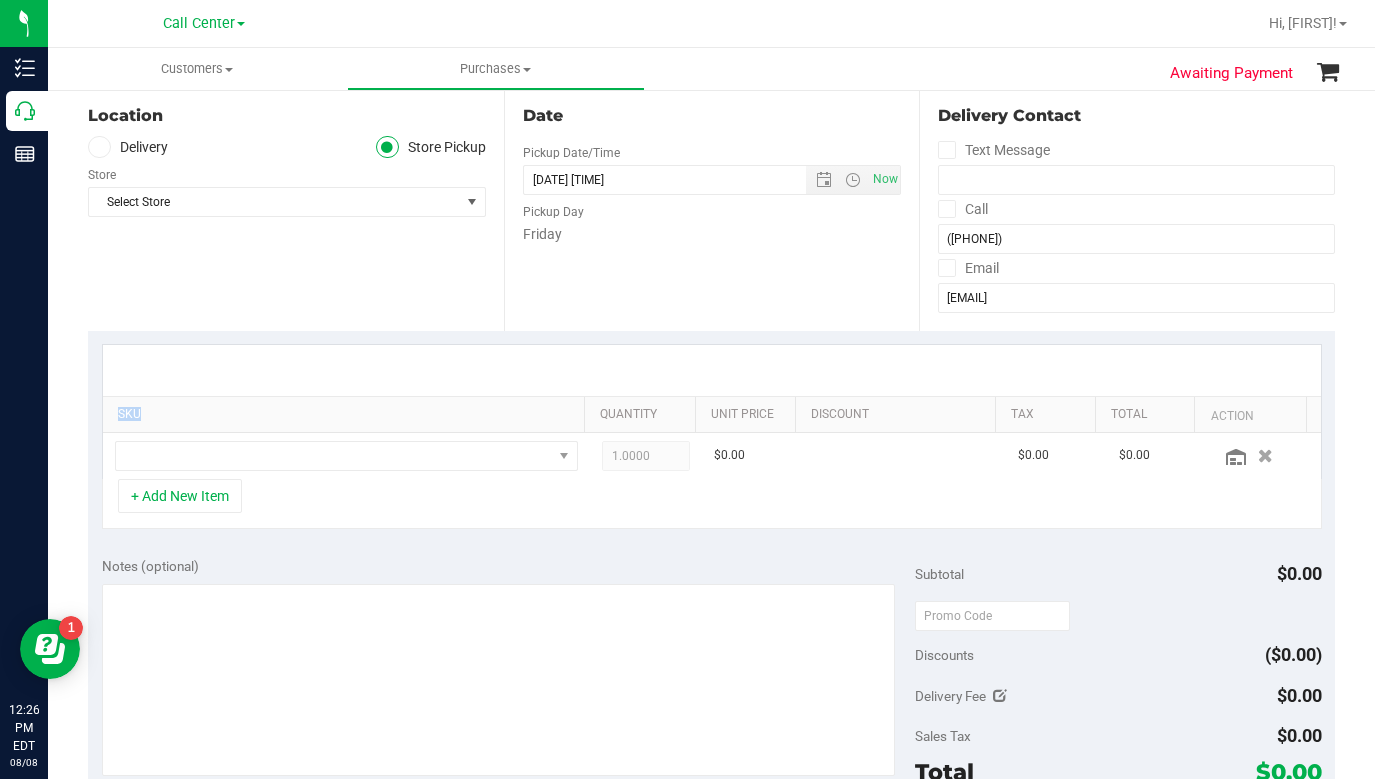 drag, startPoint x: 68, startPoint y: 364, endPoint x: 412, endPoint y: 425, distance: 349.36658 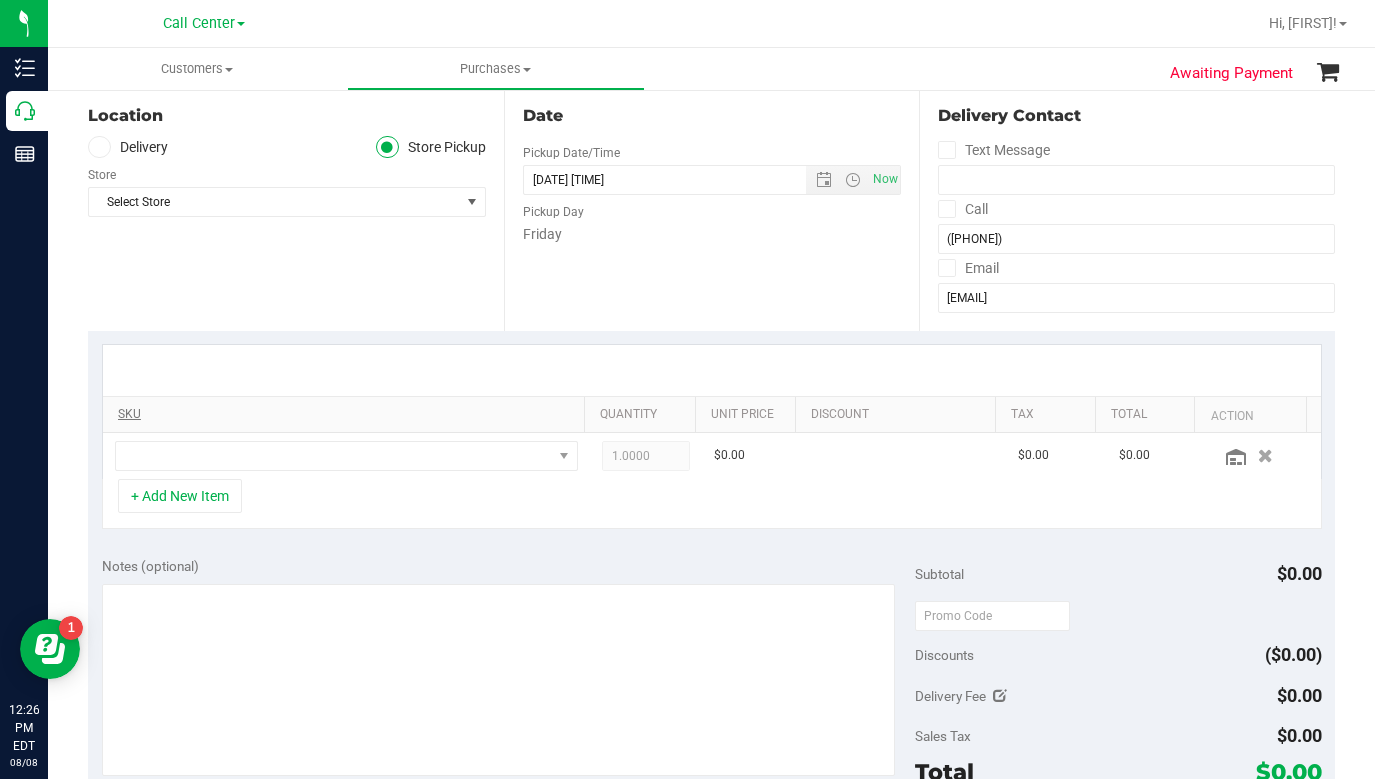 drag, startPoint x: 106, startPoint y: 297, endPoint x: 237, endPoint y: 412, distance: 174.31581 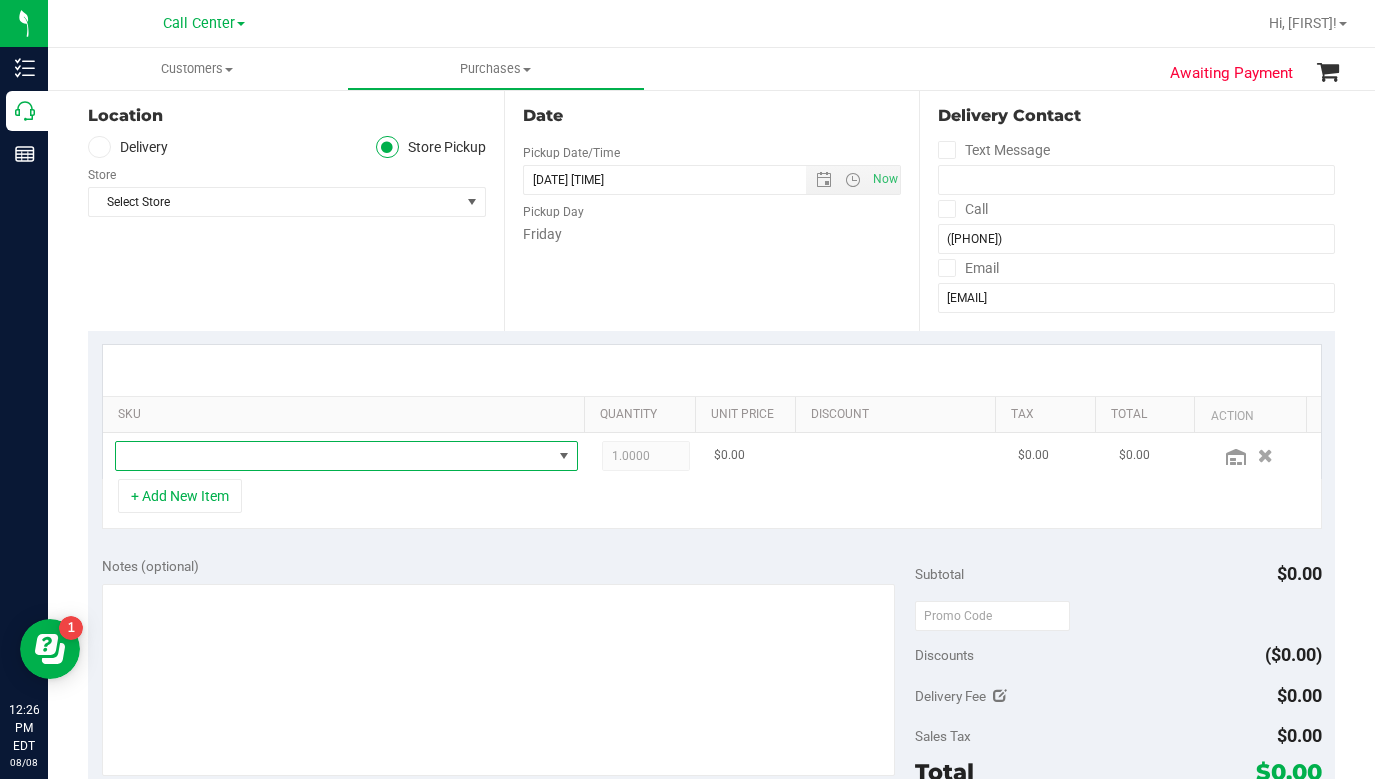 click at bounding box center [334, 456] 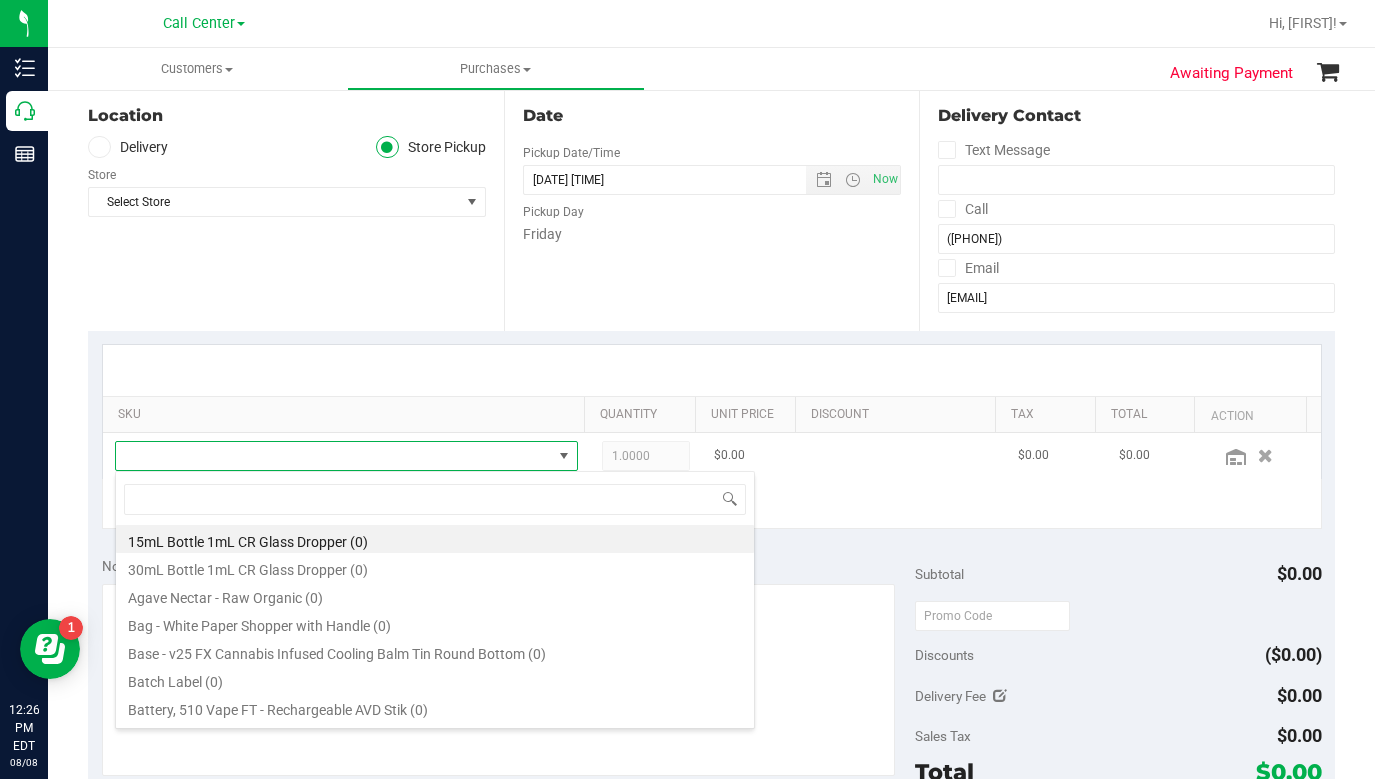 scroll, scrollTop: 99970, scrollLeft: 99549, axis: both 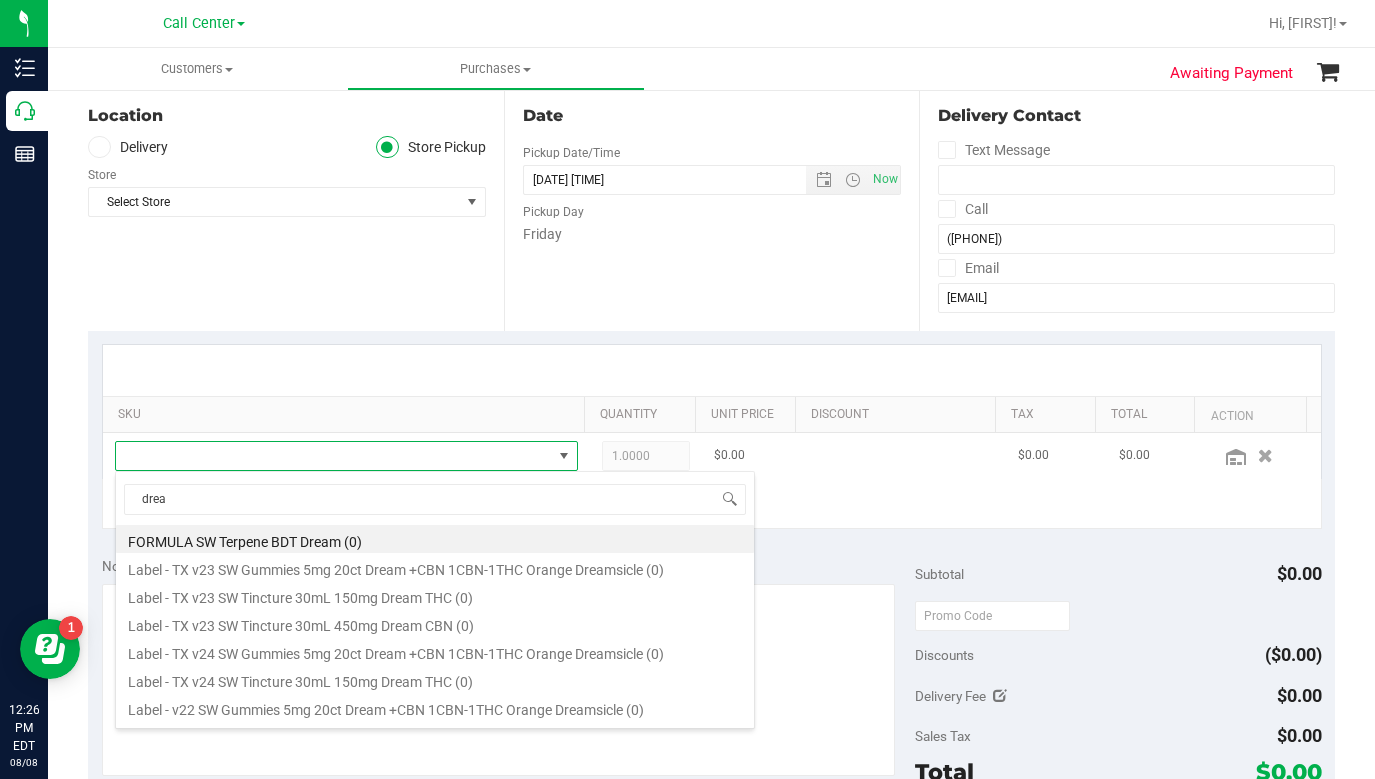 type on "dream" 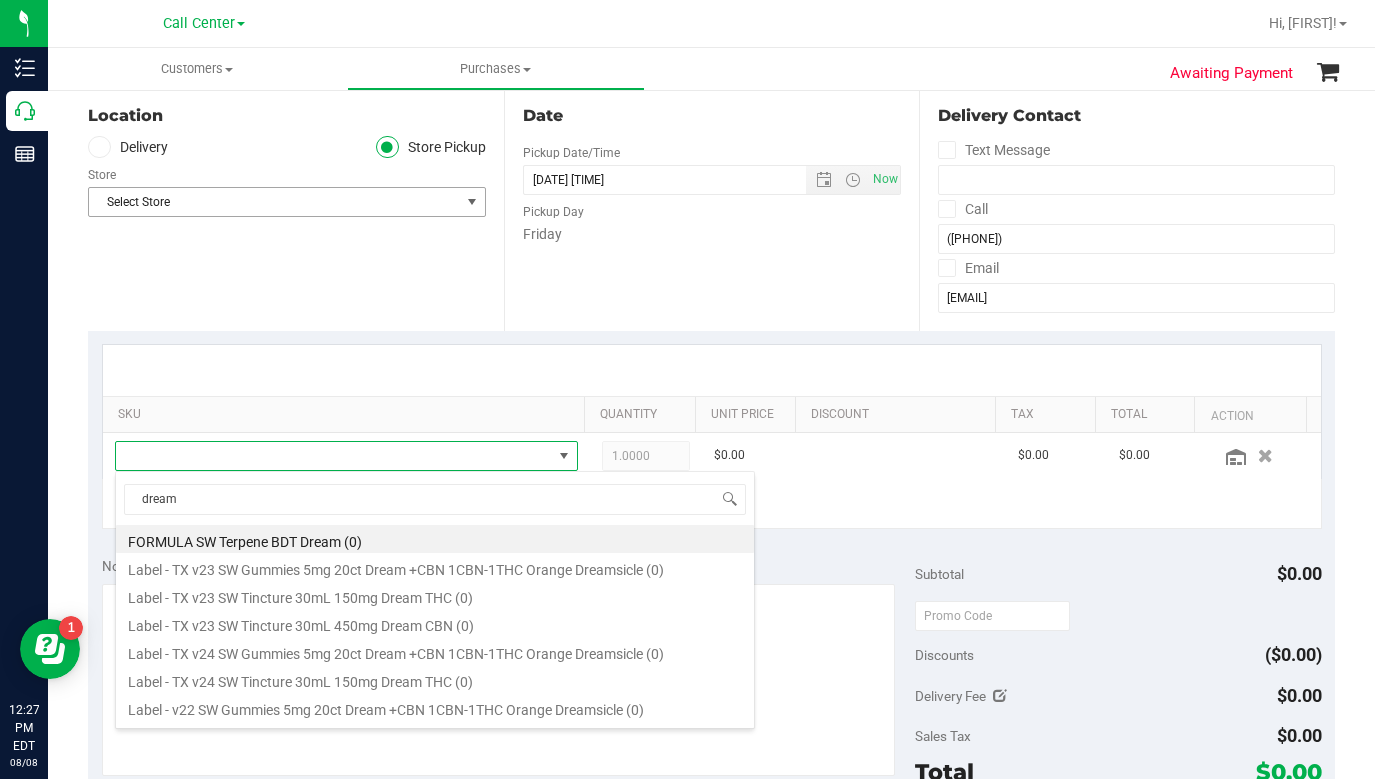 click at bounding box center (472, 202) 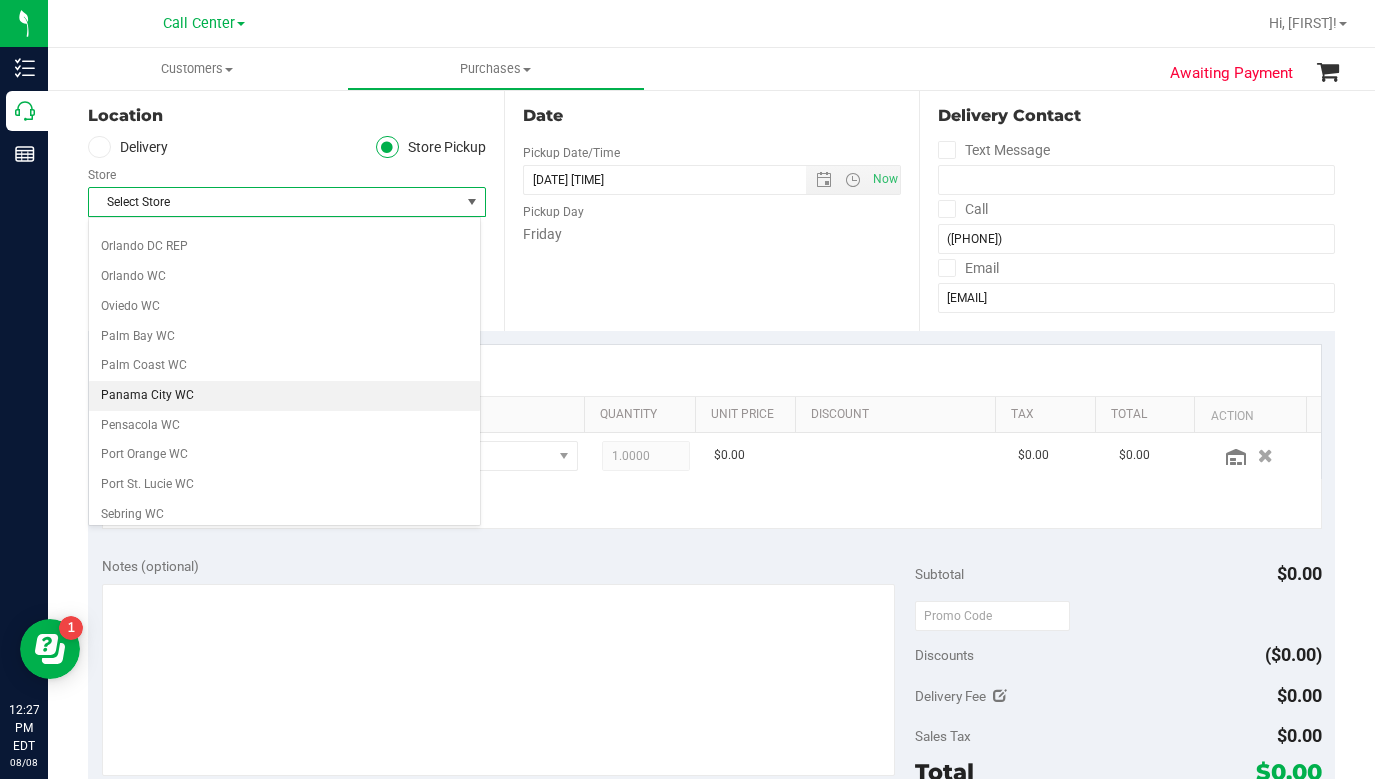 scroll, scrollTop: 1000, scrollLeft: 0, axis: vertical 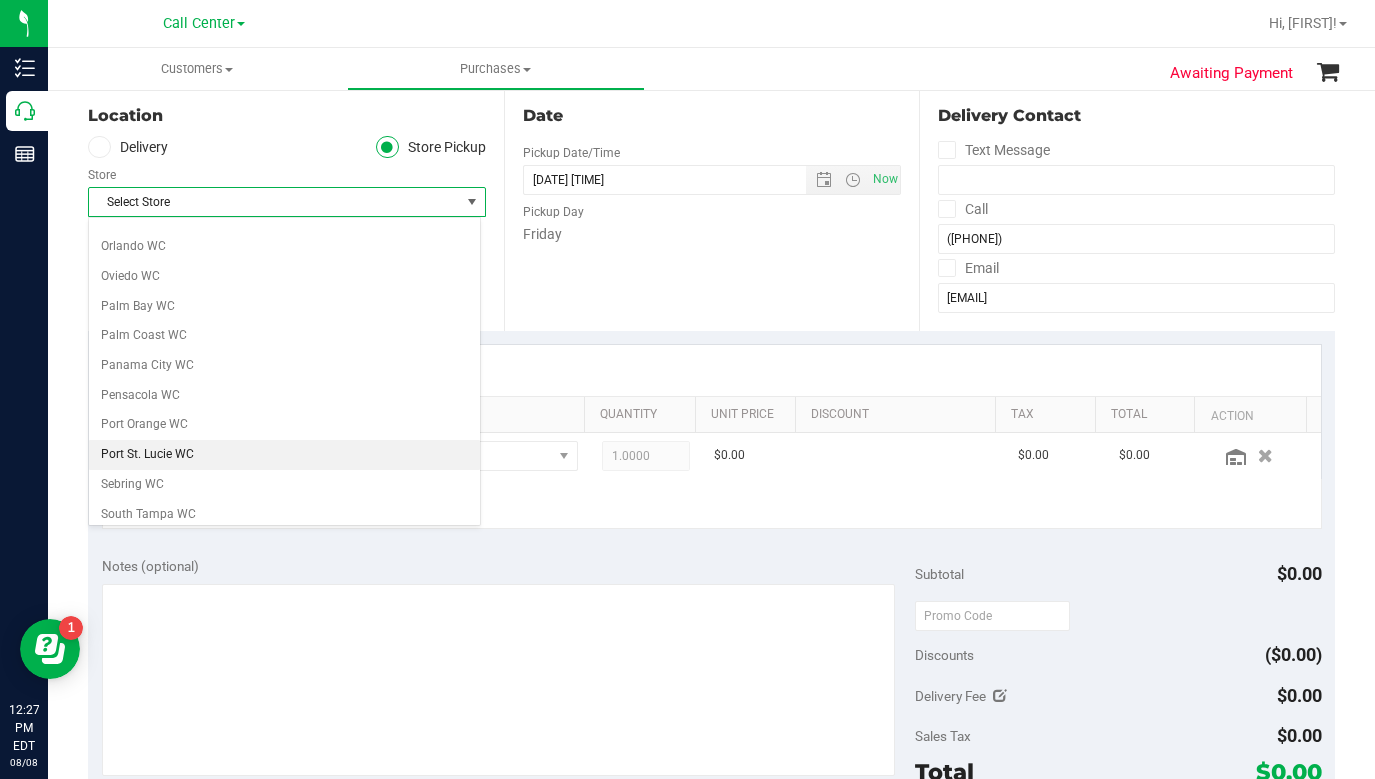 click on "Port St. Lucie WC" at bounding box center [284, 455] 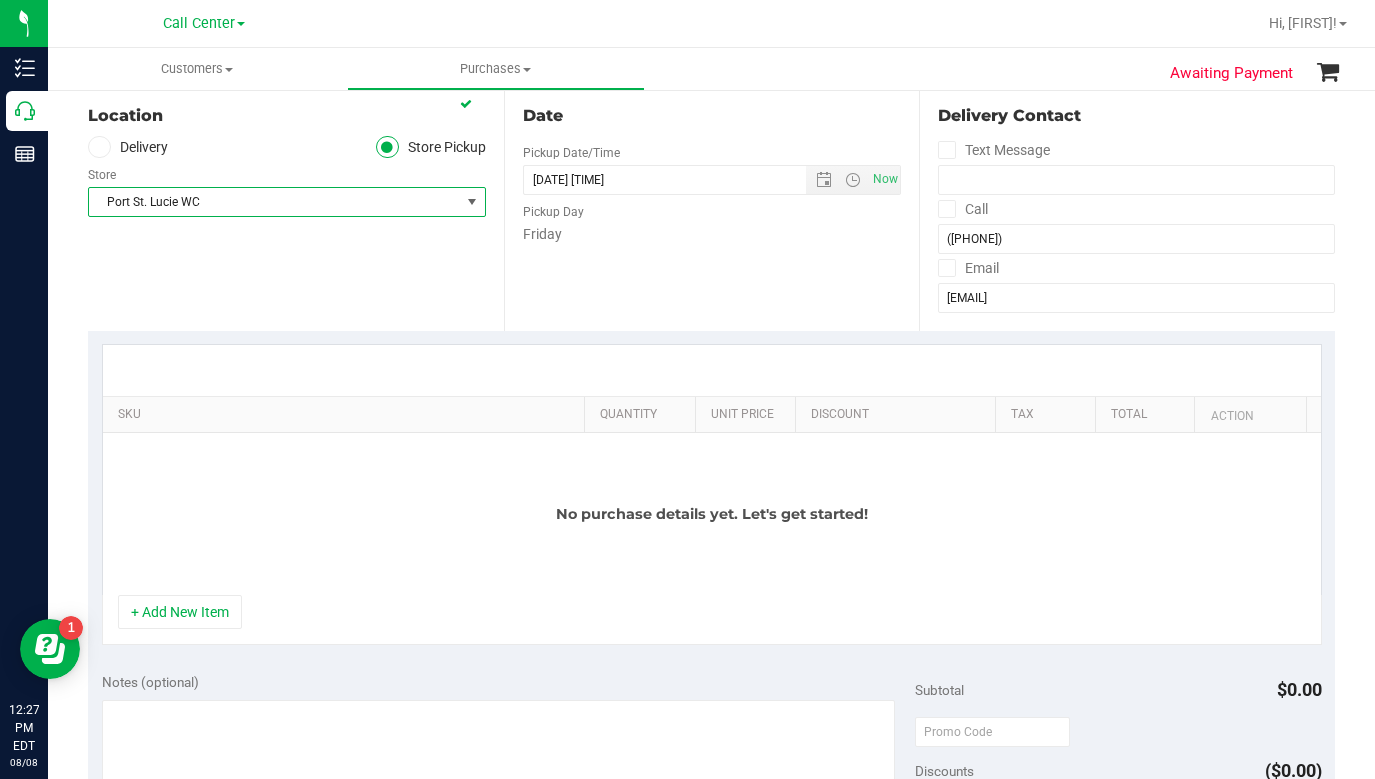 scroll, scrollTop: 300, scrollLeft: 0, axis: vertical 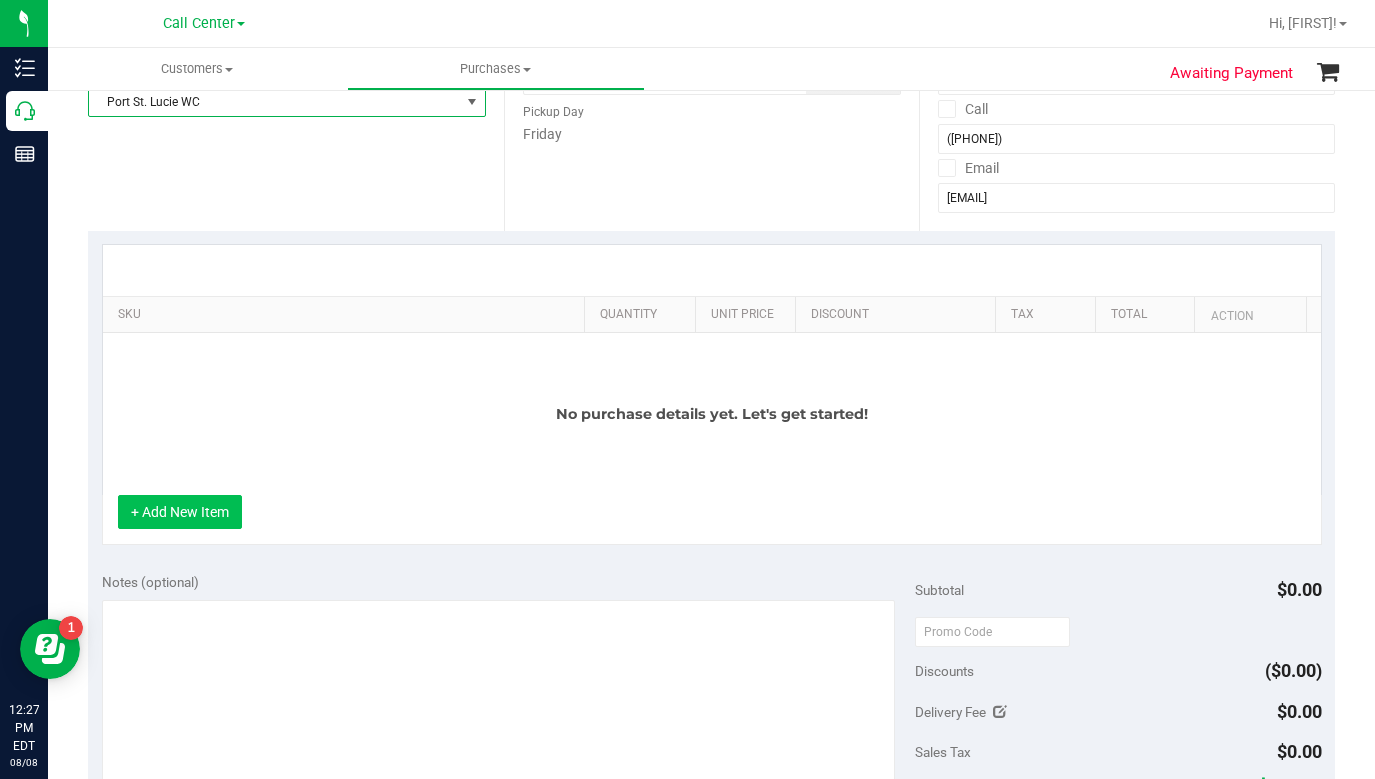 click on "+ Add New Item" at bounding box center [180, 512] 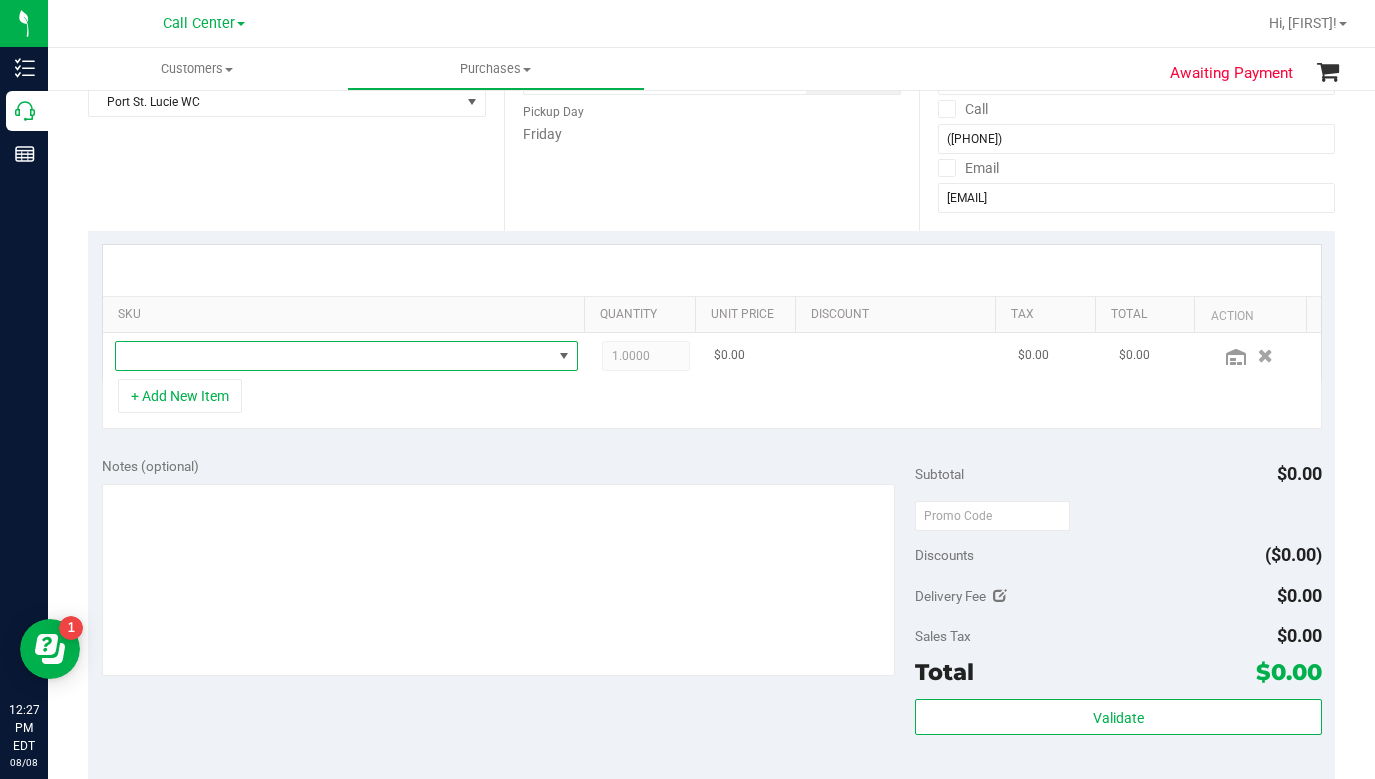 click at bounding box center (334, 356) 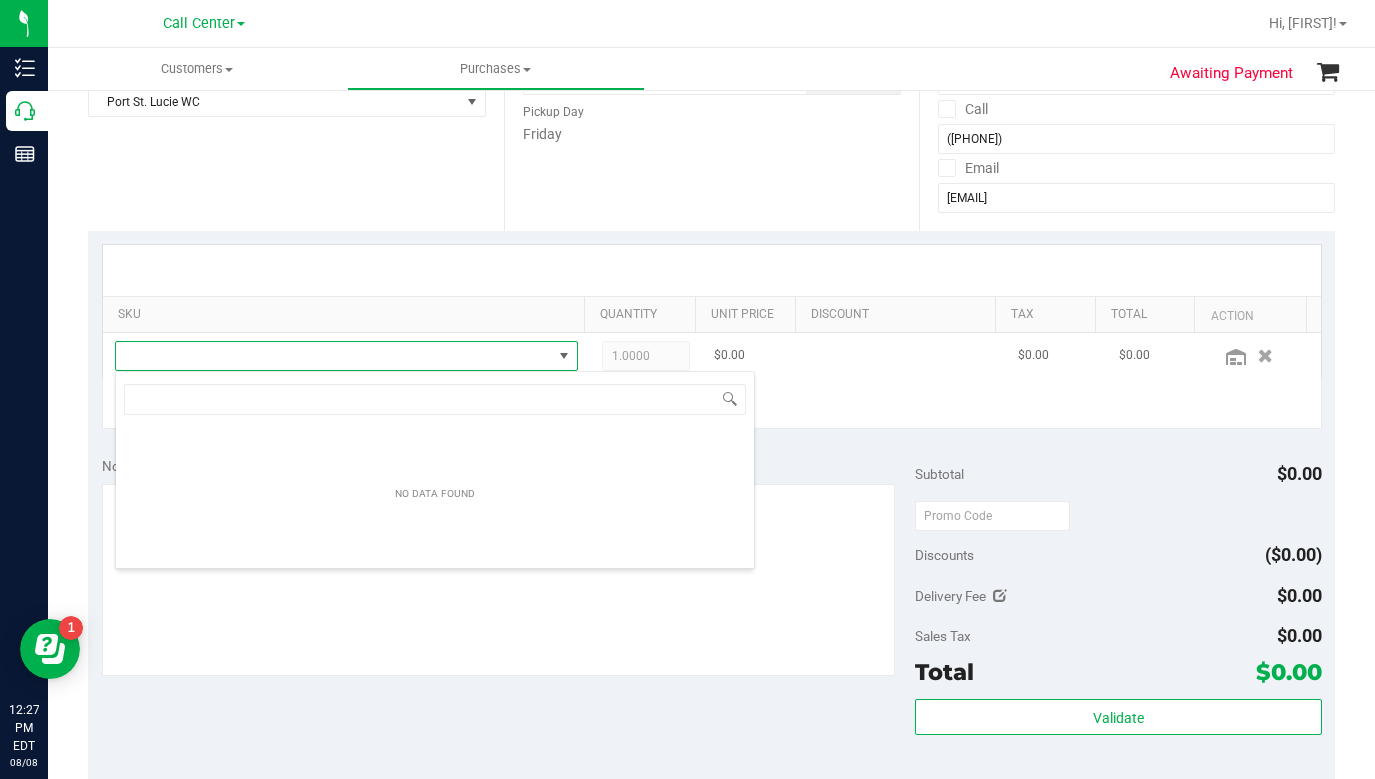 scroll, scrollTop: 99970, scrollLeft: 99549, axis: both 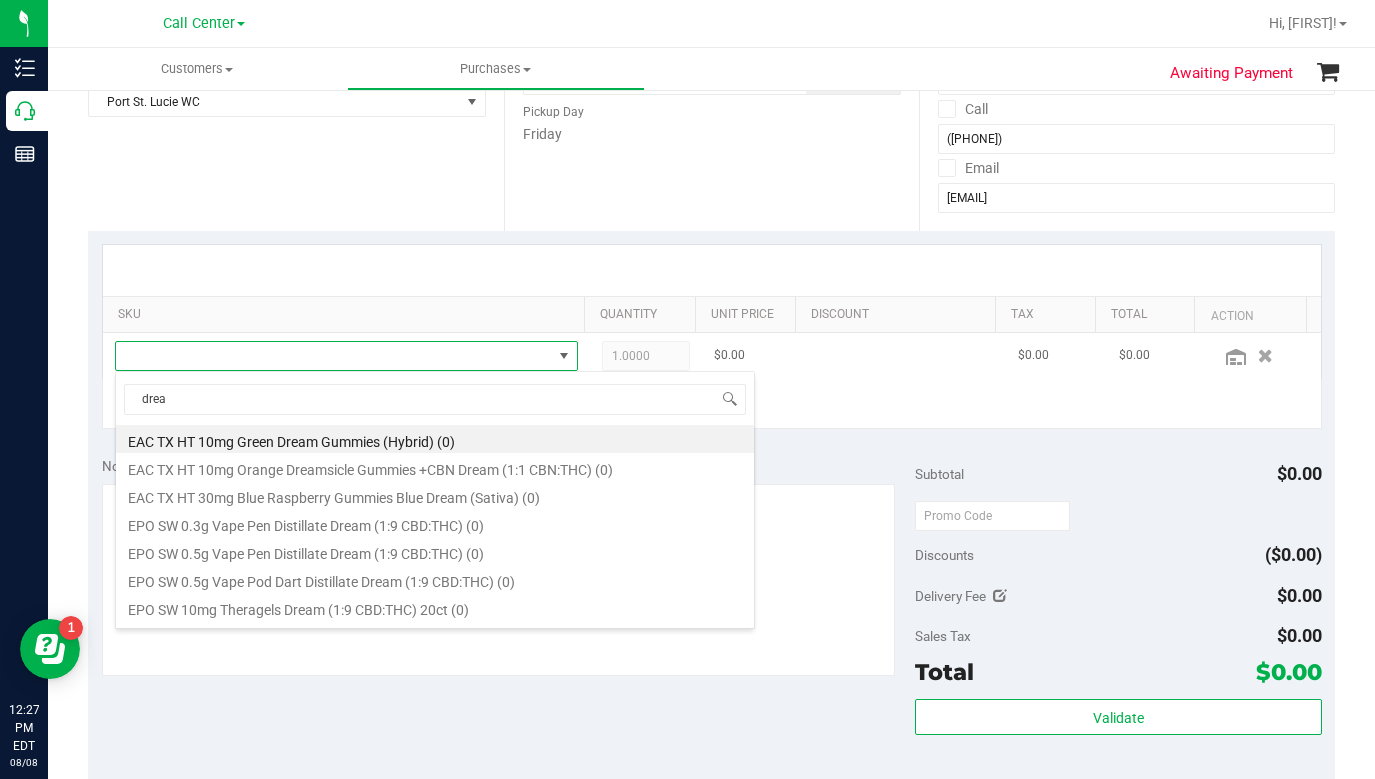 type on "dream" 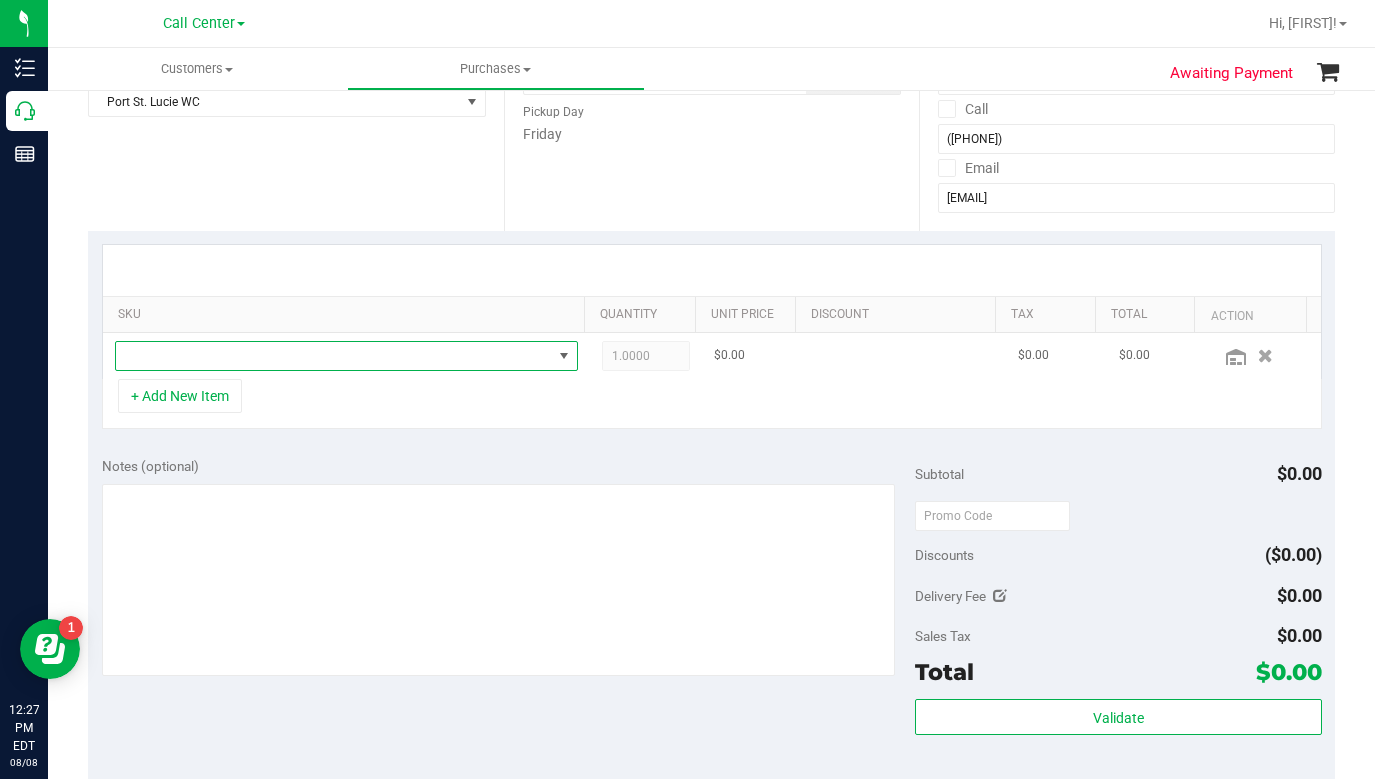 click at bounding box center [334, 356] 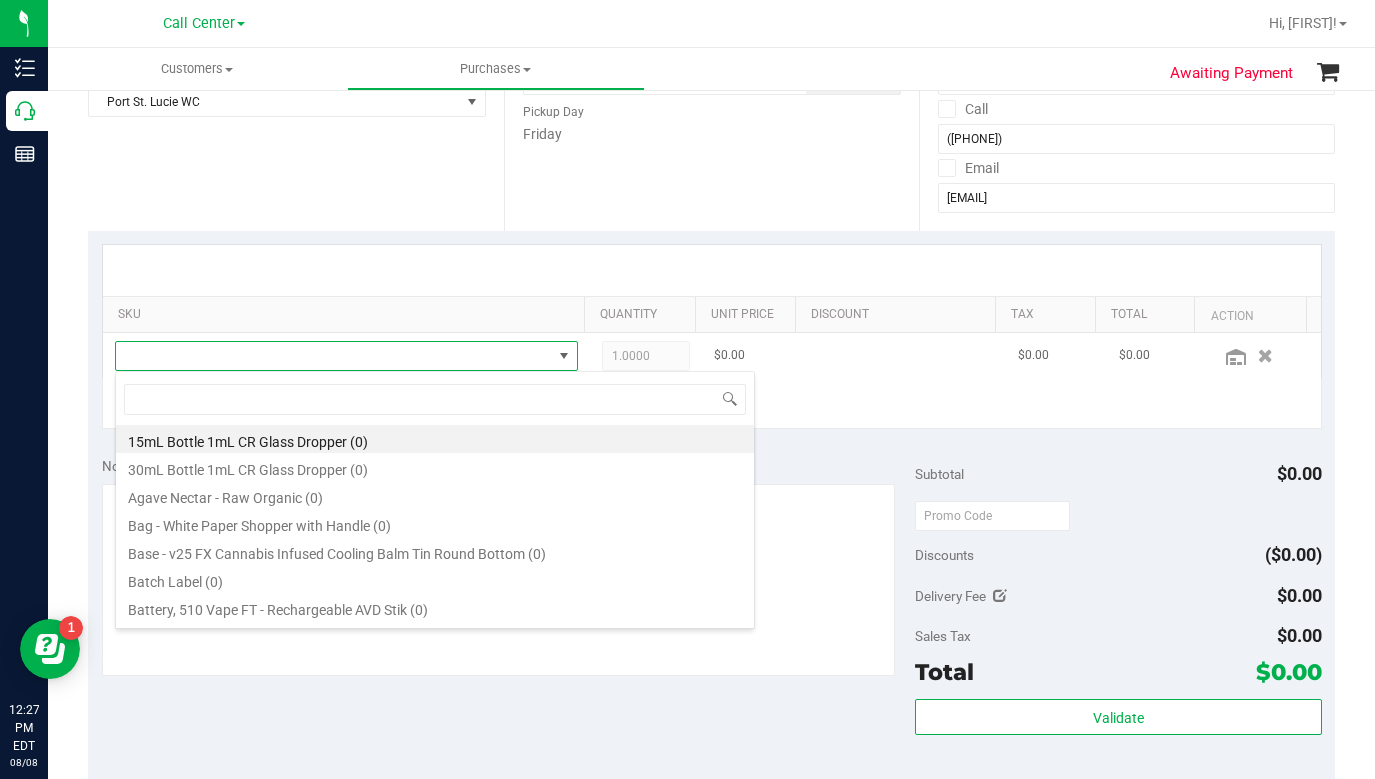 scroll, scrollTop: 99970, scrollLeft: 99549, axis: both 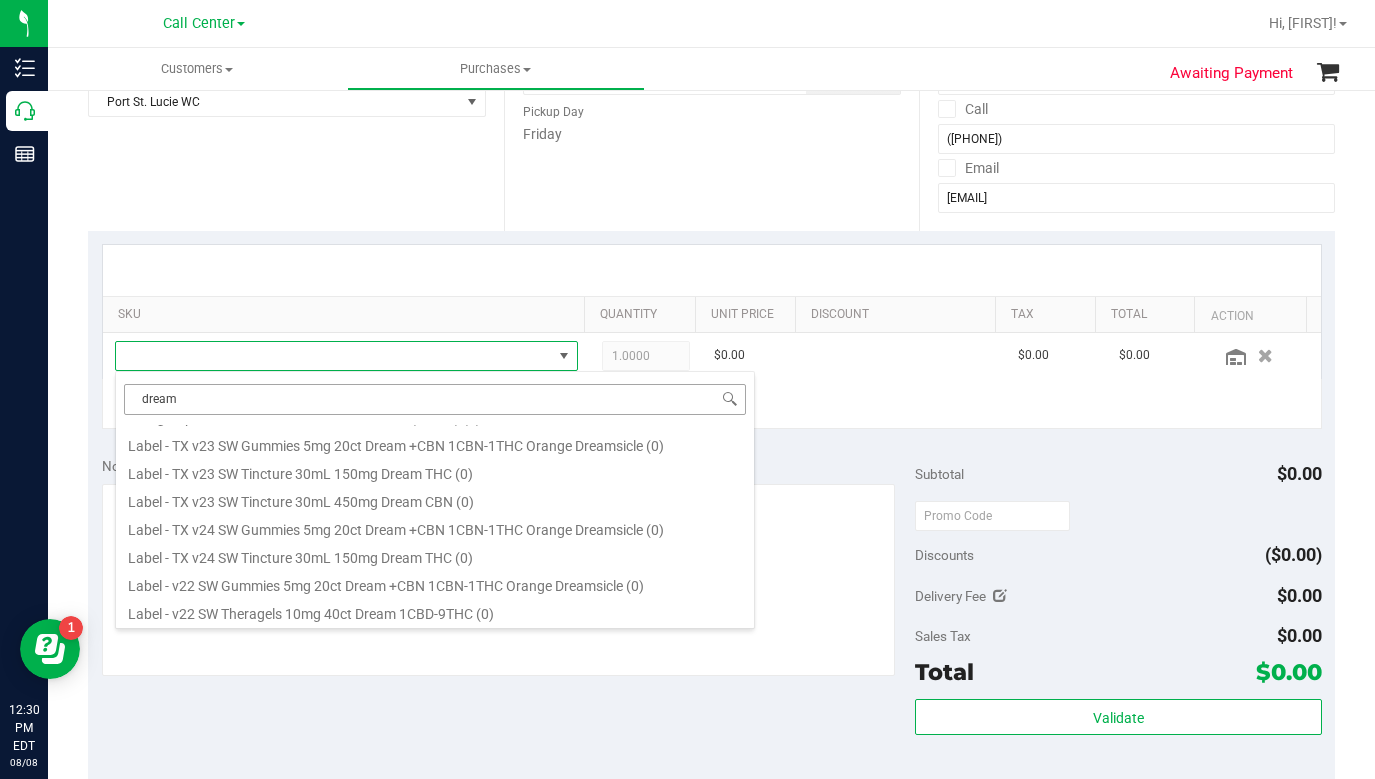 click on "dream" at bounding box center (435, 399) 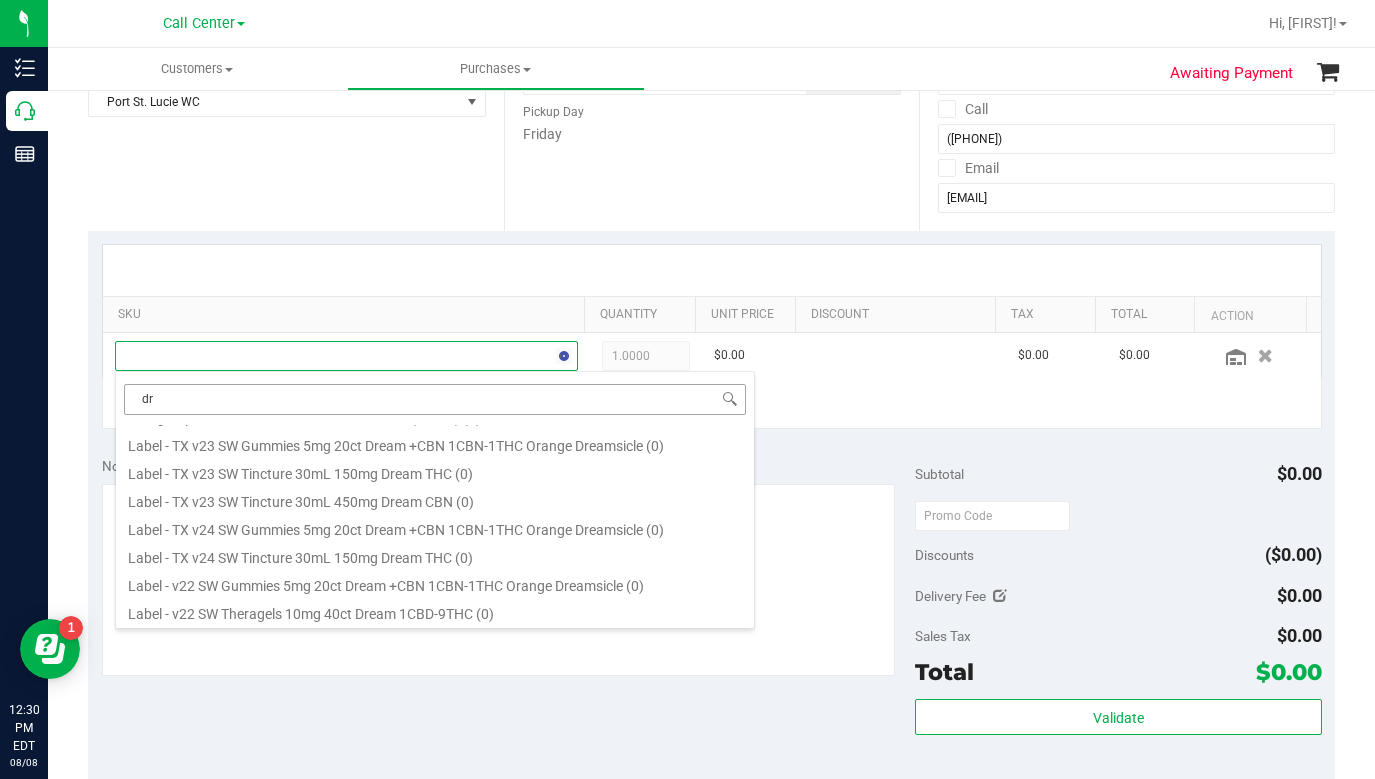 type on "d" 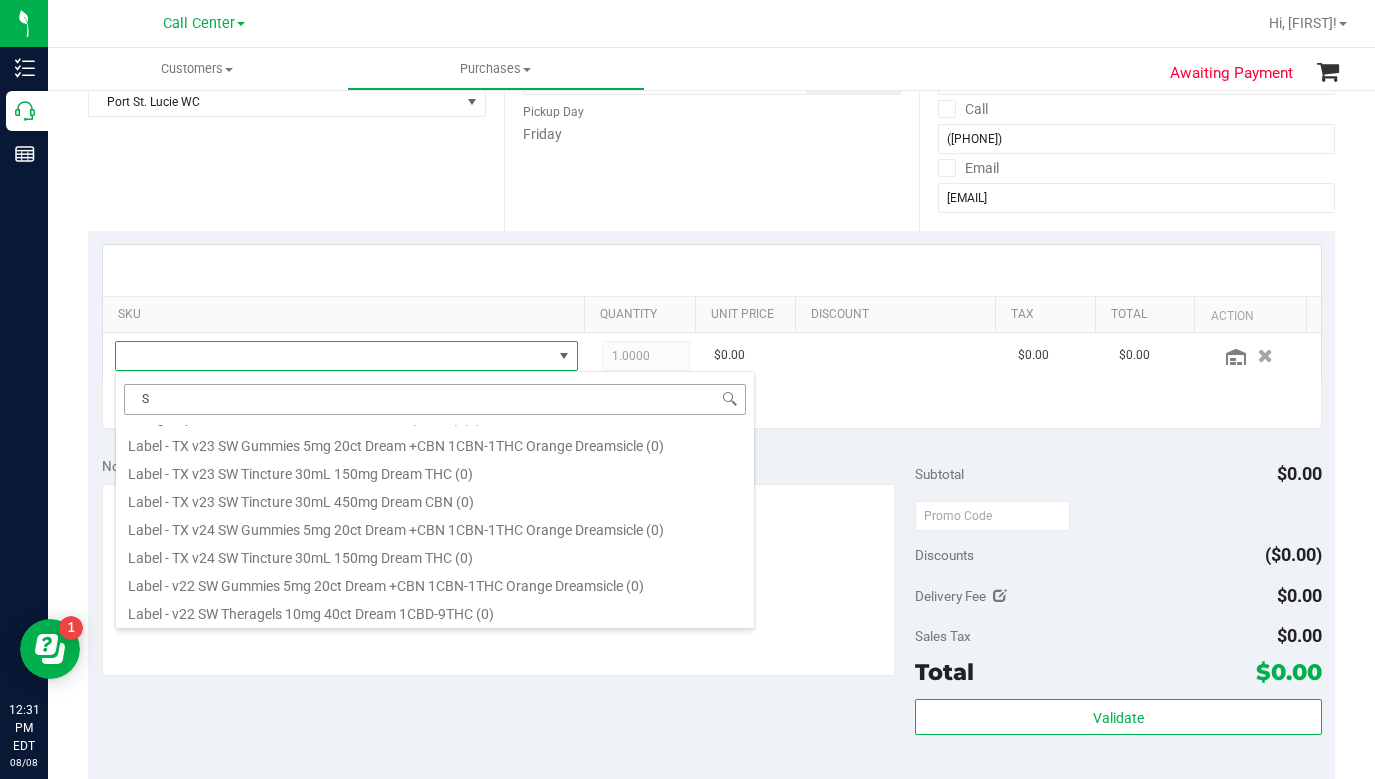 scroll, scrollTop: 0, scrollLeft: 0, axis: both 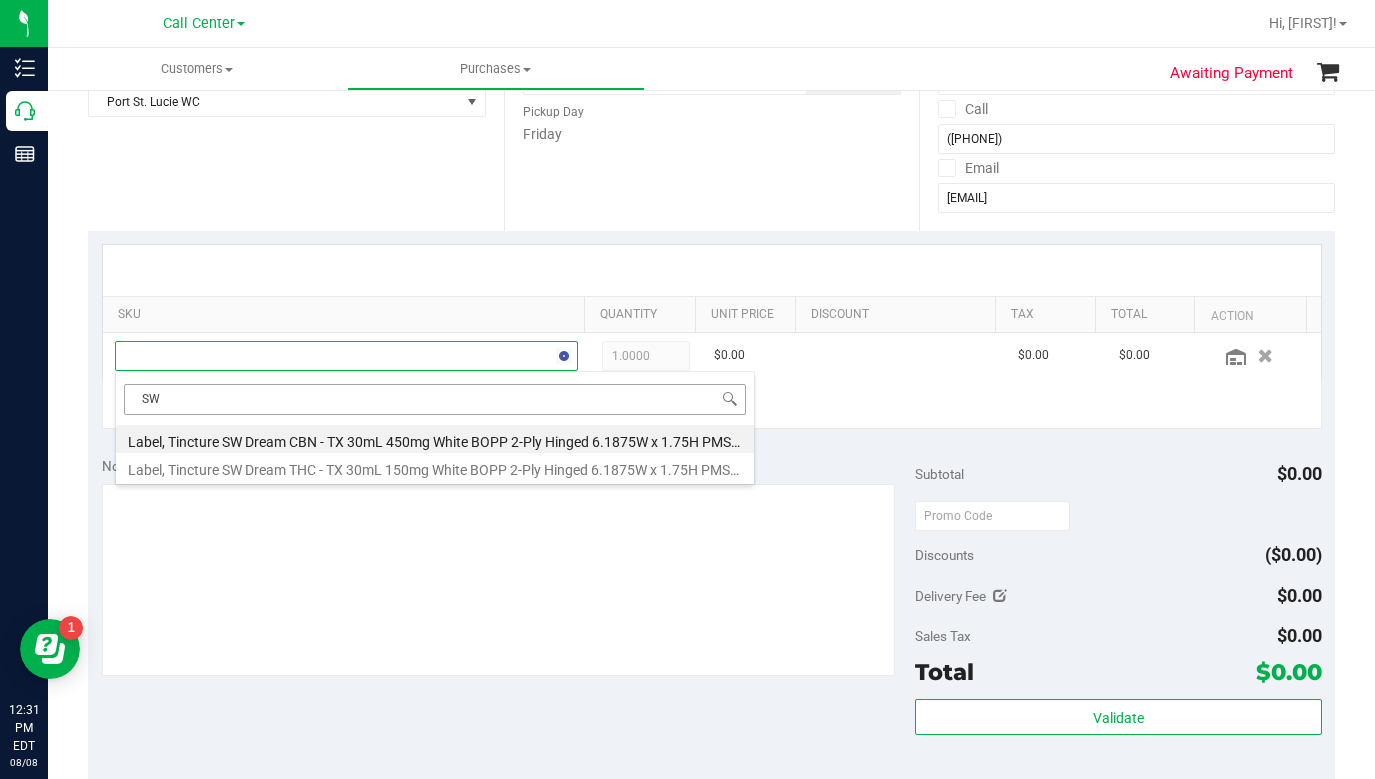 type on "S" 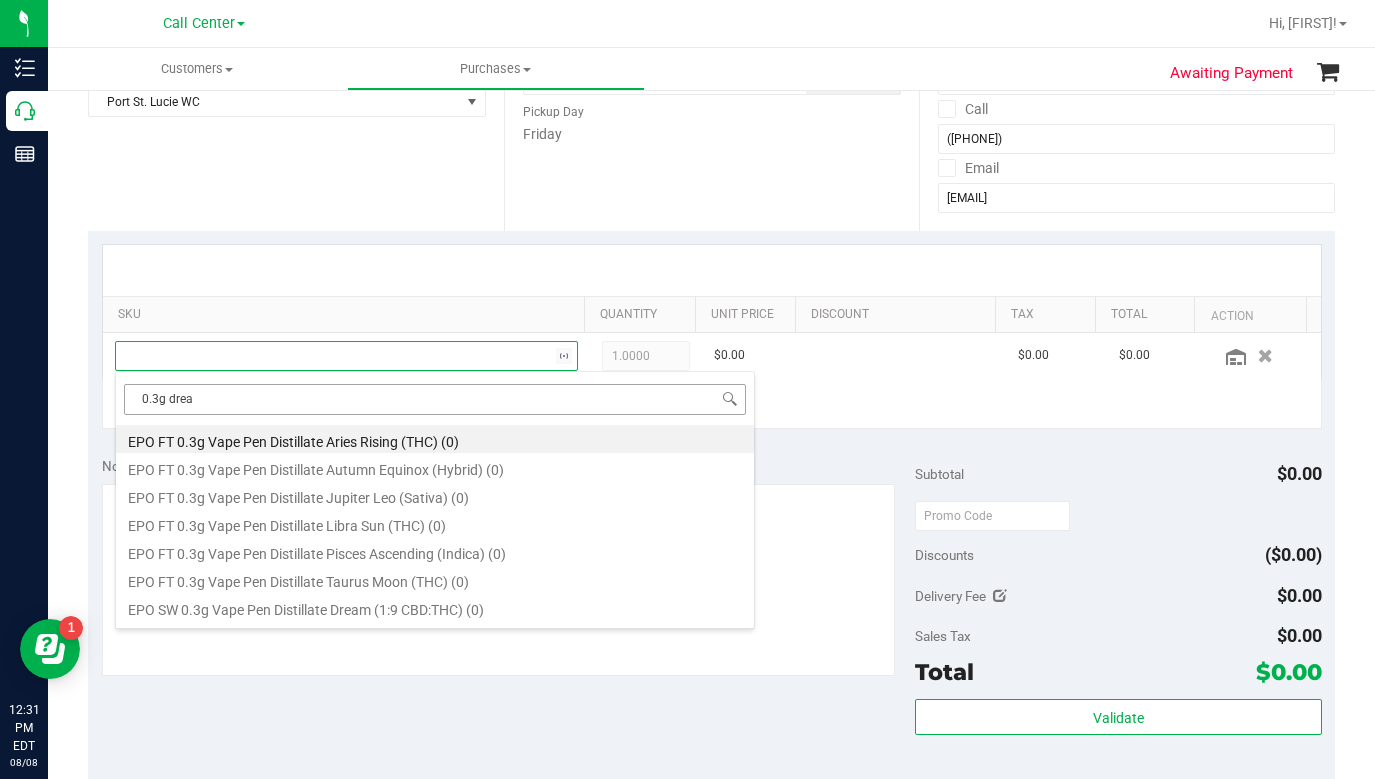 type on "0.3g dream" 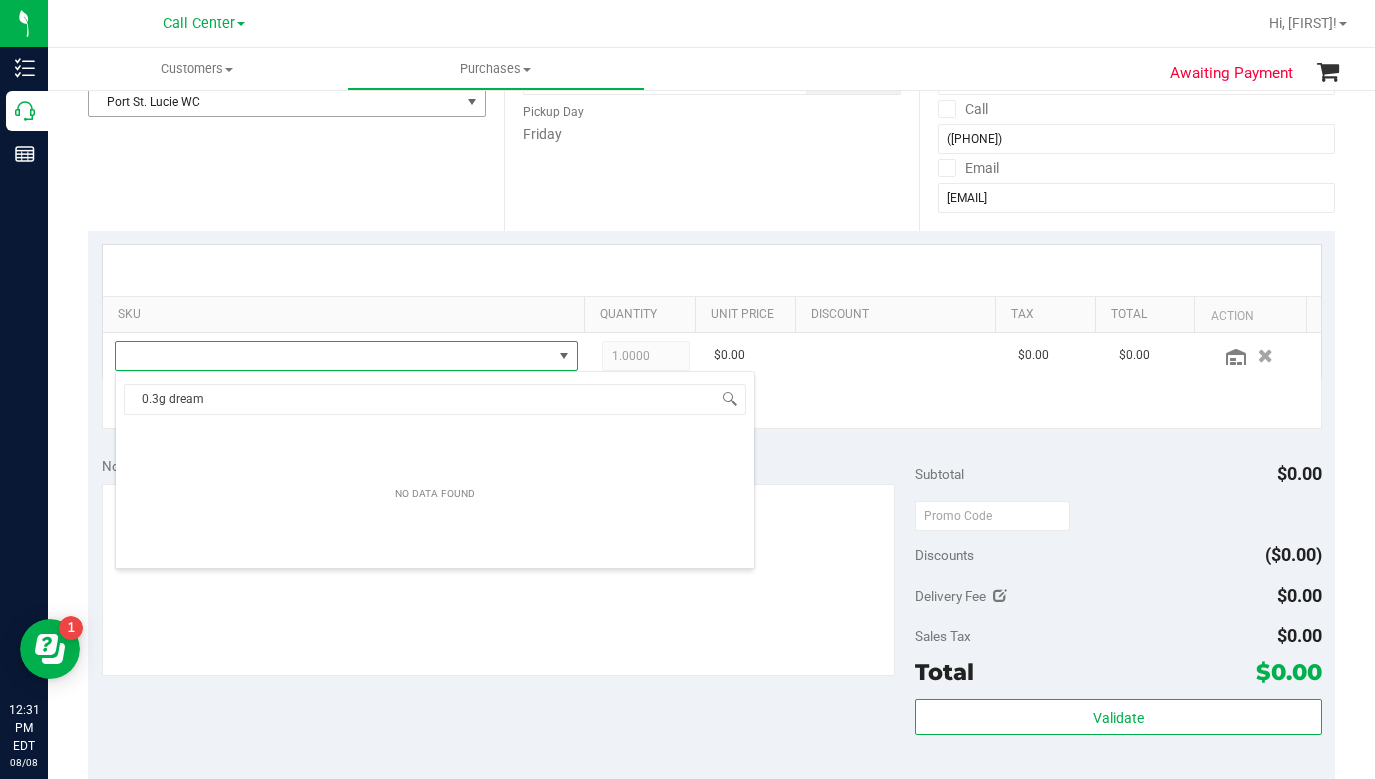 click at bounding box center [472, 102] 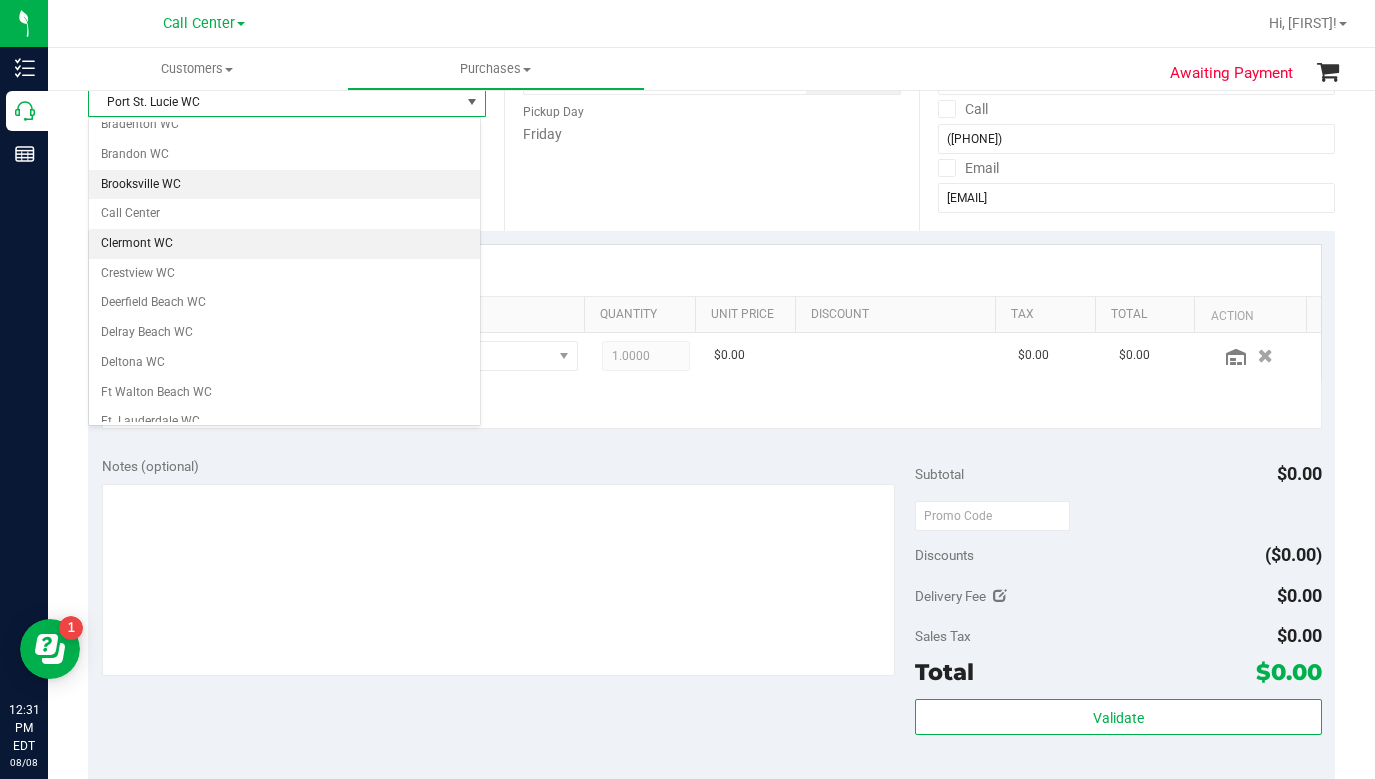 scroll, scrollTop: 0, scrollLeft: 0, axis: both 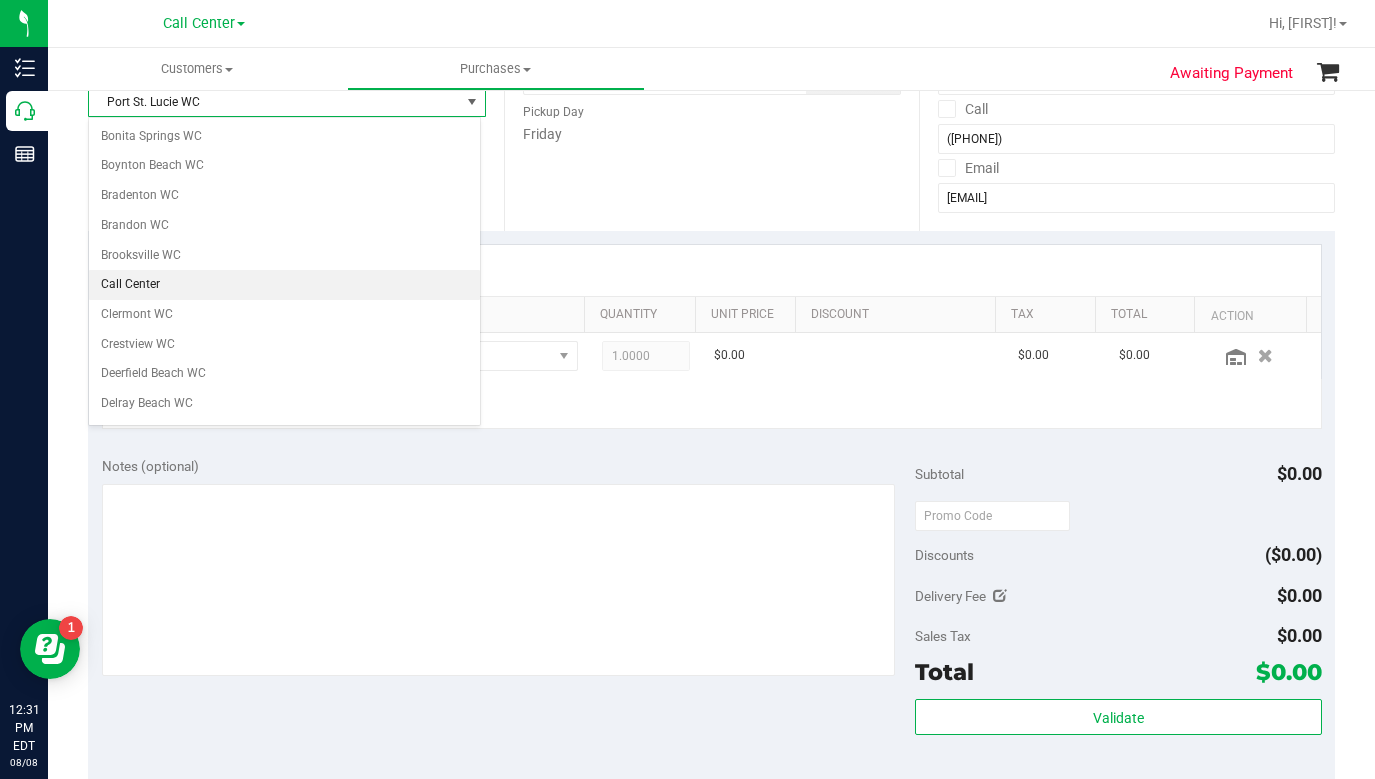 click on "Call Center" at bounding box center [284, 285] 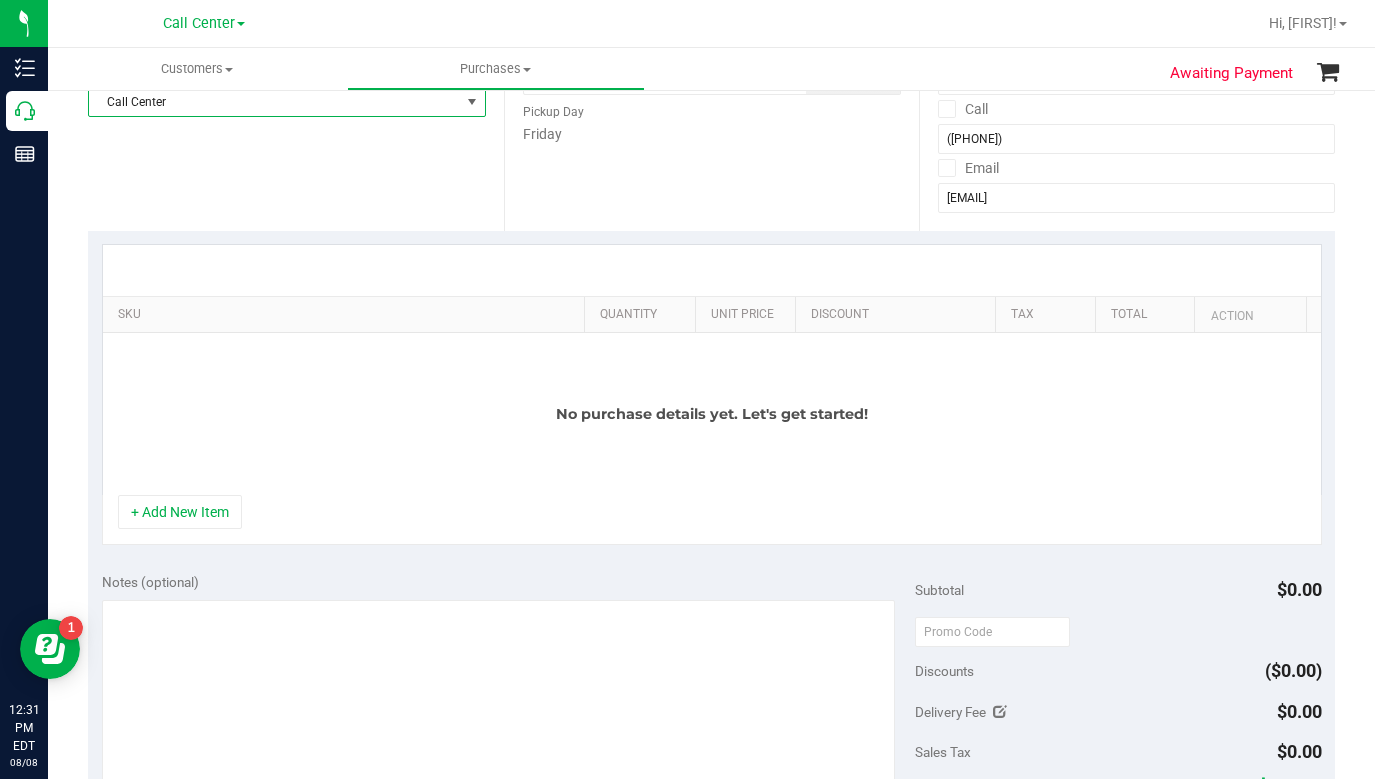 click on "Location
Delivery
Store Pickup
Store
Call Center Select Store Bonita Springs WC Boynton Beach WC Bradenton WC Brandon WC Brooksville WC Call Center Clermont WC Crestview WC Deerfield Beach WC Delray Beach WC Deltona WC Ft Walton Beach WC Ft. Lauderdale WC Ft. Myers WC Gainesville WC Jax Atlantic WC JAX DC REP Jax WC Key West WC Lakeland WC Largo WC Lehigh Acres DC REP Merritt Island WC Miami 72nd WC Miami Beach WC Miami Dadeland WC Miramar DC REP New Port Richey WC North Palm Beach WC North Port WC Ocala WC Orange Park WC Orlando Colonial WC Orlando DC REP Orlando WC Oviedo WC Palm Bay WC Palm Coast WC Panama City WC Pensacola WC Port Orange WC" at bounding box center (296, 108) 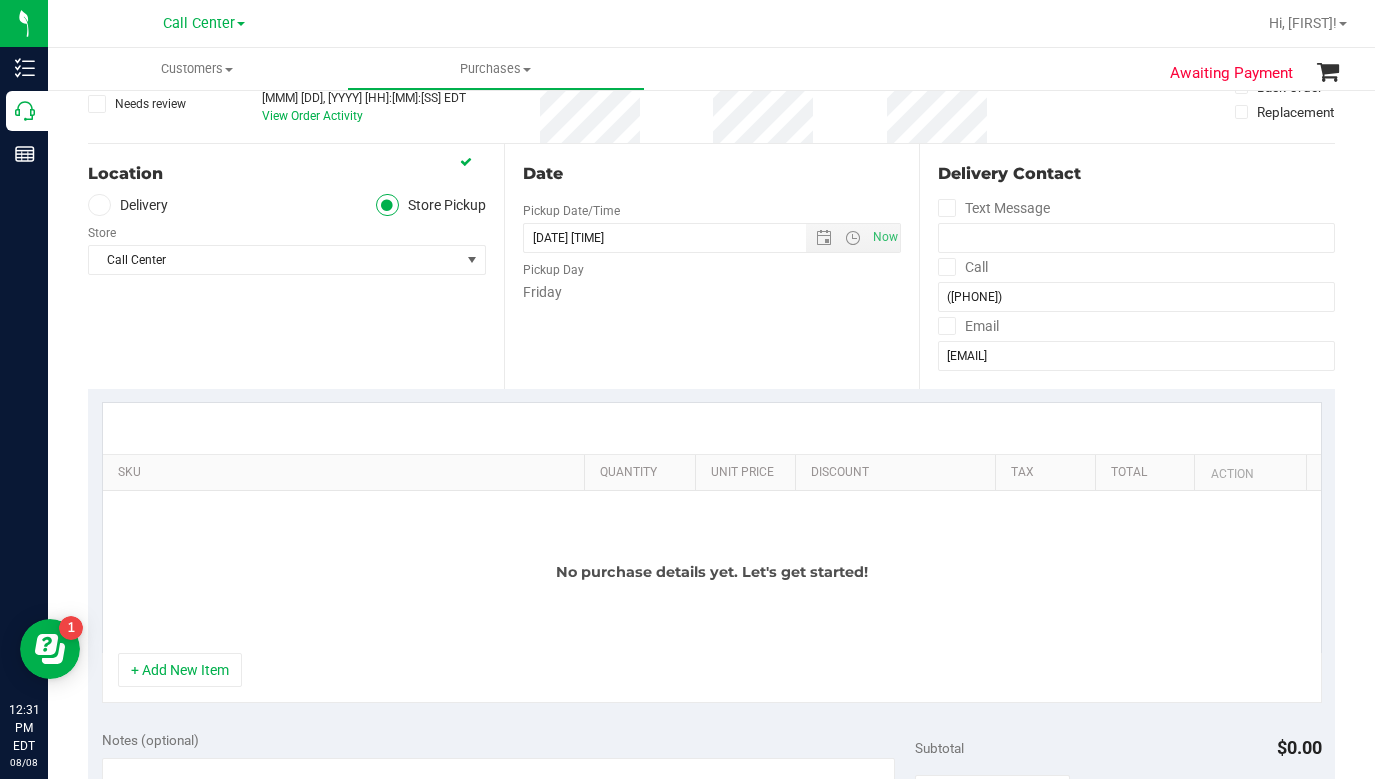 scroll, scrollTop: 0, scrollLeft: 0, axis: both 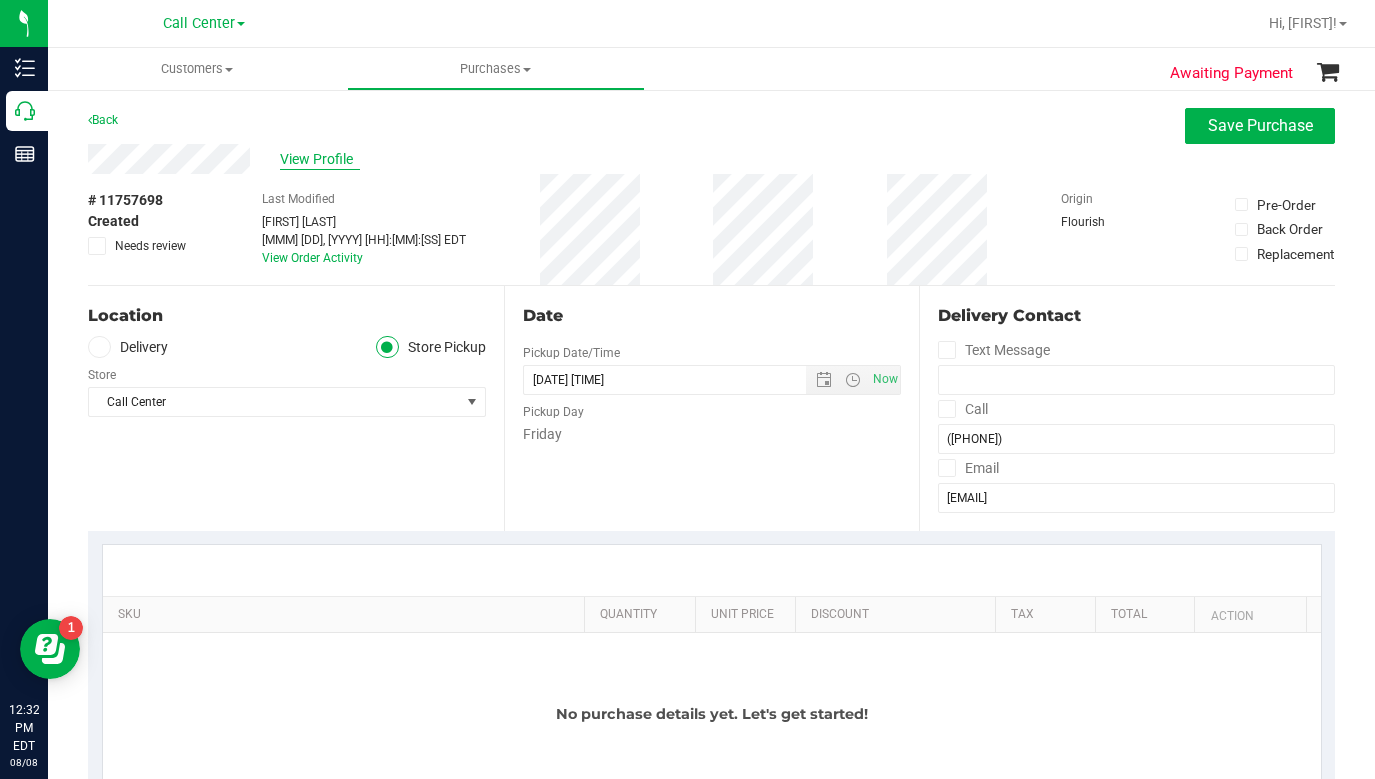 click on "View Profile" at bounding box center (320, 159) 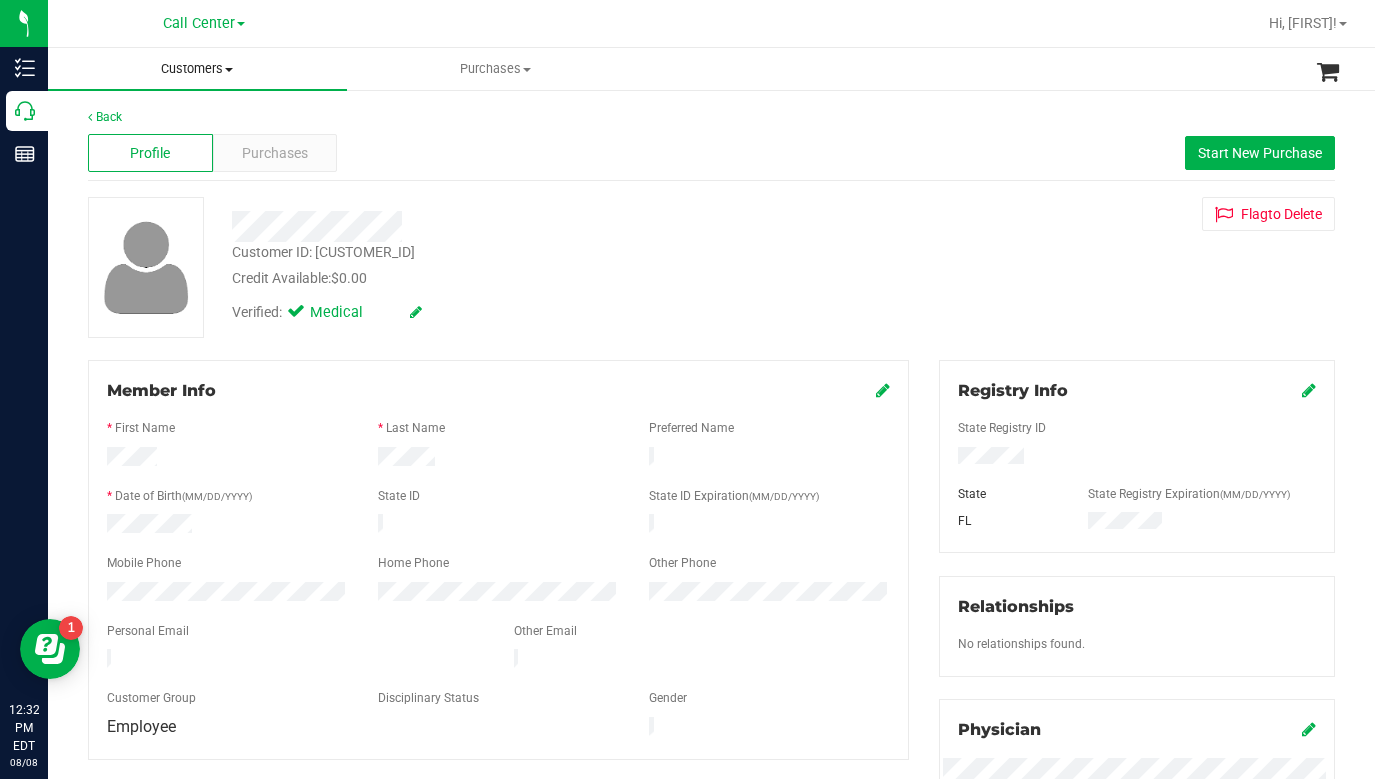 click on "Customers" at bounding box center [197, 69] 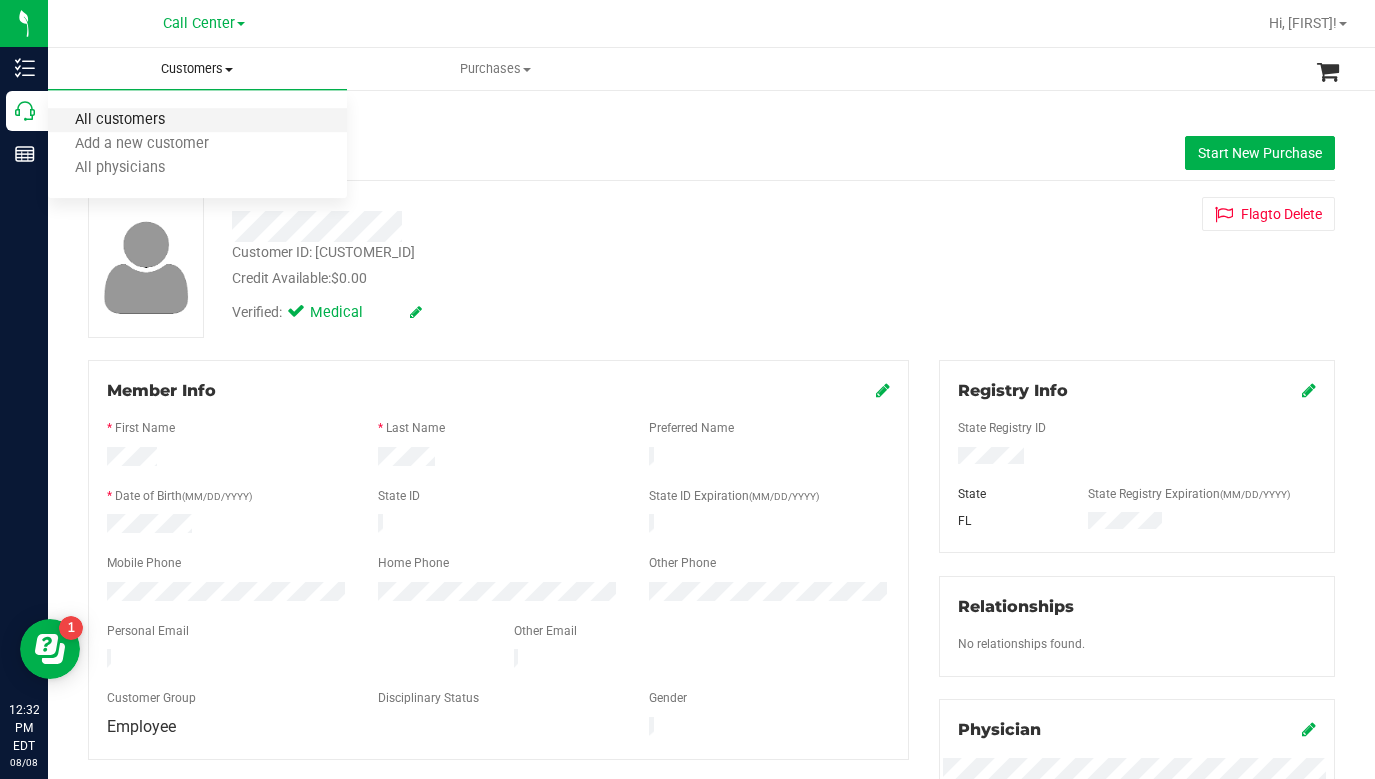 click on "All customers" at bounding box center [120, 120] 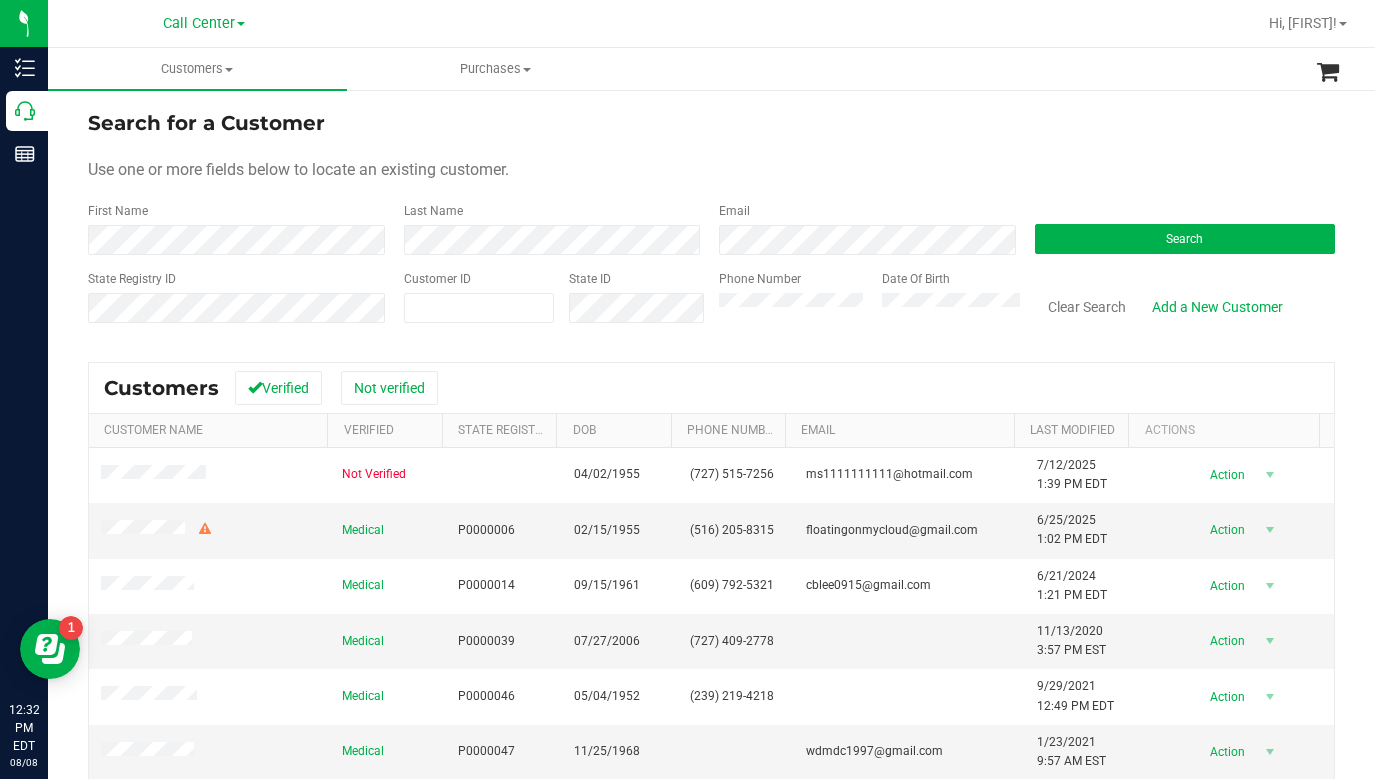 click on "Use one or more fields below to locate an existing customer." at bounding box center (711, 170) 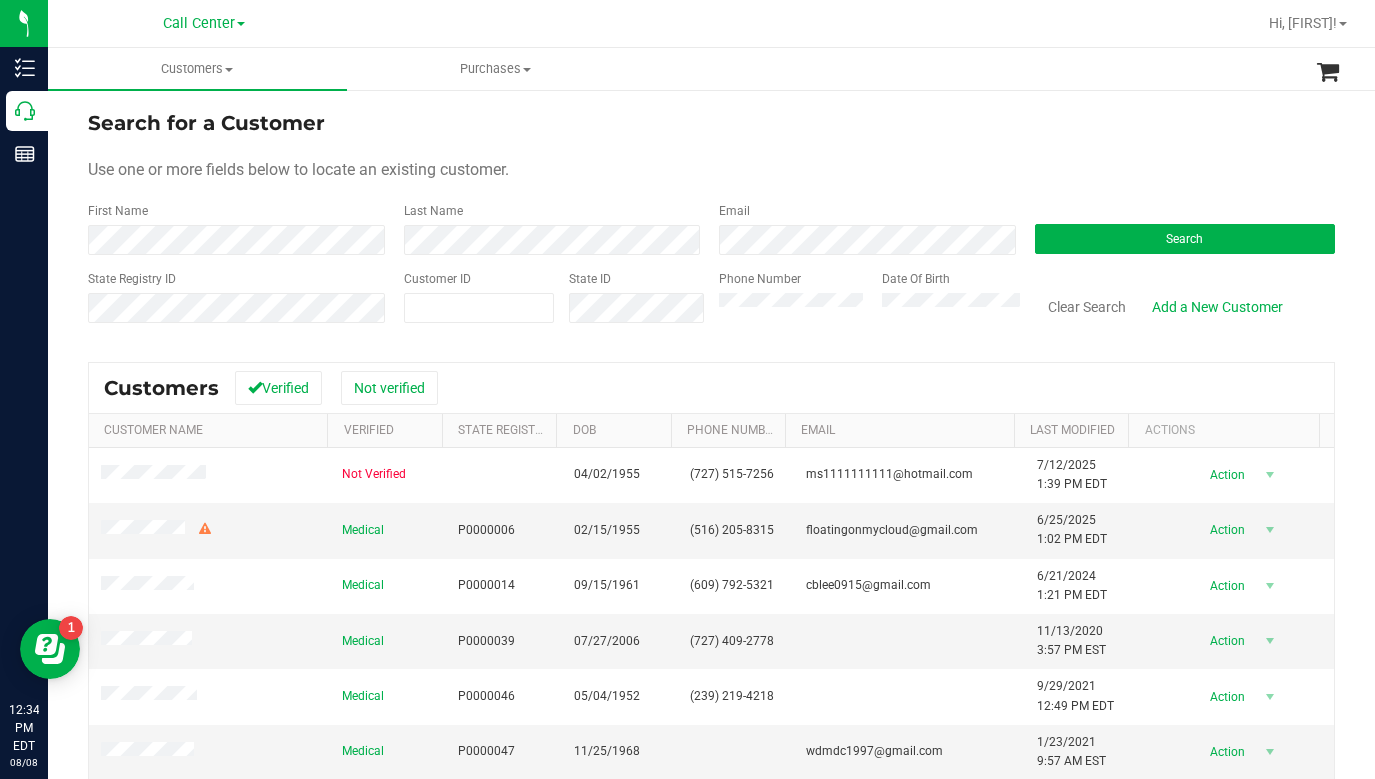 click on "Search for a Customer" at bounding box center (711, 123) 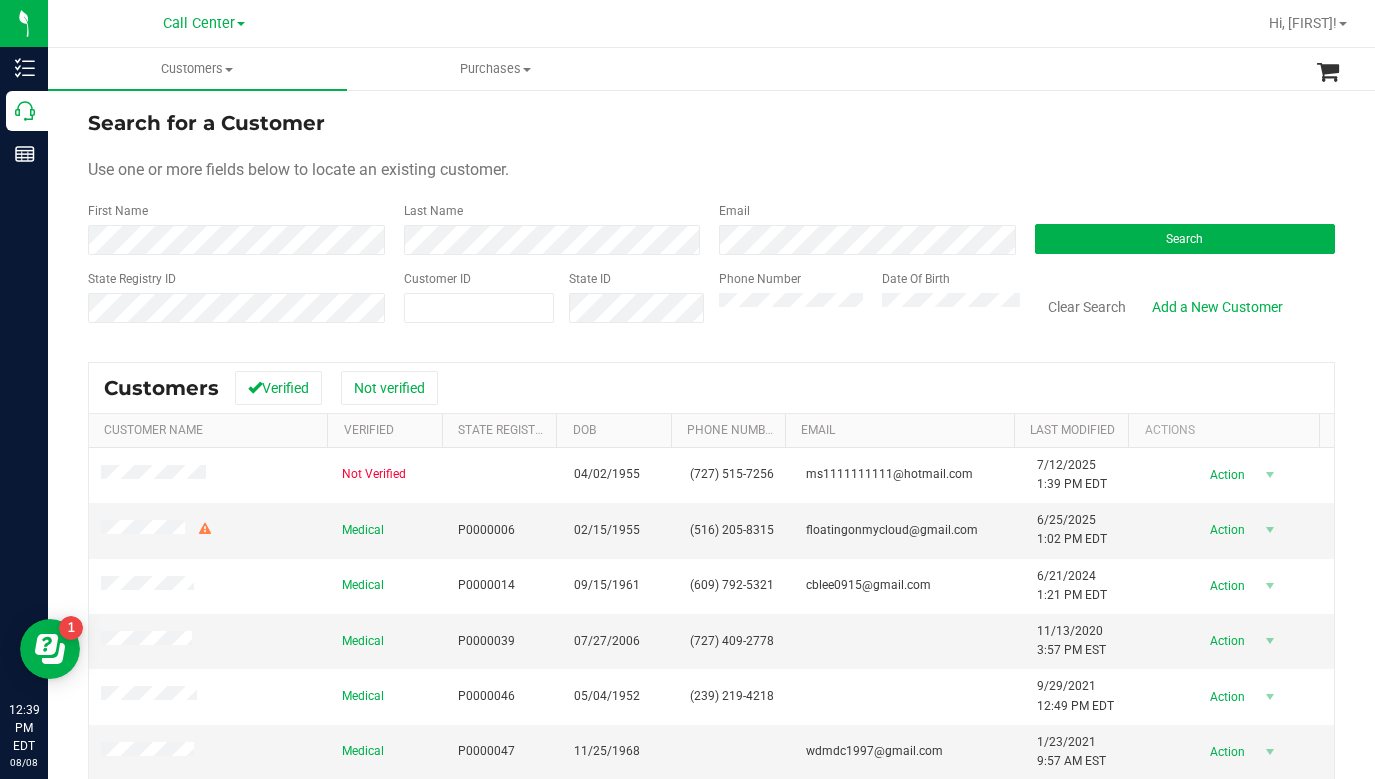 click on "Use one or more fields below to locate an existing customer." at bounding box center (711, 170) 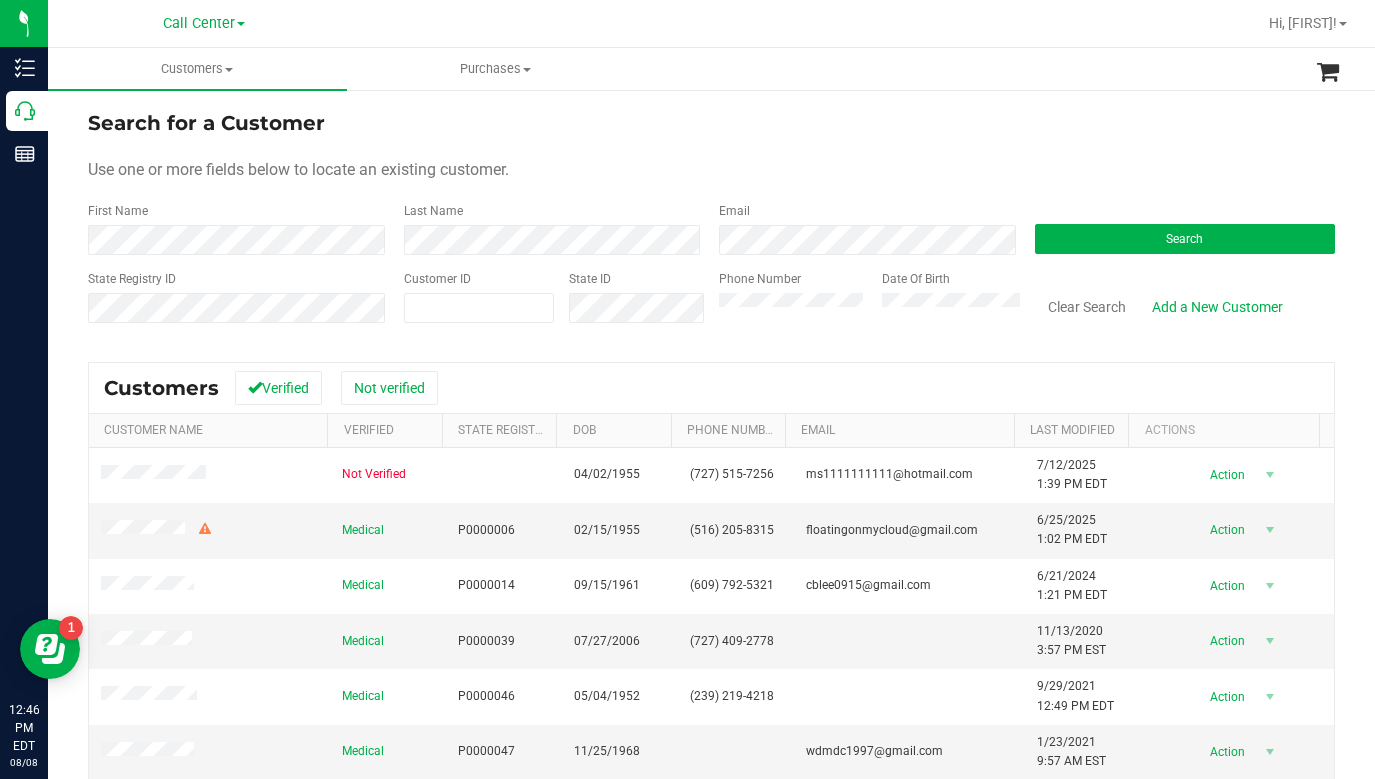 click on "Use one or more fields below to locate an existing customer." at bounding box center (711, 170) 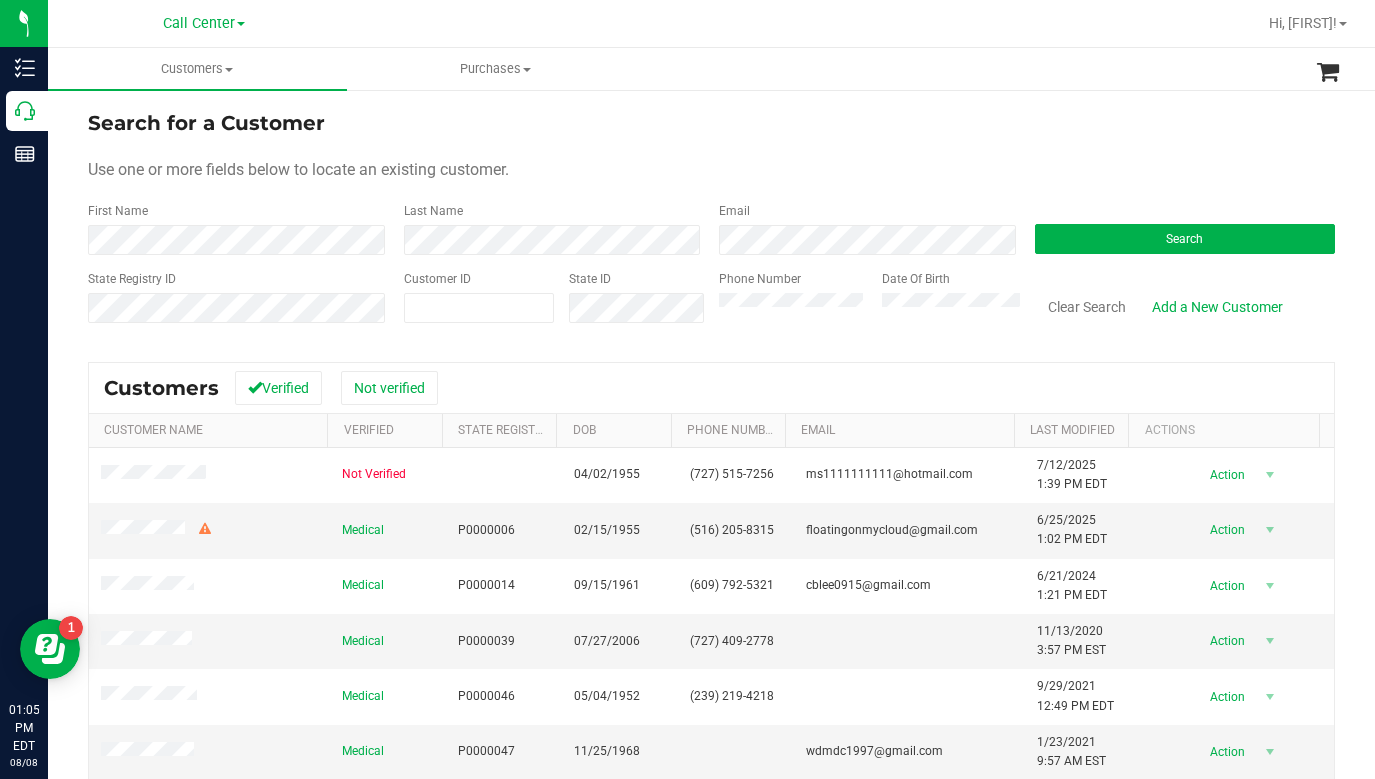click on "Search for a Customer
Use one or more fields below to locate an existing customer.
First Name
Last Name
Email
Search
State Registry ID
Customer ID
State ID
Phone Number
Date Of Birth" at bounding box center (711, 224) 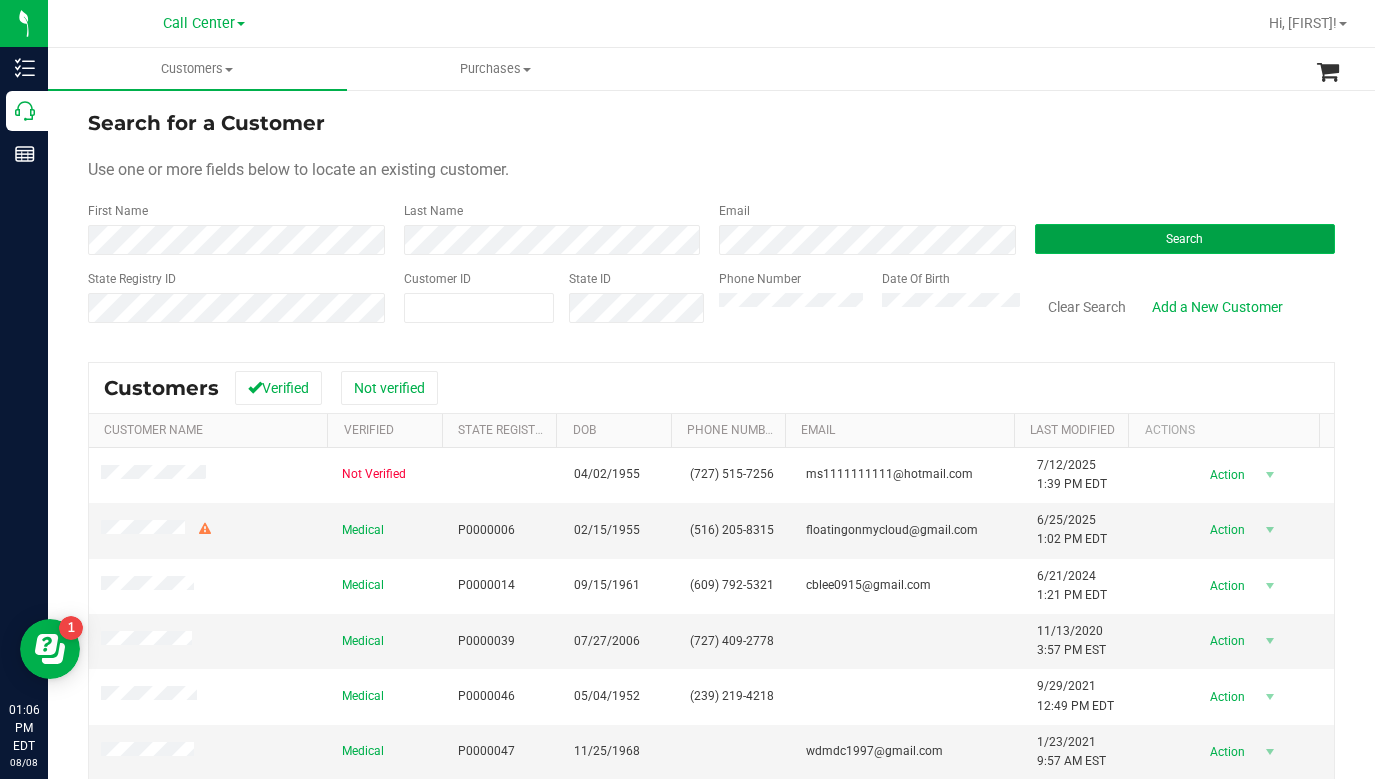 click on "Search" at bounding box center [1185, 239] 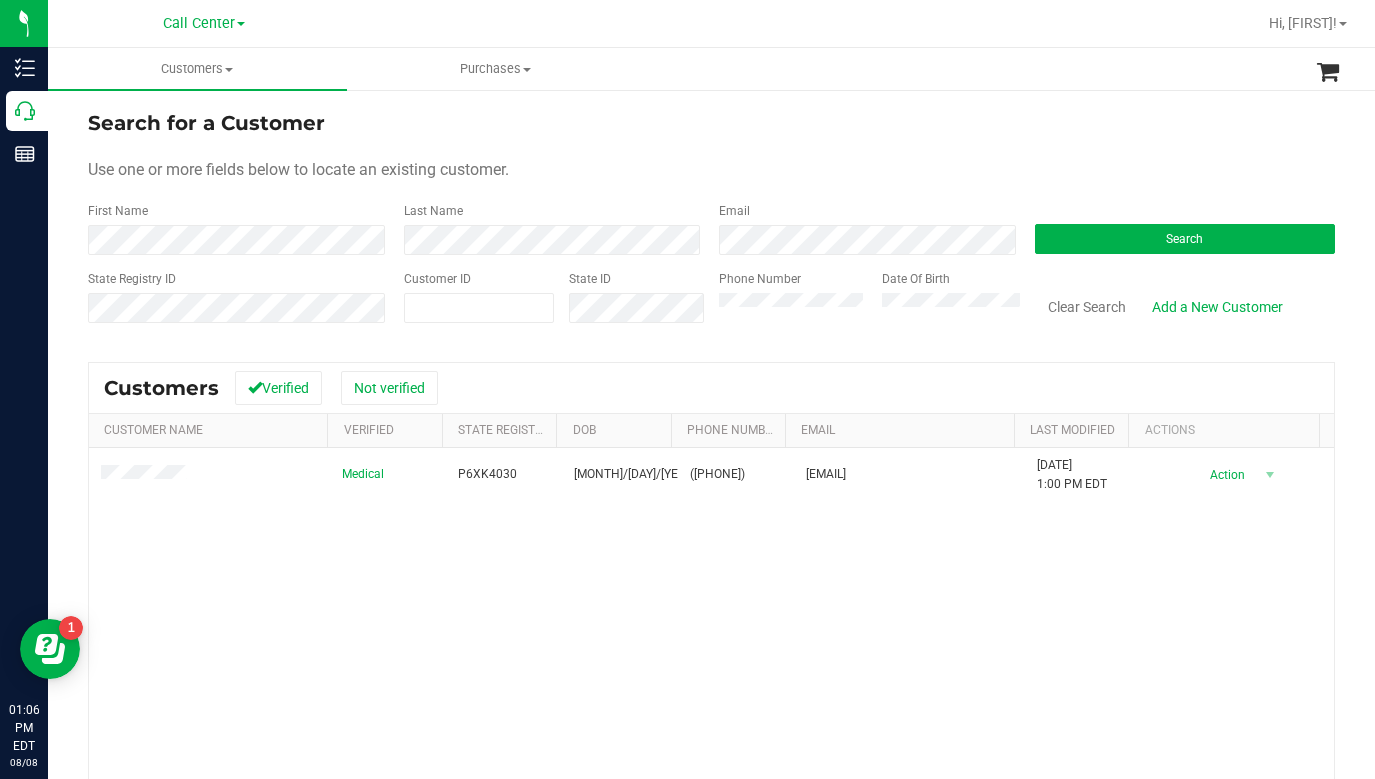 click on "Search for a Customer
Use one or more fields below to locate an existing customer.
First Name
Last Name
Email
Search
State Registry ID
Customer ID
State ID
Phone Number
Date Of Birth" at bounding box center (711, 224) 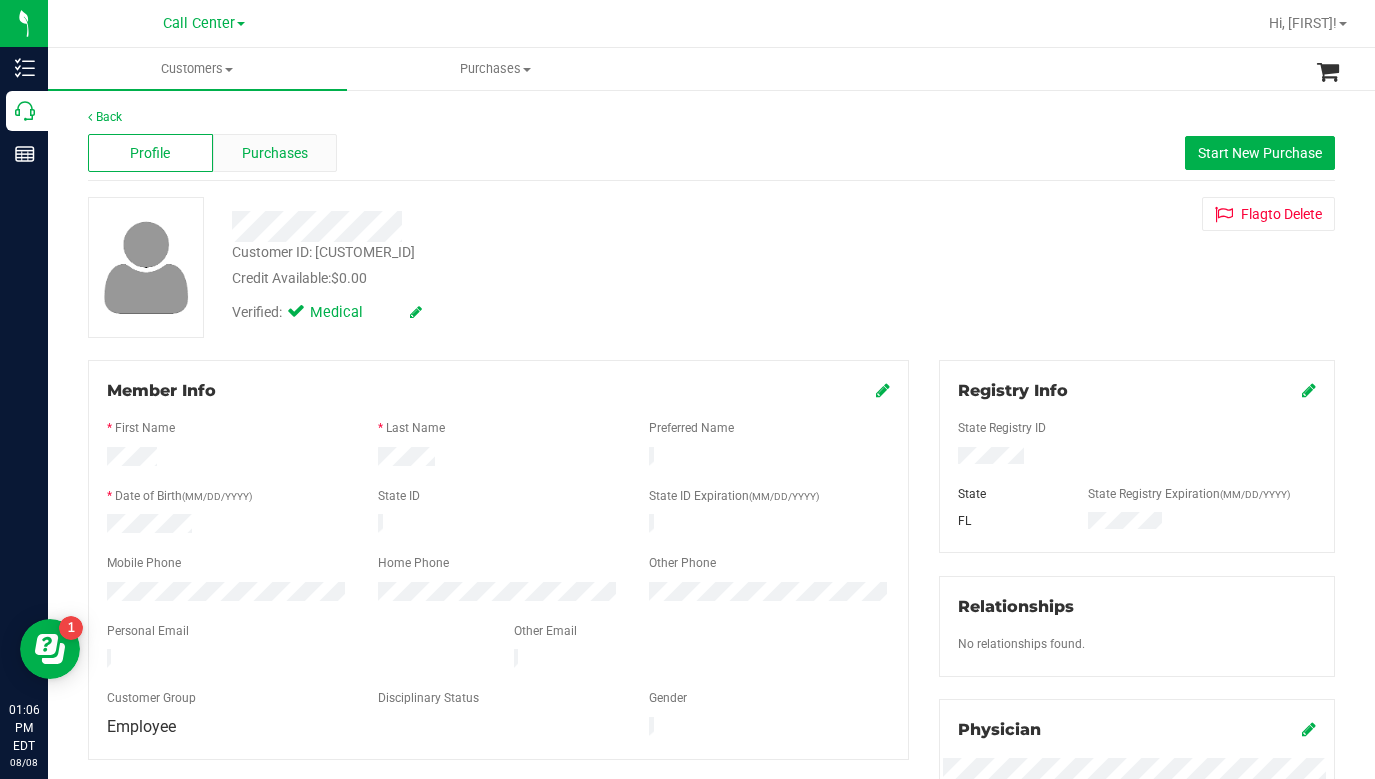 click on "Purchases" at bounding box center (275, 153) 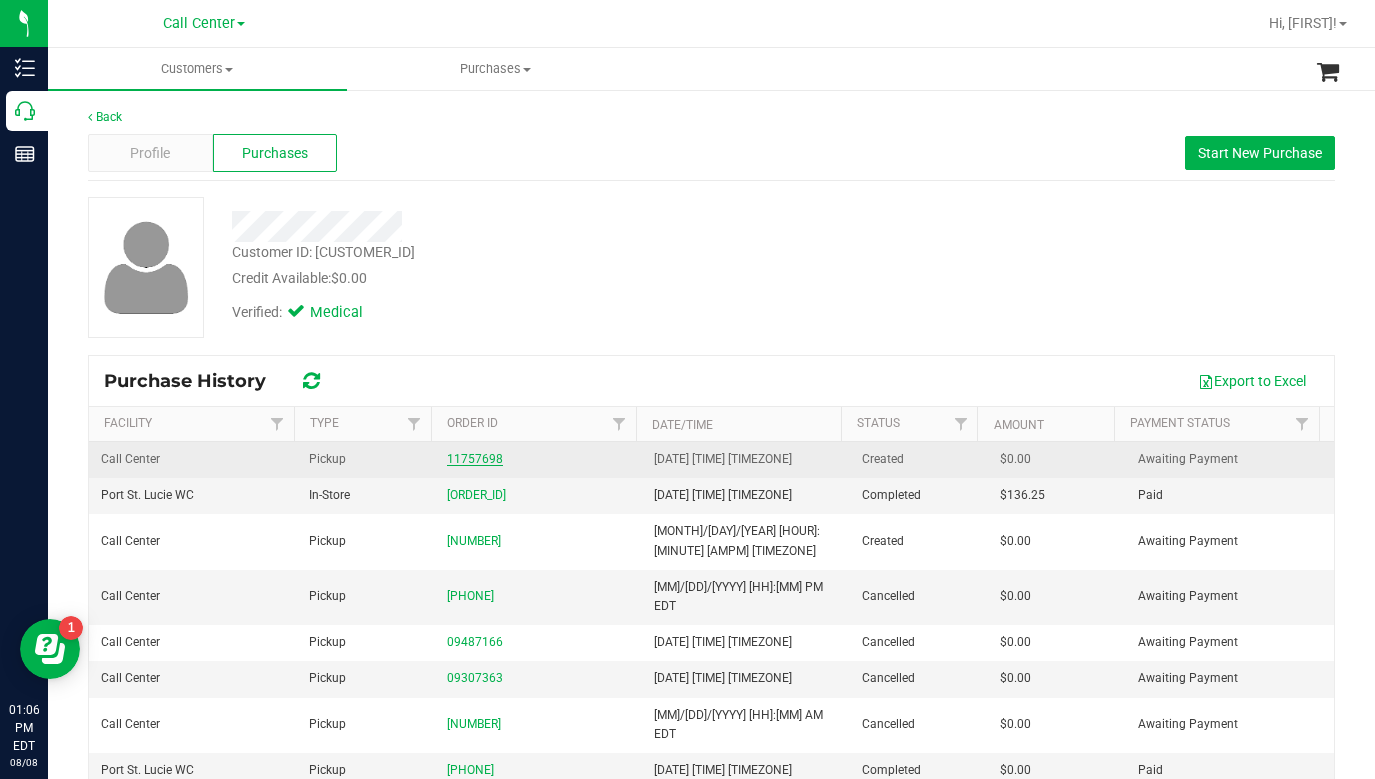 click on "11757698" at bounding box center (475, 459) 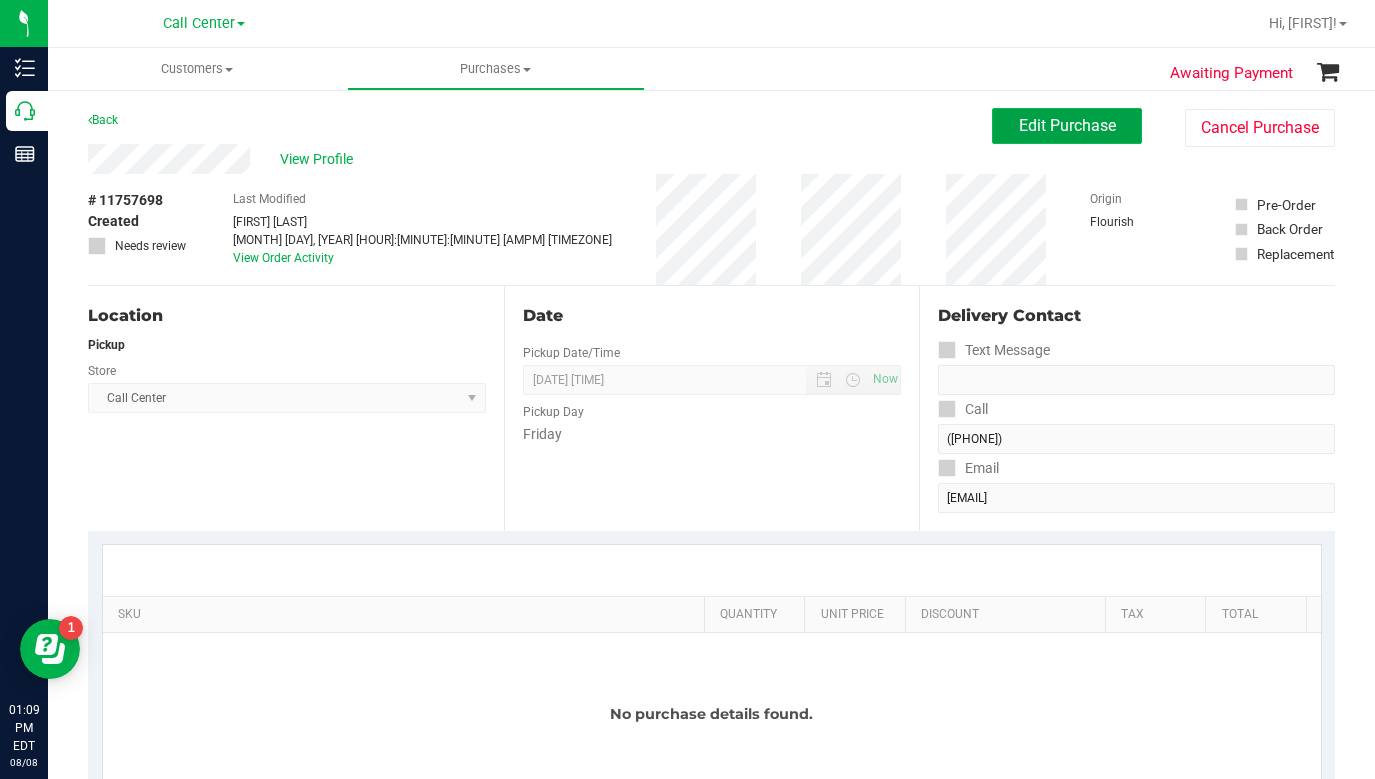 click on "Edit Purchase" at bounding box center (1067, 125) 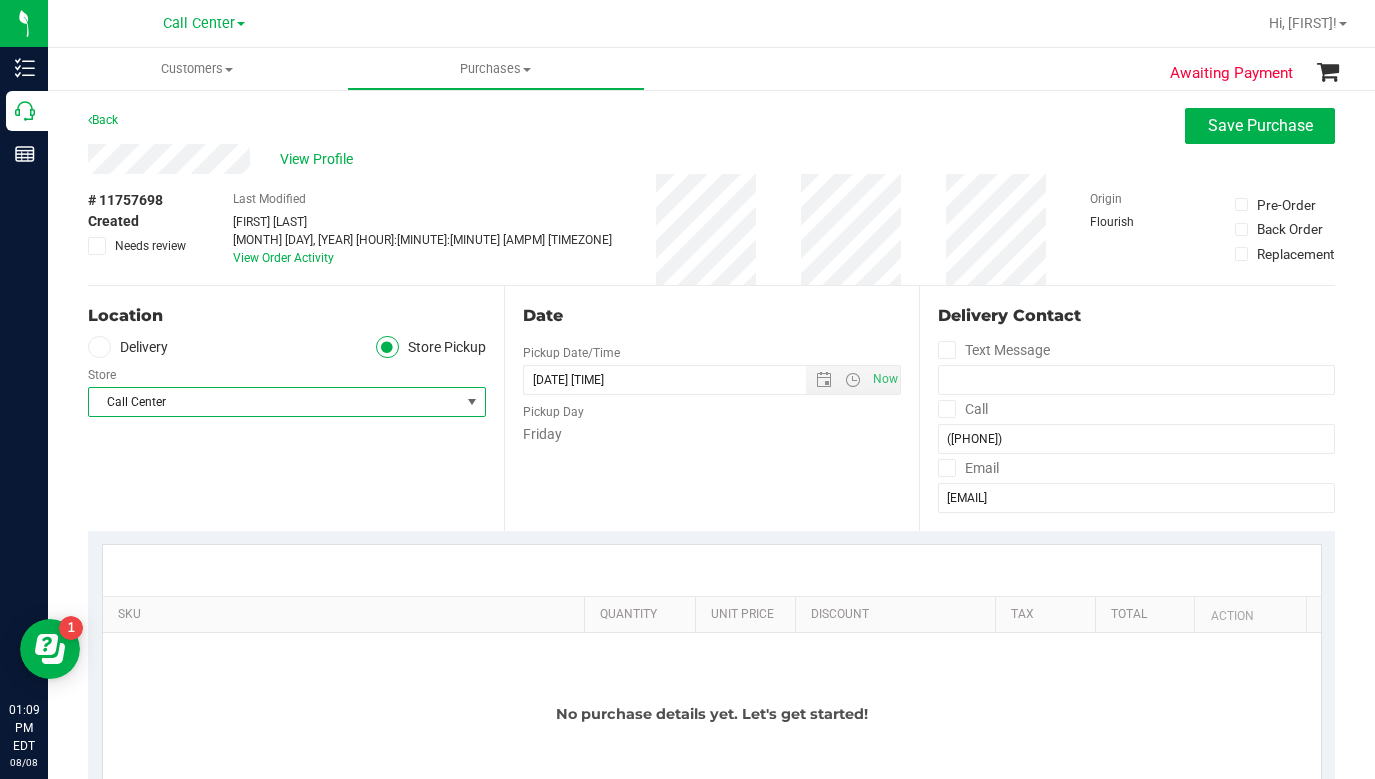 click at bounding box center [472, 402] 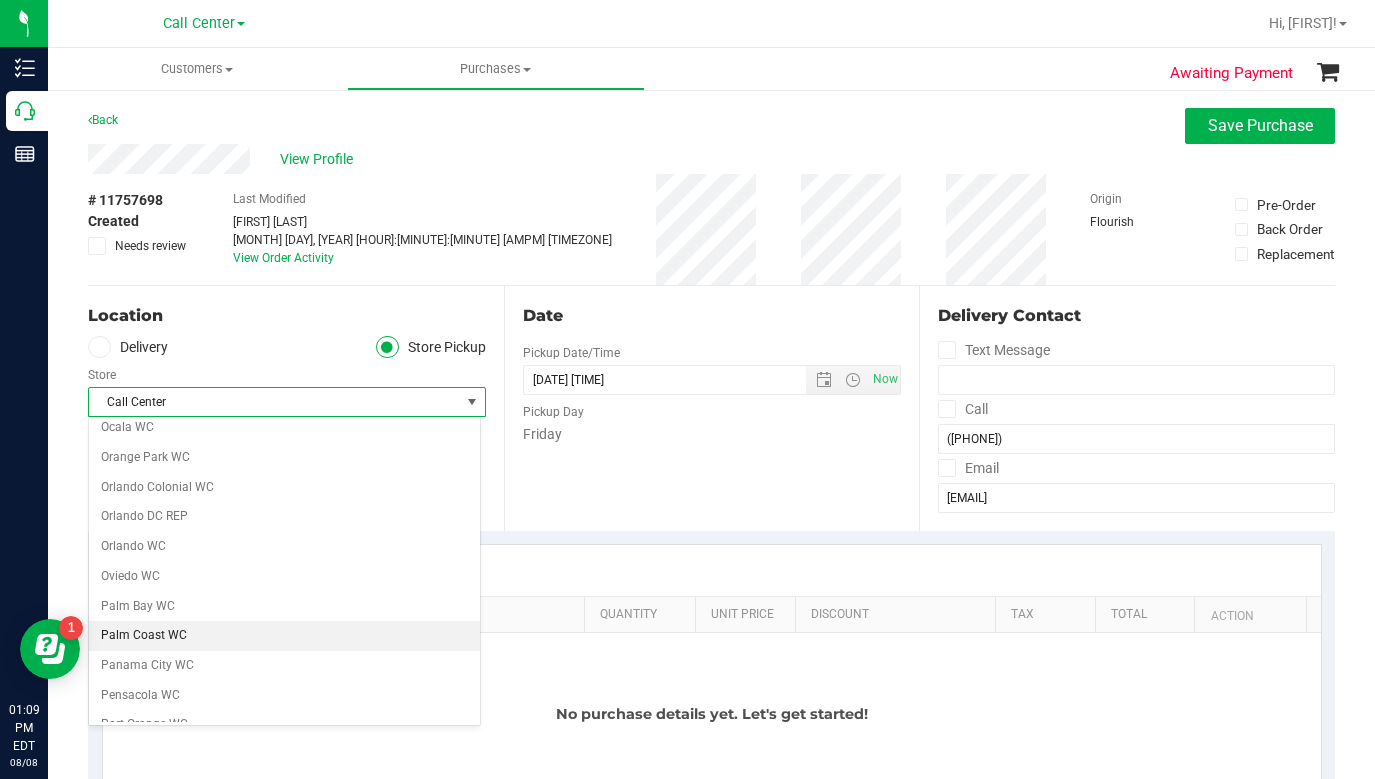 scroll, scrollTop: 1100, scrollLeft: 0, axis: vertical 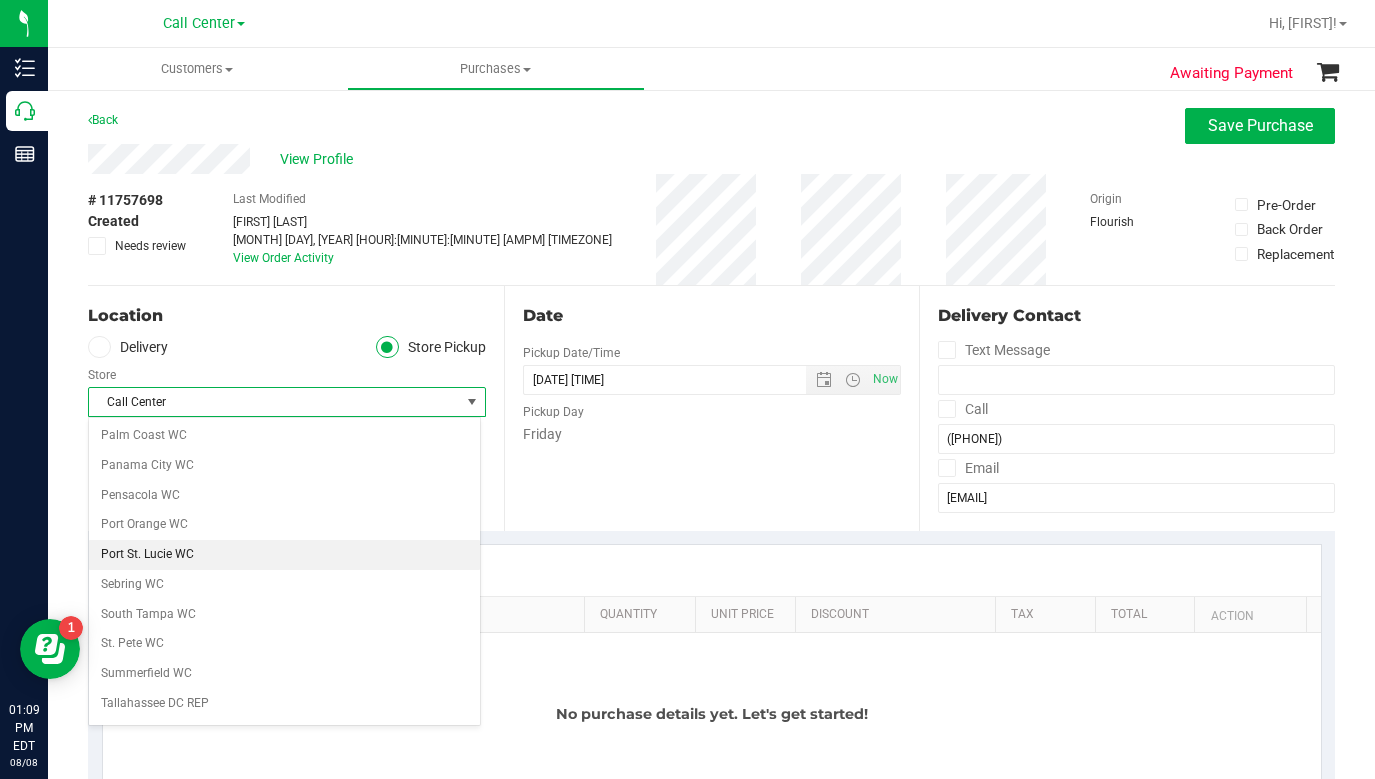 click on "Port St. Lucie WC" at bounding box center [284, 555] 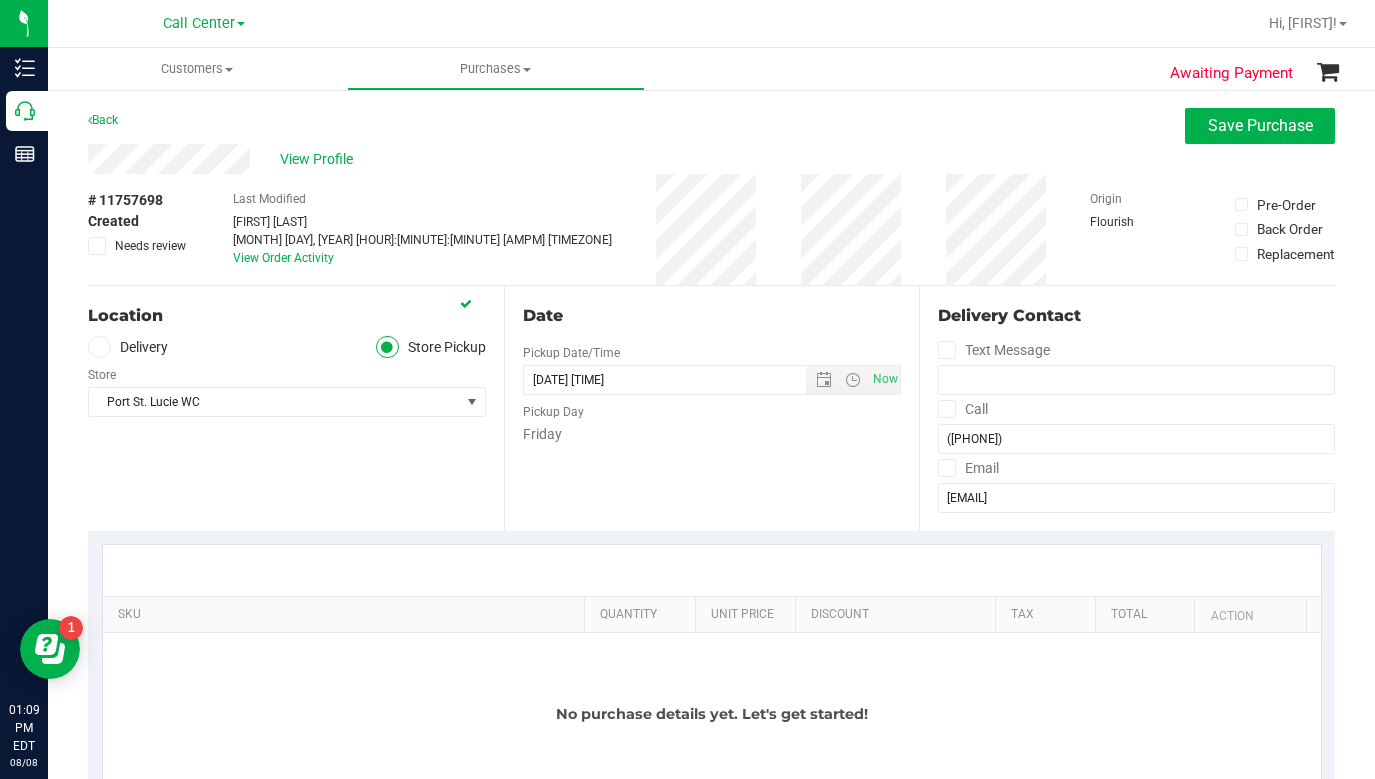 click on "Location
Delivery
Store Pickup
Store
Store WC Select Store Bonita Springs WC Boynton Beach WC Bradenton WC Brandon WC Brooksville WC Call Center Clermont WC Crestview WC Deerfield Beach WC Delray Beach WC Deltona WC Ft Walton Beach WC Ft. Lauderdale WC Ft. Myers WC Gainesville WC Jax Atlantic WC JAX DC REP Jax WC Key West WC Lakeland WC Largo WC Lehigh Acres DC REP Merritt Island WC Miami 72nd WC Miami Beach WC Miami Dadeland WC Miramar DC REP New Port Richey WC North Palm Beach WC North Port WC Ocala WC Orange Park WC Orlando Colonial WC Orlando DC REP Orlando WC Oviedo WC Palm Bay WC Palm Coast WC Panama City WC Pensacola WC Sebring WC" at bounding box center [296, 408] 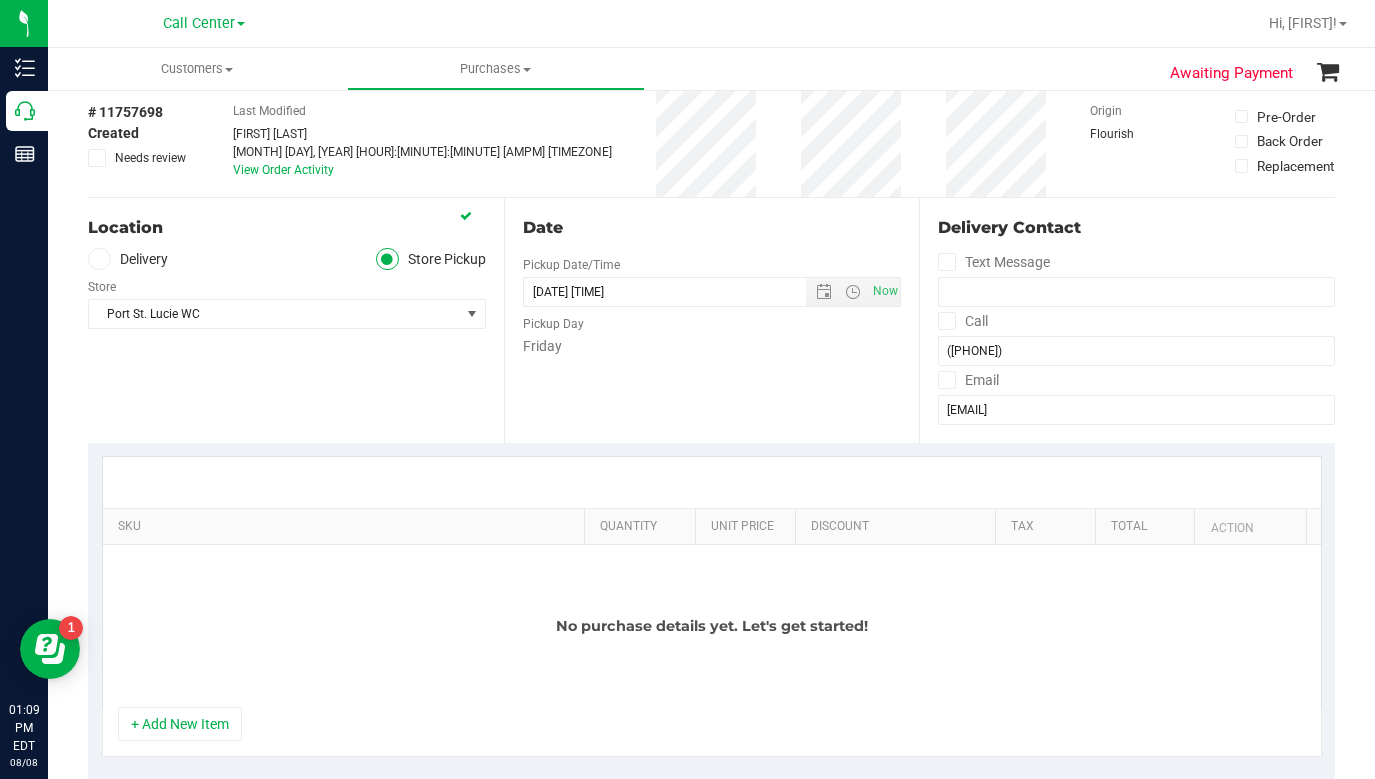 scroll, scrollTop: 300, scrollLeft: 0, axis: vertical 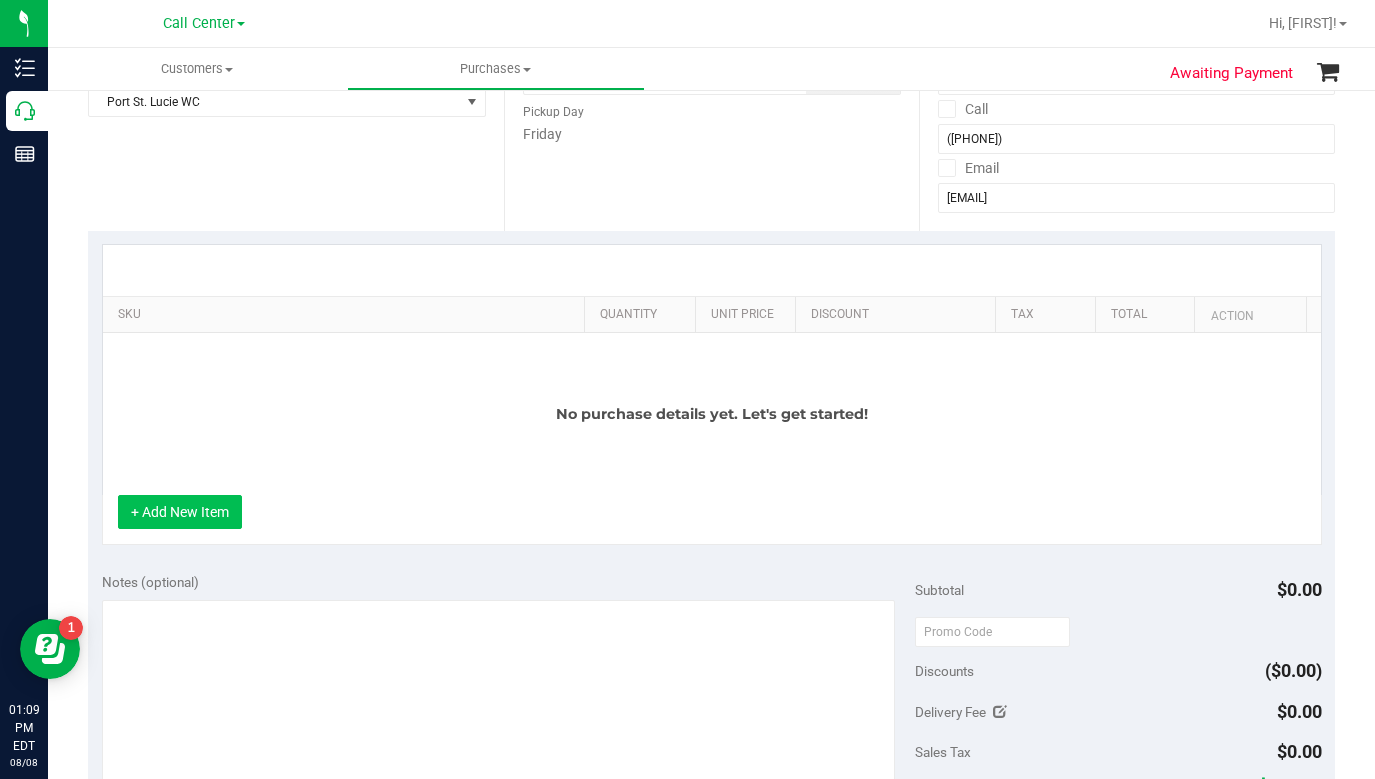 click on "+ Add New Item" at bounding box center [180, 512] 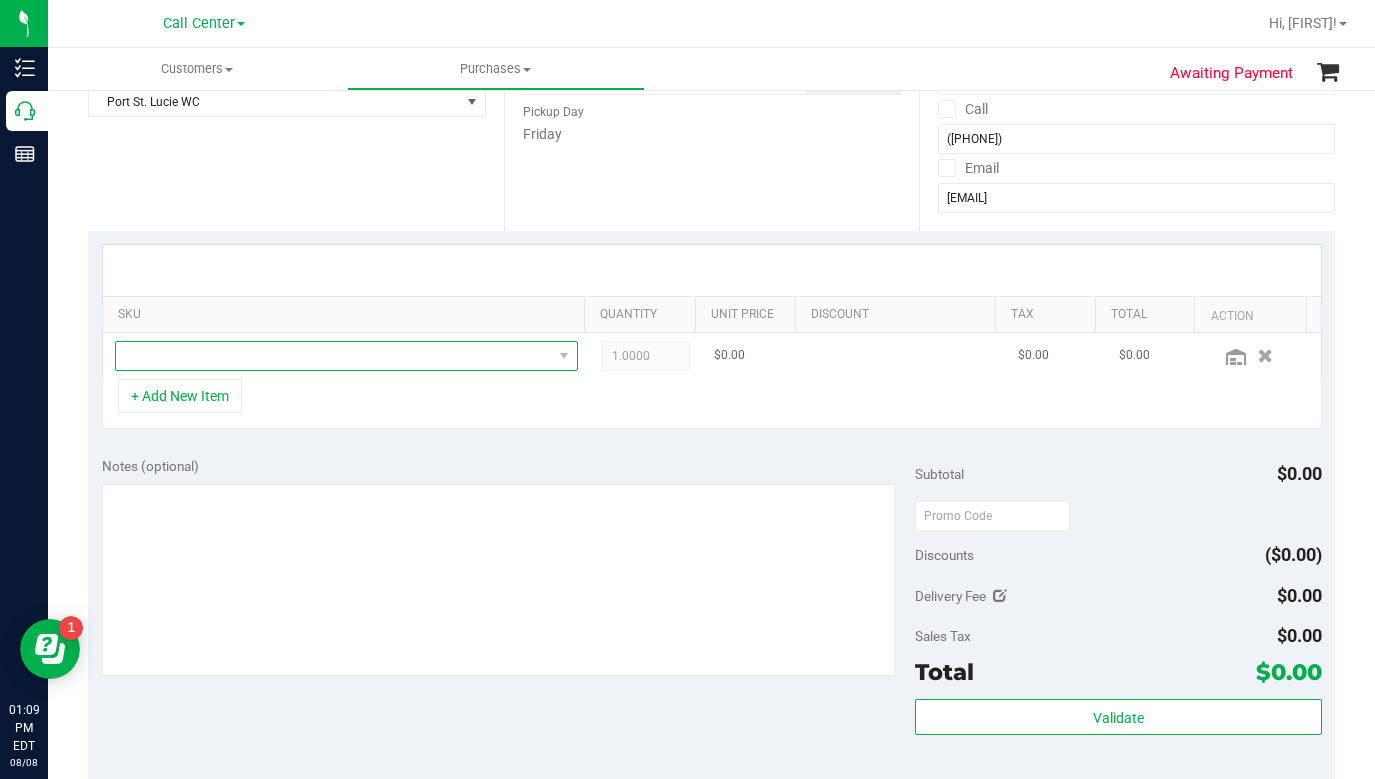 click at bounding box center (334, 356) 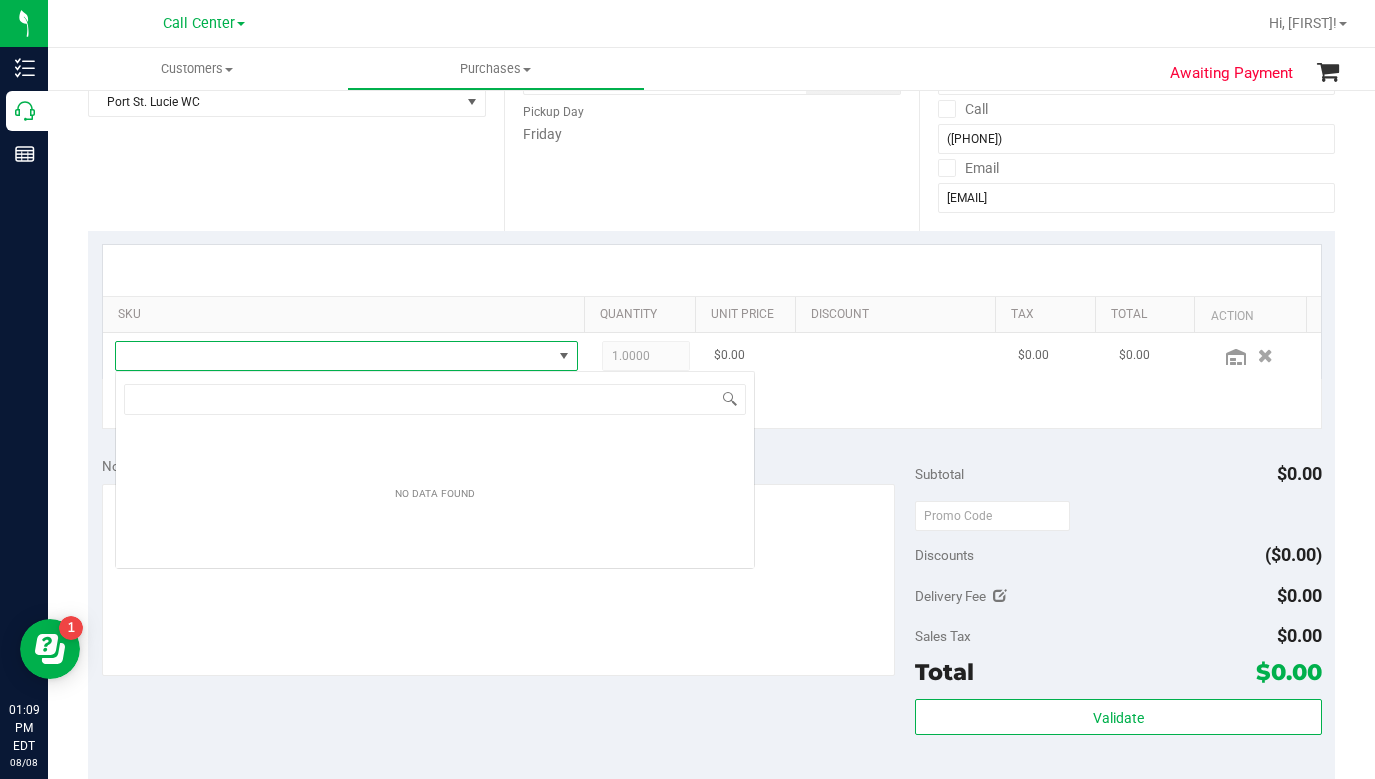 scroll, scrollTop: 99970, scrollLeft: 99549, axis: both 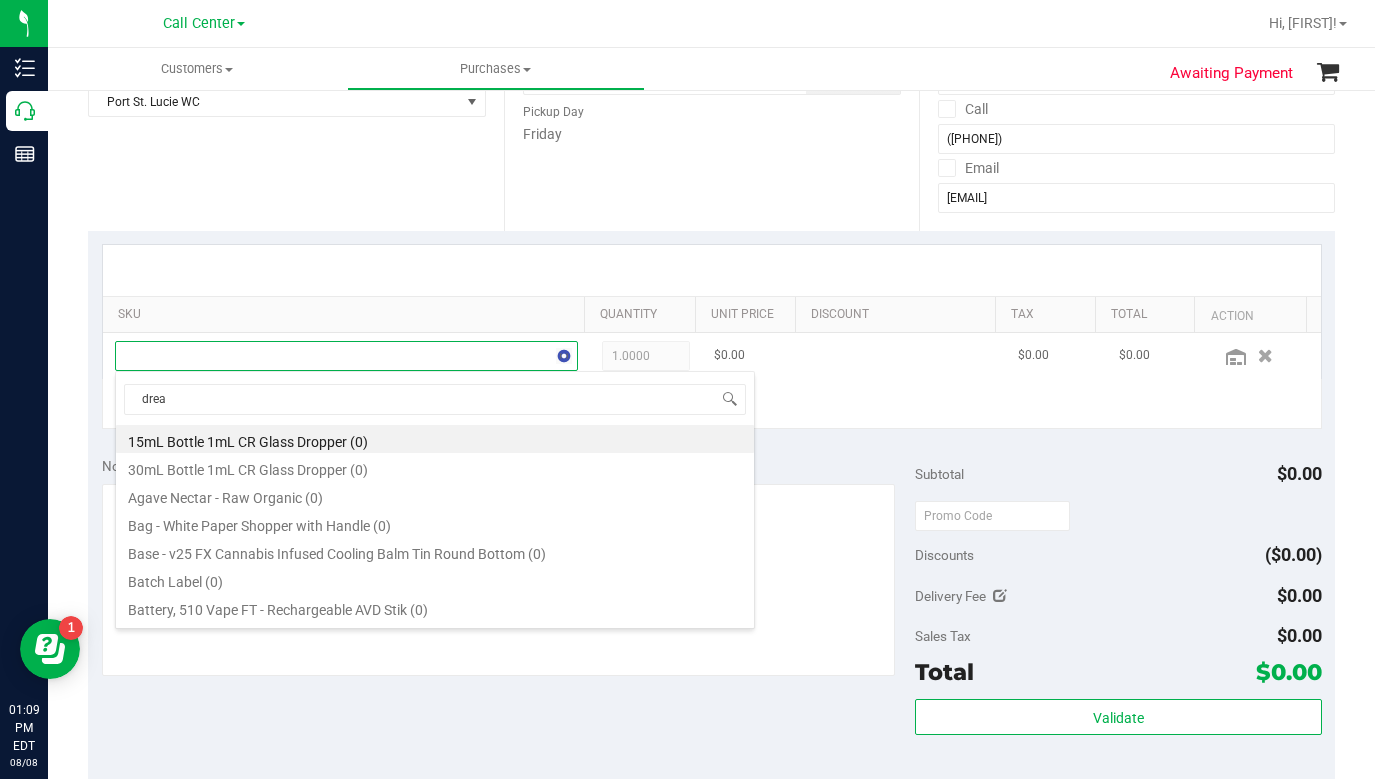 type on "dream" 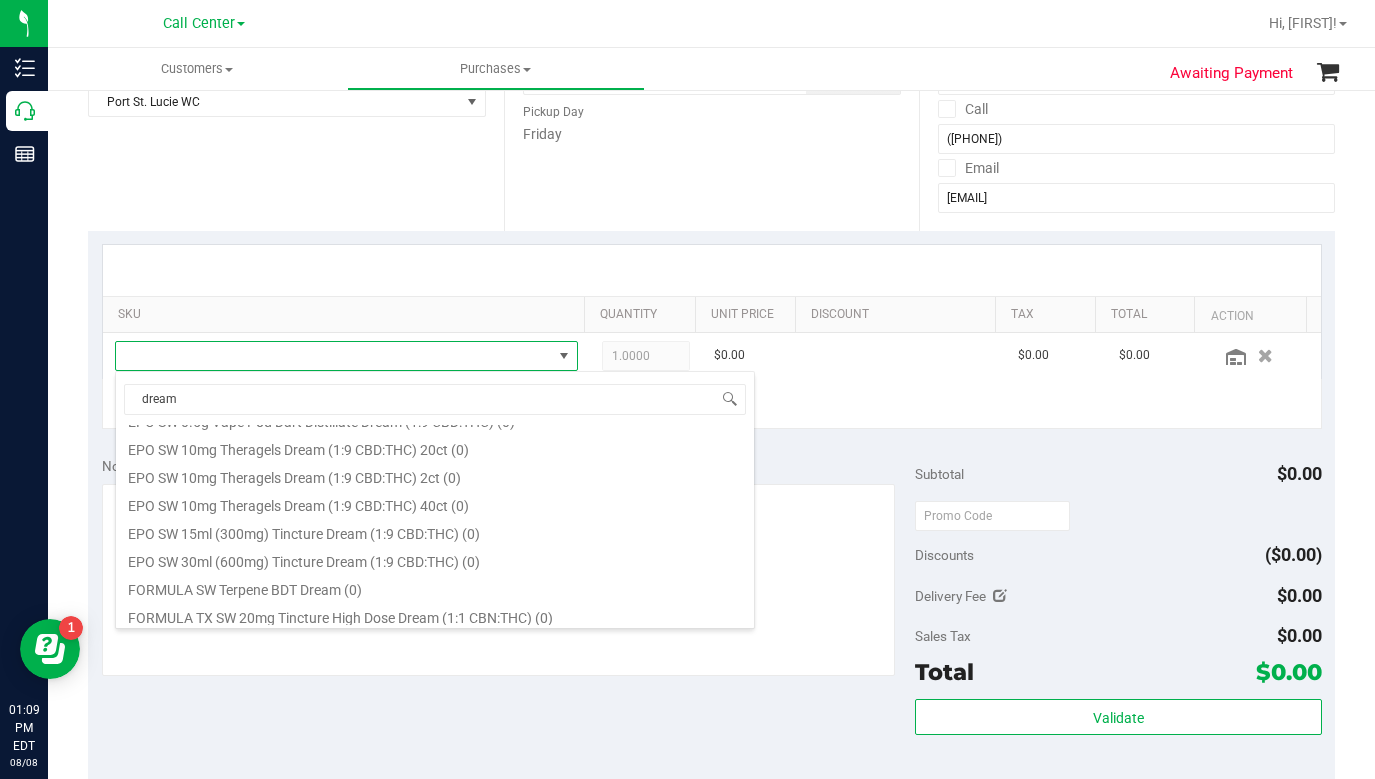 scroll, scrollTop: 200, scrollLeft: 0, axis: vertical 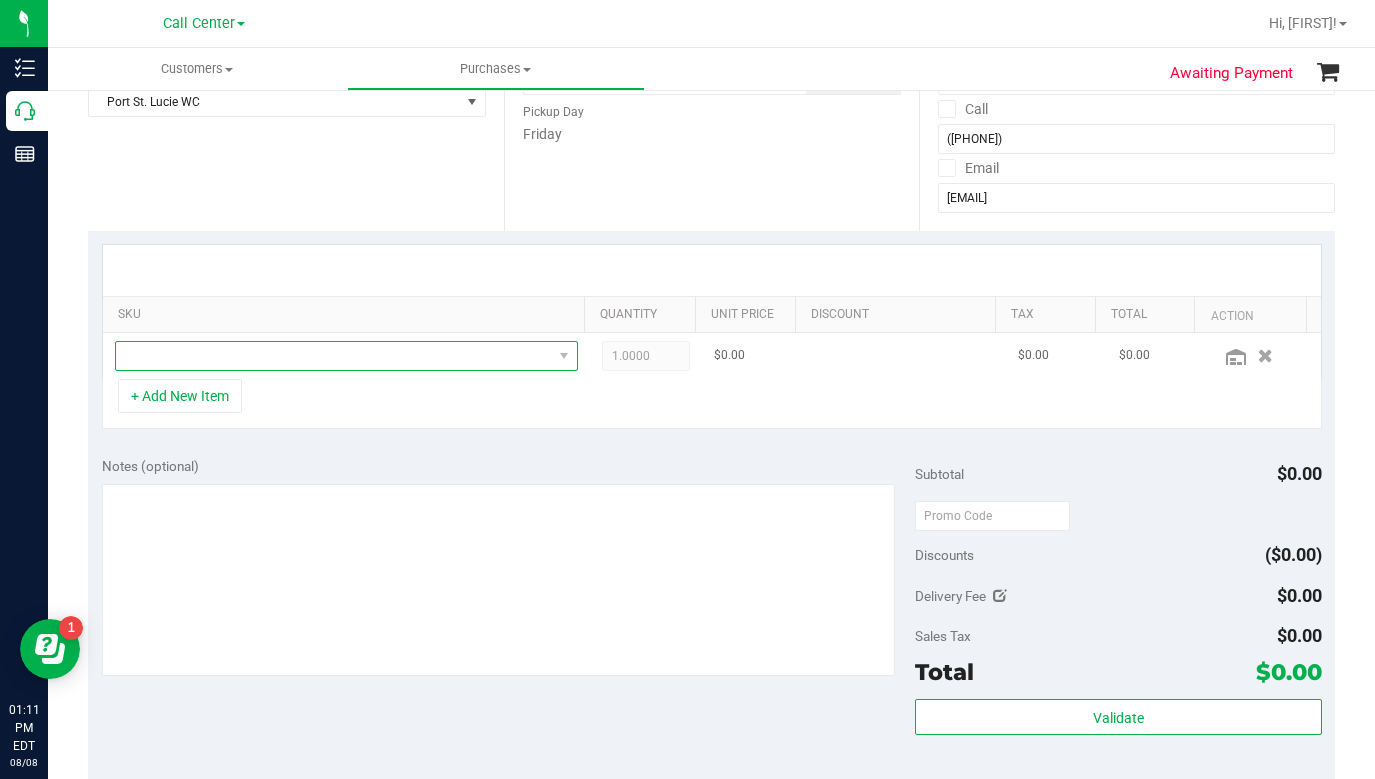 click at bounding box center [334, 356] 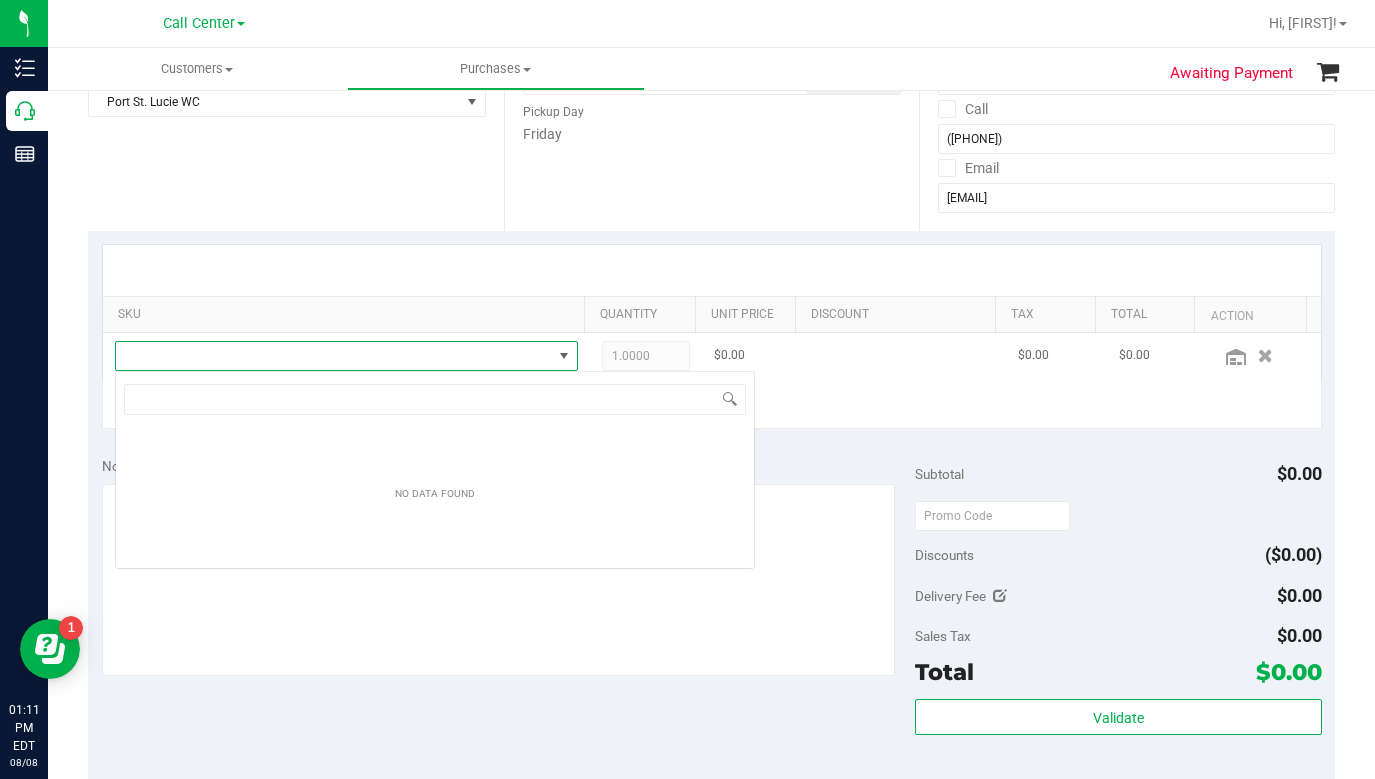 scroll, scrollTop: 99970, scrollLeft: 99549, axis: both 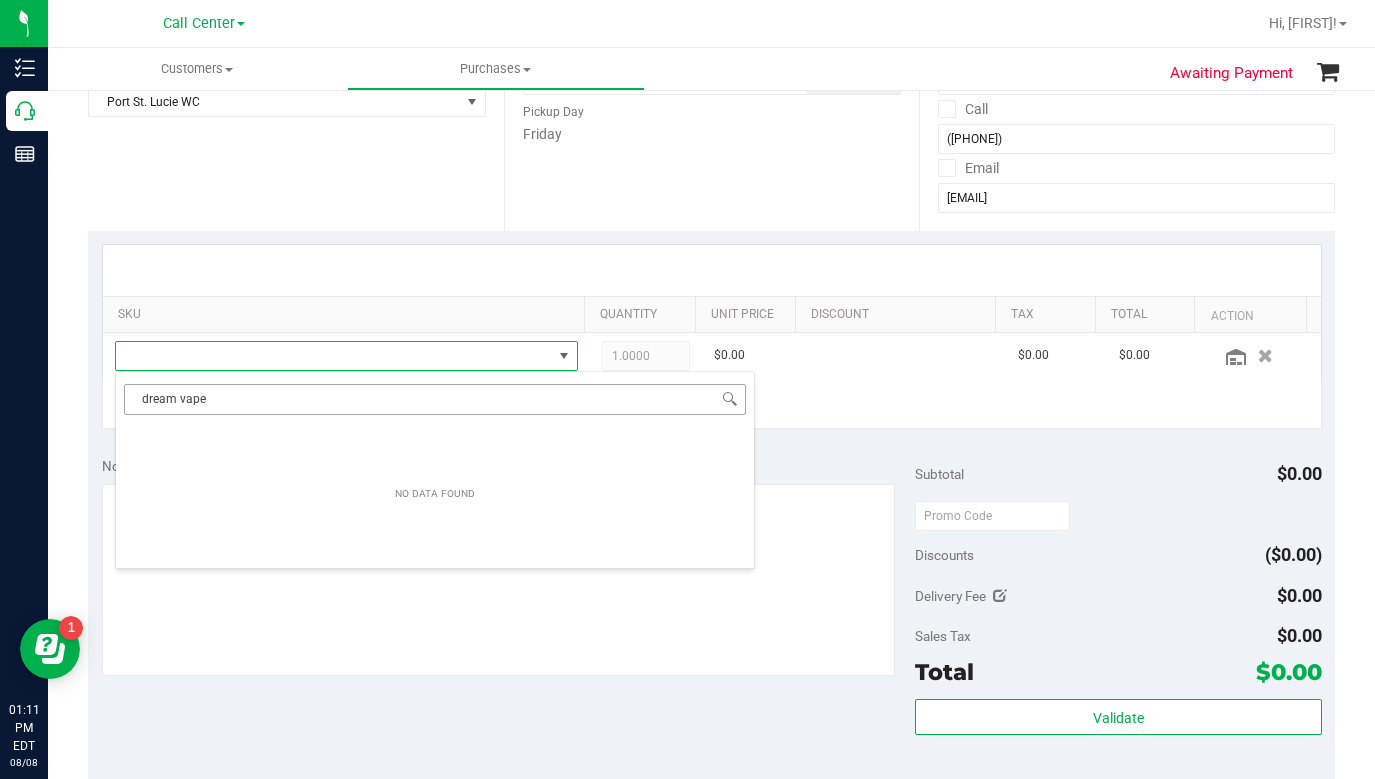 click on "dream vape" at bounding box center [435, 399] 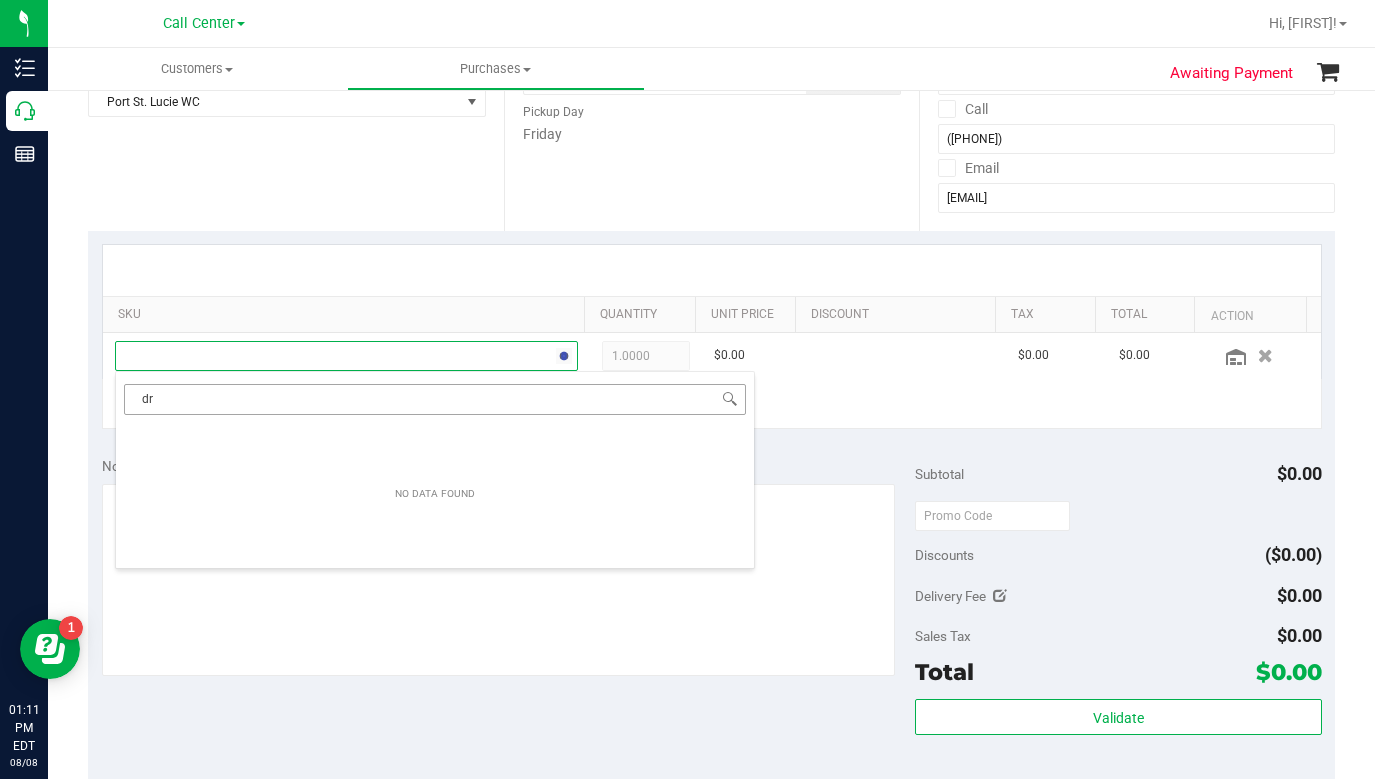 type on "d" 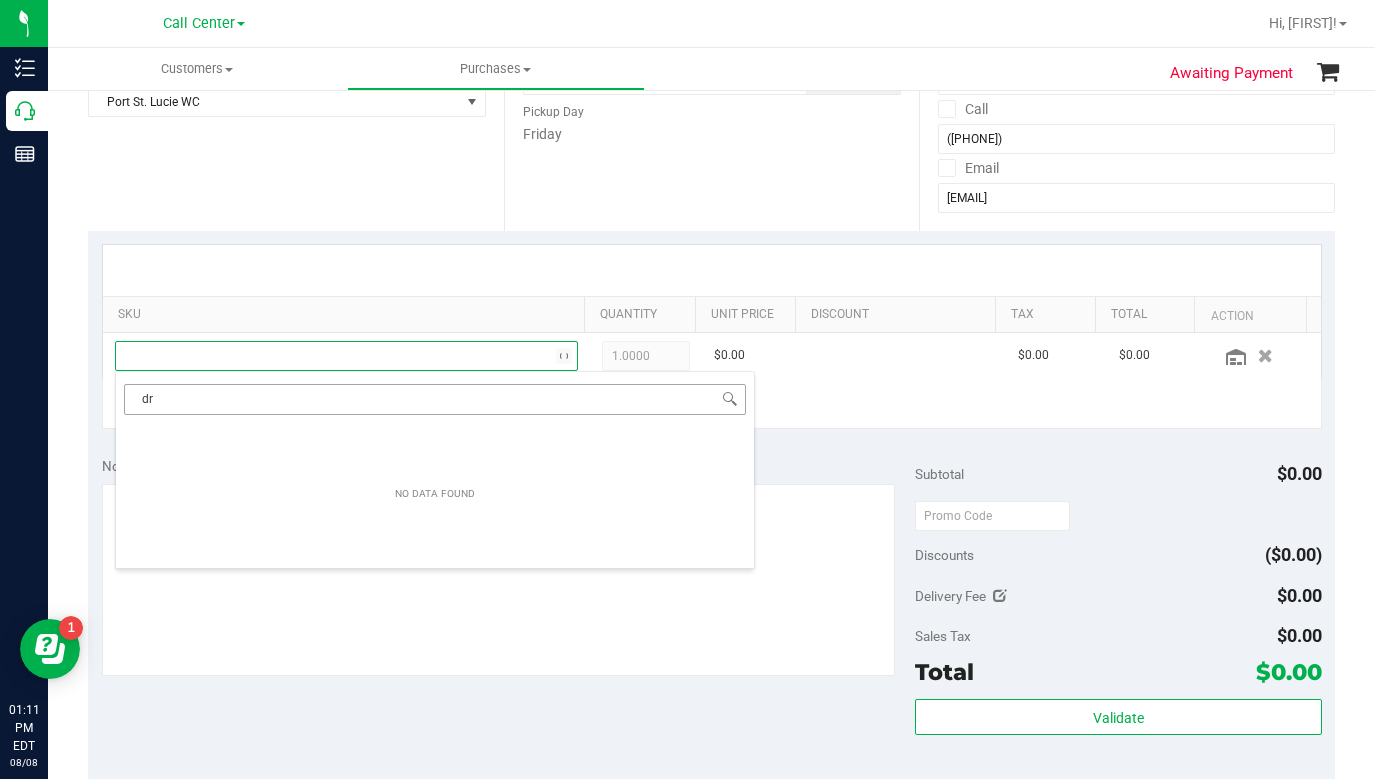 type on "d" 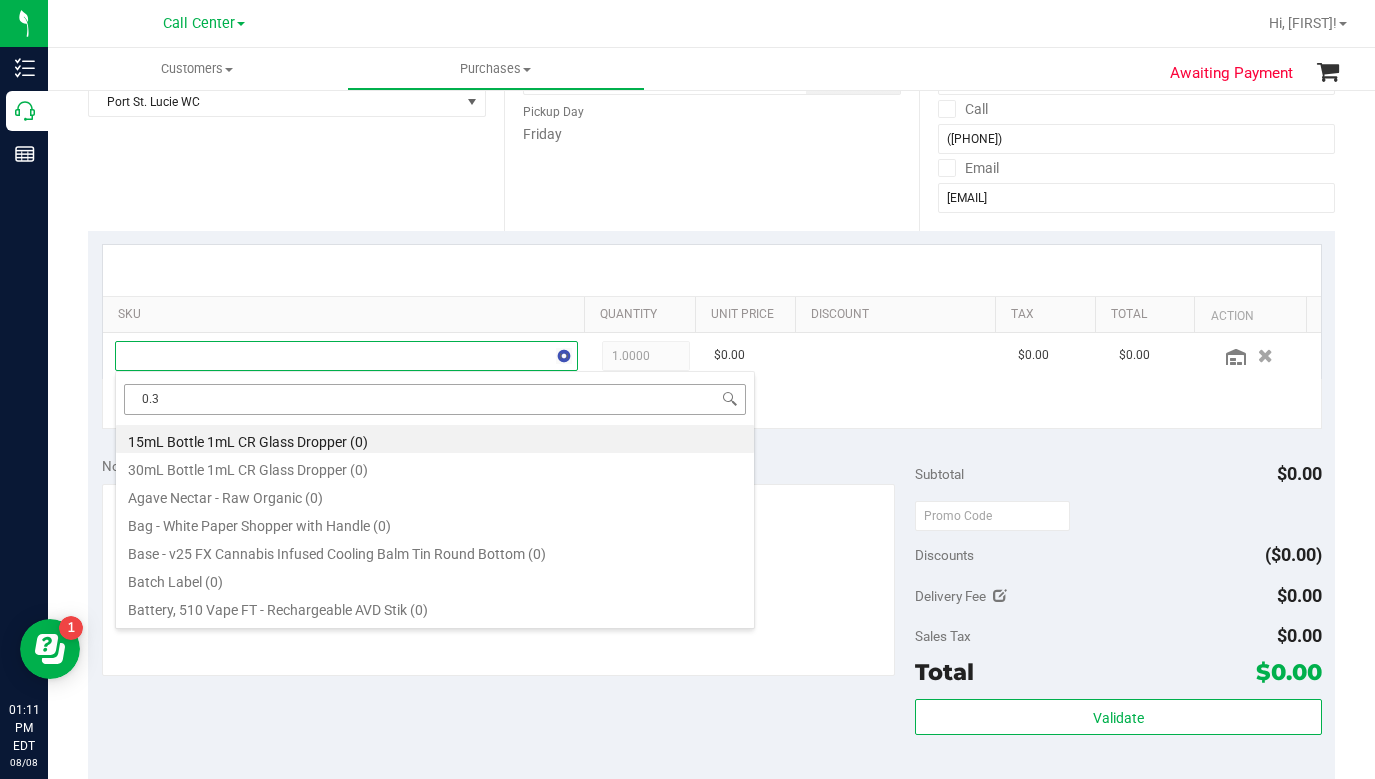 type on "0.3g" 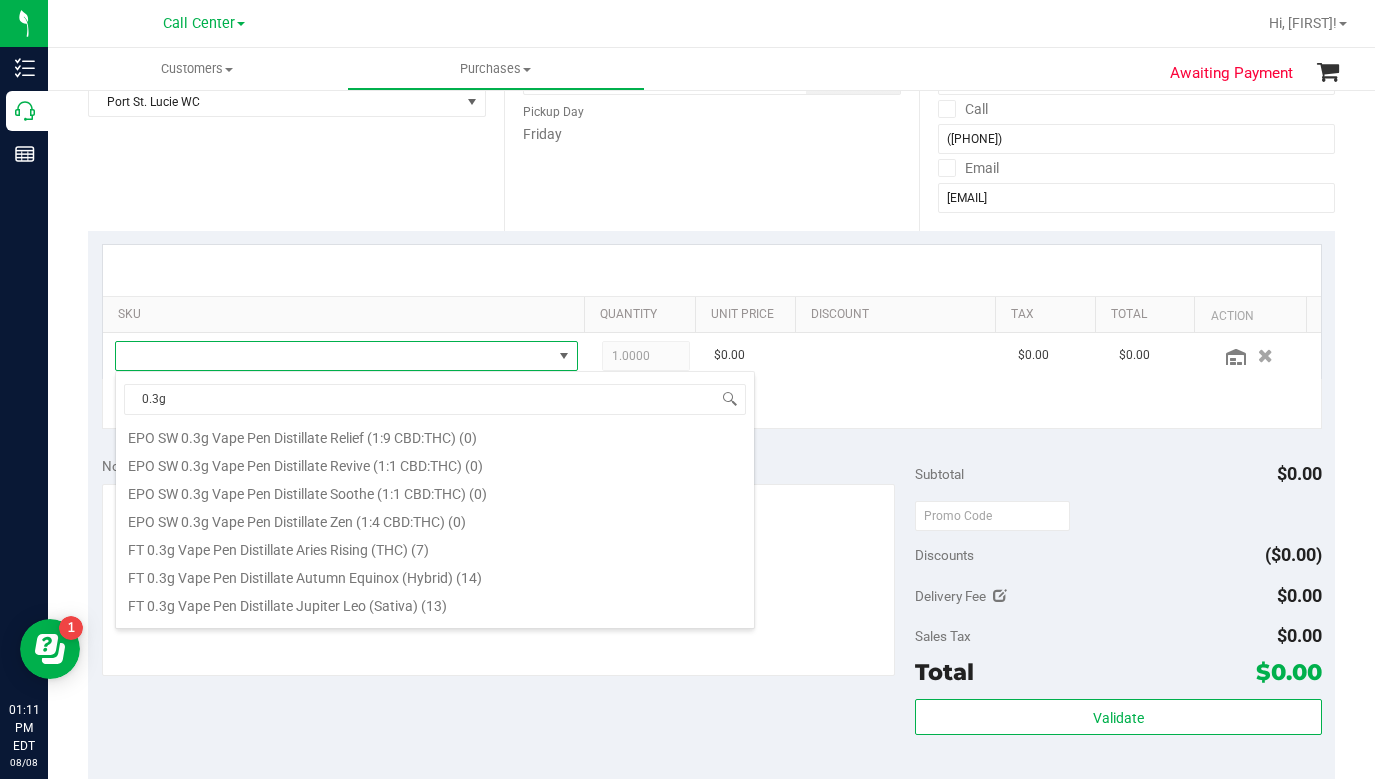 scroll, scrollTop: 240, scrollLeft: 0, axis: vertical 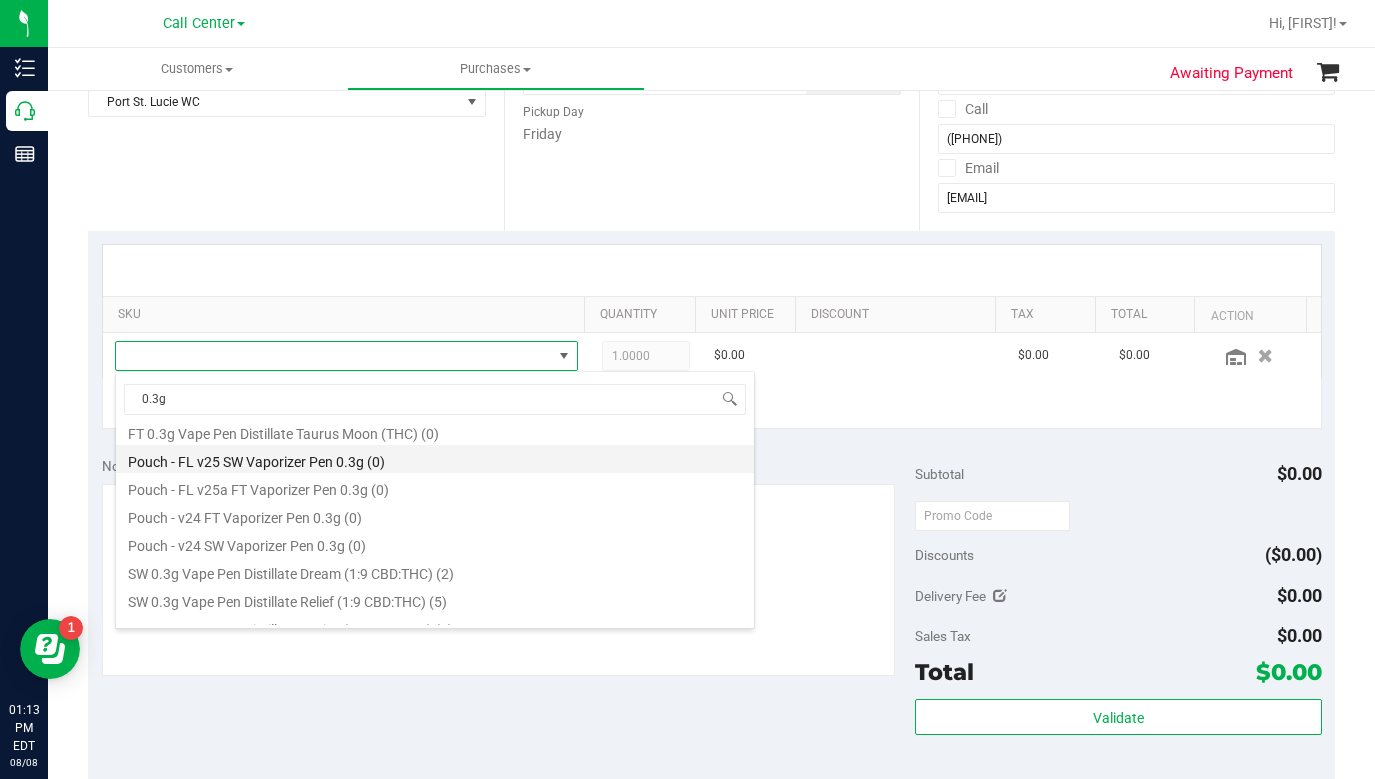click on "Pouch - FL v25 SW Vaporizer Pen 0.3g (0)" at bounding box center [435, 459] 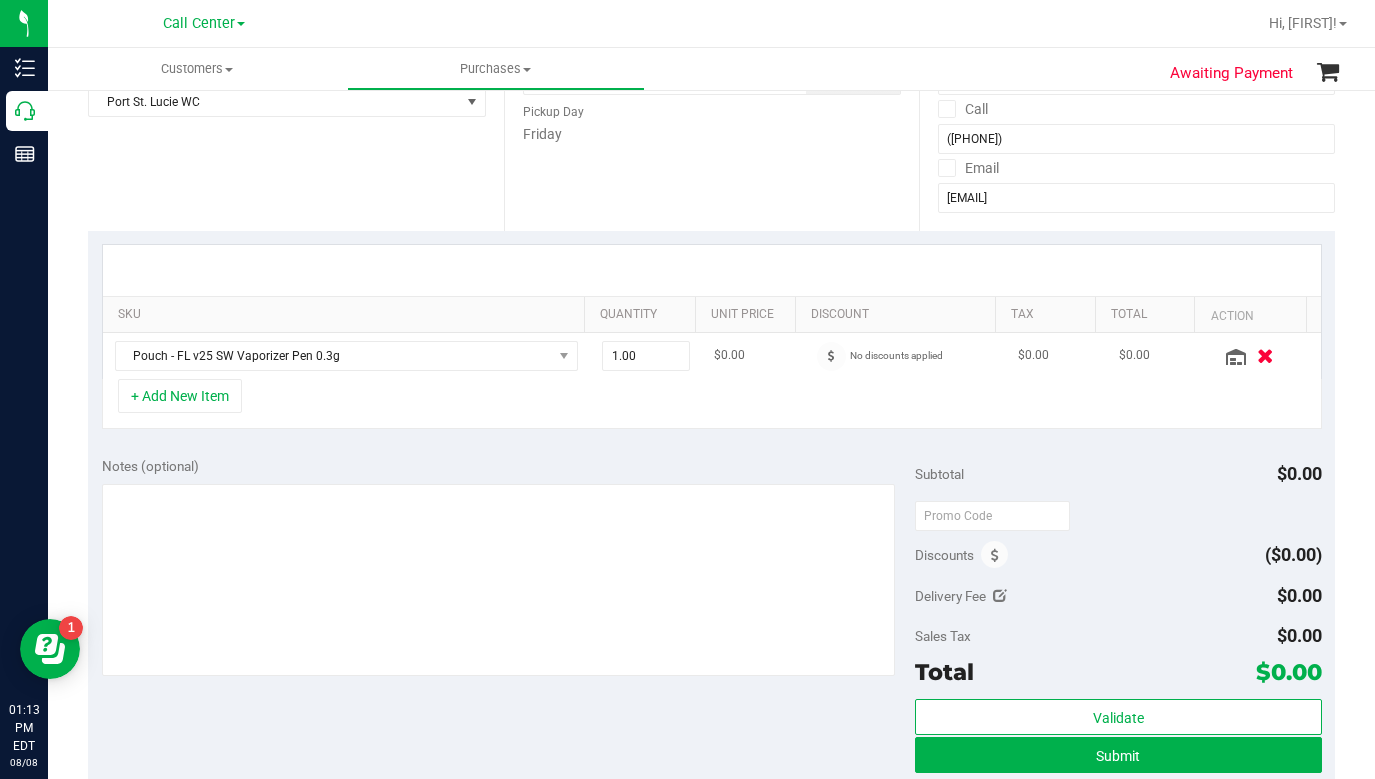 click at bounding box center (1265, 355) 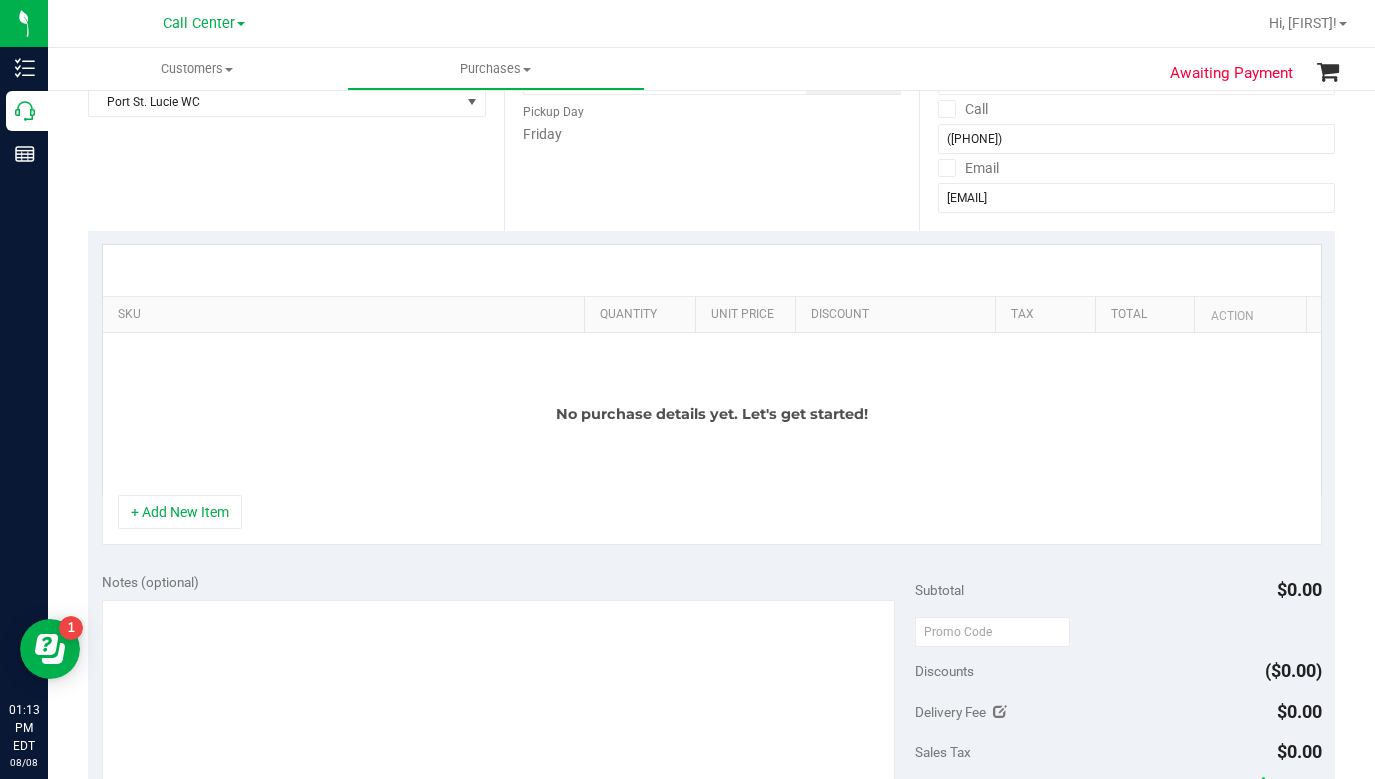 click on "Location
Delivery
Store Pickup
Store
Store WC Select Store Bonita Springs WC Boynton Beach WC Bradenton WC Brandon WC Brooksville WC Call Center Clermont WC Crestview WC Deerfield Beach WC Delray Beach WC Deltona WC Ft Walton Beach WC Ft. Lauderdale WC Ft. Myers WC Gainesville WC Jax Atlantic WC JAX DC REP Jax WC Key West WC Lakeland WC Largo WC Lehigh Acres DC REP Merritt Island WC Miami 72nd WC Miami Beach WC Miami Dadeland WC Miramar DC REP New Port Richey WC North Palm Beach WC North Port WC Ocala WC Orange Park WC Orlando Colonial WC Orlando DC REP Orlando WC Oviedo WC Palm Bay WC Palm Coast WC Panama City WC Pensacola WC Sebring WC" at bounding box center (296, 108) 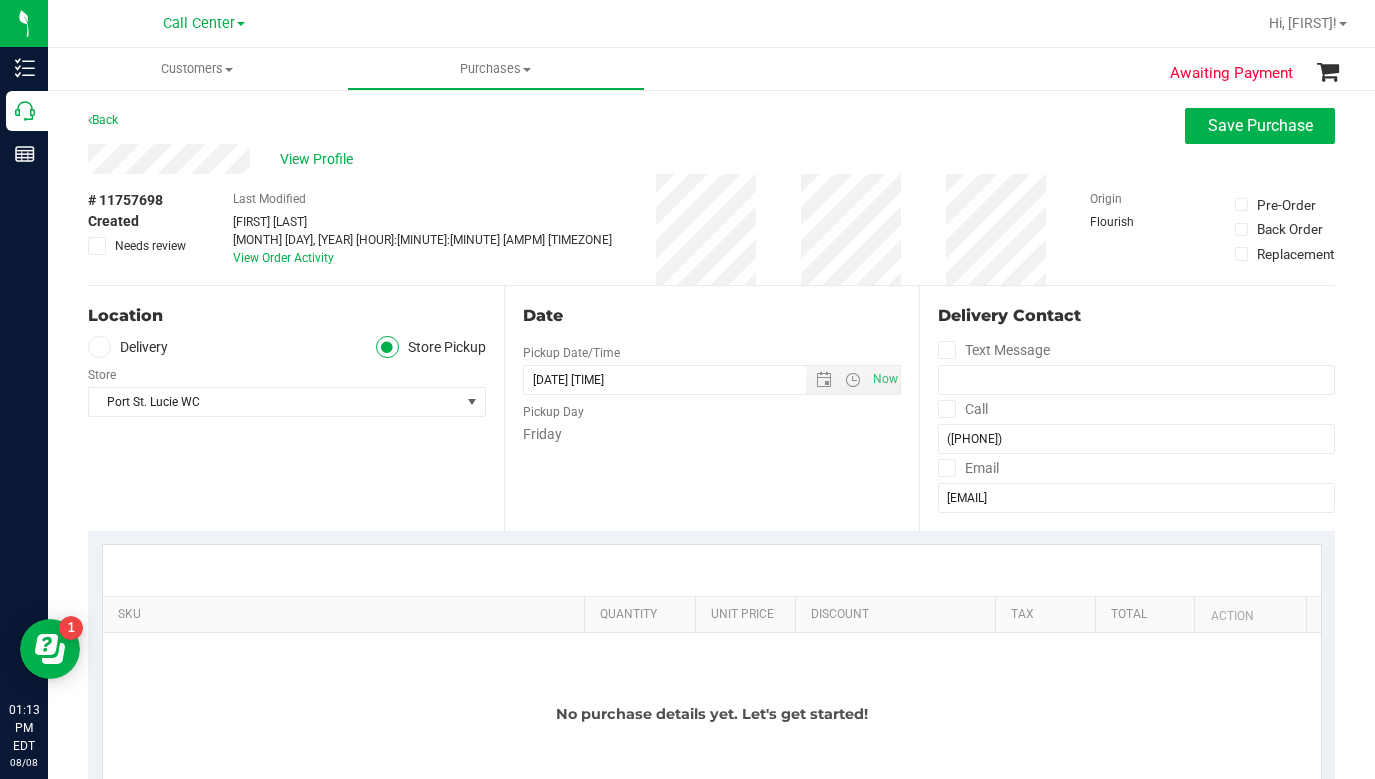 scroll, scrollTop: 100, scrollLeft: 0, axis: vertical 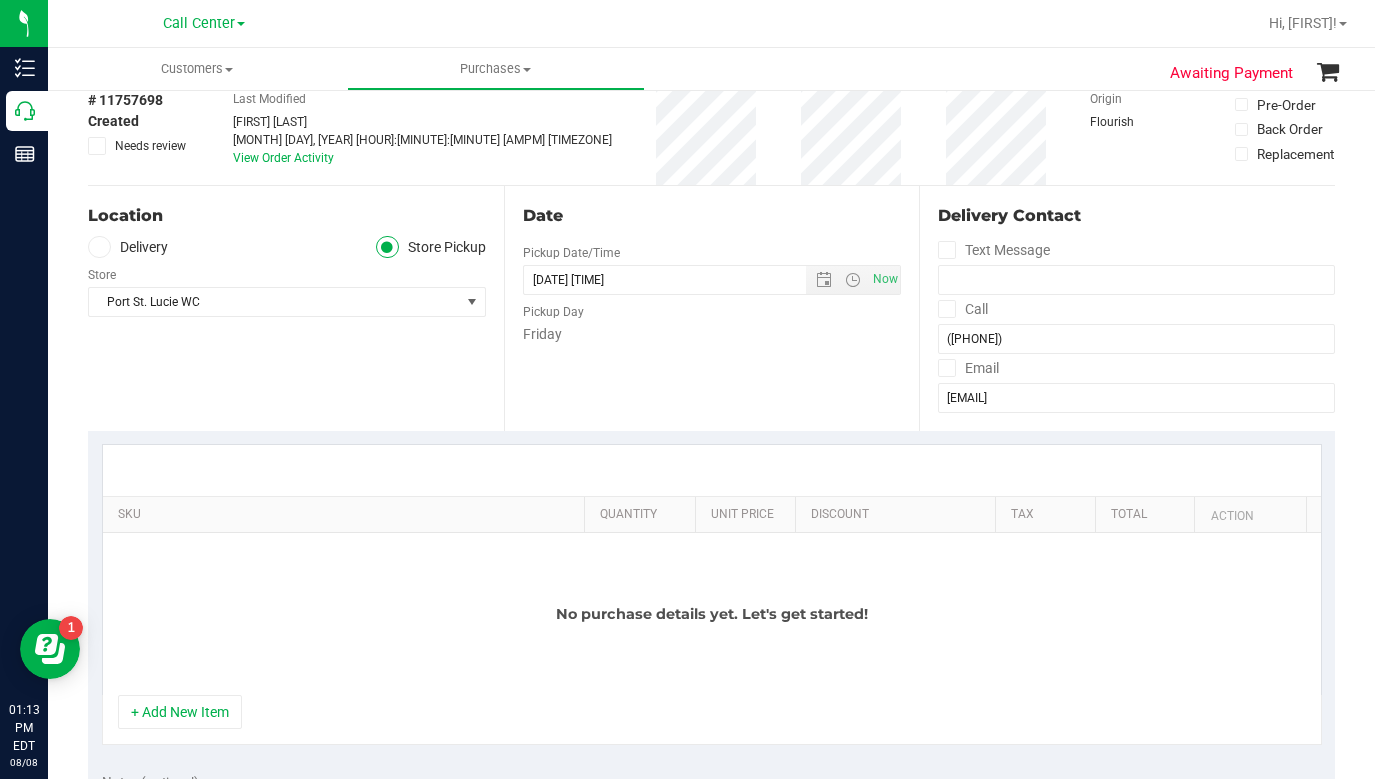 click on "+ Add New Item" at bounding box center (180, 712) 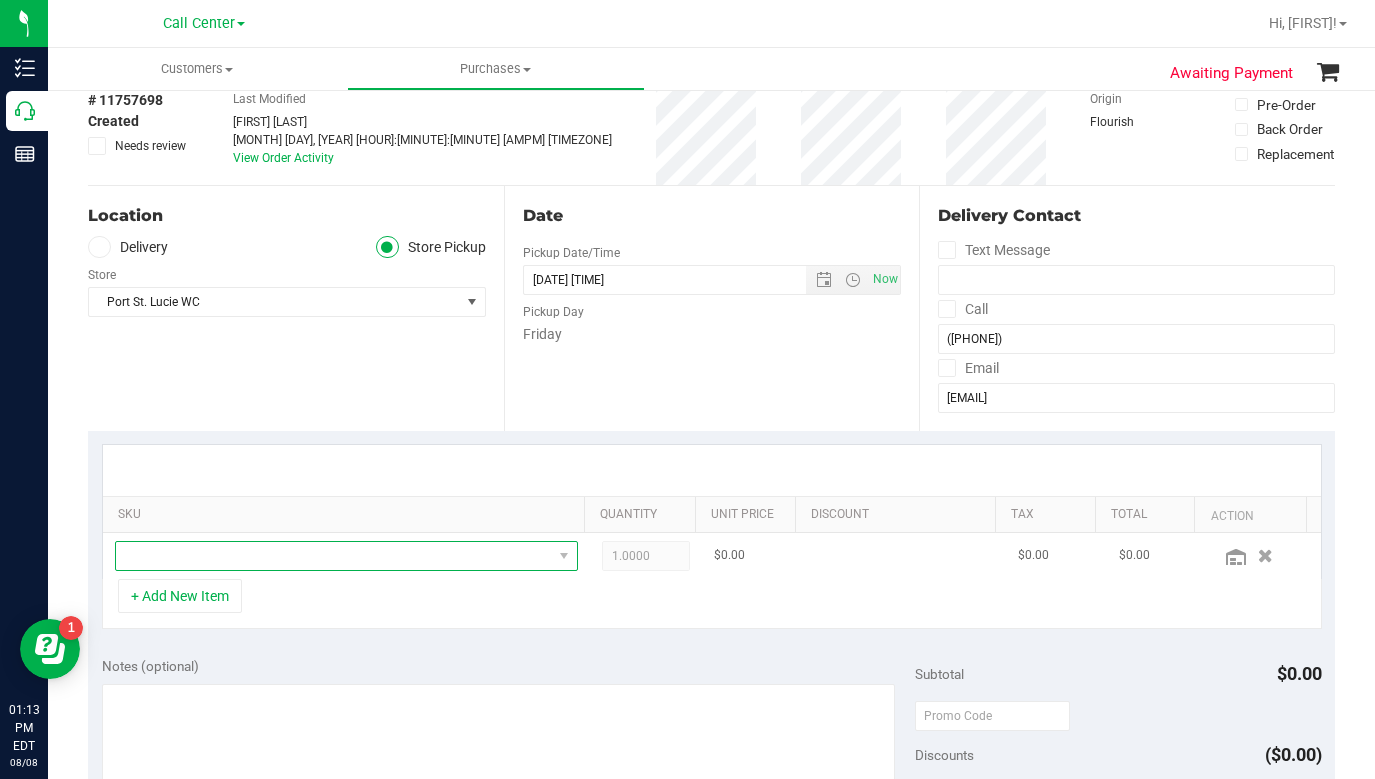 click at bounding box center (334, 556) 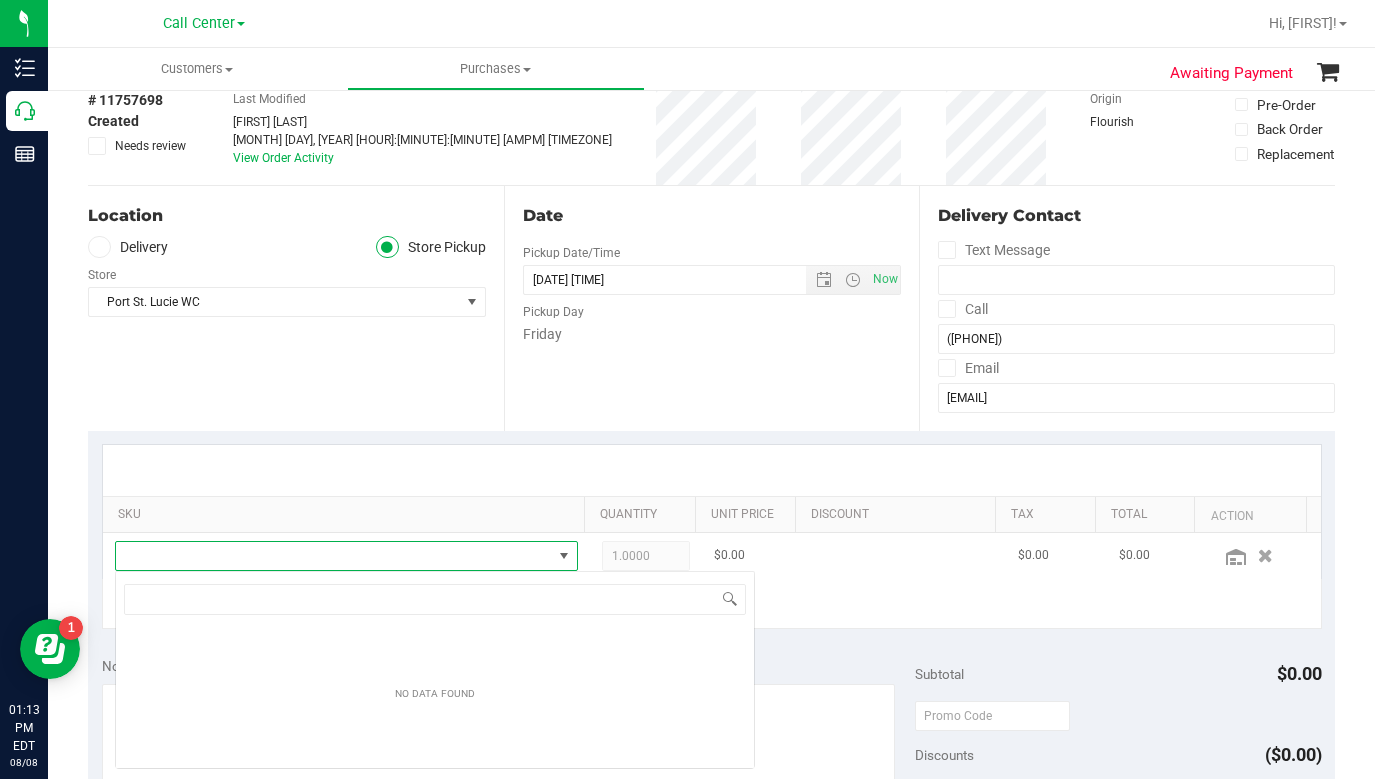 scroll, scrollTop: 99970, scrollLeft: 99549, axis: both 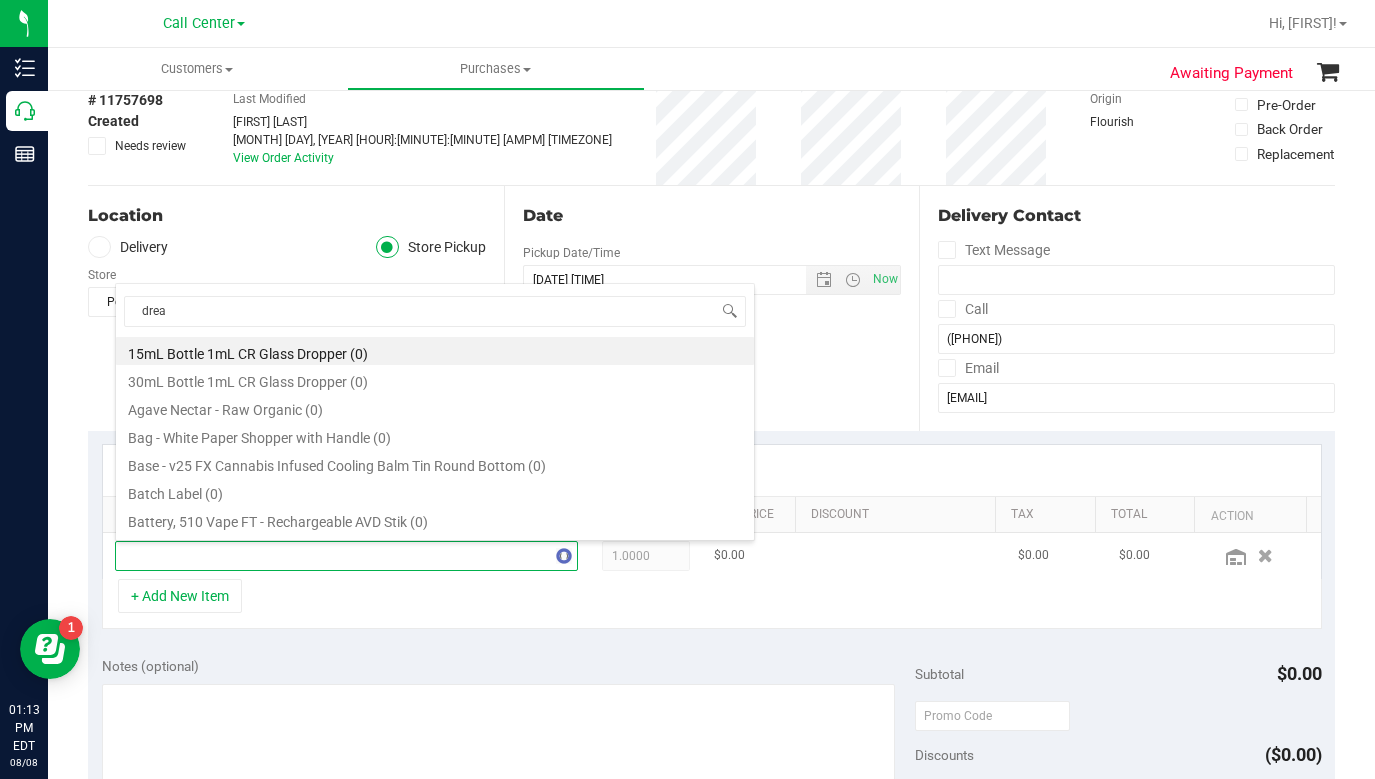 type on "dream" 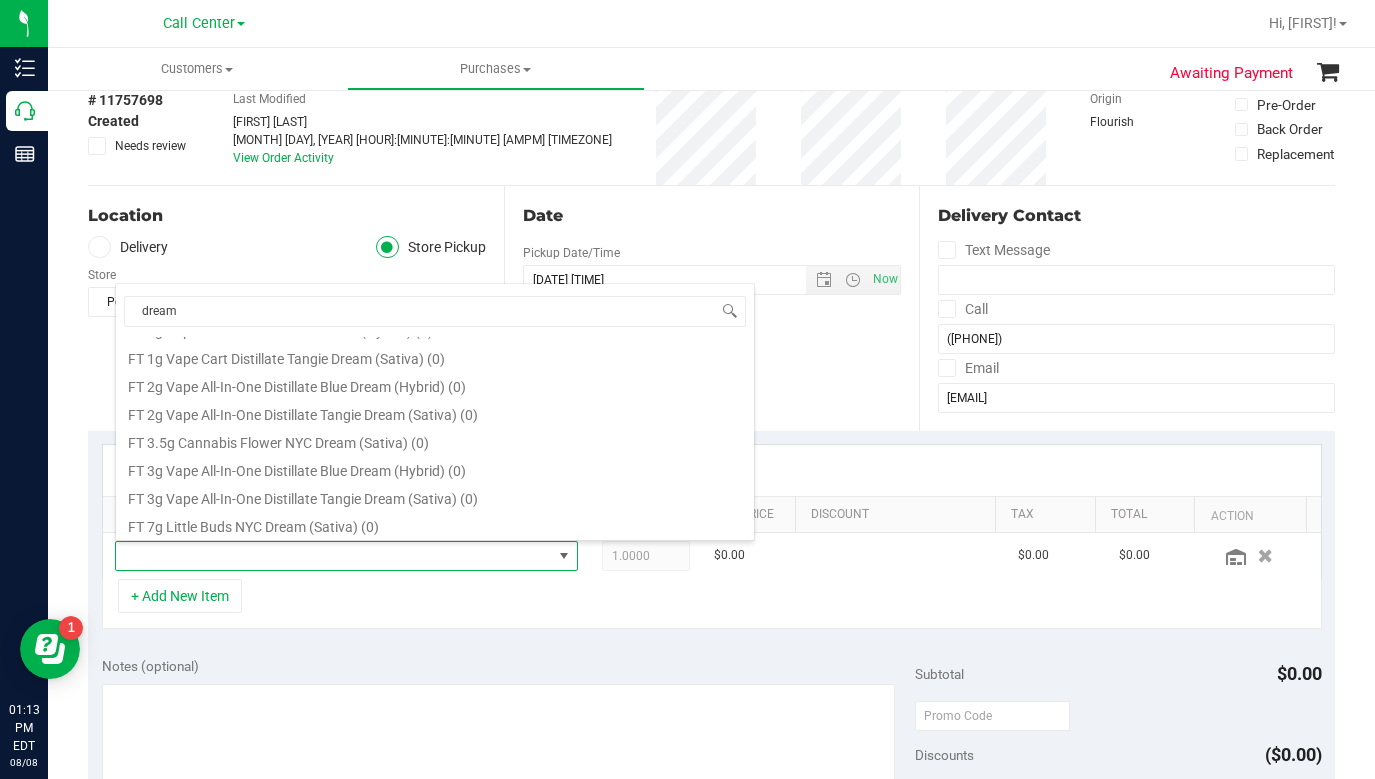 scroll, scrollTop: 960, scrollLeft: 0, axis: vertical 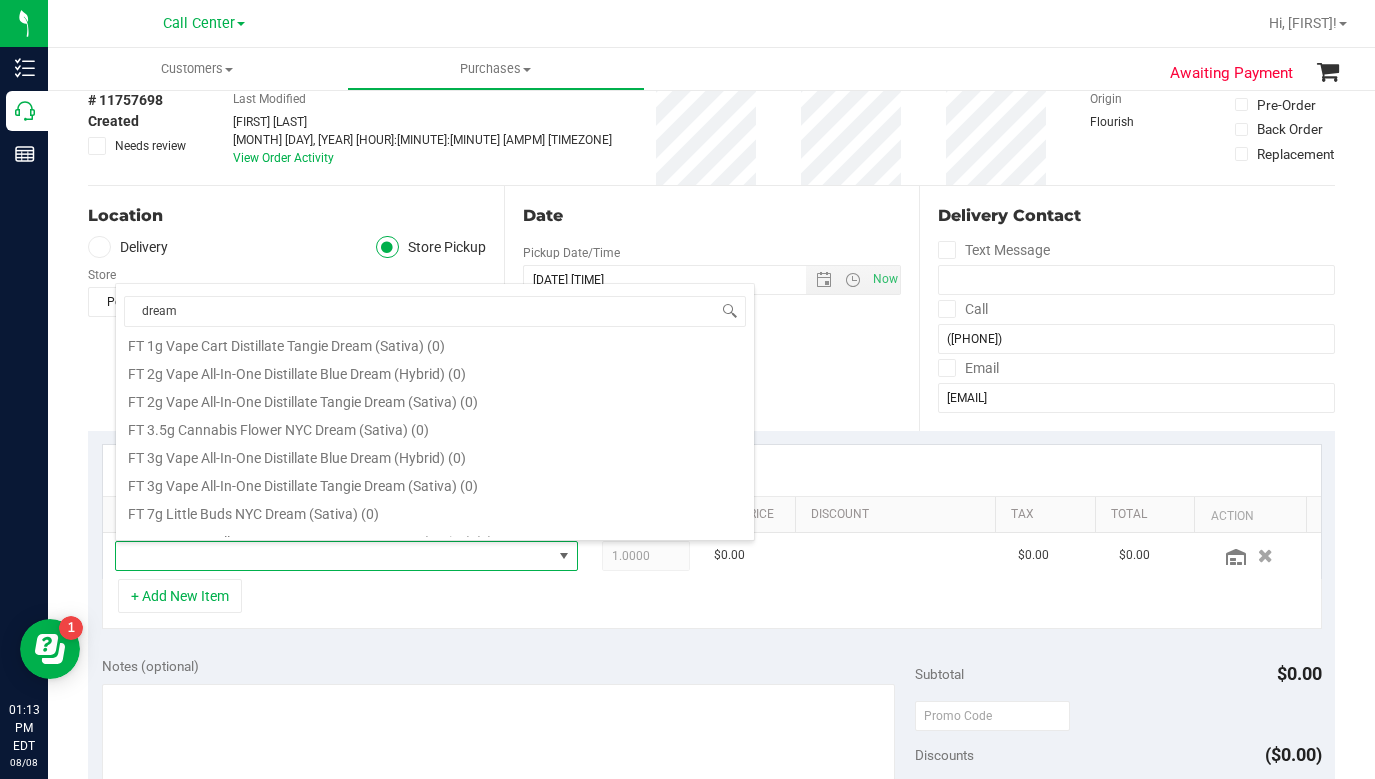 click on "dream EAC TX HT 10mg Green Dream Gummies (Hybrid) (0) EAC TX HT 10mg Orange Dreamsicle Gummies +CBN Dream (1:1 CBN:THC) (0) EAC TX HT 30mg Blue Raspberry Gummies Blue Dream (Sativa) (0) EPO SW 0.3g Vape Pen Distillate Dream (1:9 CBD:THC) (0) EPO SW 0.5g Vape Pen Distillate Dream (1:9 CBD:THC) (0) EPO SW 0.5g Vape Pod Dart Distillate Dream (1:9 CBD:THC) (0) EPO SW 10mg Theragels Dream (1:9 CBD:THC) 20ct (0) EPO SW 10mg Theragels Dream (1:9 CBD:THC) 2ct (0) EPO SW 10mg Theragels Dream (1:9 CBD:THC) 40ct (0) EPO SW 15ml (300mg) Tincture Dream (1:9 CBD:THC) (0) EPO SW 30ml (600mg) Tincture Dream (1:9 CBD:THC) (0) FORMULA SW Terpene BDT Dream (0) FORMULA TX SW 20mg Tincture High Dose Dream (1:1 CBN:THC) (0) FORMULA TX SW 30ml (150mg) Tincture Dream (THC) (0) FORMULA TX SW 30ml (450mg) Tincture Dream (2:1 CBN:THC) (0) FT 0.5g Pre-Roll Cookies n' Dream (Indica) 1ct (20) FT 0.5g Pre-Roll Cookies n' Dream (Indica) 5ct (9) FT 0.5g Pre-Roll NYC Dream (Sativa) 1ct (0) FT 0.5g Pre-Roll NYC Dream (Sativa) 5ct (0)" at bounding box center (435, 412) 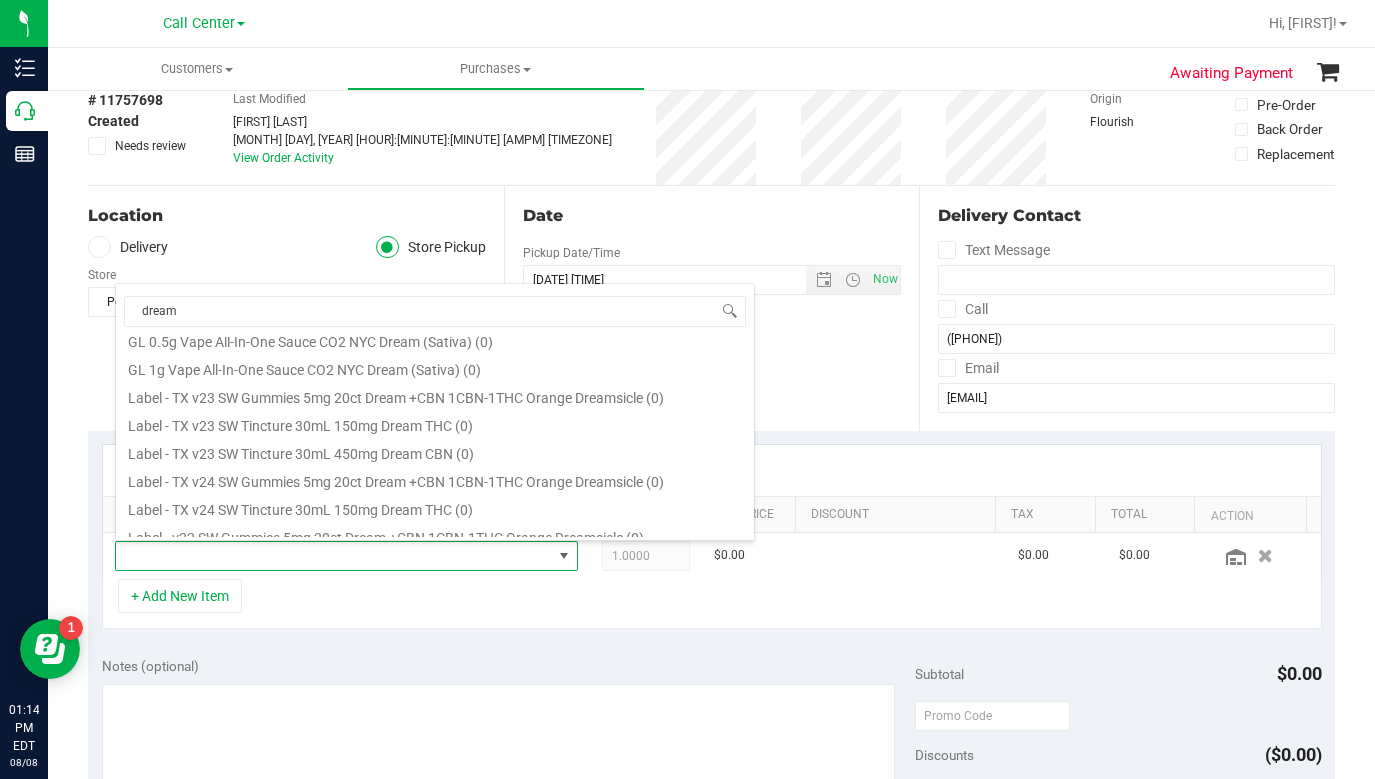 scroll, scrollTop: 1200, scrollLeft: 0, axis: vertical 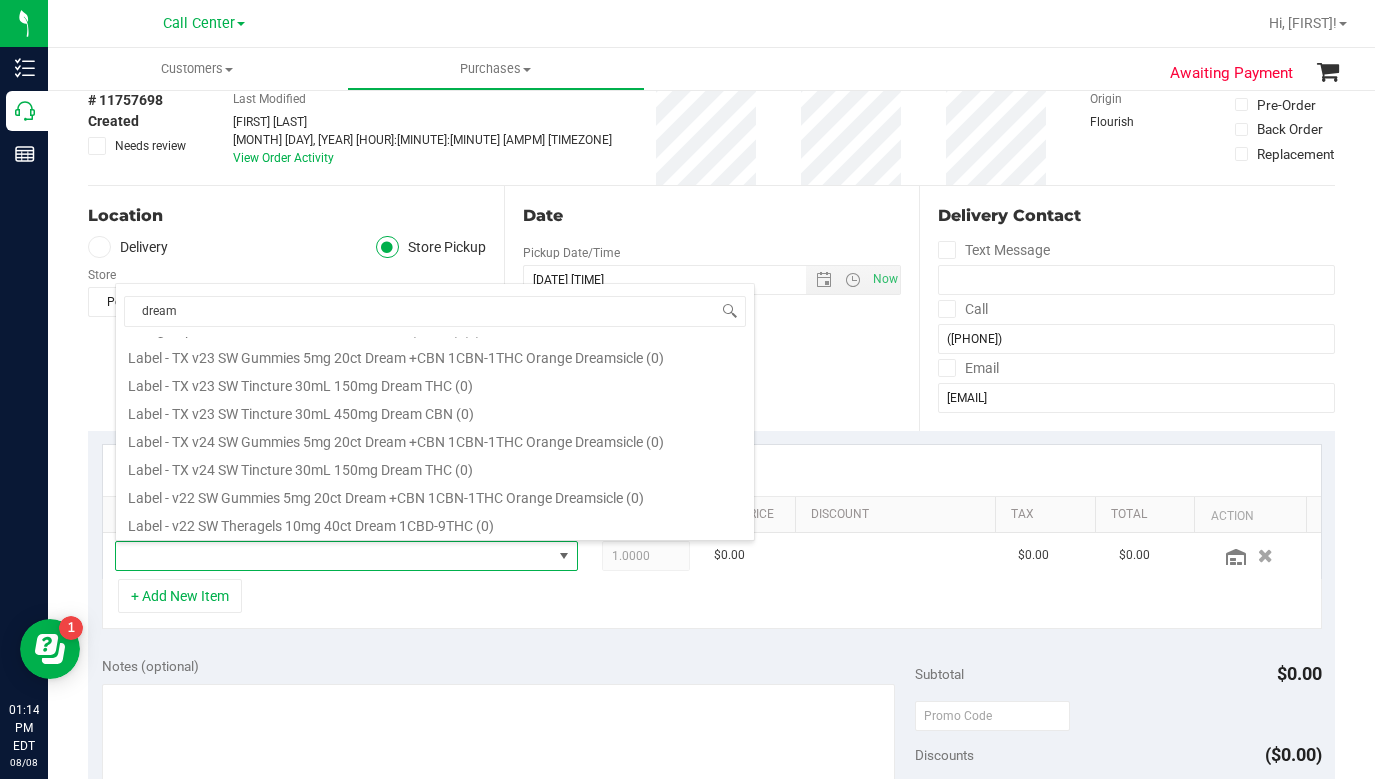 click on "+ Add New Item" at bounding box center [712, 604] 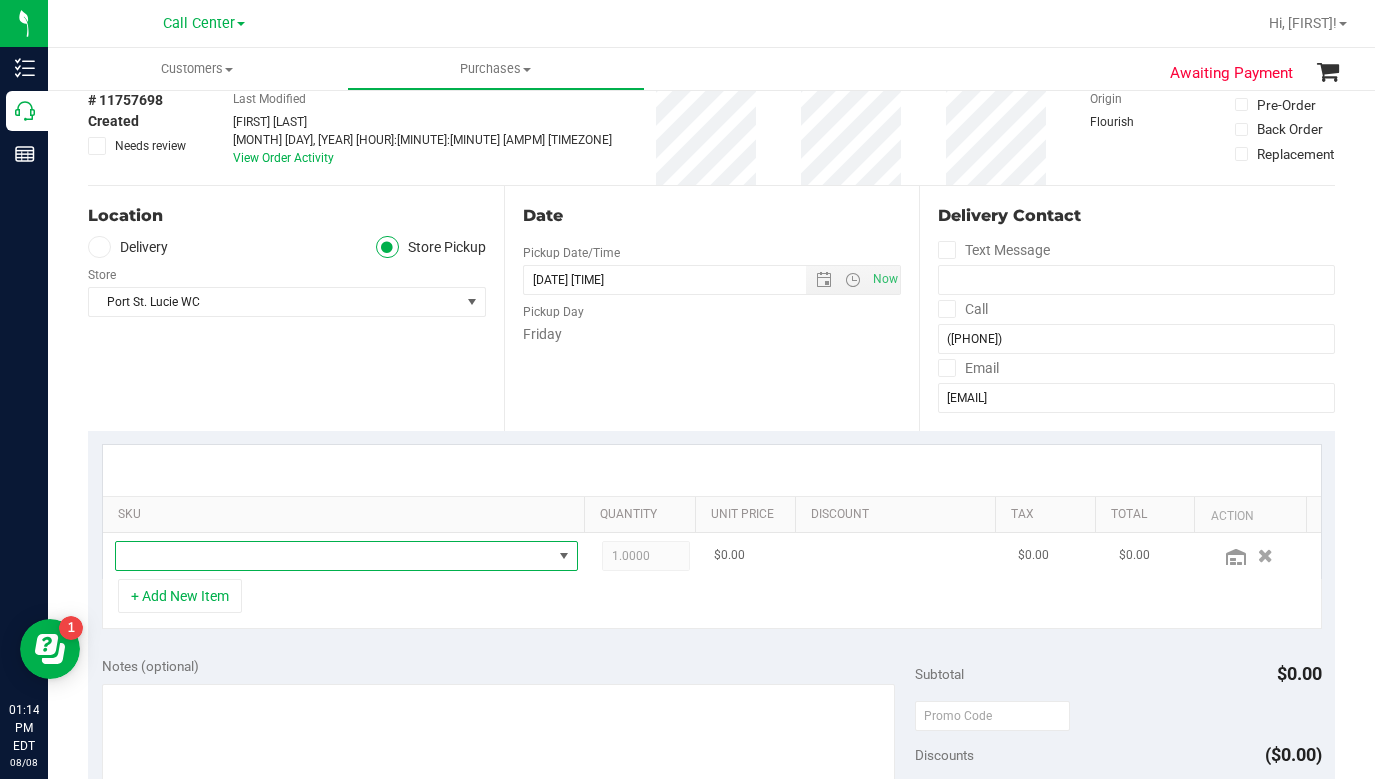click at bounding box center (334, 556) 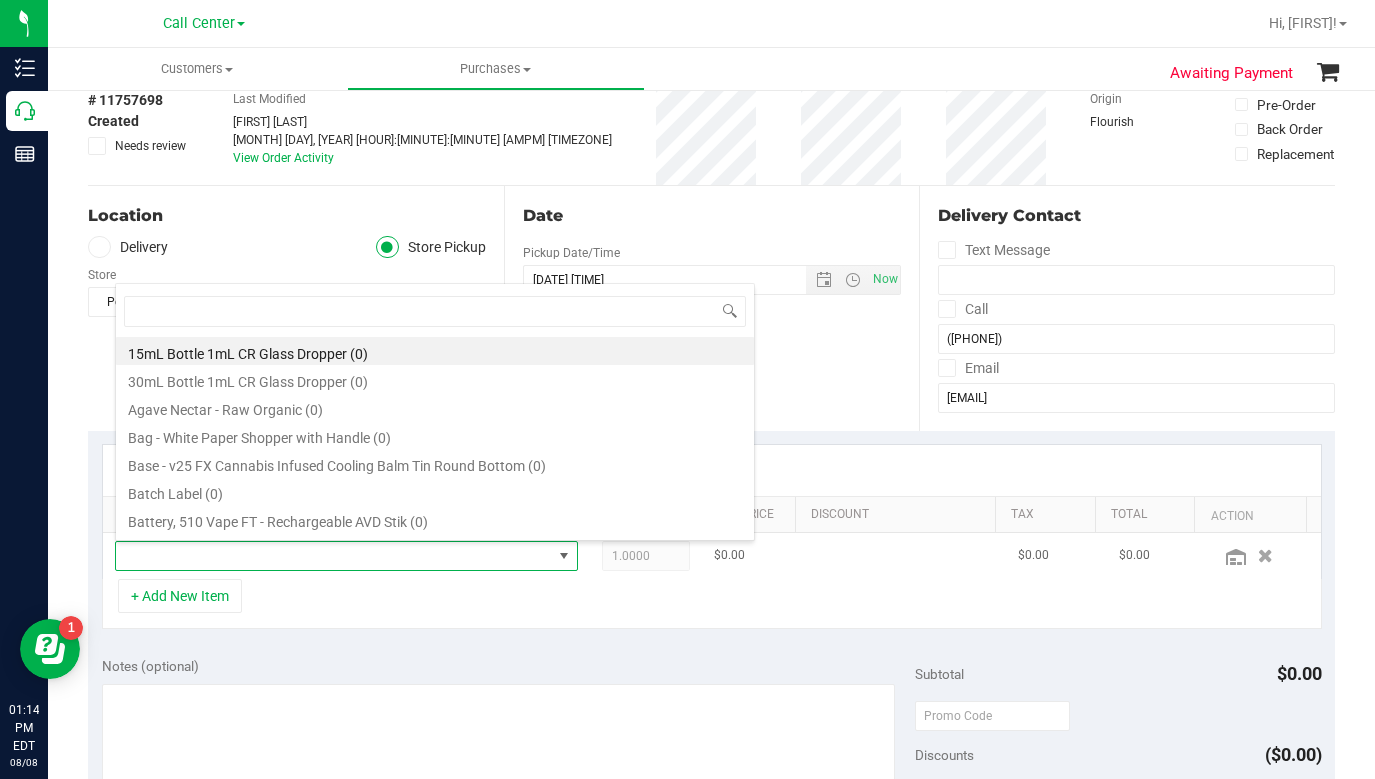 scroll, scrollTop: 99970, scrollLeft: 99549, axis: both 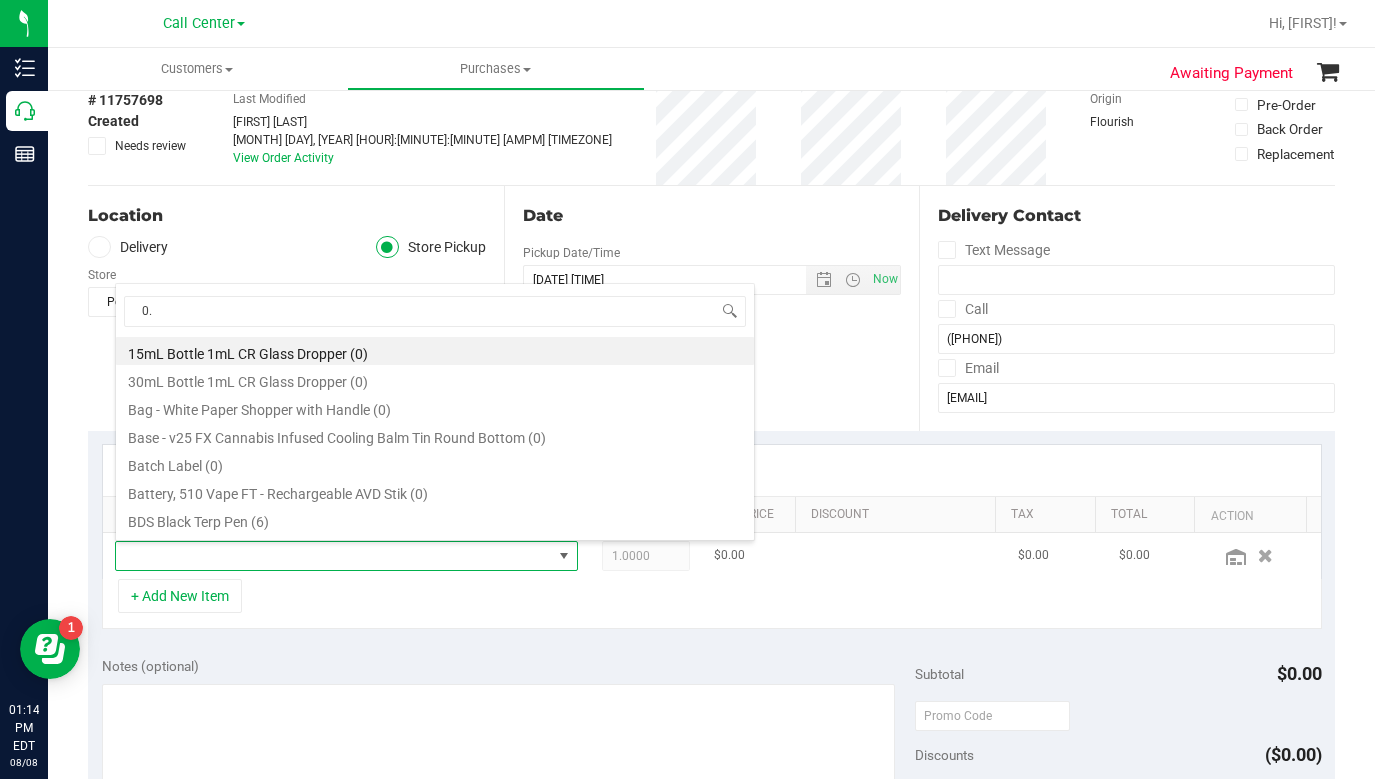 type on "0" 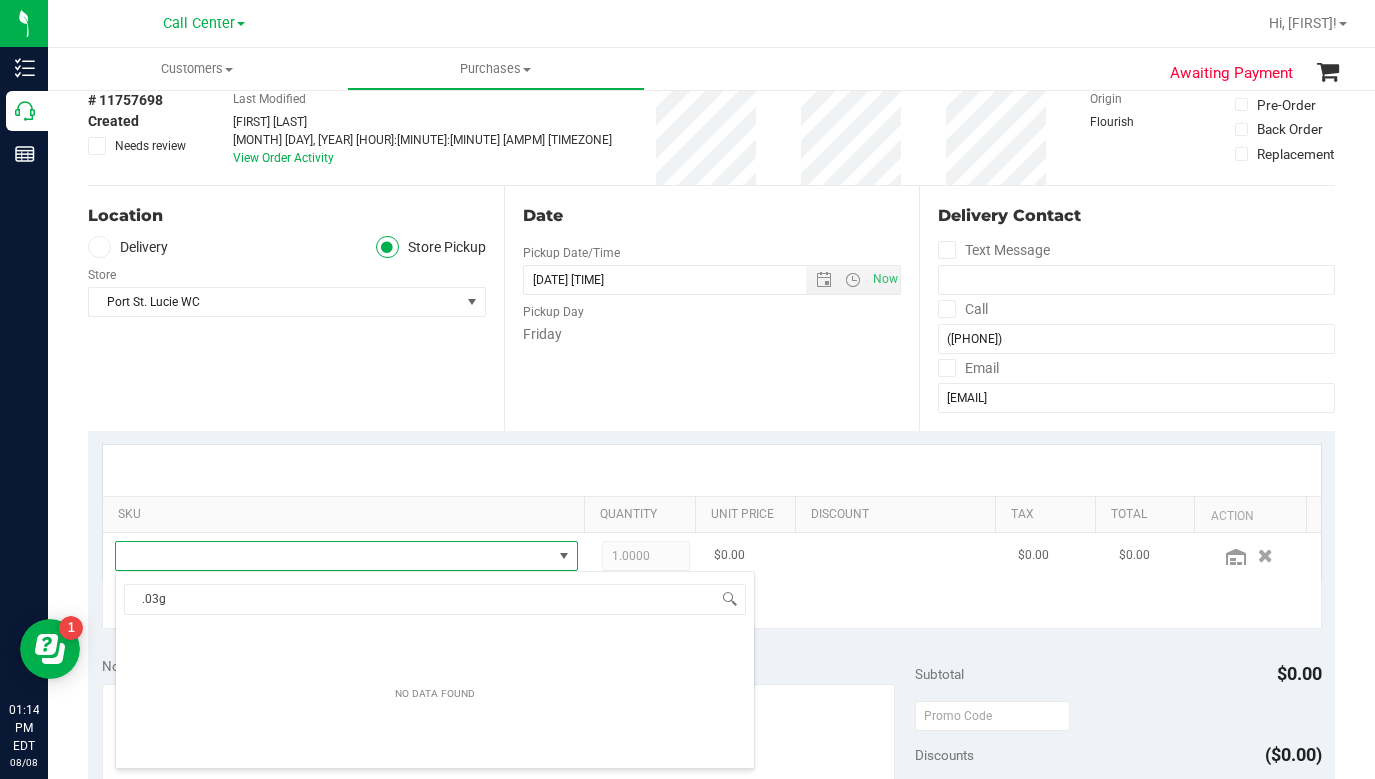 type on ".03g" 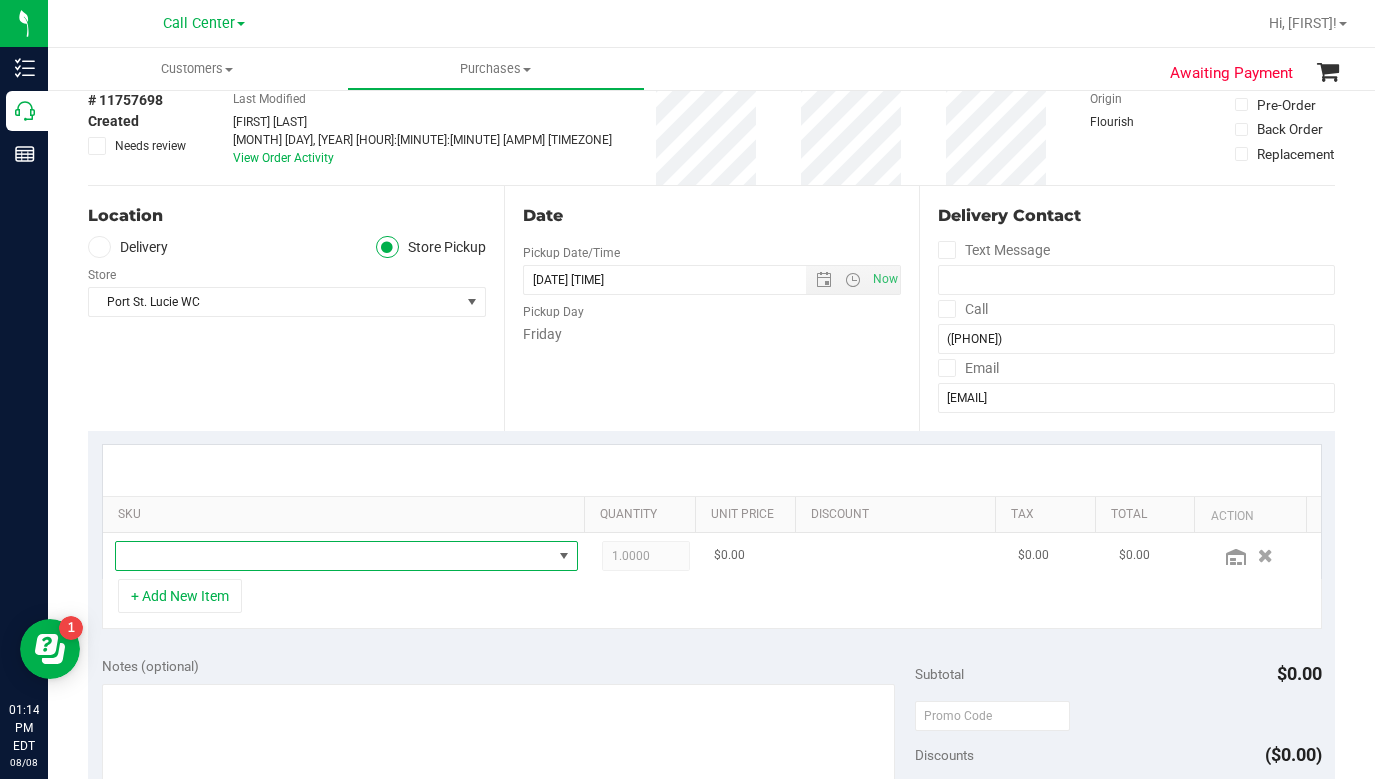 click at bounding box center [334, 556] 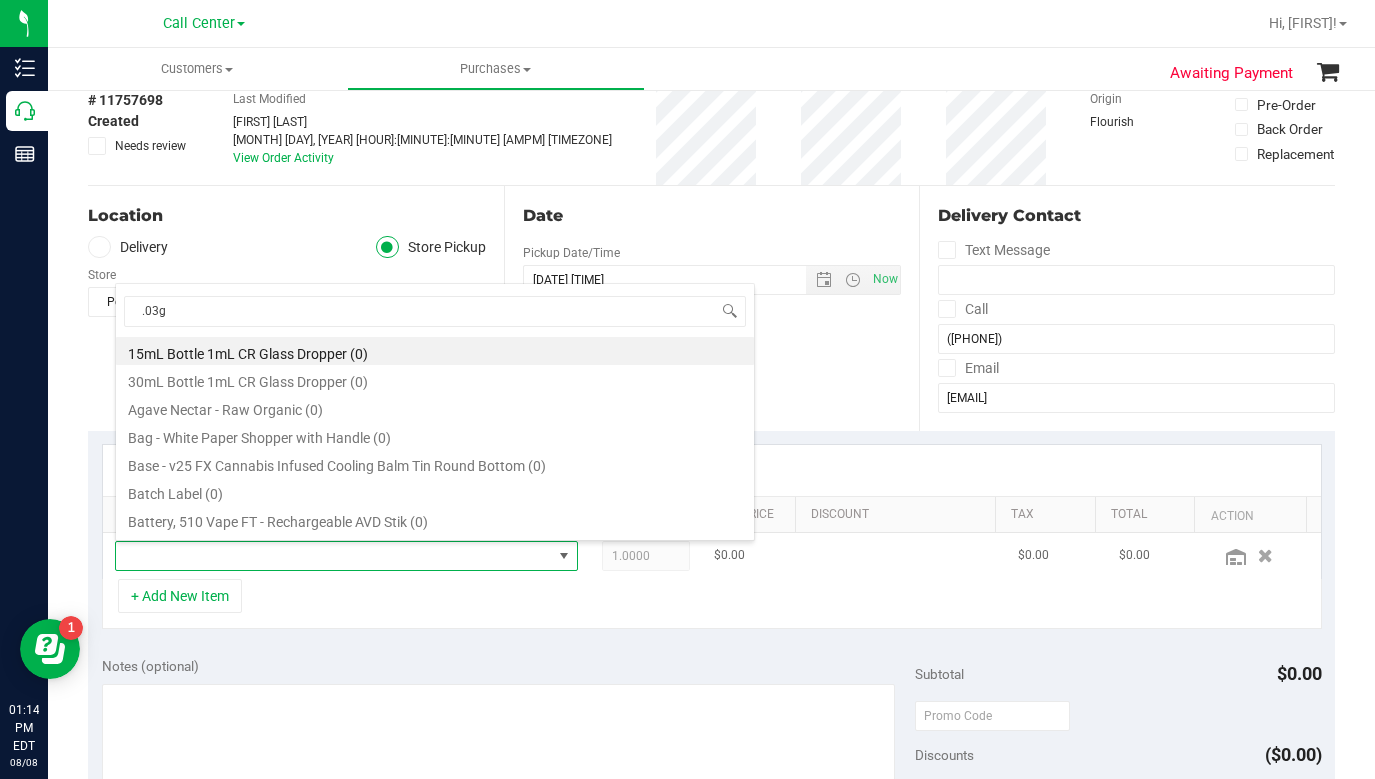 scroll, scrollTop: 99970, scrollLeft: 99549, axis: both 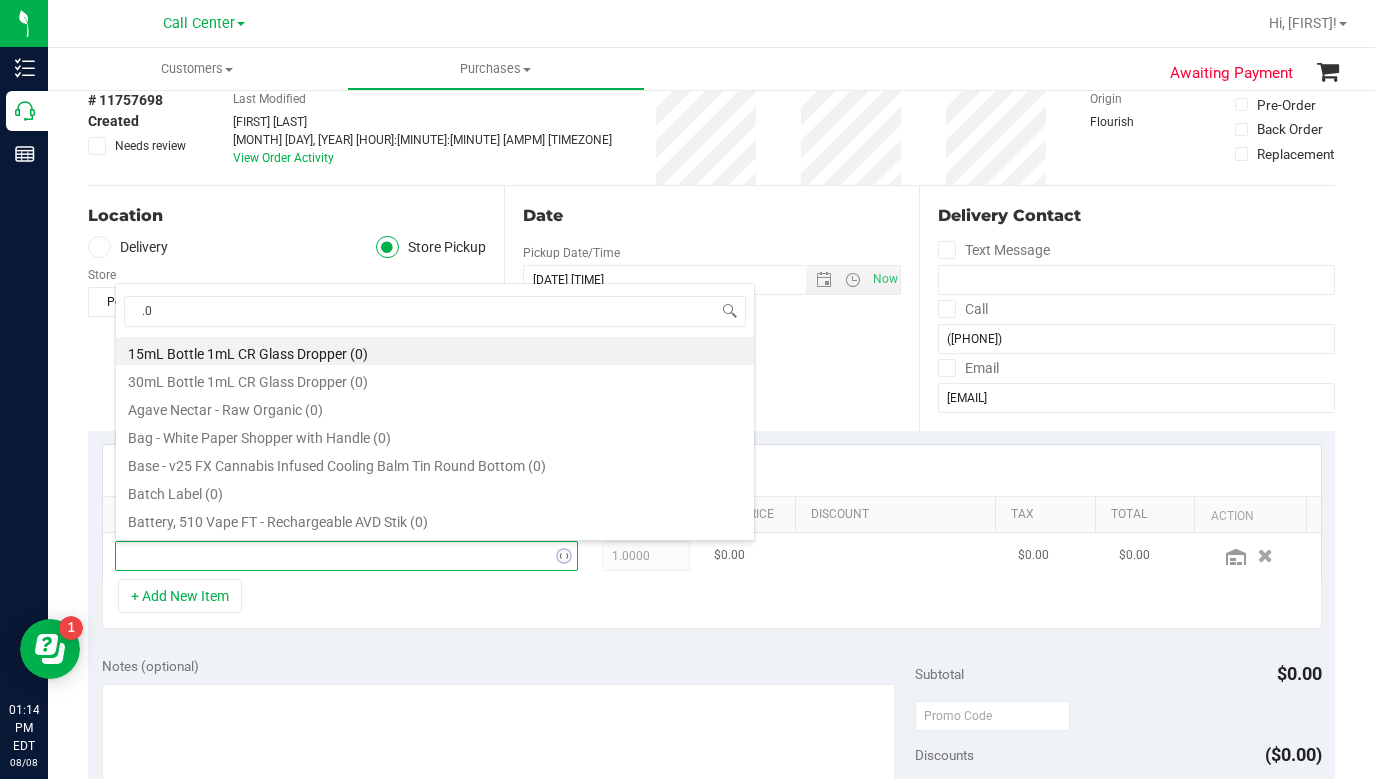 type on "." 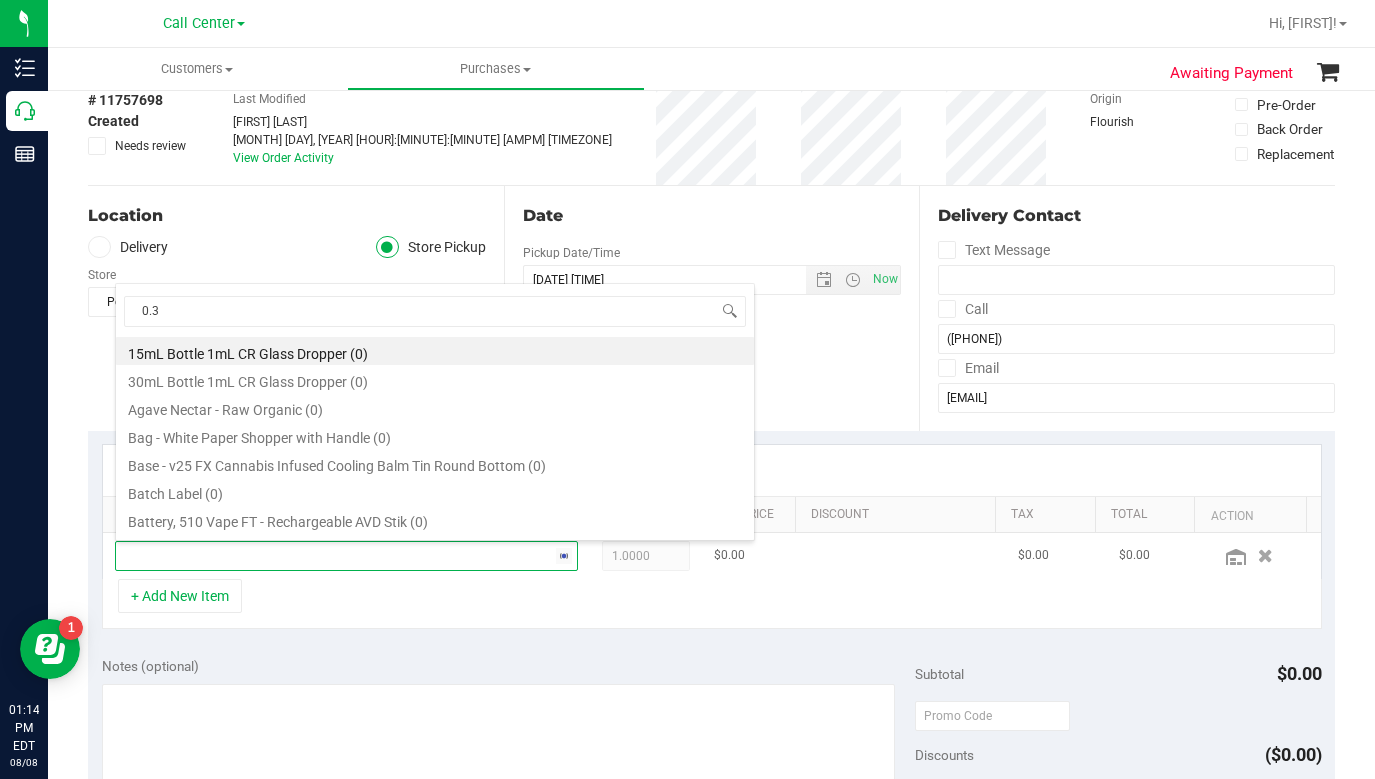 type on "0.3g" 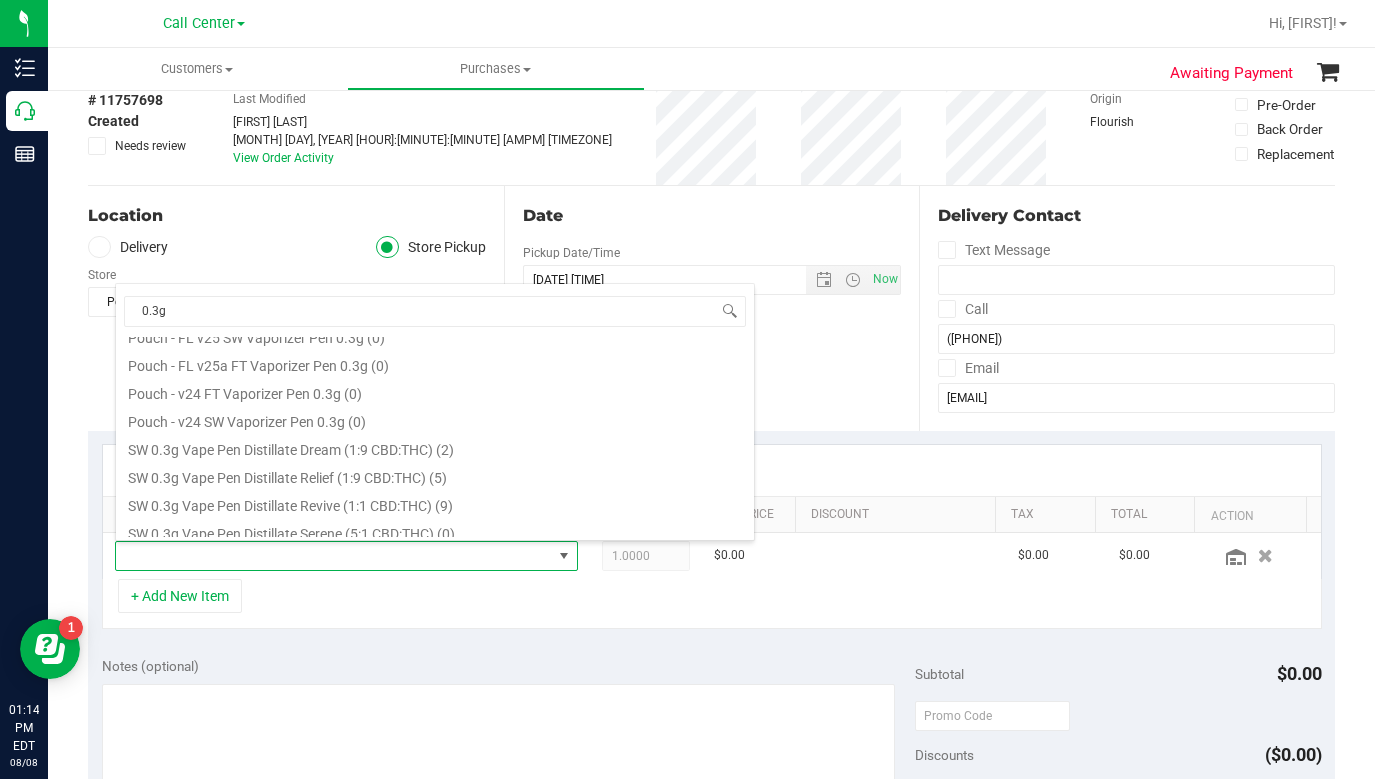 scroll, scrollTop: 560, scrollLeft: 0, axis: vertical 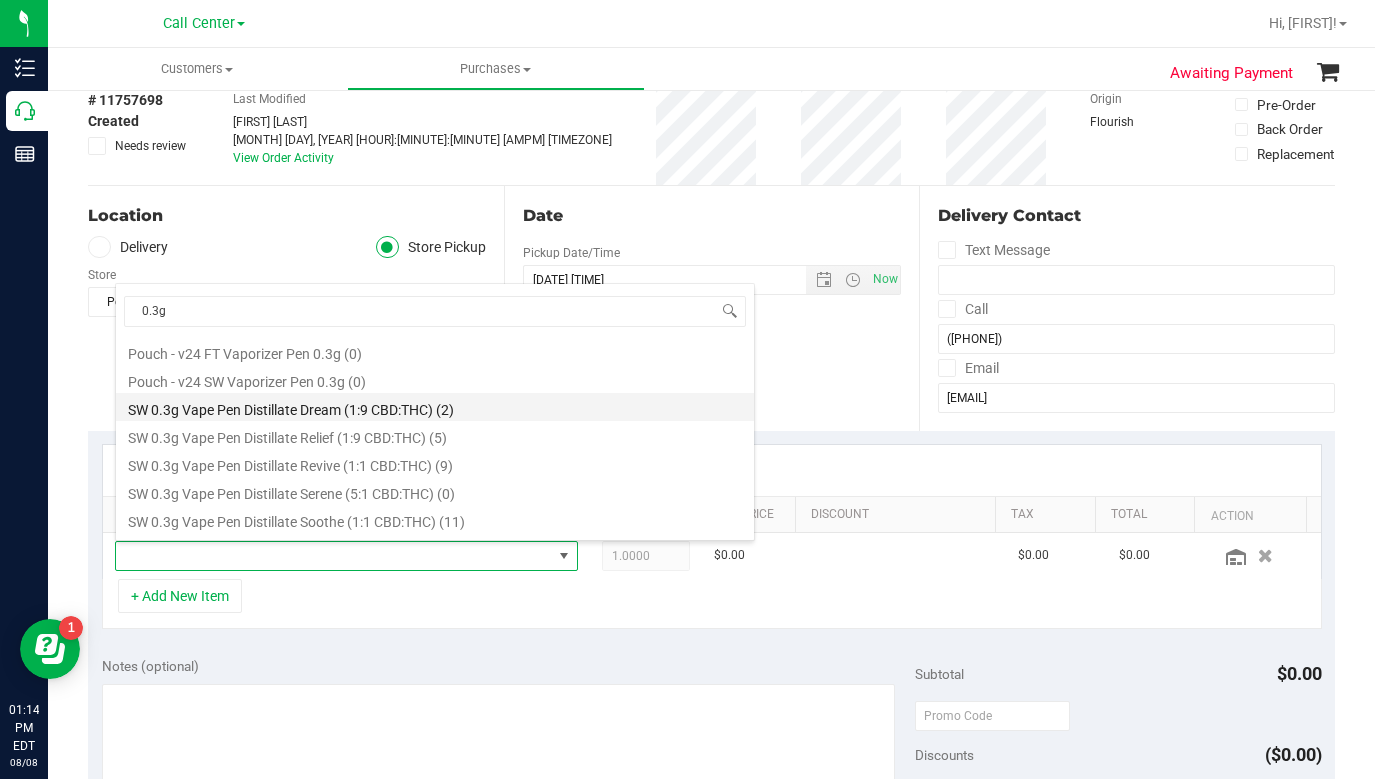 click on "SW 0.3g Vape Pen Distillate Dream (1:9 CBD:THC) (2)" at bounding box center (435, 407) 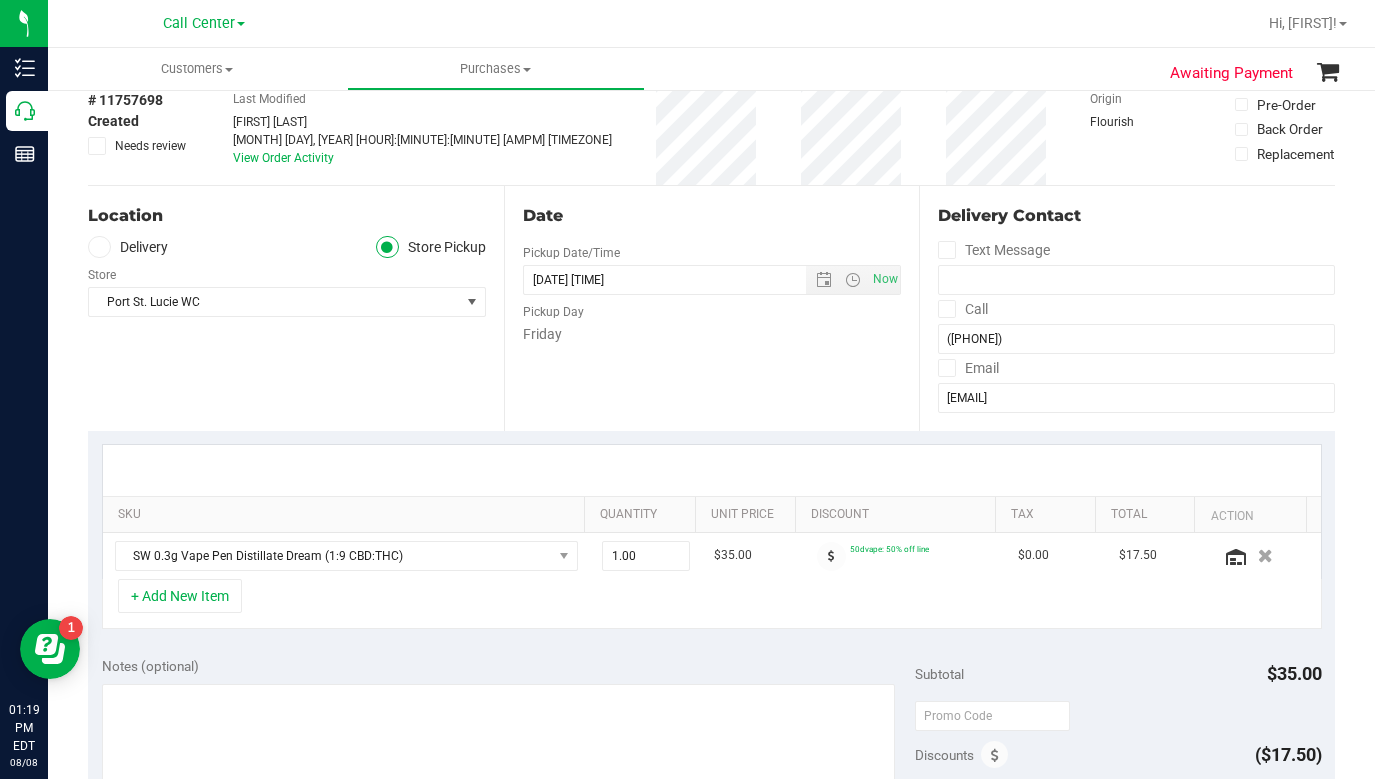 click on "Location
Delivery
Store Pickup
Store
Store WC Select Store Bonita Springs WC Boynton Beach WC Bradenton WC Brandon WC Brooksville WC Call Center Clermont WC Crestview WC Deerfield Beach WC Delray Beach WC Deltona WC Ft Walton Beach WC Ft. Lauderdale WC Ft. Myers WC Gainesville WC Jax Atlantic WC JAX DC REP Jax WC Key West WC Lakeland WC Largo WC Lehigh Acres DC REP Merritt Island WC Miami 72nd WC Miami Beach WC Miami Dadeland WC Miramar DC REP New Port Richey WC North Palm Beach WC North Port WC Ocala WC Orange Park WC Orlando Colonial WC Orlando DC REP Orlando WC Oviedo WC Palm Bay WC Palm Coast WC Panama City WC Pensacola WC Sebring WC" at bounding box center [296, 308] 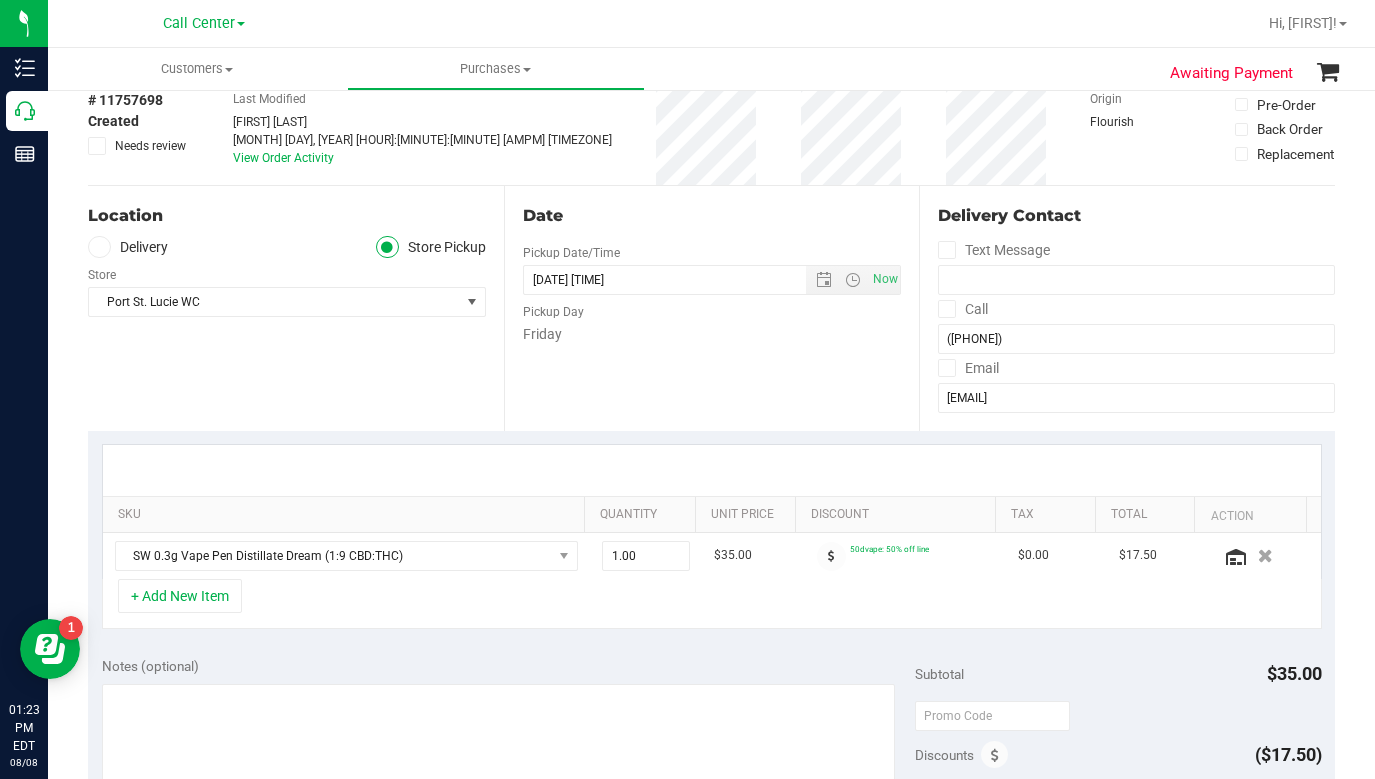 click on "Location
Delivery
Store Pickup
Store
Store WC Select Store Bonita Springs WC Boynton Beach WC Bradenton WC Brandon WC Brooksville WC Call Center Clermont WC Crestview WC Deerfield Beach WC Delray Beach WC Deltona WC Ft Walton Beach WC Ft. Lauderdale WC Ft. Myers WC Gainesville WC Jax Atlantic WC JAX DC REP Jax WC Key West WC Lakeland WC Largo WC Lehigh Acres DC REP Merritt Island WC Miami 72nd WC Miami Beach WC Miami Dadeland WC Miramar DC REP New Port Richey WC North Palm Beach WC North Port WC Ocala WC Orange Park WC Orlando Colonial WC Orlando DC REP Orlando WC Oviedo WC Palm Bay WC Palm Coast WC Panama City WC Pensacola WC Sebring WC" at bounding box center (296, 308) 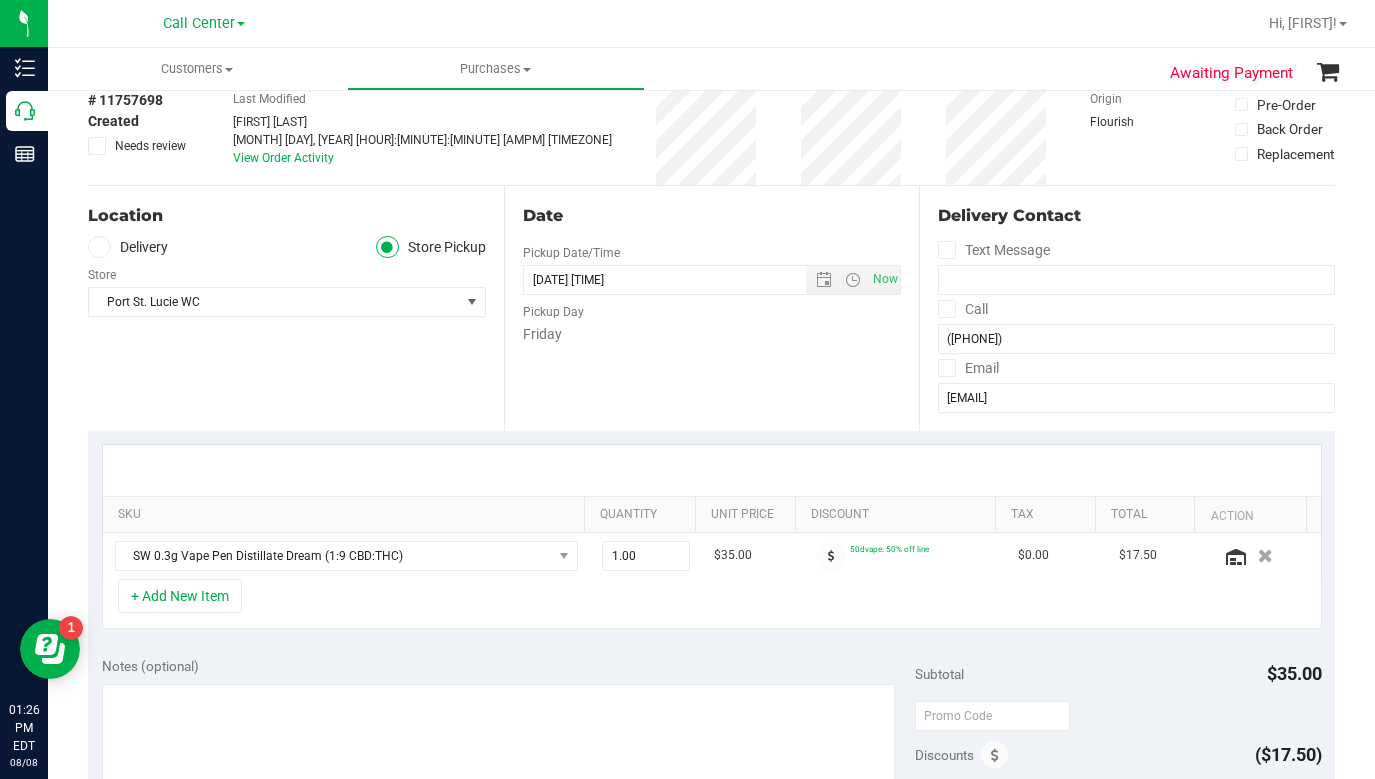 click on "+ Add New Item" at bounding box center (712, 604) 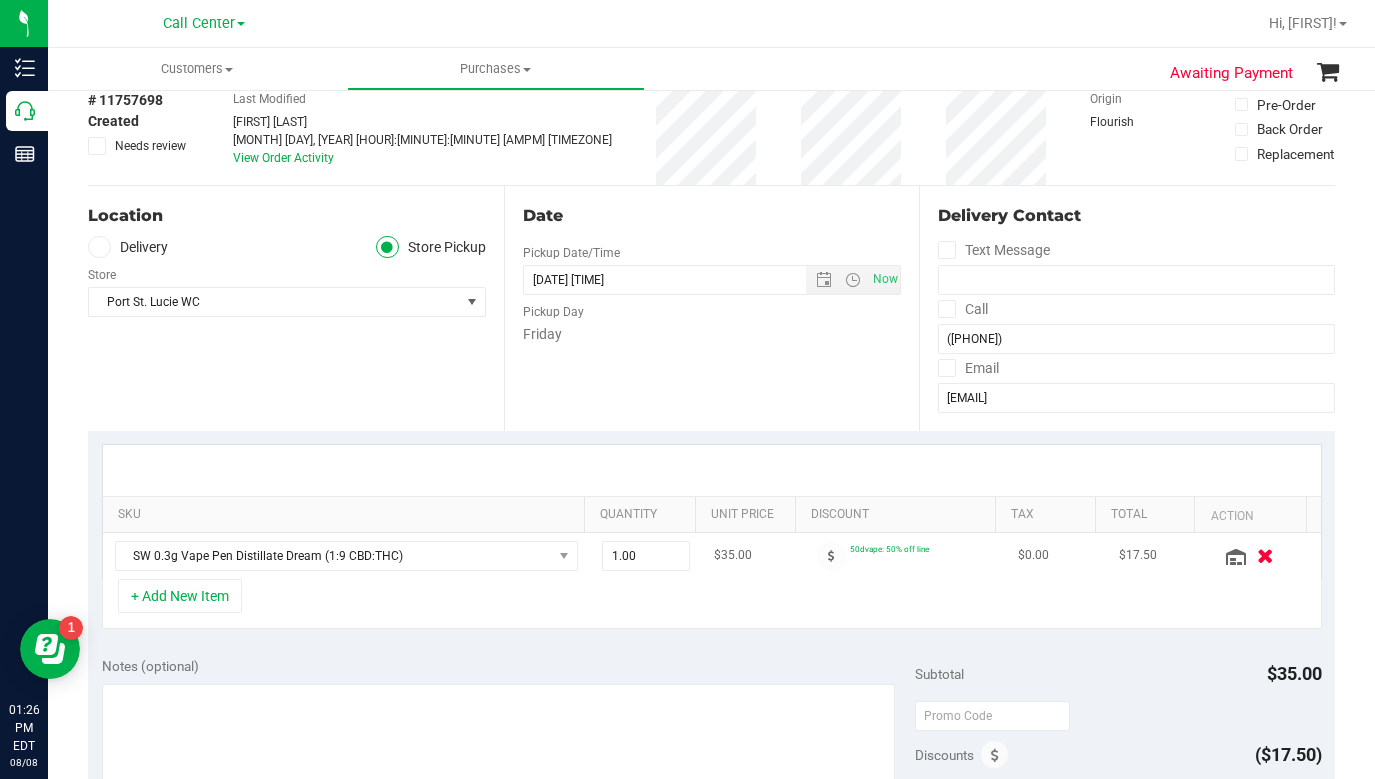 click at bounding box center (1265, 555) 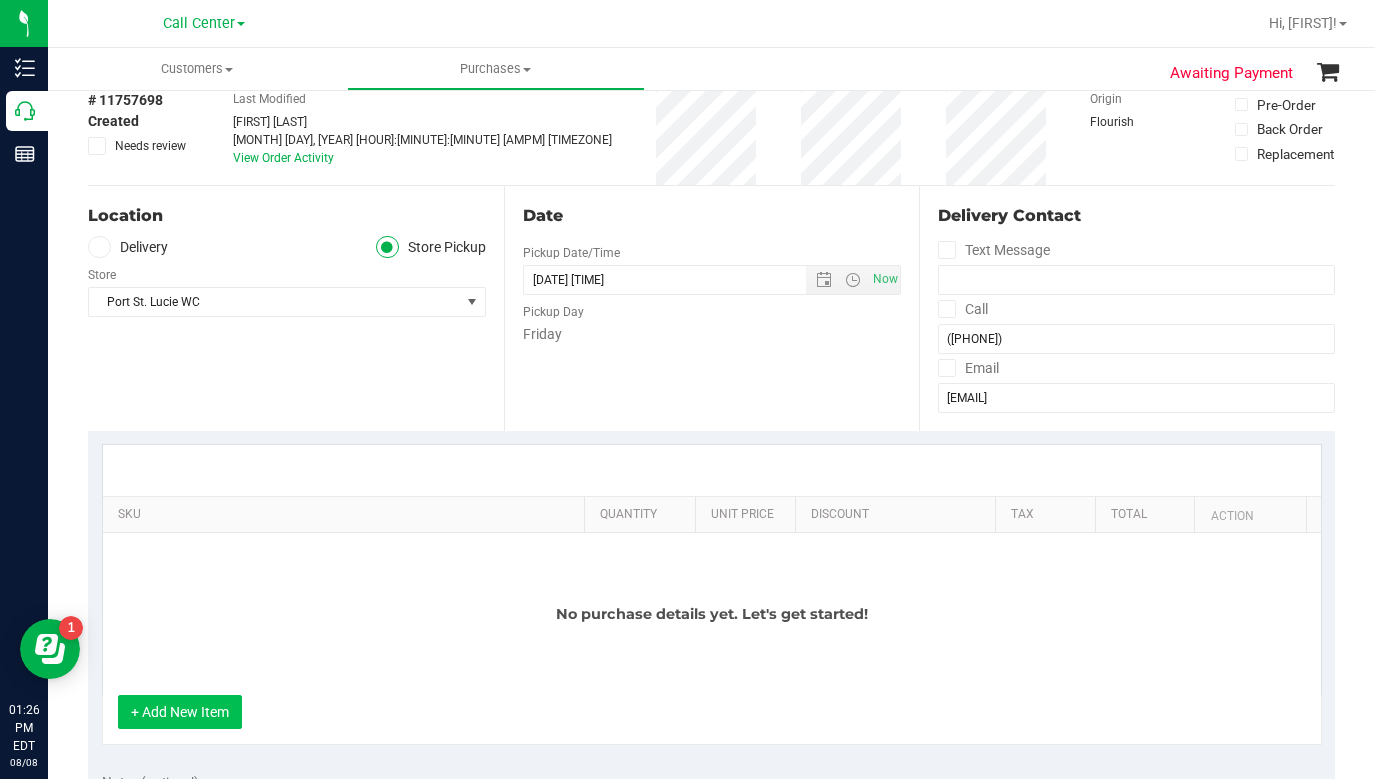 click on "+ Add New Item" at bounding box center (180, 712) 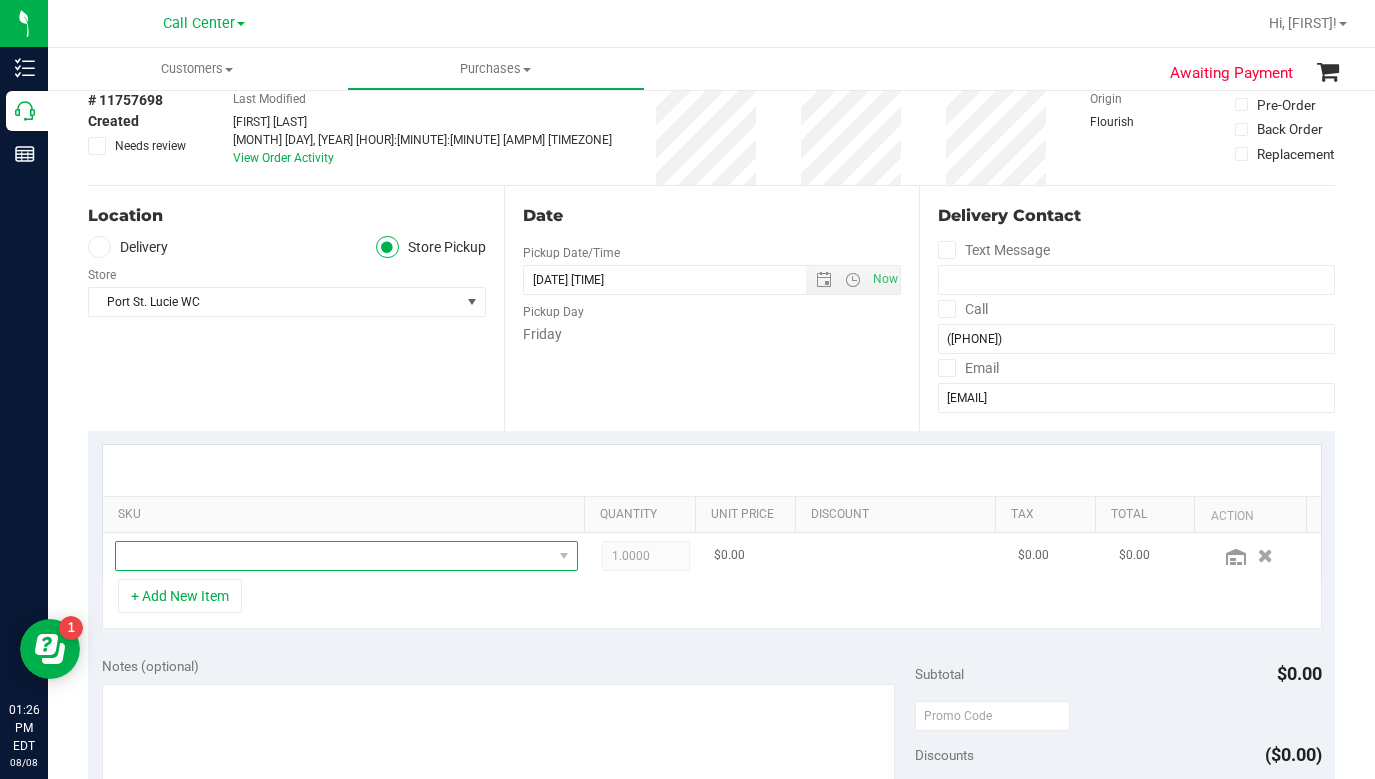 click at bounding box center (334, 556) 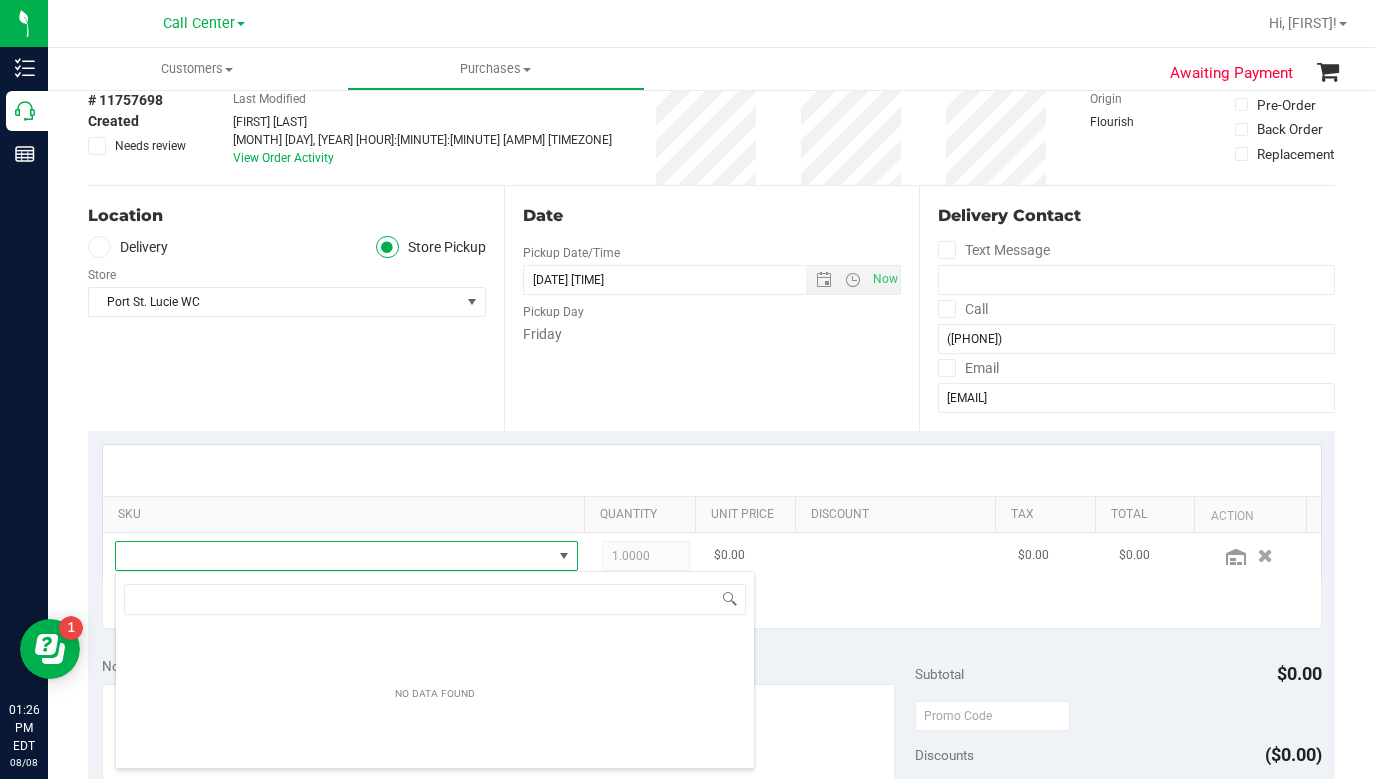 scroll, scrollTop: 99970, scrollLeft: 99549, axis: both 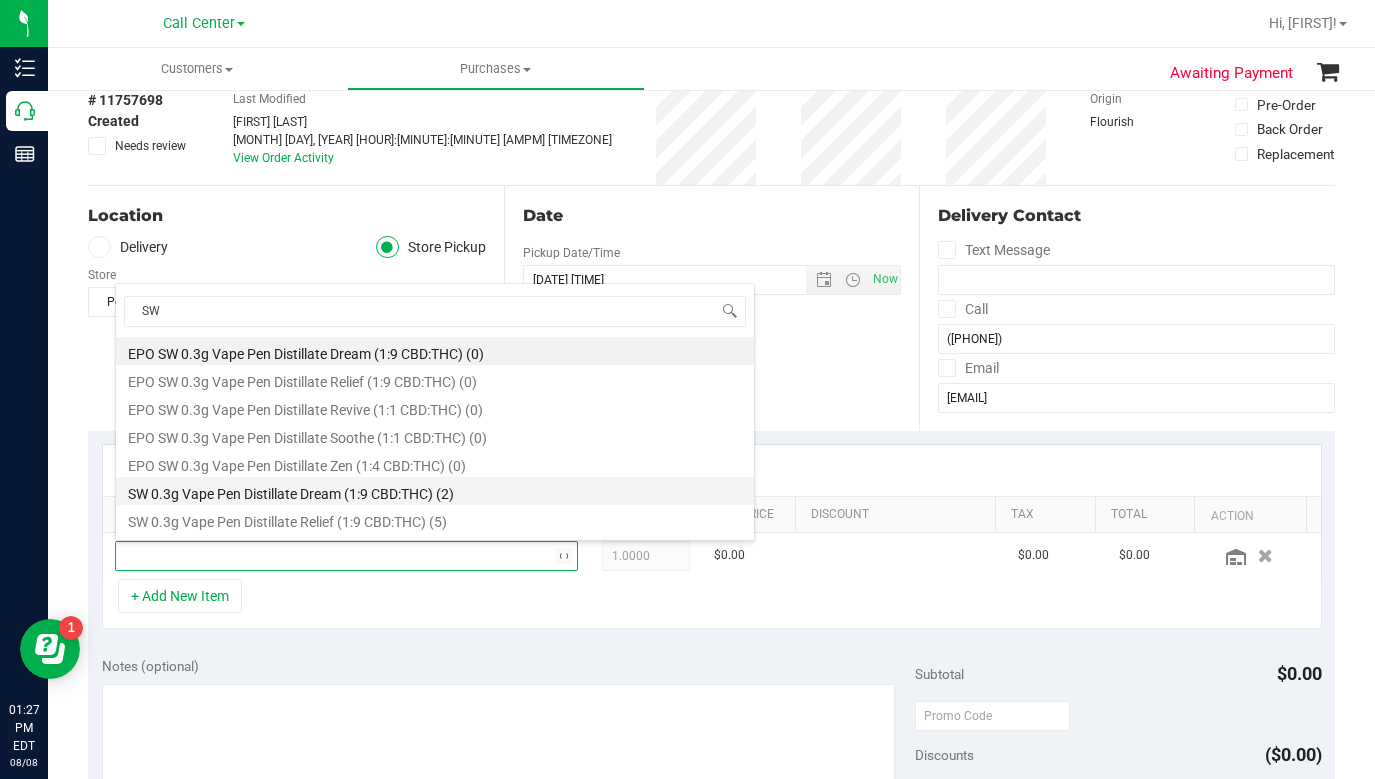 type on "S" 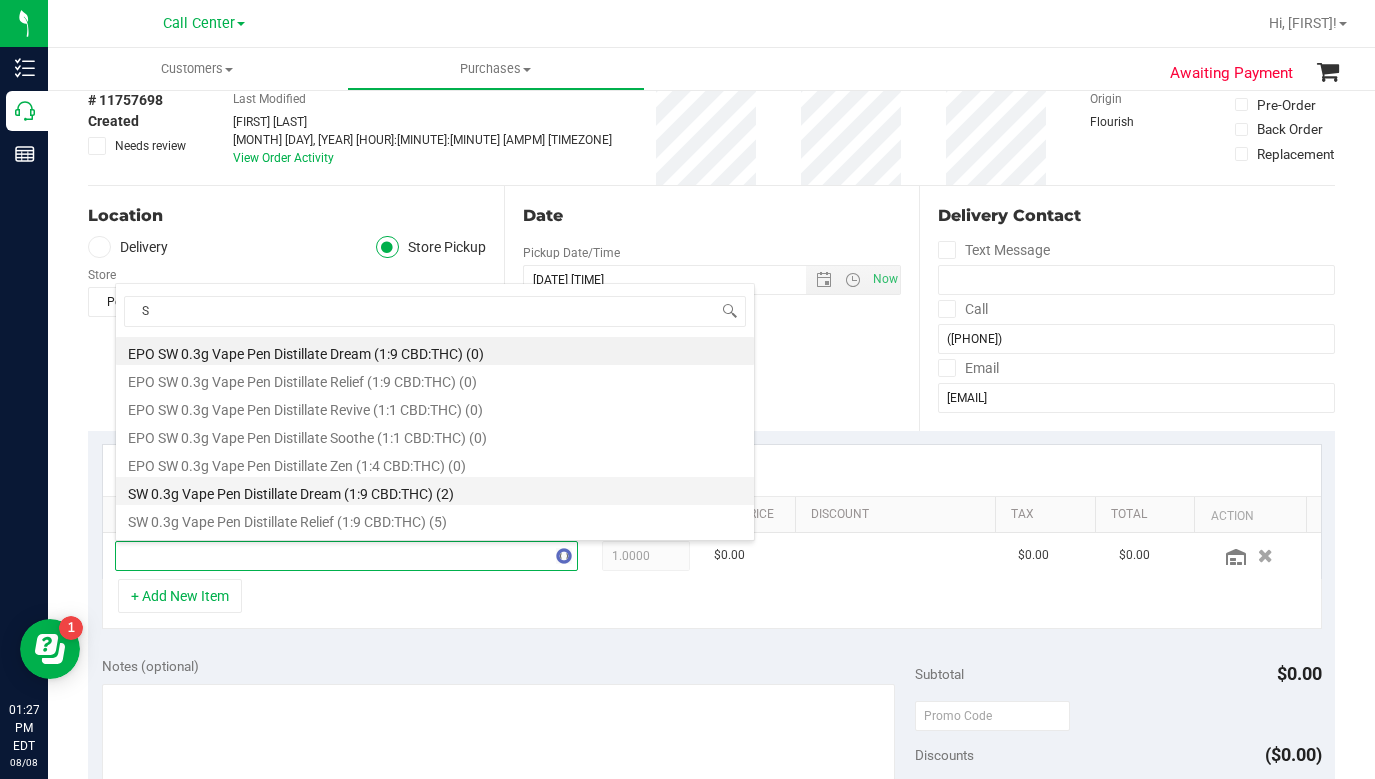 type 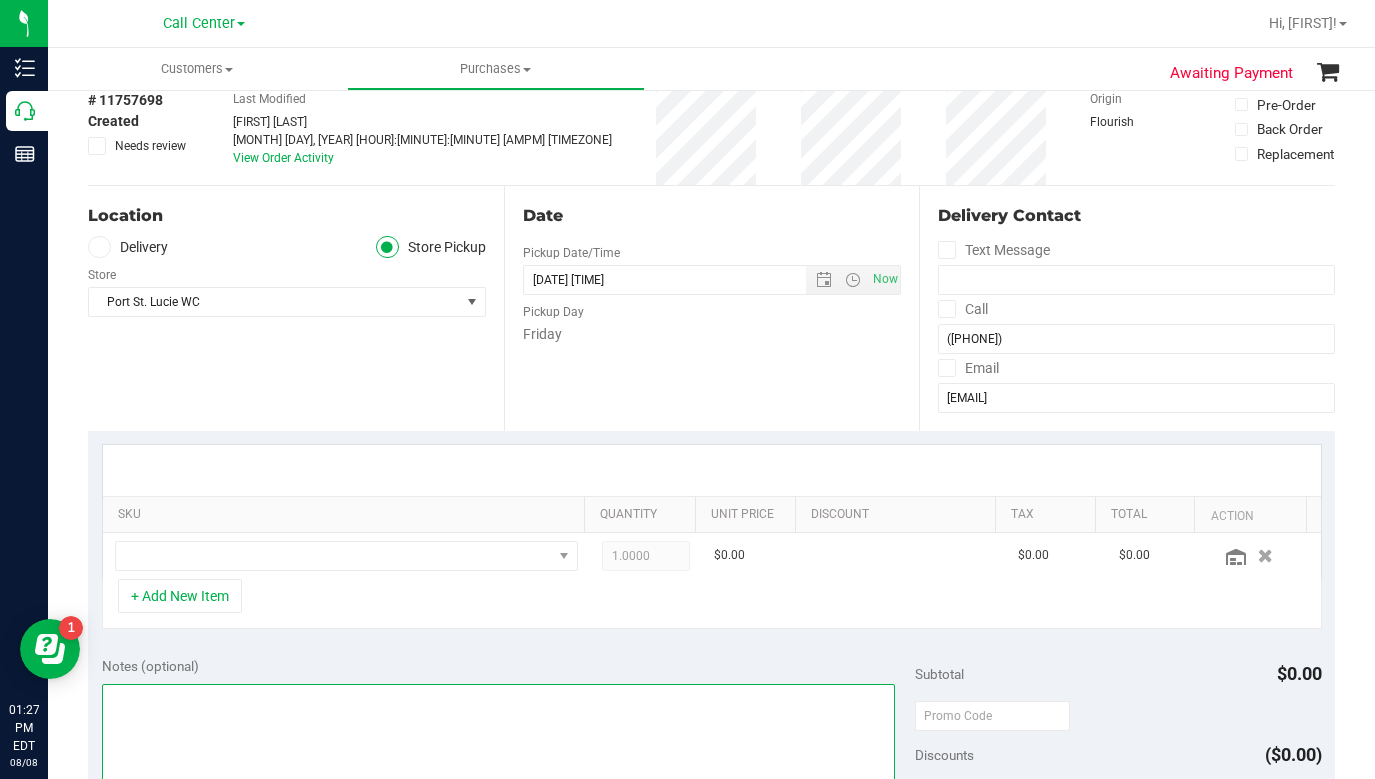 click at bounding box center (498, 780) 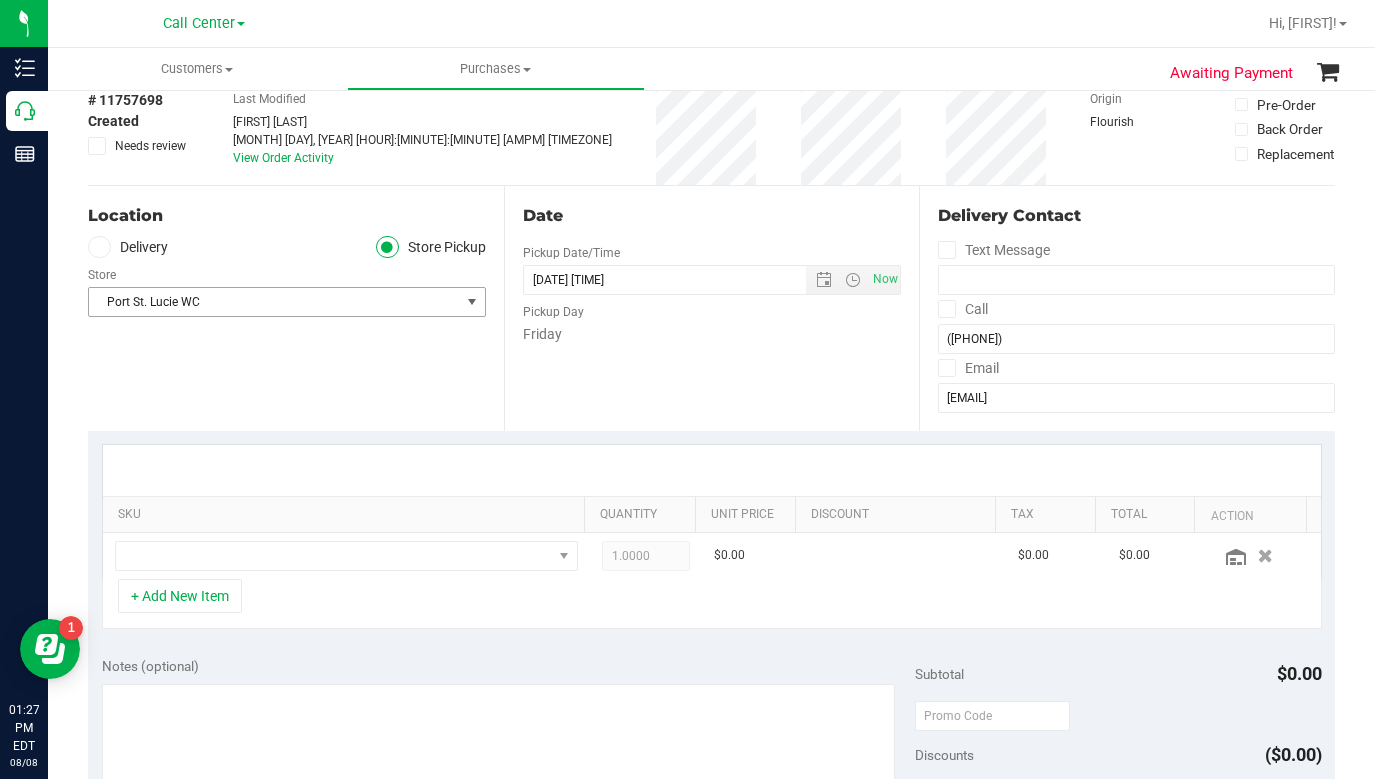 click at bounding box center (472, 302) 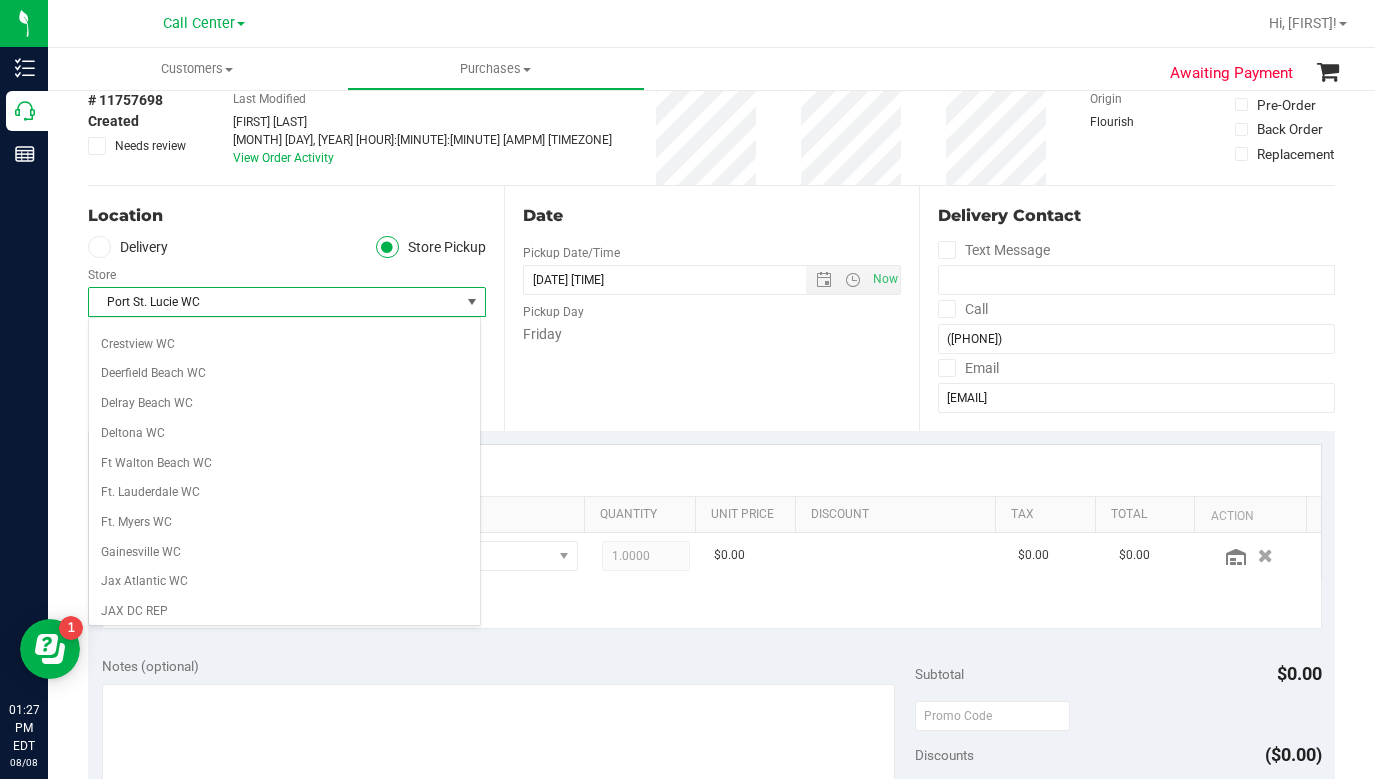 scroll, scrollTop: 0, scrollLeft: 0, axis: both 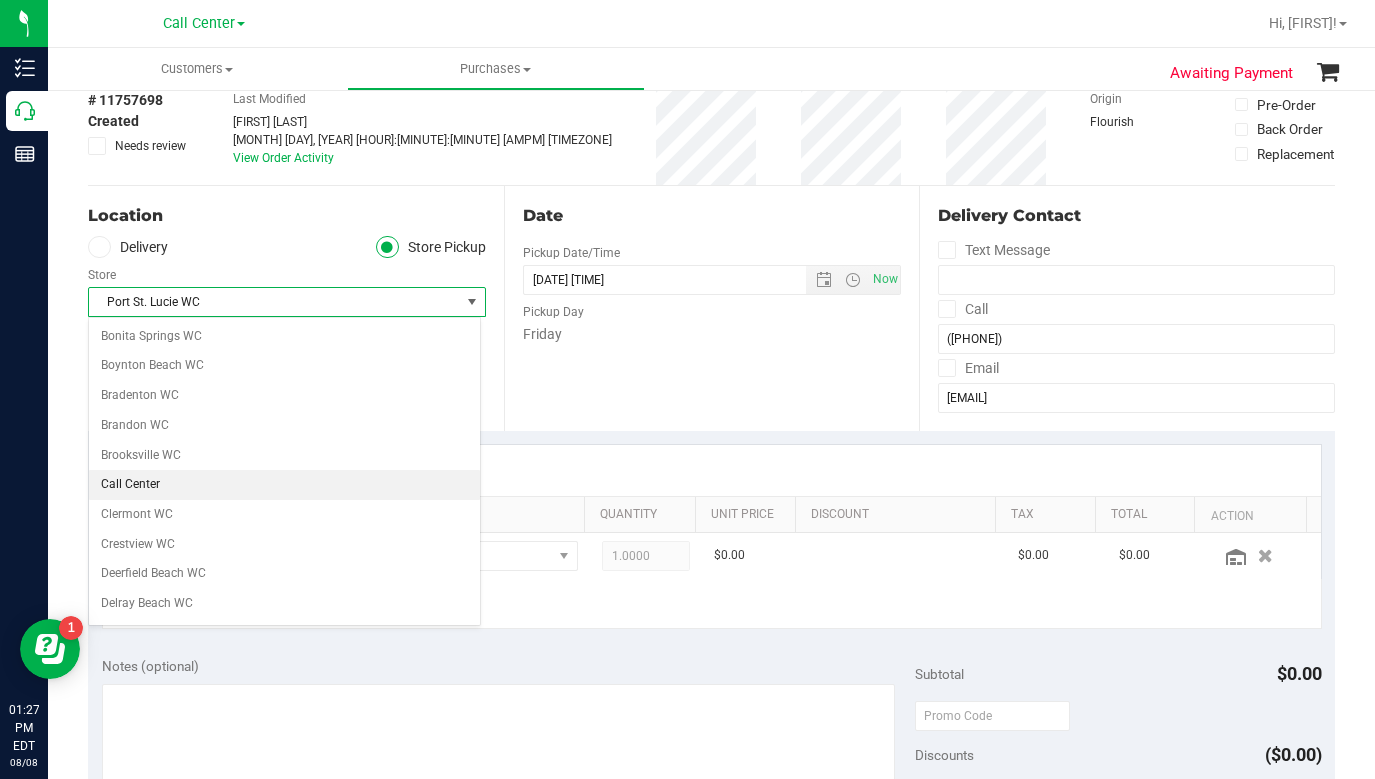 click on "Call Center" at bounding box center [284, 485] 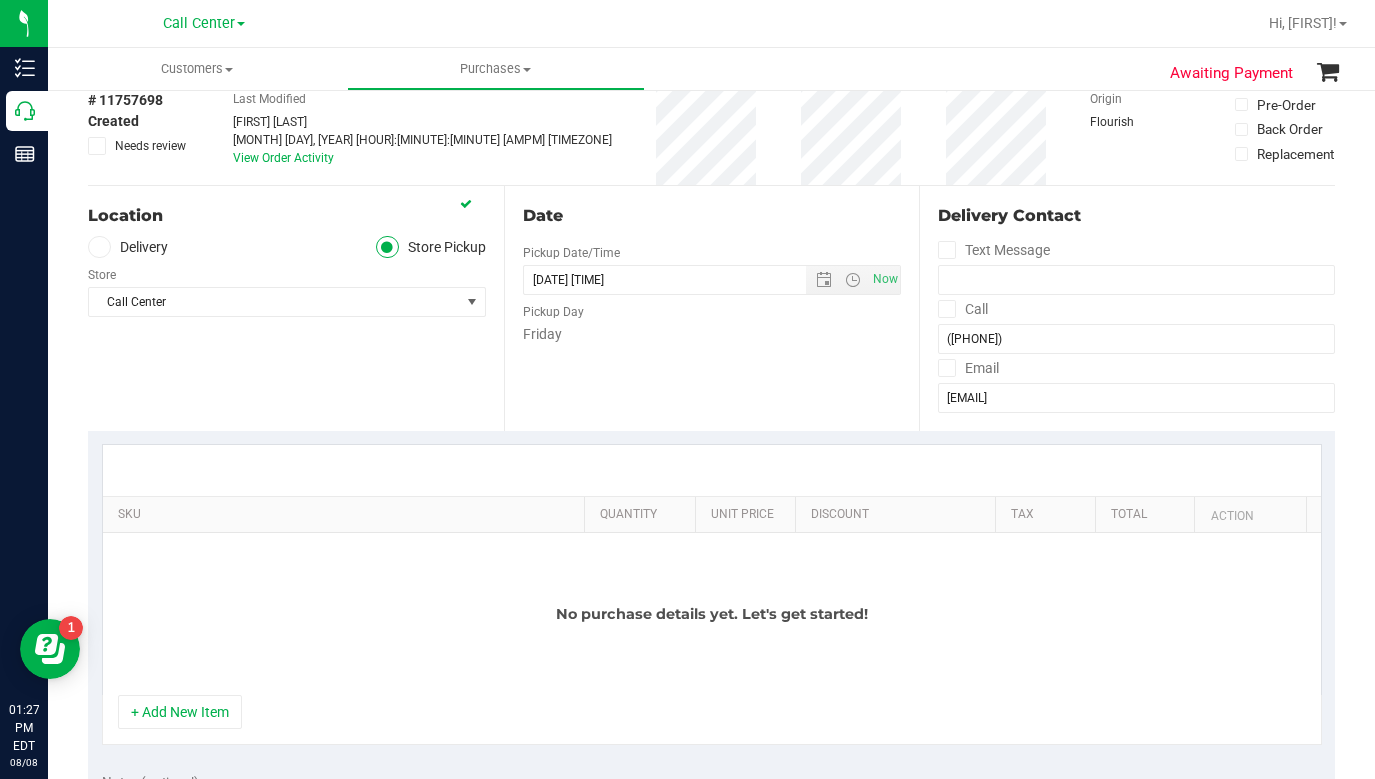 click on "Location
Delivery
Store Pickup
Store
Call Center Select Store Bonita Springs WC Boynton Beach WC Bradenton WC Brandon WC Brooksville WC Call Center Clermont WC Crestview WC Deerfield Beach WC Delray Beach WC Deltona WC Ft Walton Beach WC Ft. Lauderdale WC Ft. Myers WC Gainesville WC Jax Atlantic WC JAX DC REP Jax WC Key West WC Lakeland WC Largo WC Lehigh Acres DC REP Merritt Island WC Miami 72nd WC Miami Beach WC Miami Dadeland WC Miramar DC REP New Port Richey WC North Palm Beach WC North Port WC Ocala WC Orange Park WC Orlando Colonial WC Orlando DC REP Orlando WC Oviedo WC Palm Bay WC Palm Coast WC Panama City WC Pensacola WC Port Orange WC" at bounding box center (296, 308) 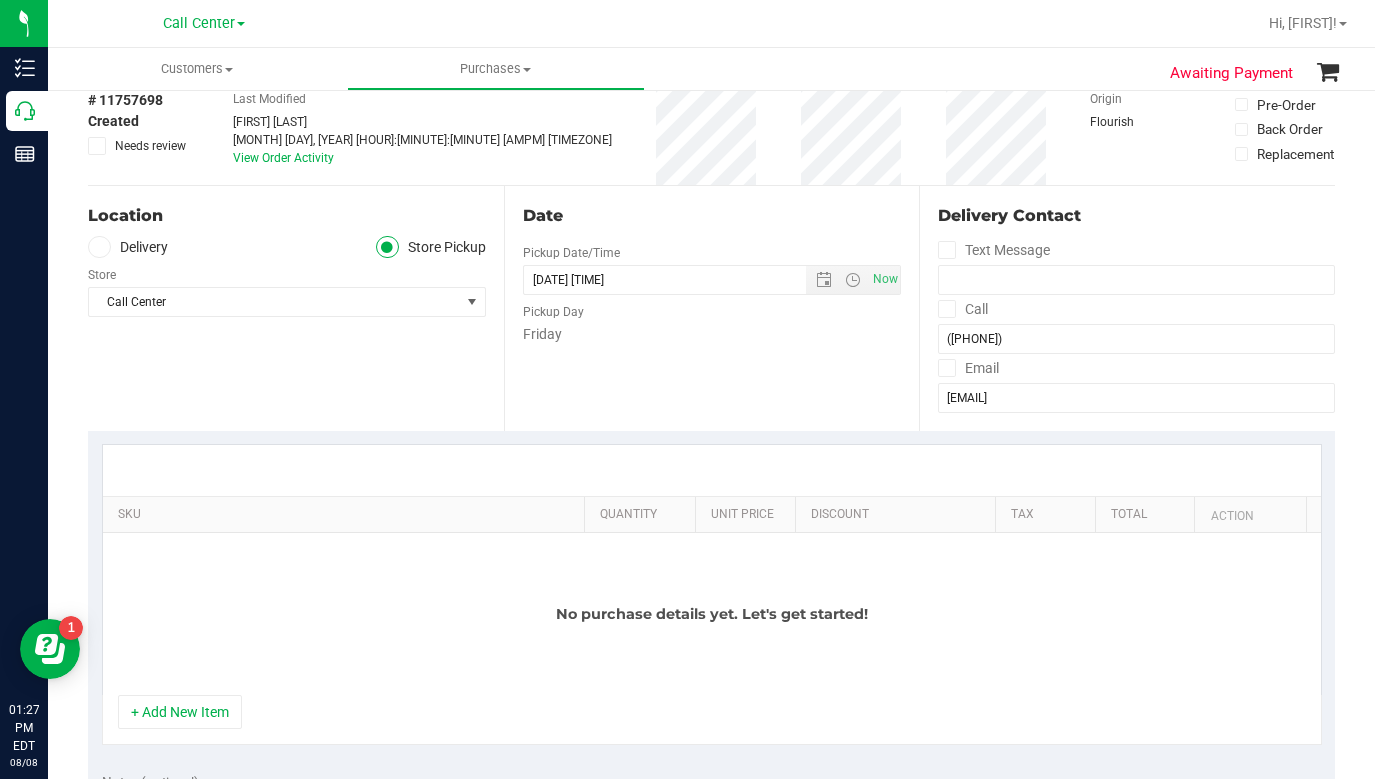 click on "Location
Delivery
Store Pickup
Store
Call Center Select Store Bonita Springs WC Boynton Beach WC Bradenton WC Brandon WC Brooksville WC Call Center Clermont WC Crestview WC Deerfield Beach WC Delray Beach WC Deltona WC Ft Walton Beach WC Ft. Lauderdale WC Ft. Myers WC Gainesville WC Jax Atlantic WC JAX DC REP Jax WC Key West WC Lakeland WC Largo WC Lehigh Acres DC REP Merritt Island WC Miami 72nd WC Miami Beach WC Miami Dadeland WC Miramar DC REP New Port Richey WC North Palm Beach WC North Port WC Ocala WC Orange Park WC Orlando Colonial WC Orlando DC REP Orlando WC Oviedo WC Palm Bay WC Palm Coast WC Panama City WC Pensacola WC Port Orange WC" at bounding box center (296, 308) 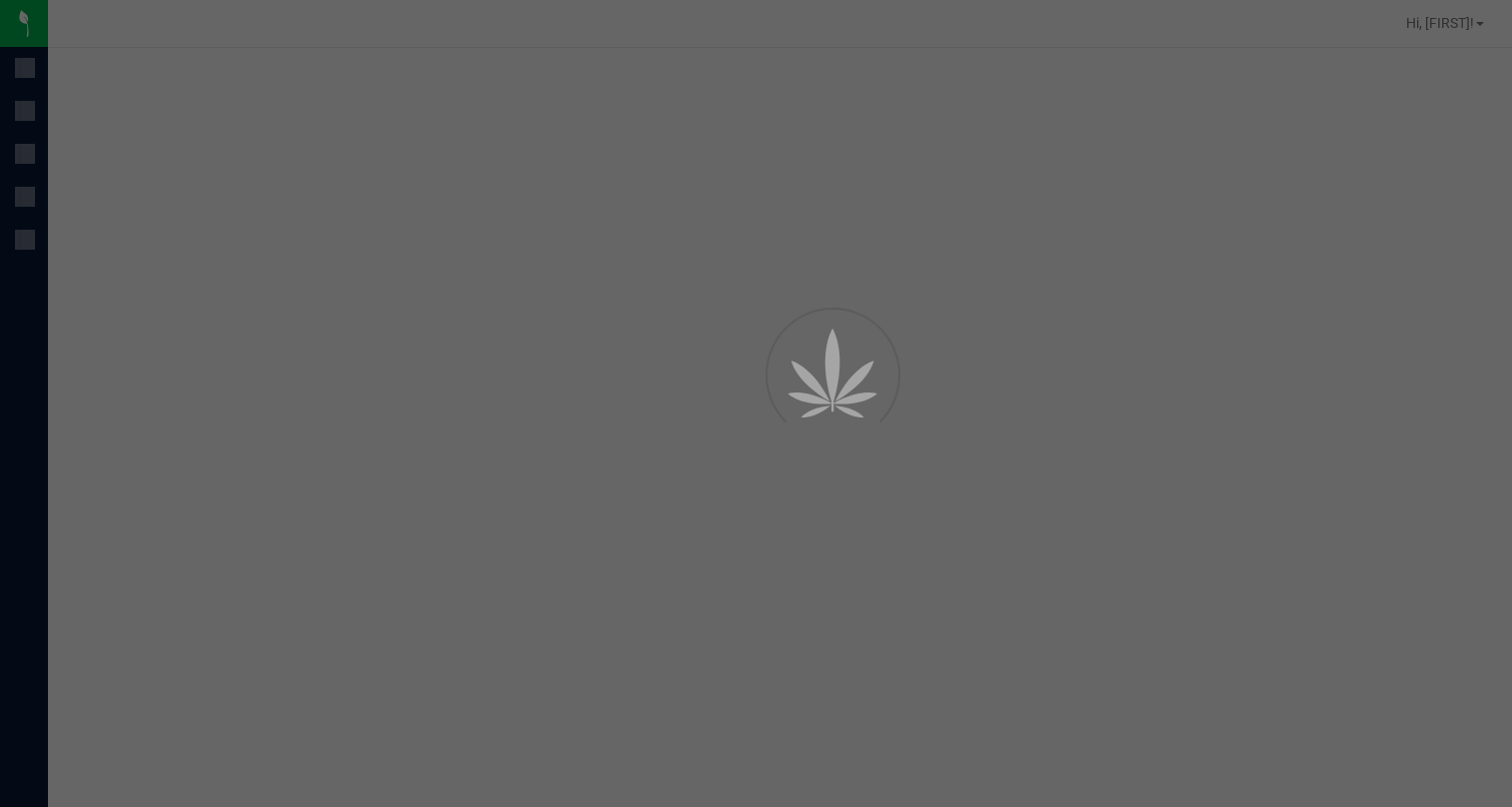scroll, scrollTop: 0, scrollLeft: 0, axis: both 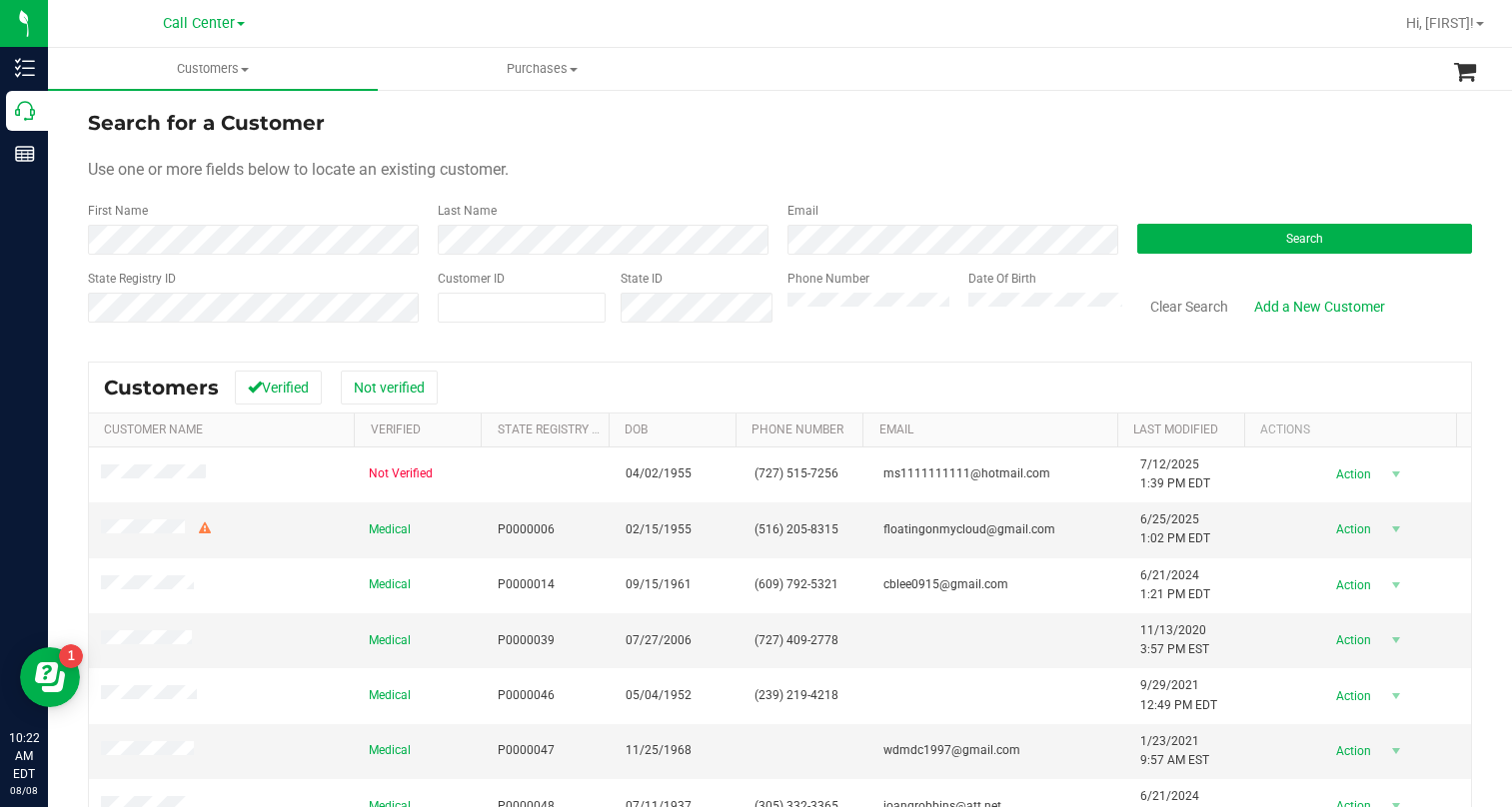click at bounding box center (241, 24) 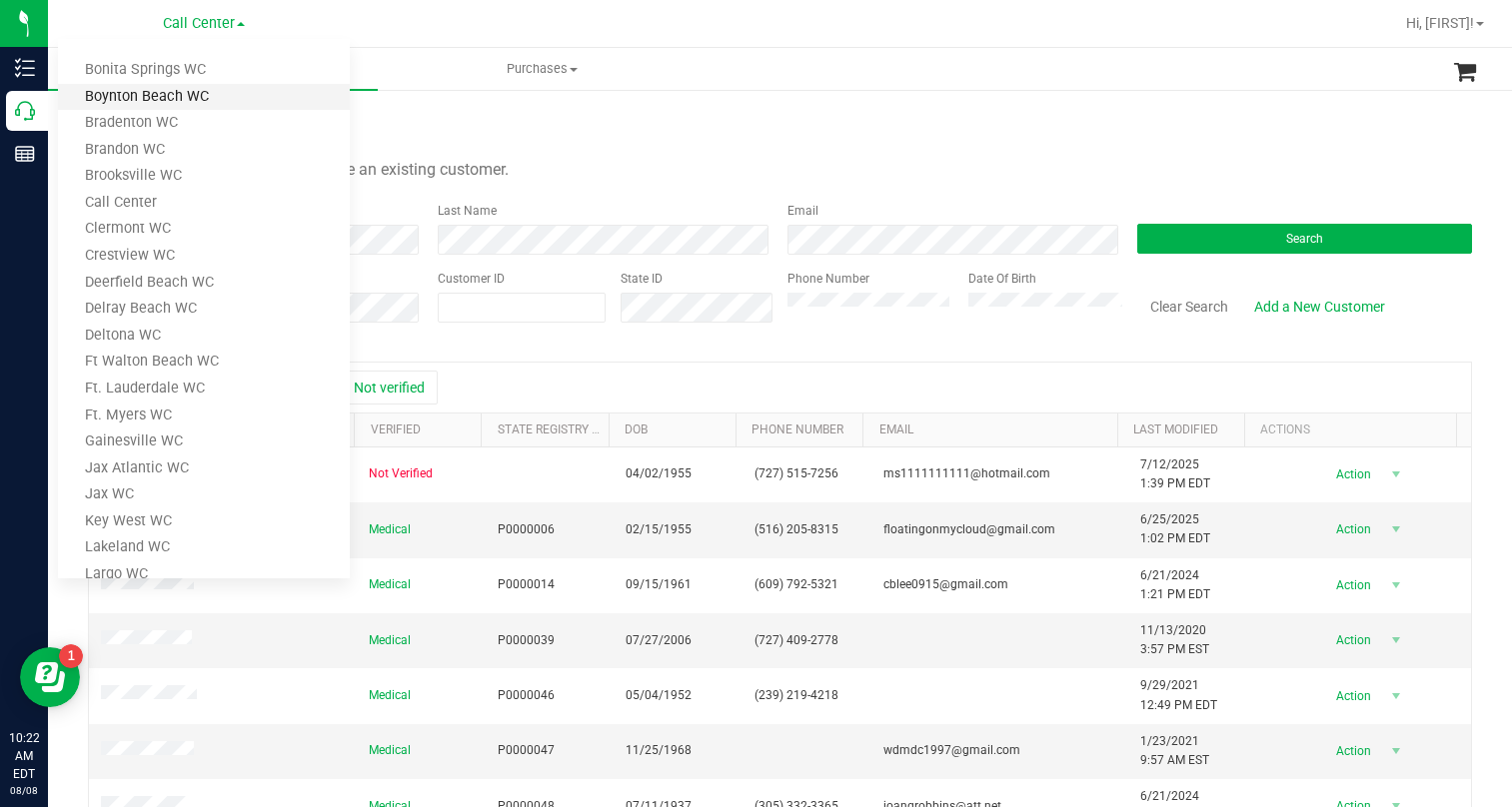 click on "Boynton Beach WC" at bounding box center [204, 97] 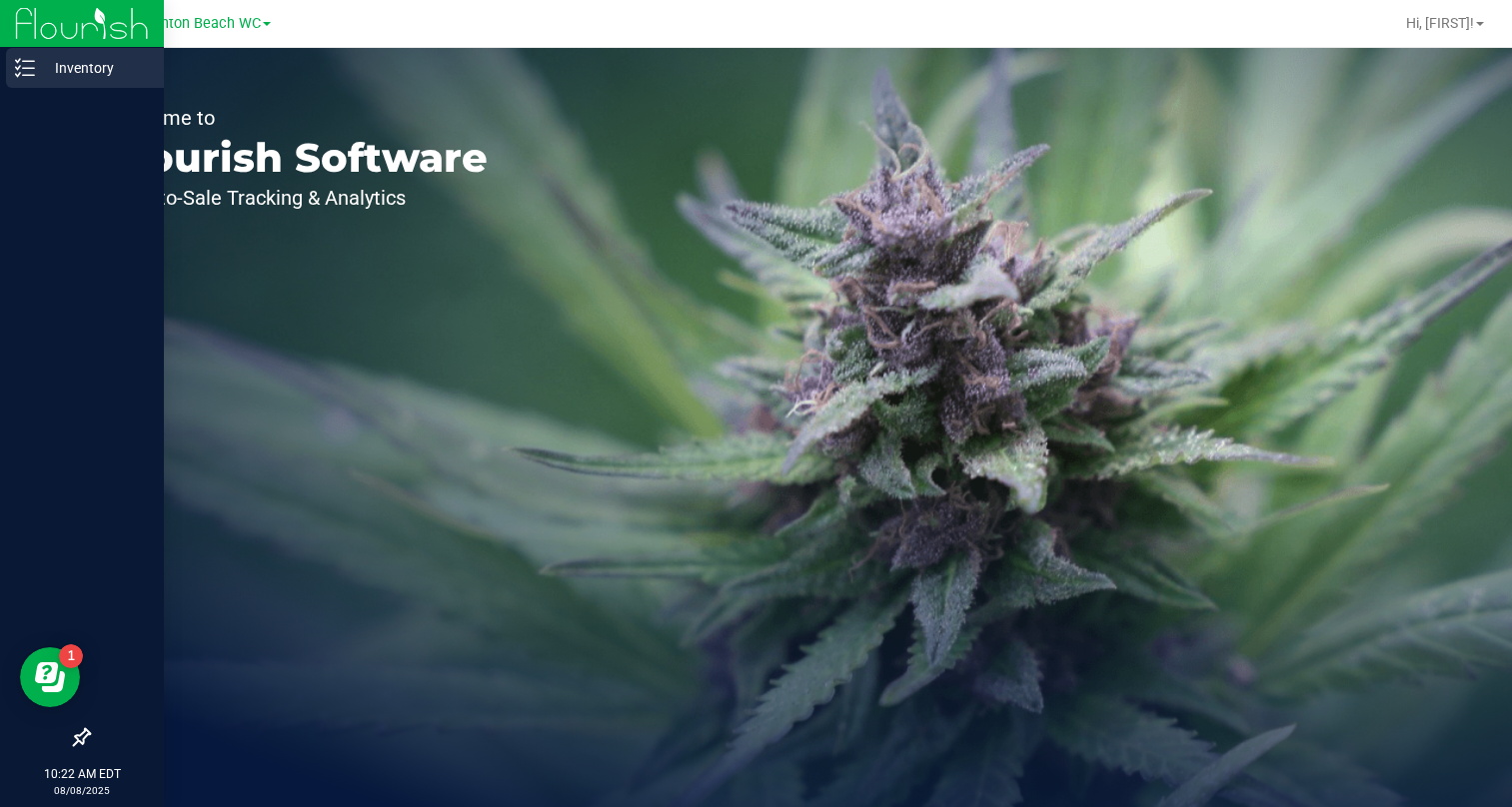 click on "Inventory" at bounding box center (95, 68) 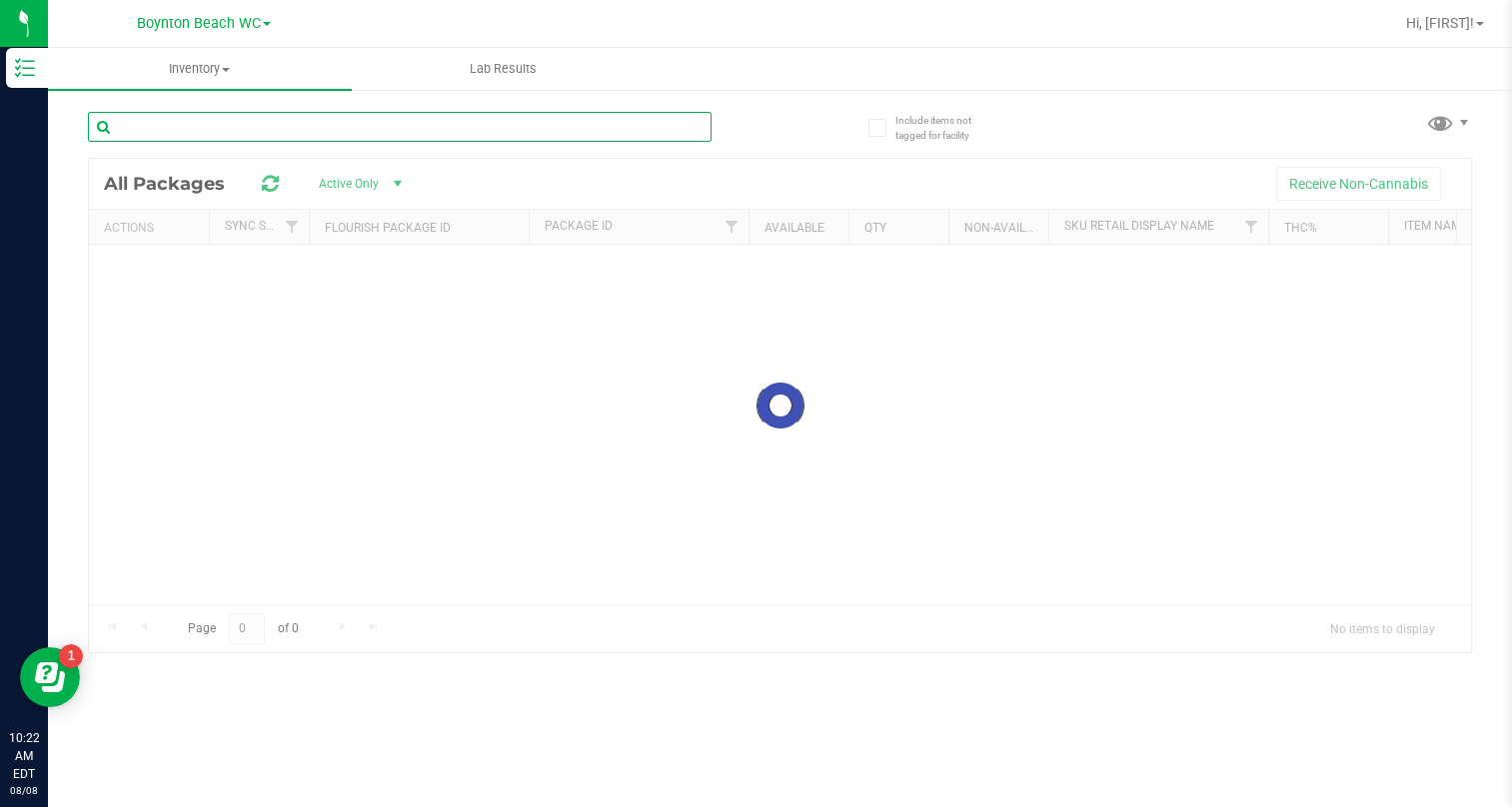 click at bounding box center [400, 127] 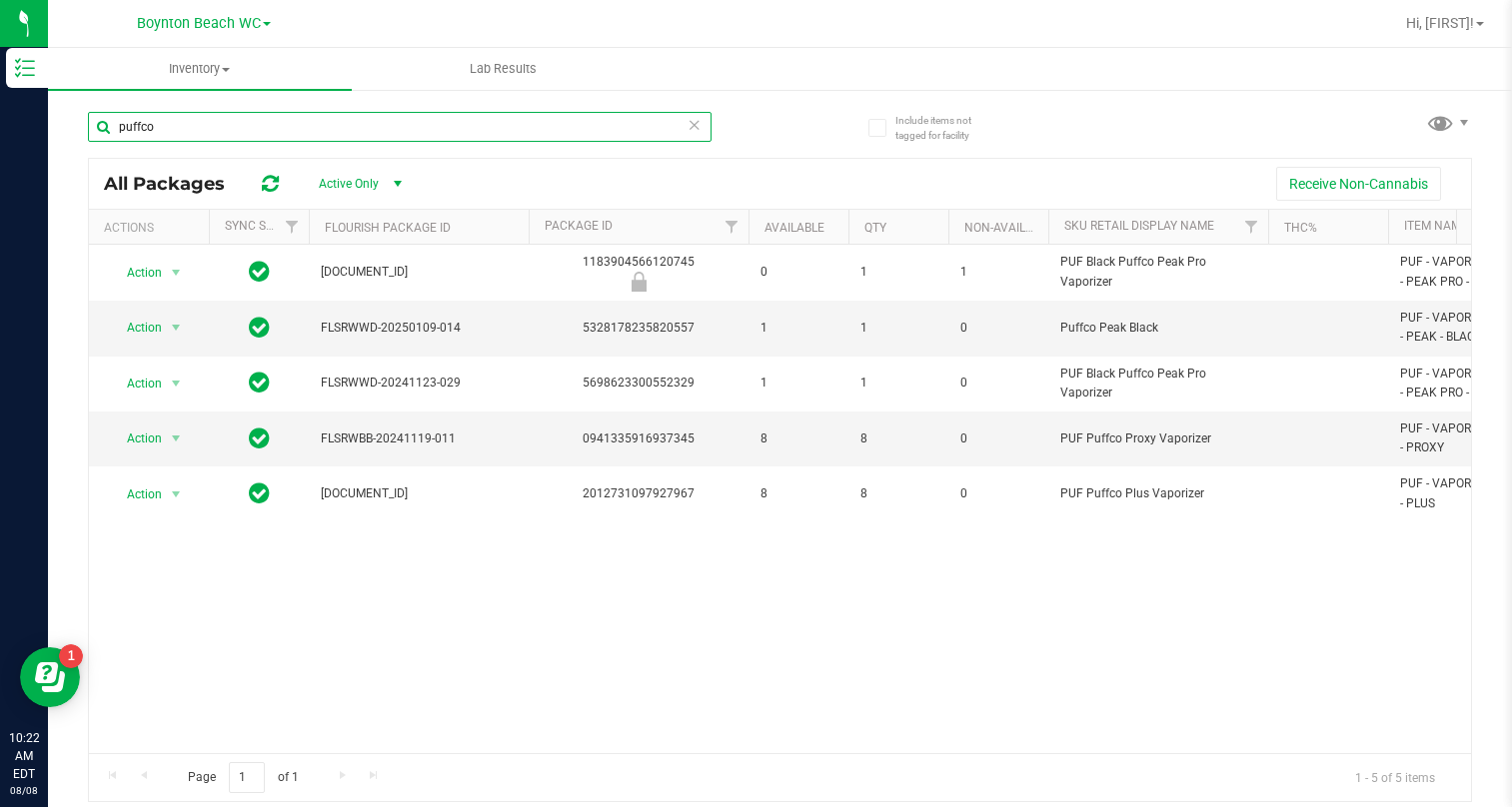 type on "puffco" 